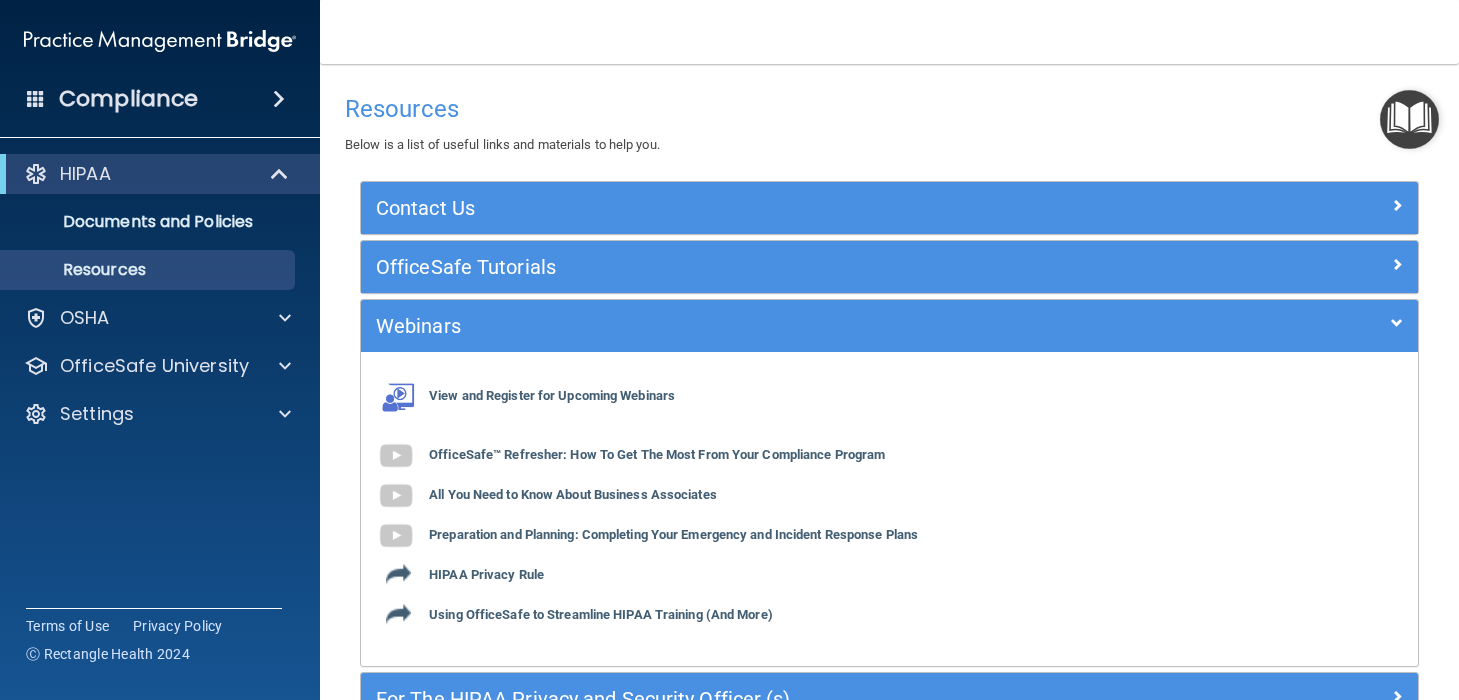 scroll, scrollTop: 0, scrollLeft: 0, axis: both 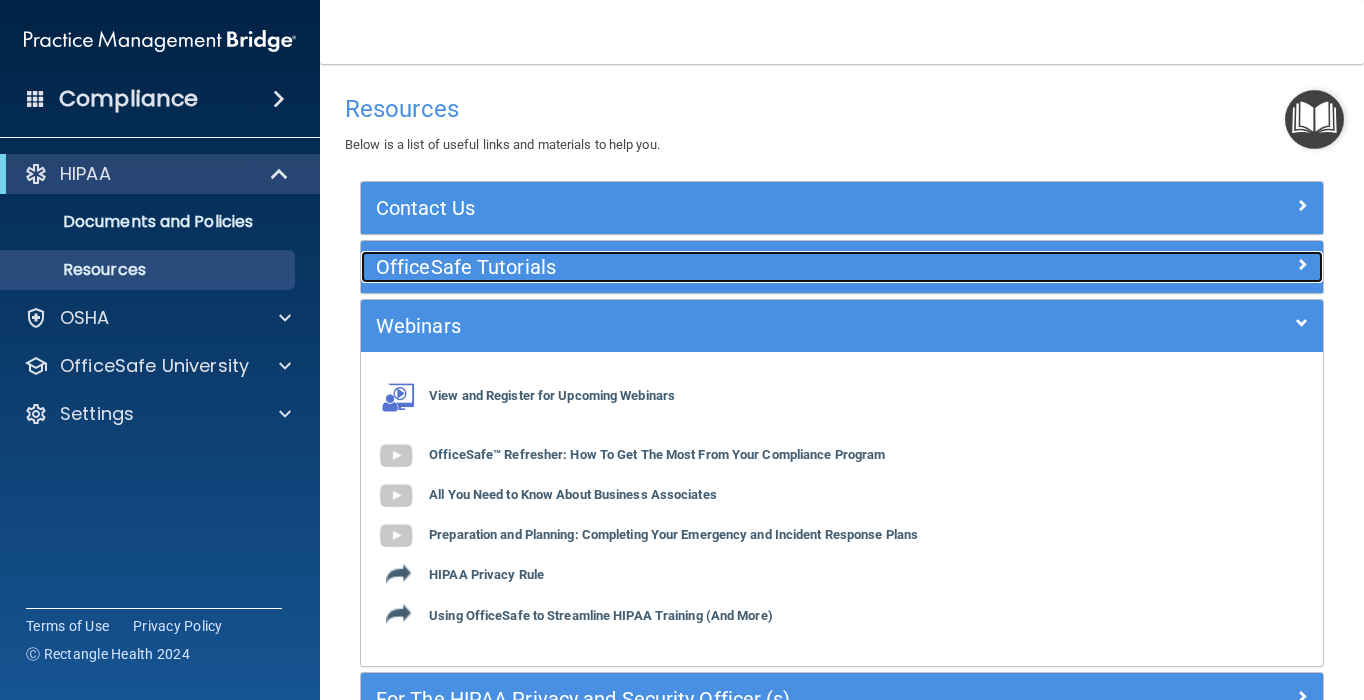 click on "OfficeSafe Tutorials" at bounding box center [722, 267] 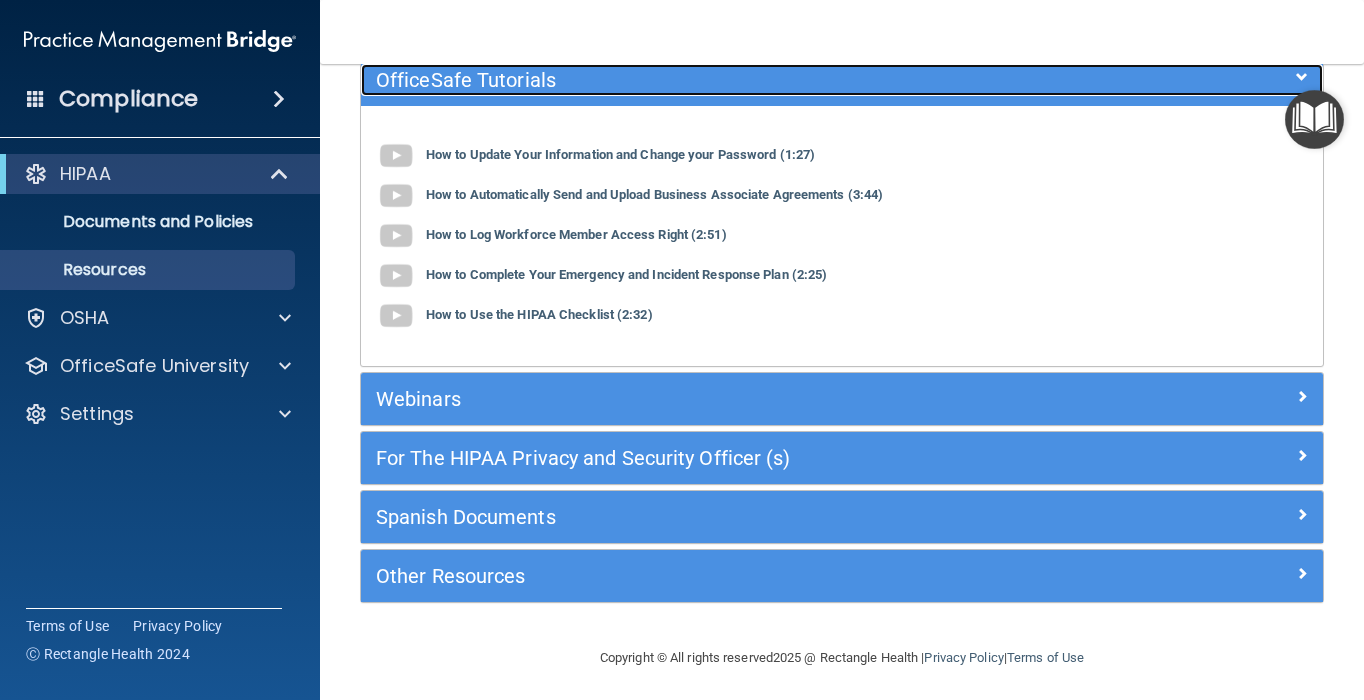 scroll, scrollTop: 191, scrollLeft: 0, axis: vertical 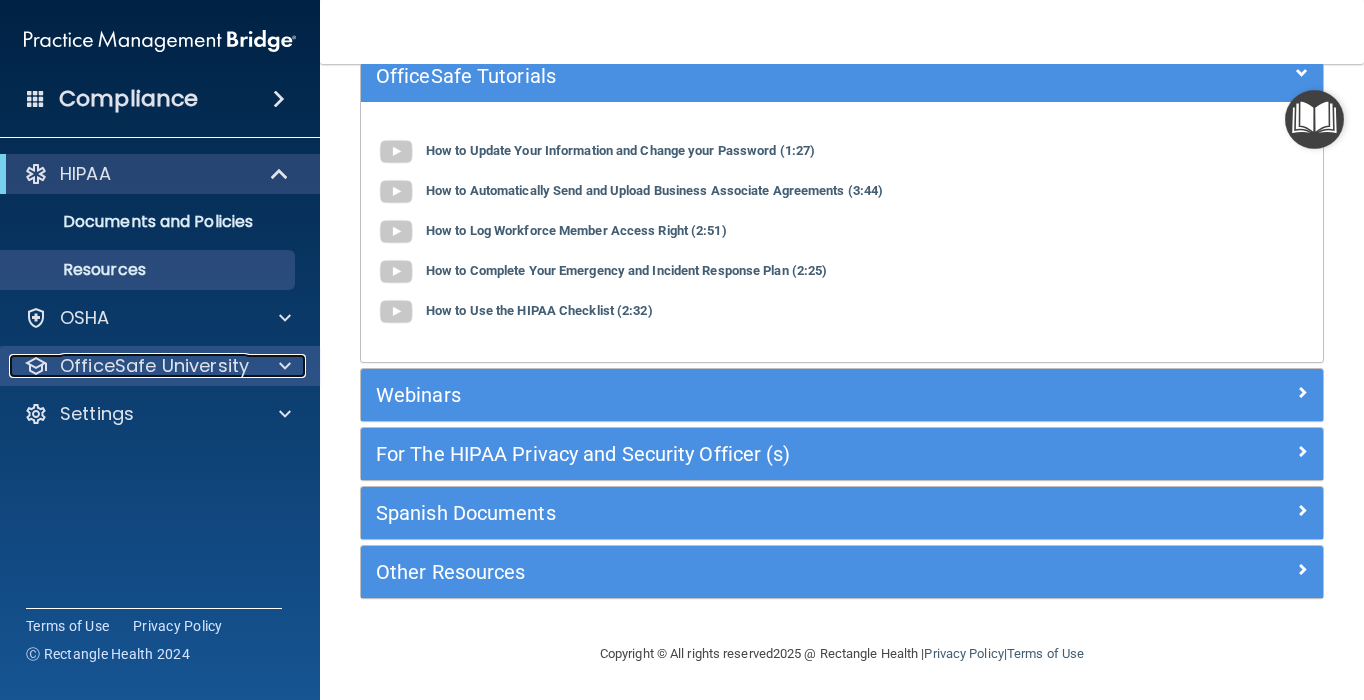 click on "OfficeSafe University" at bounding box center (133, 366) 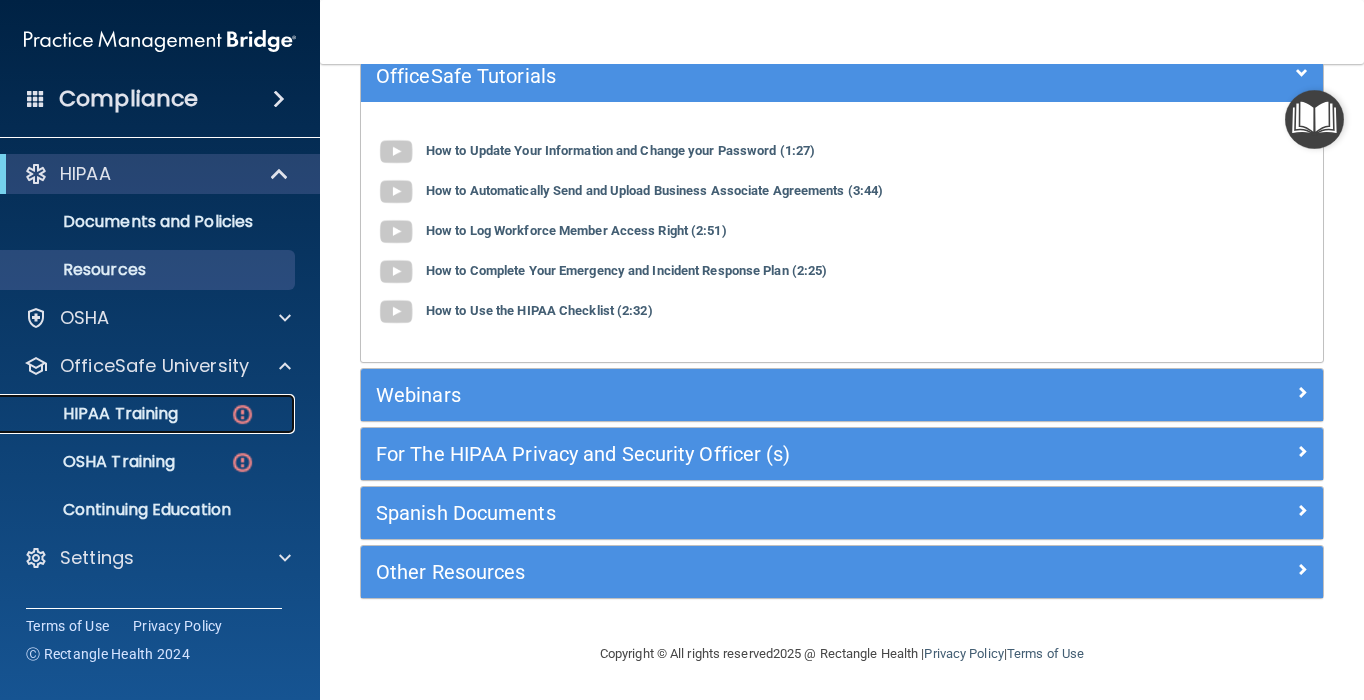 click on "HIPAA Training" at bounding box center [149, 414] 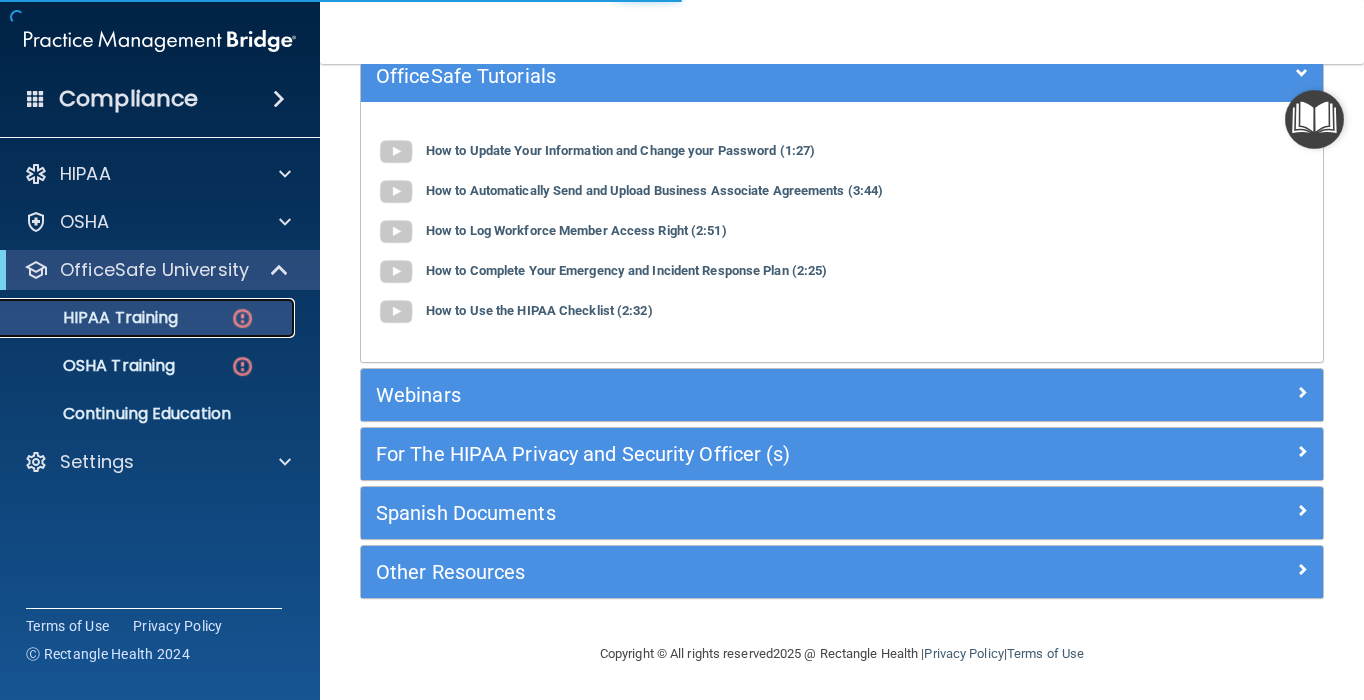 scroll, scrollTop: 755, scrollLeft: 0, axis: vertical 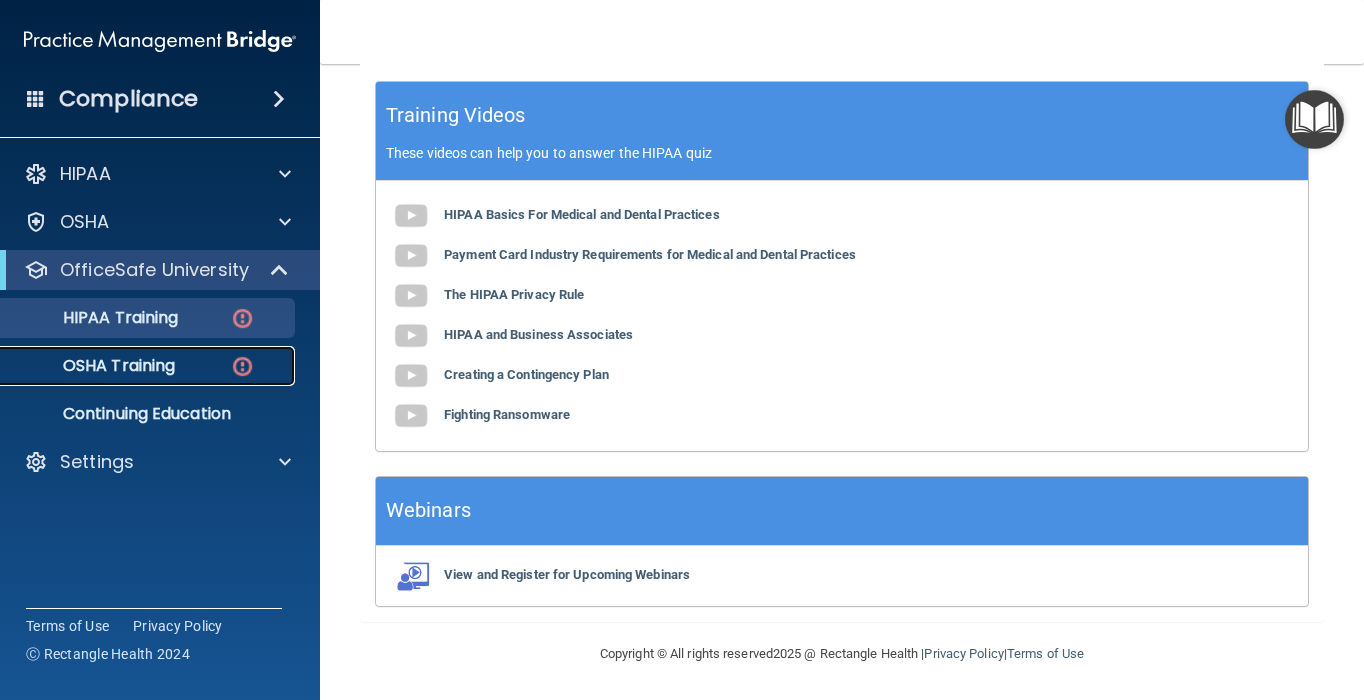 click on "OSHA Training" at bounding box center [94, 366] 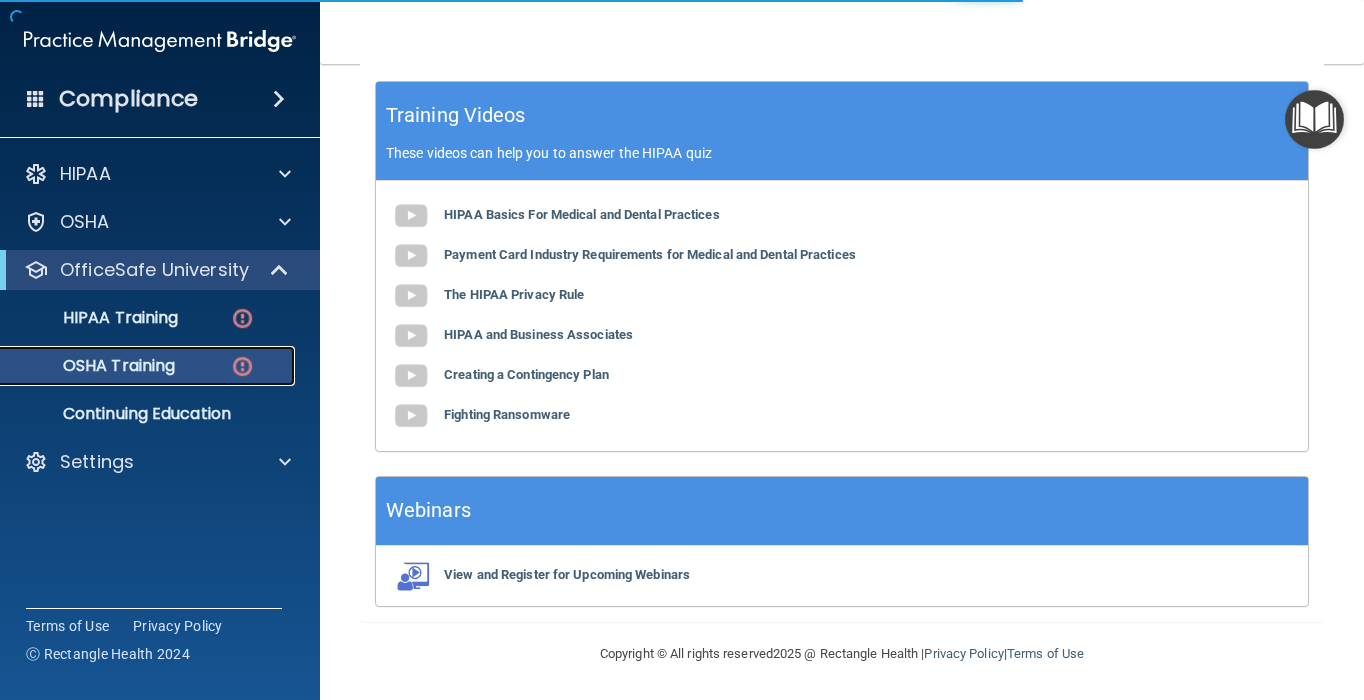 scroll, scrollTop: 458, scrollLeft: 0, axis: vertical 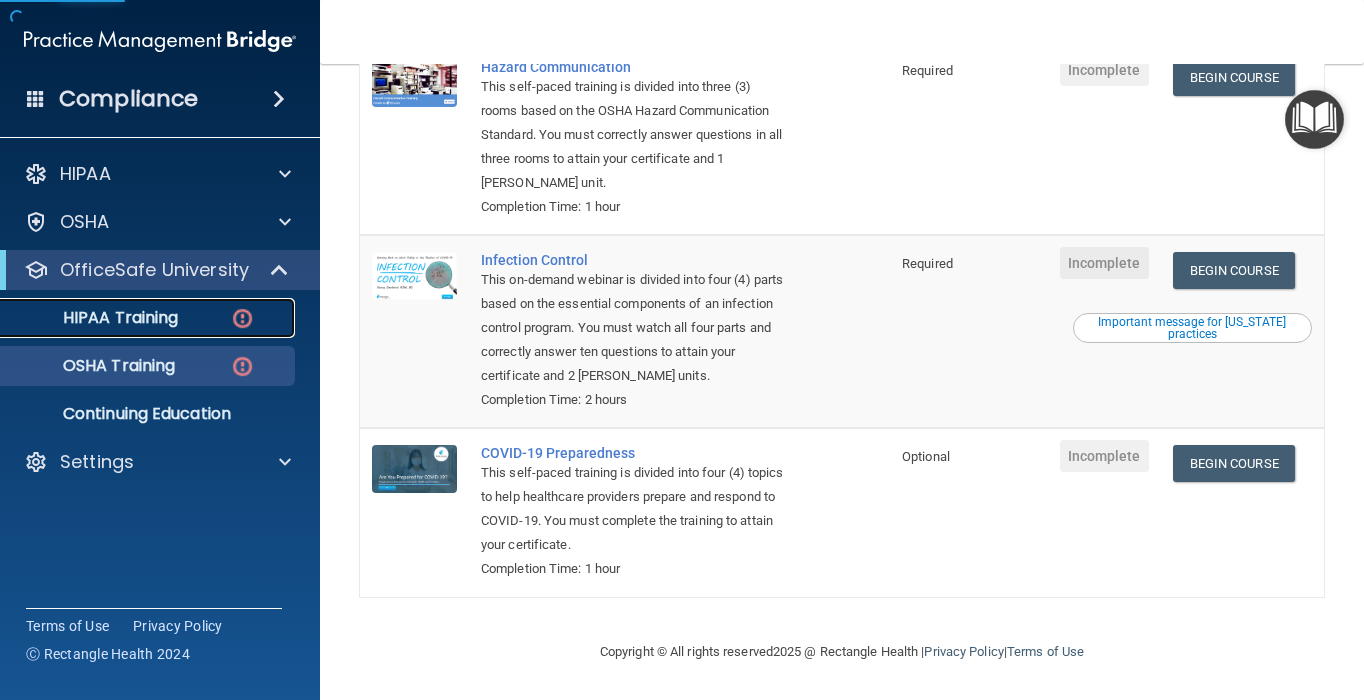 click on "HIPAA Training" at bounding box center (149, 318) 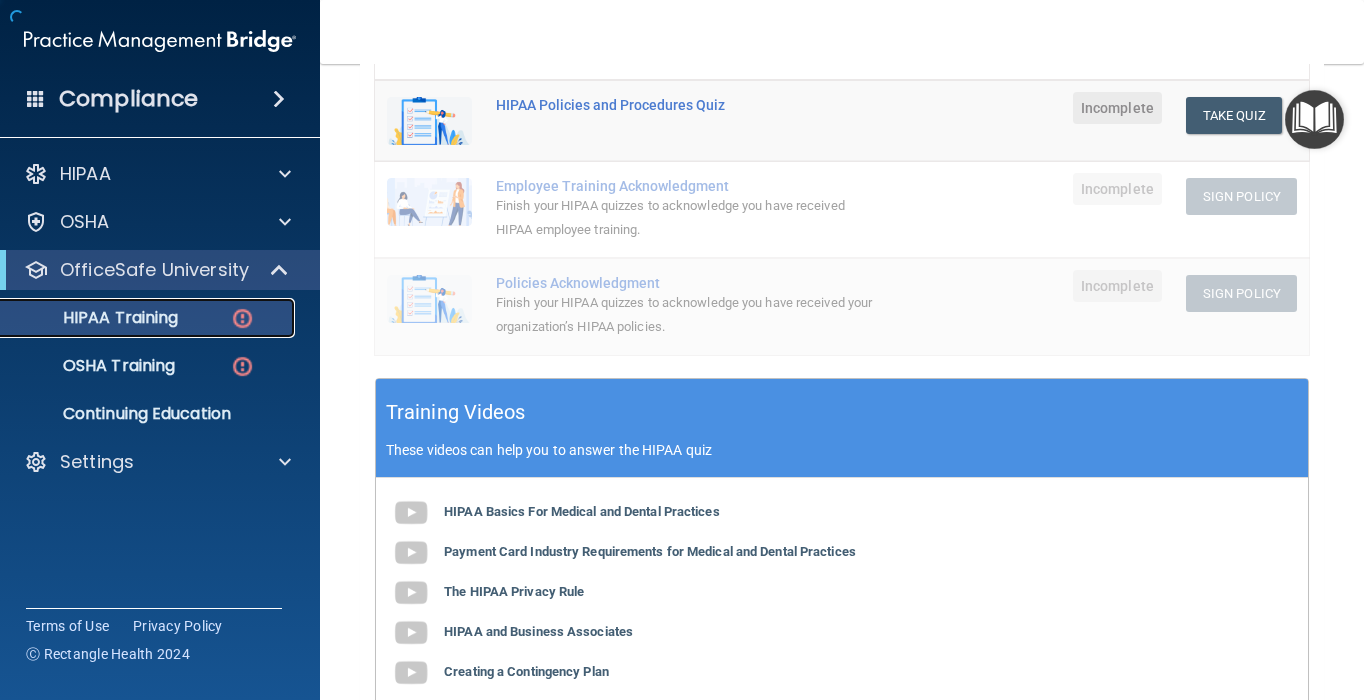 scroll, scrollTop: 755, scrollLeft: 0, axis: vertical 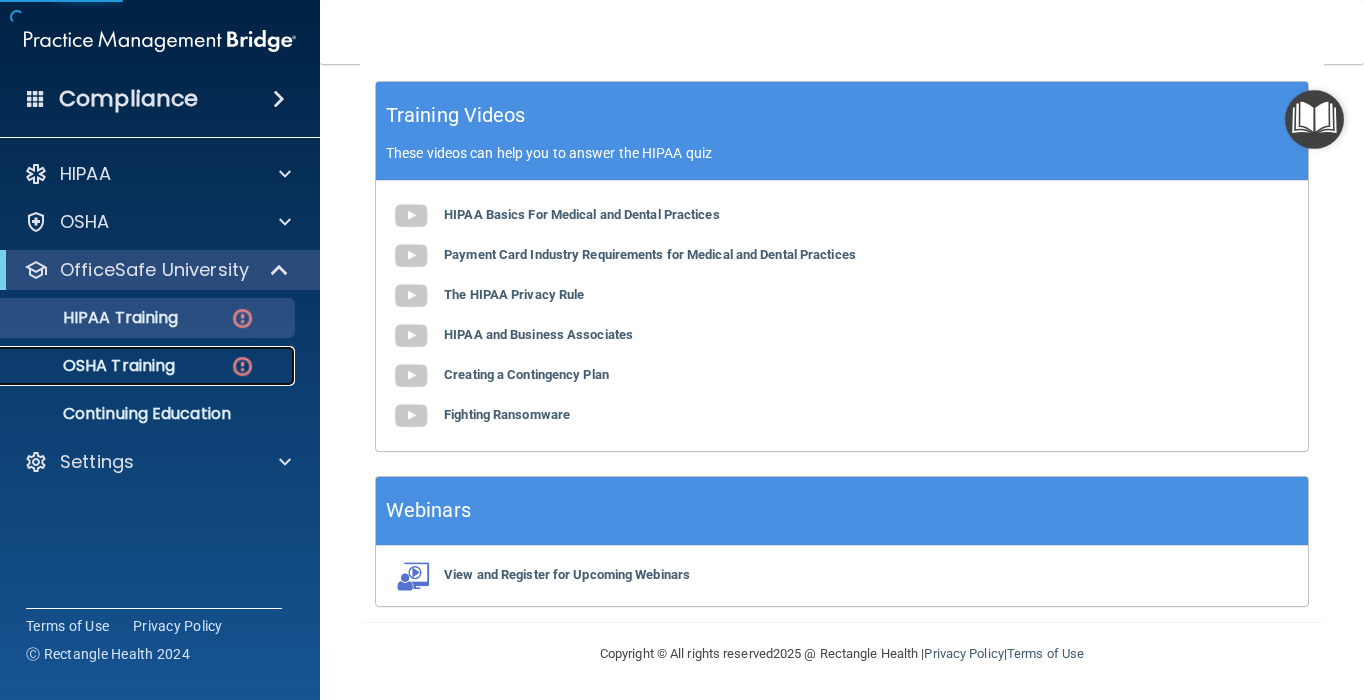 click on "OSHA Training" at bounding box center (94, 366) 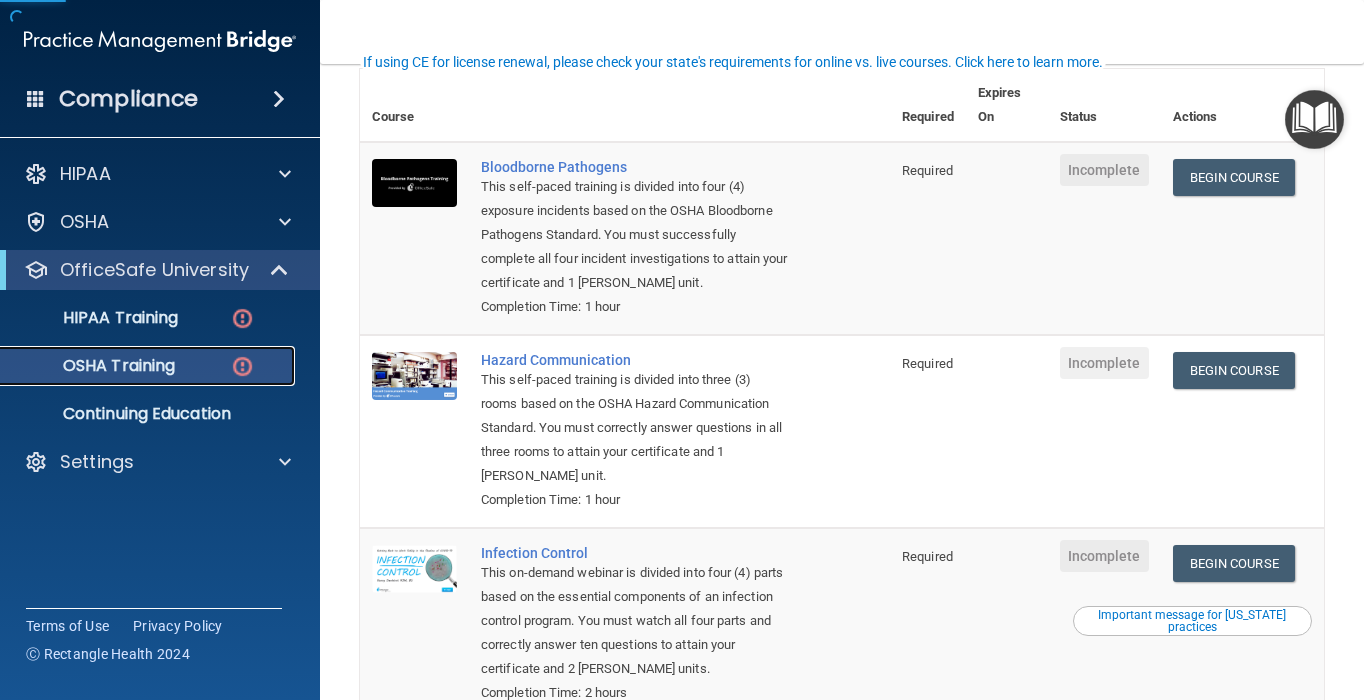 scroll, scrollTop: 0, scrollLeft: 0, axis: both 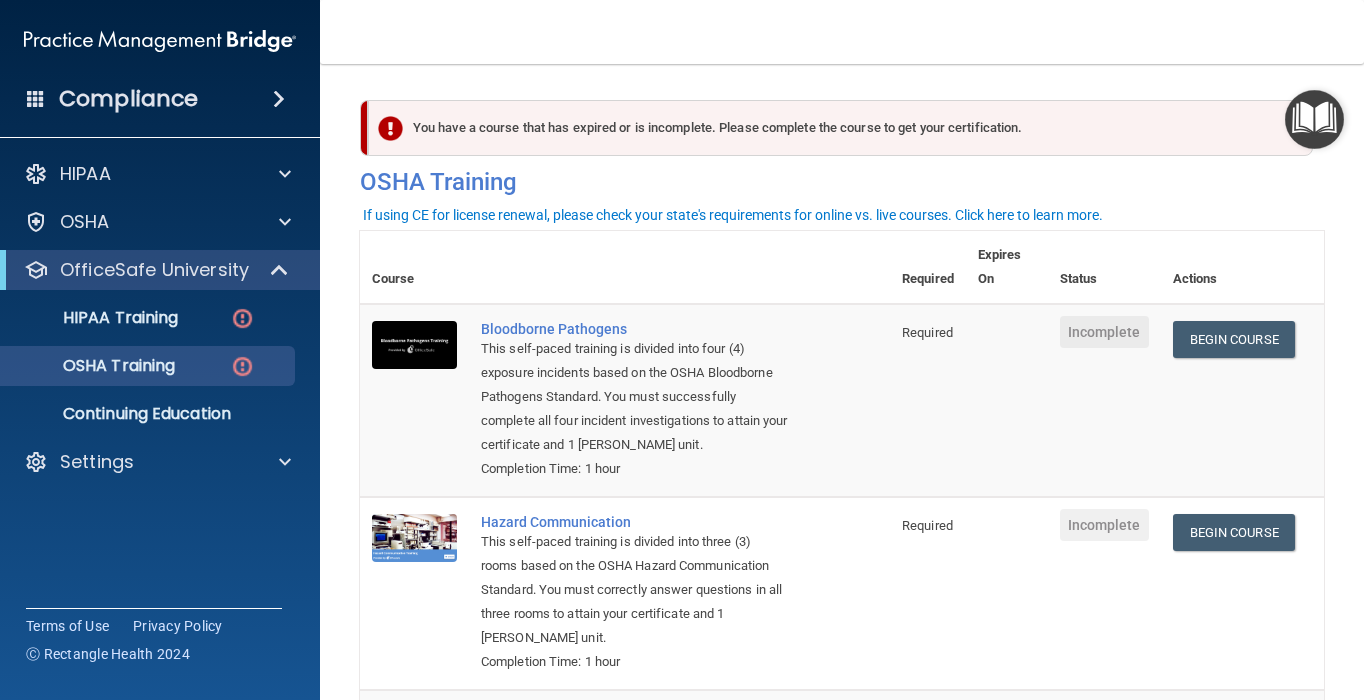 click on "HIPAA Training                   OSHA Training                   Continuing Education" at bounding box center (161, 362) 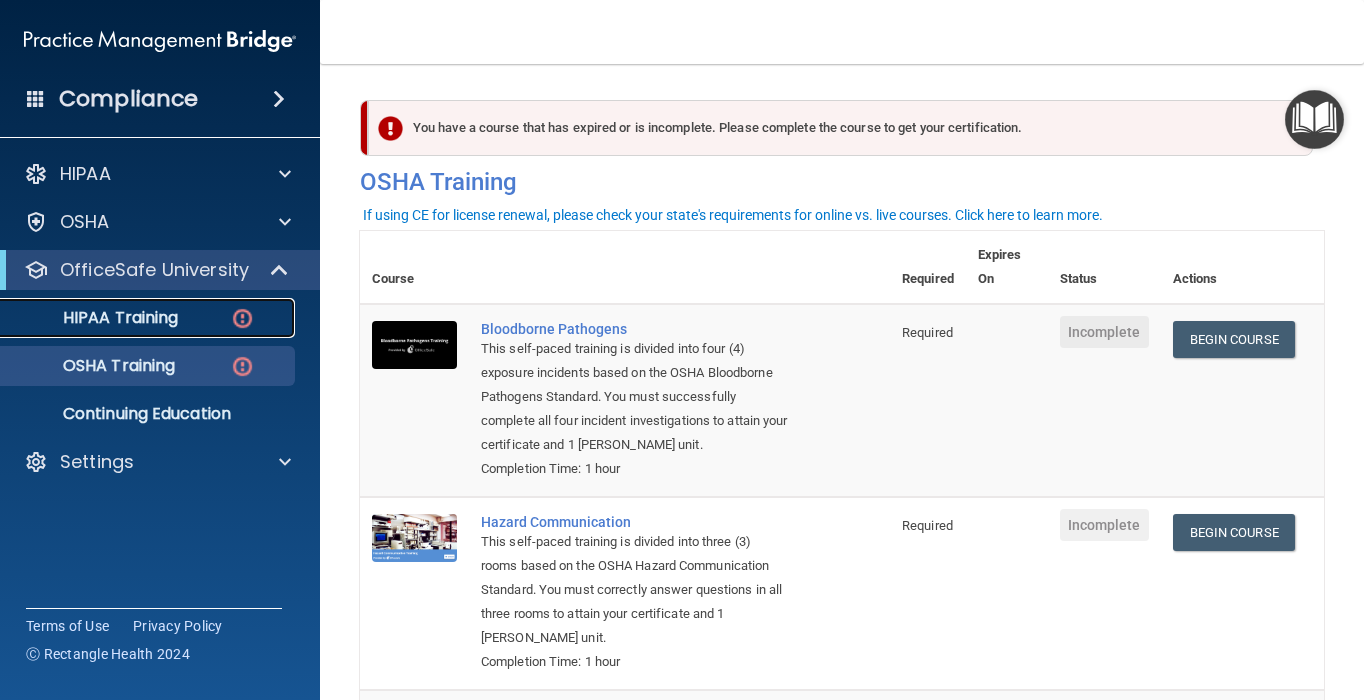 click on "HIPAA Training" at bounding box center [149, 318] 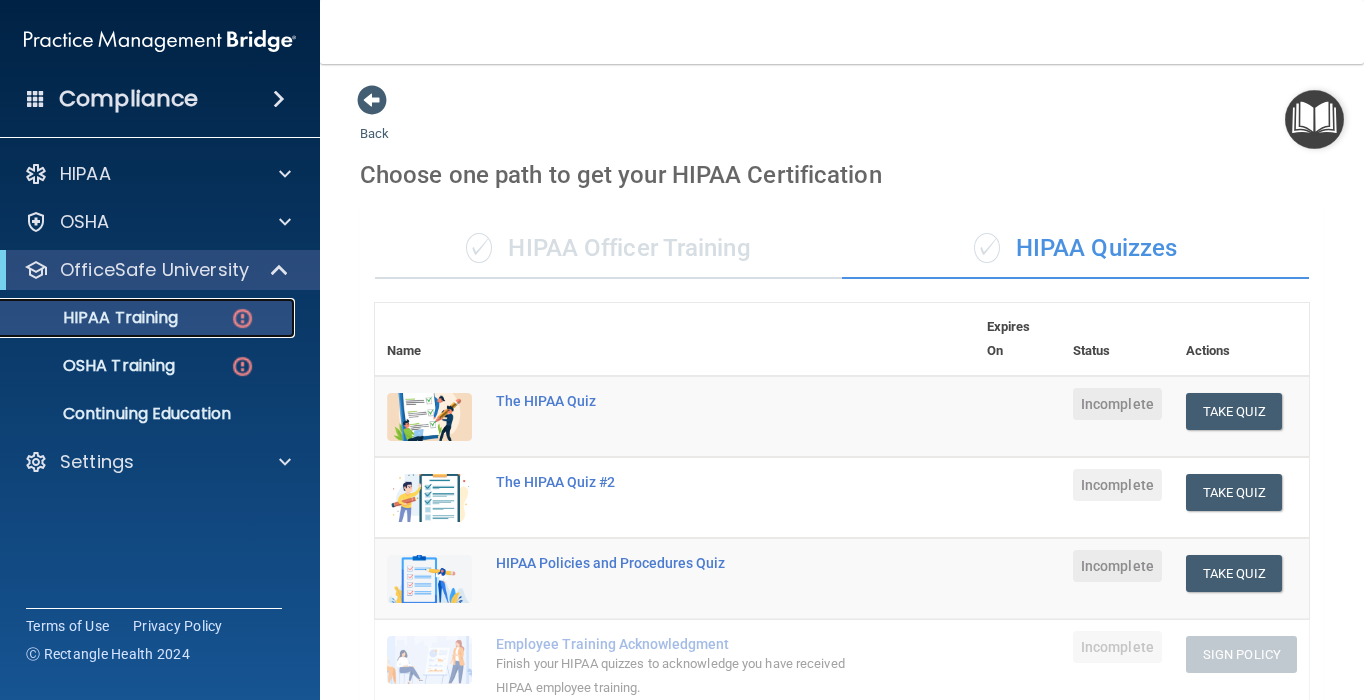scroll, scrollTop: 0, scrollLeft: 0, axis: both 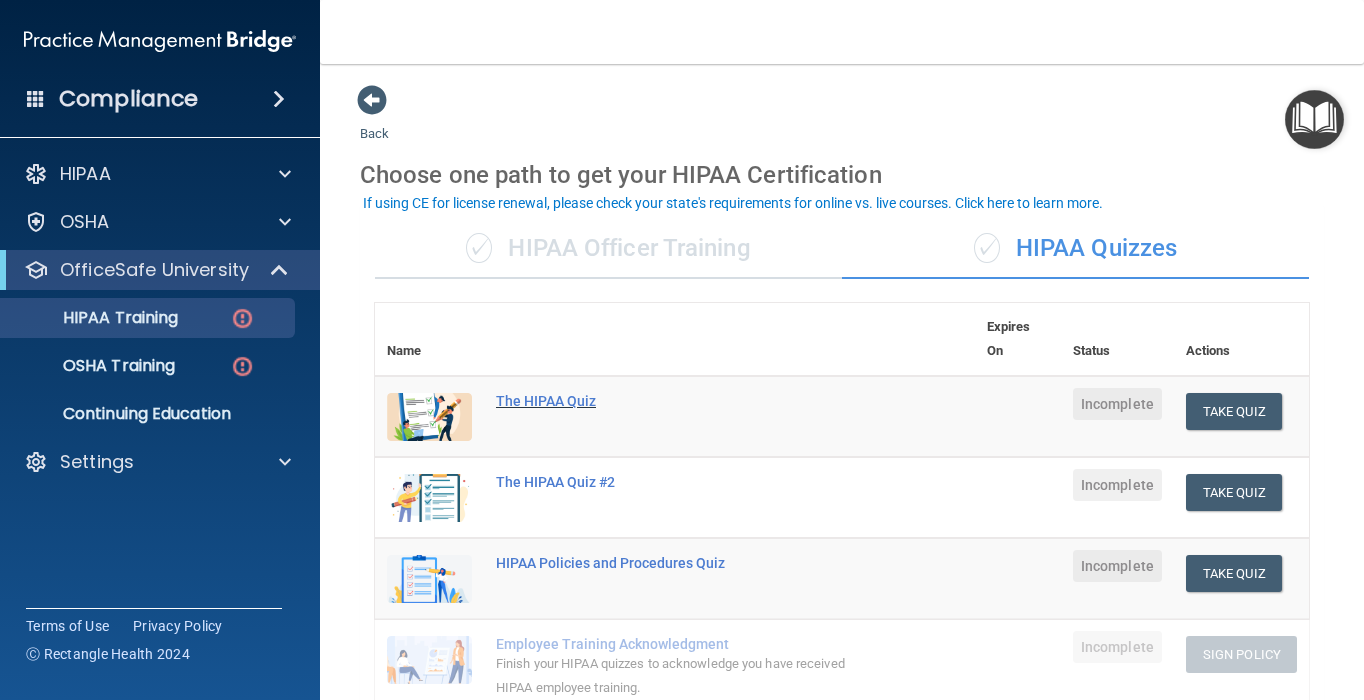 click on "The HIPAA Quiz" at bounding box center (685, 401) 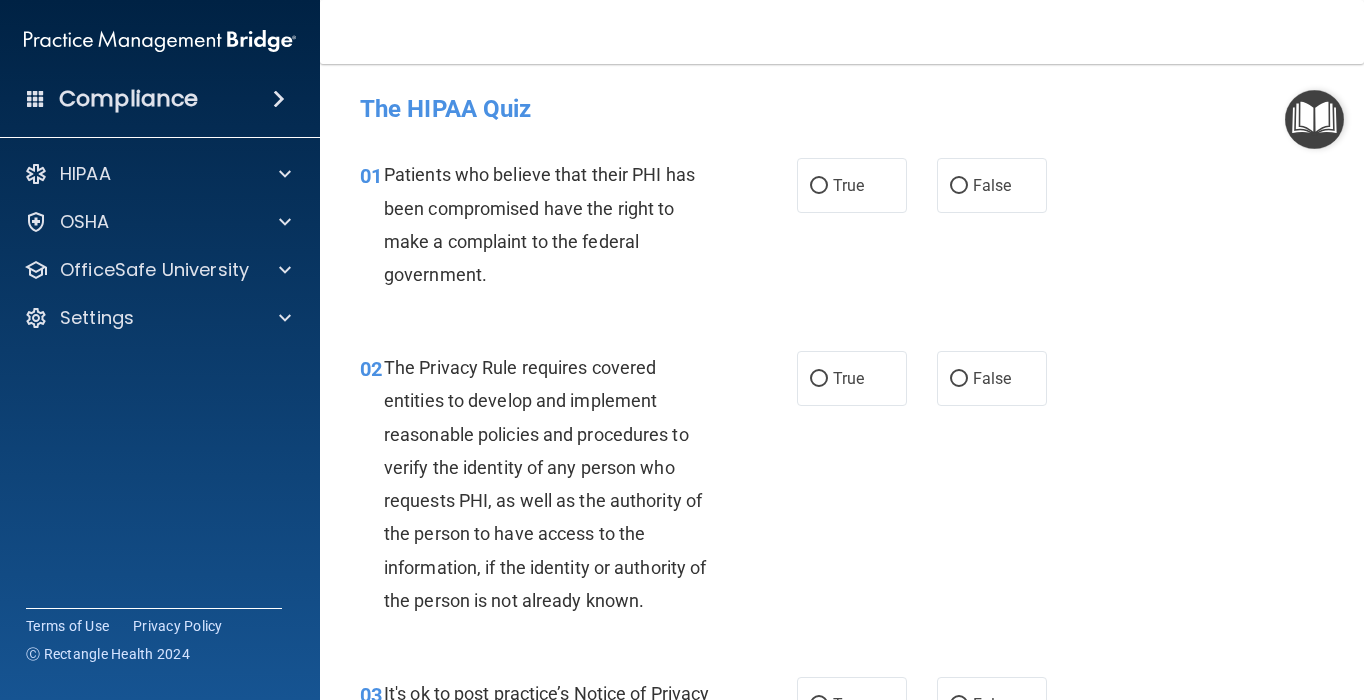 scroll, scrollTop: 28, scrollLeft: 0, axis: vertical 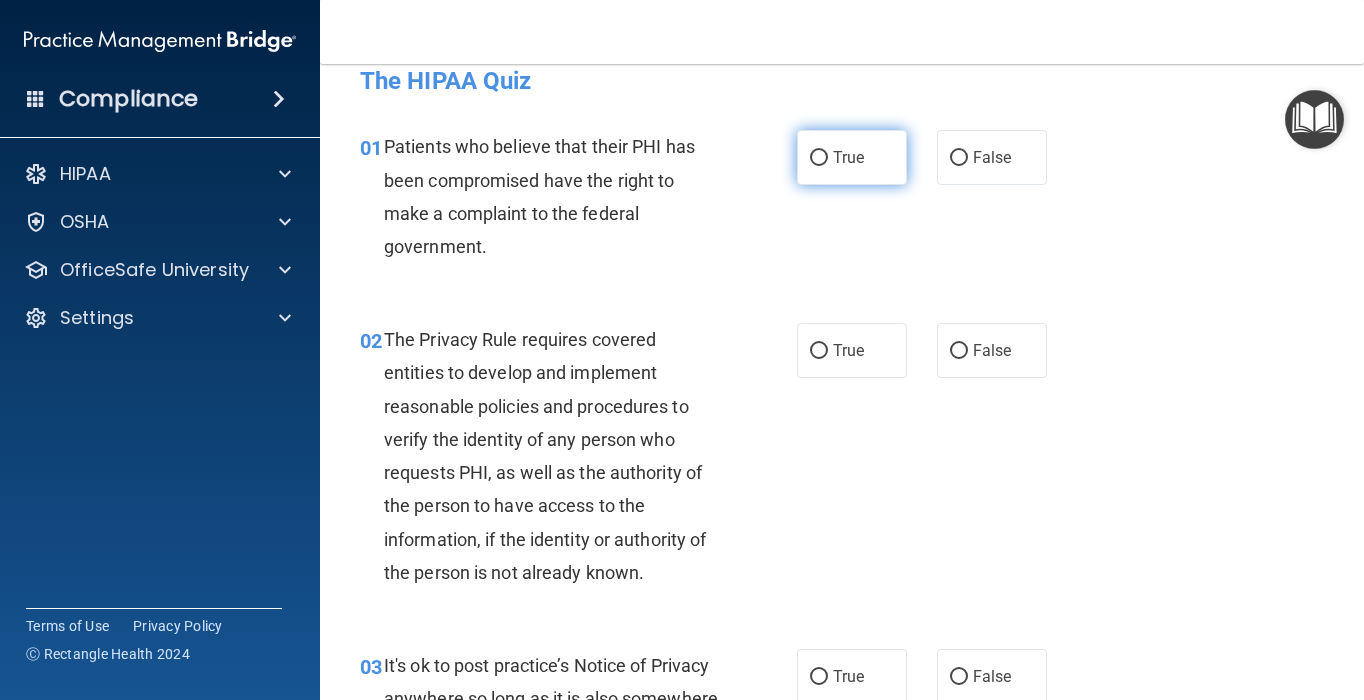 click on "True" at bounding box center [852, 157] 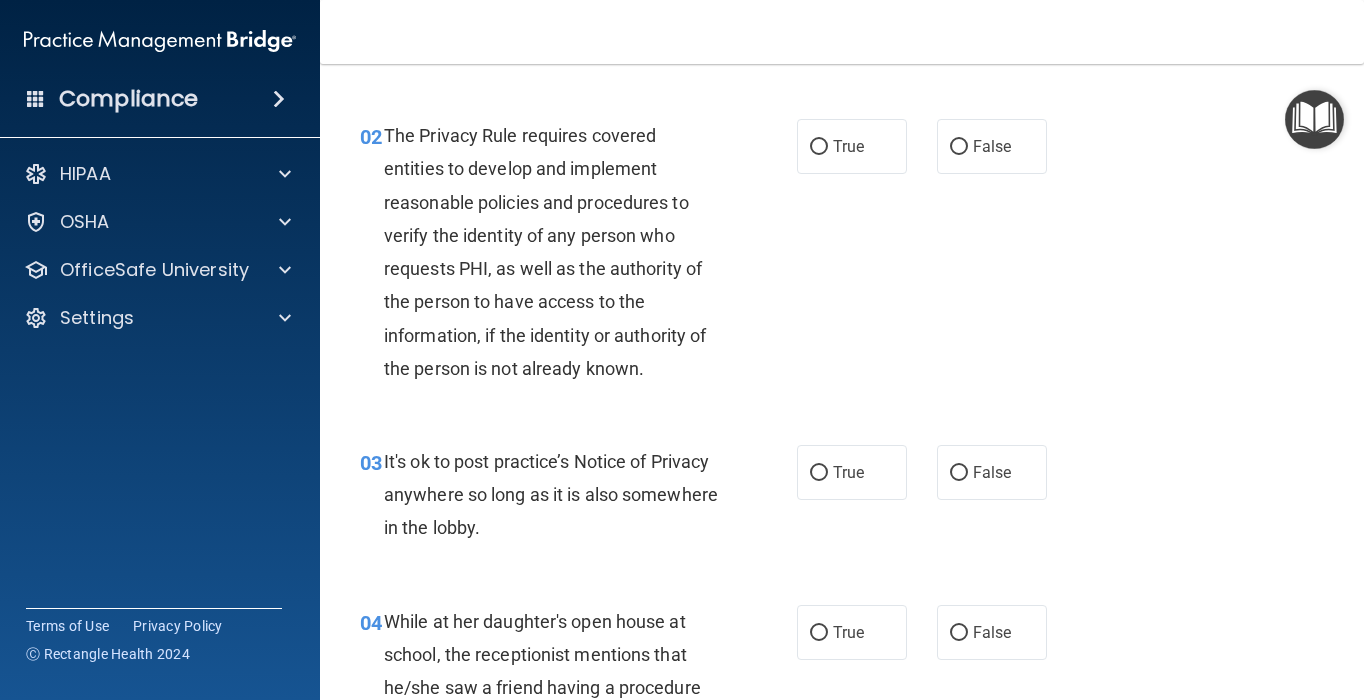 scroll, scrollTop: 280, scrollLeft: 0, axis: vertical 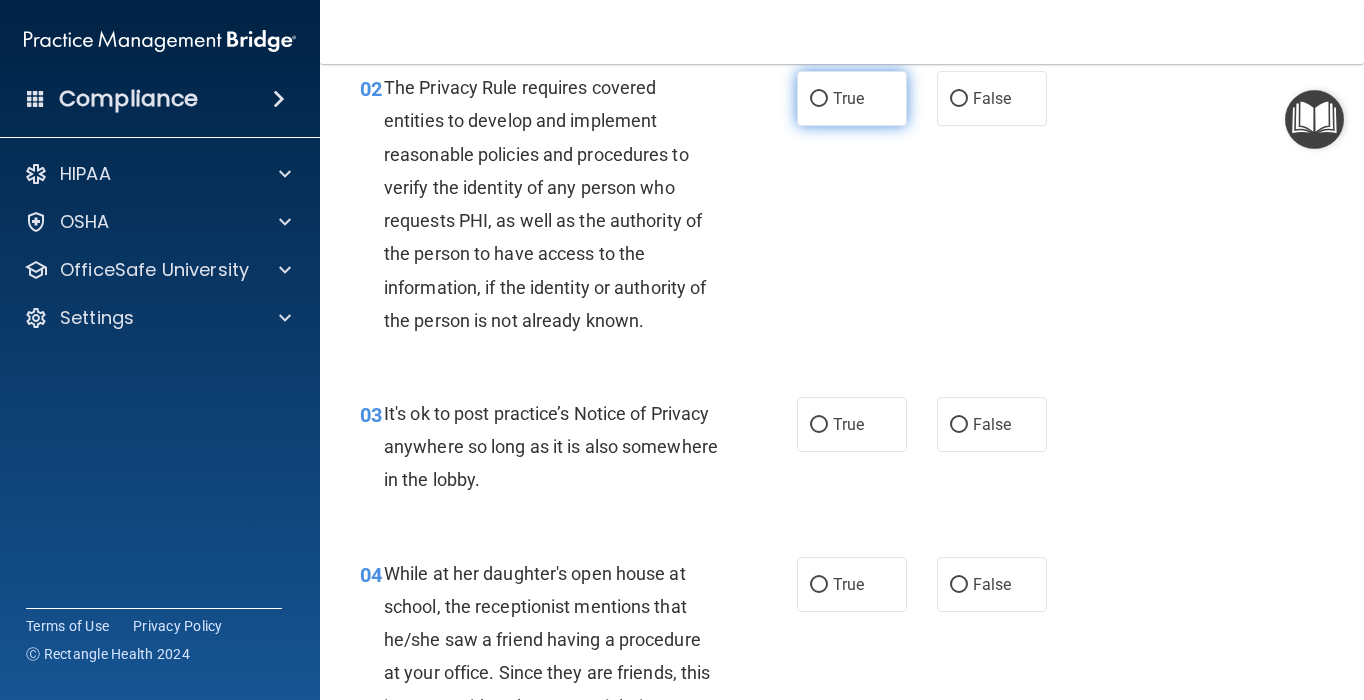 click on "True" at bounding box center [852, 98] 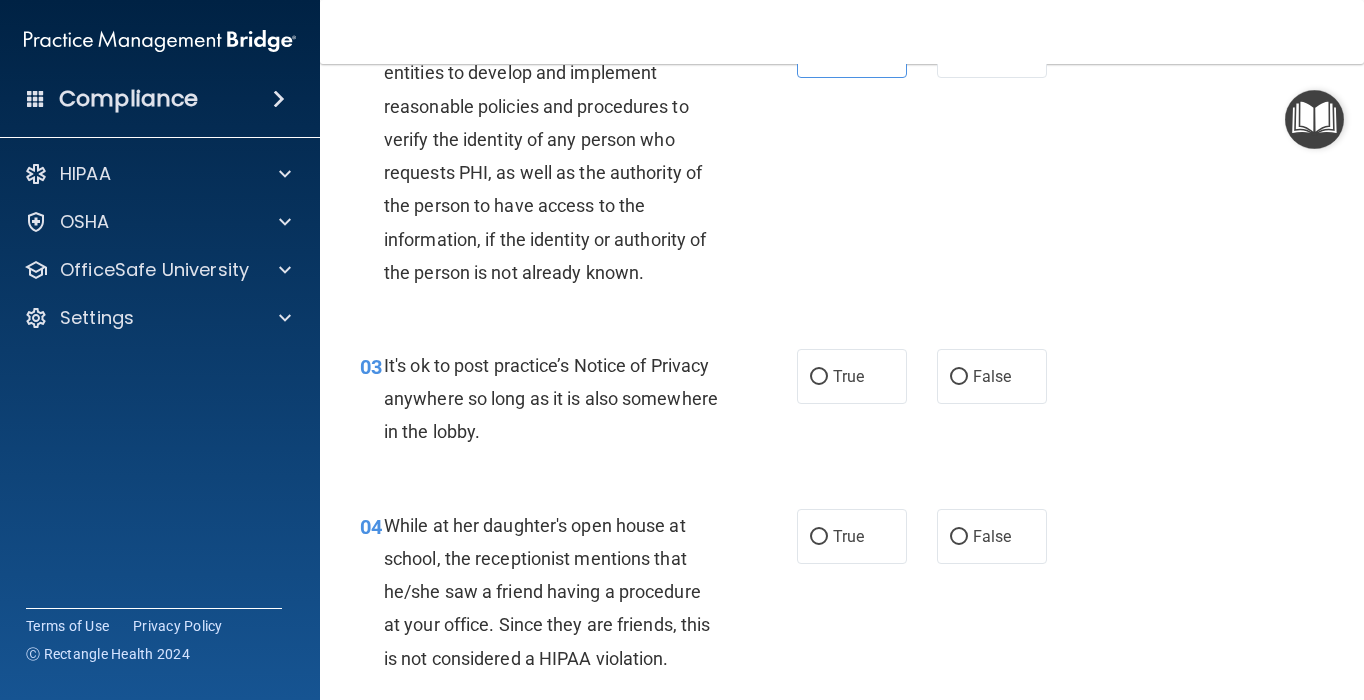 scroll, scrollTop: 352, scrollLeft: 0, axis: vertical 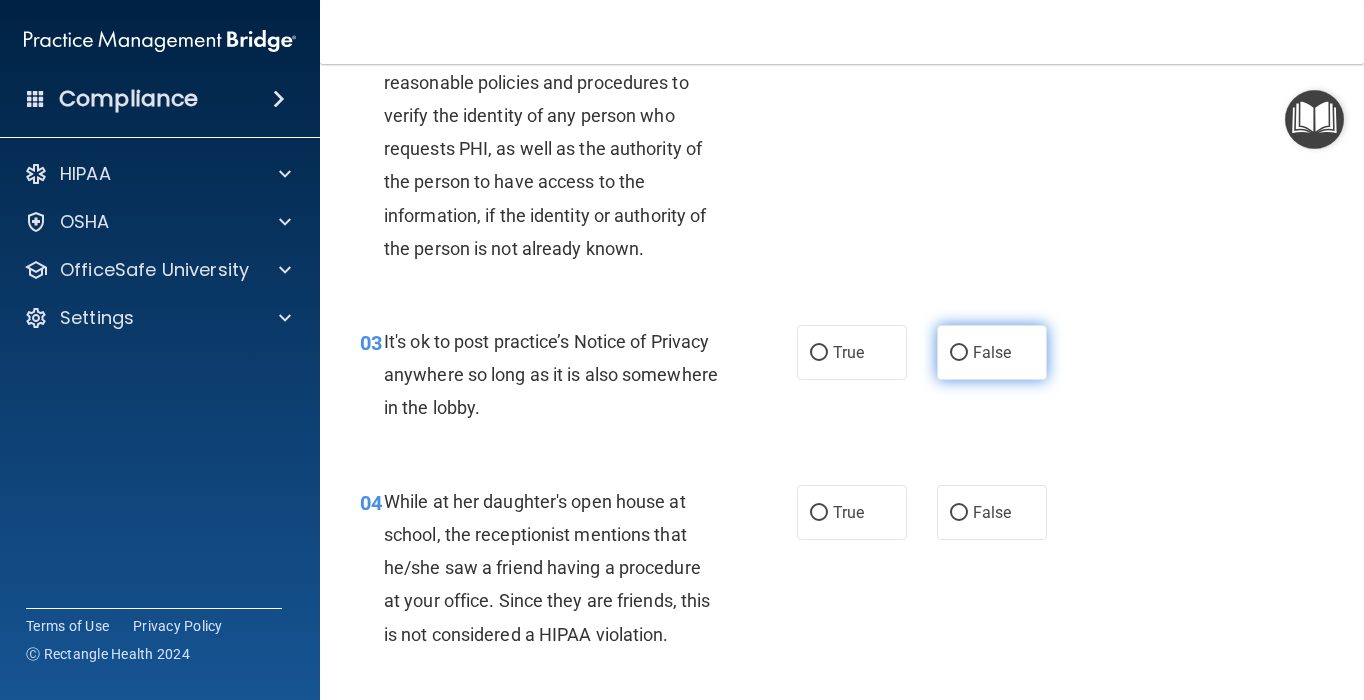 click on "False" at bounding box center [959, 353] 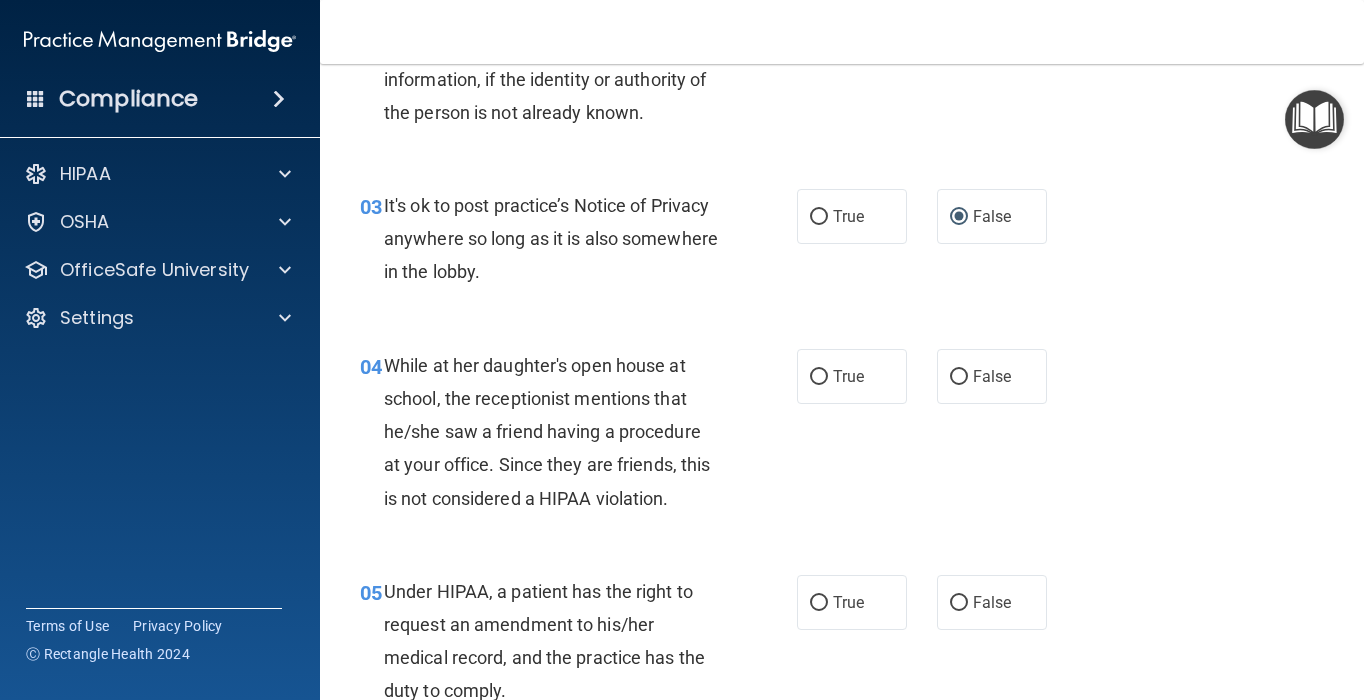 scroll, scrollTop: 523, scrollLeft: 0, axis: vertical 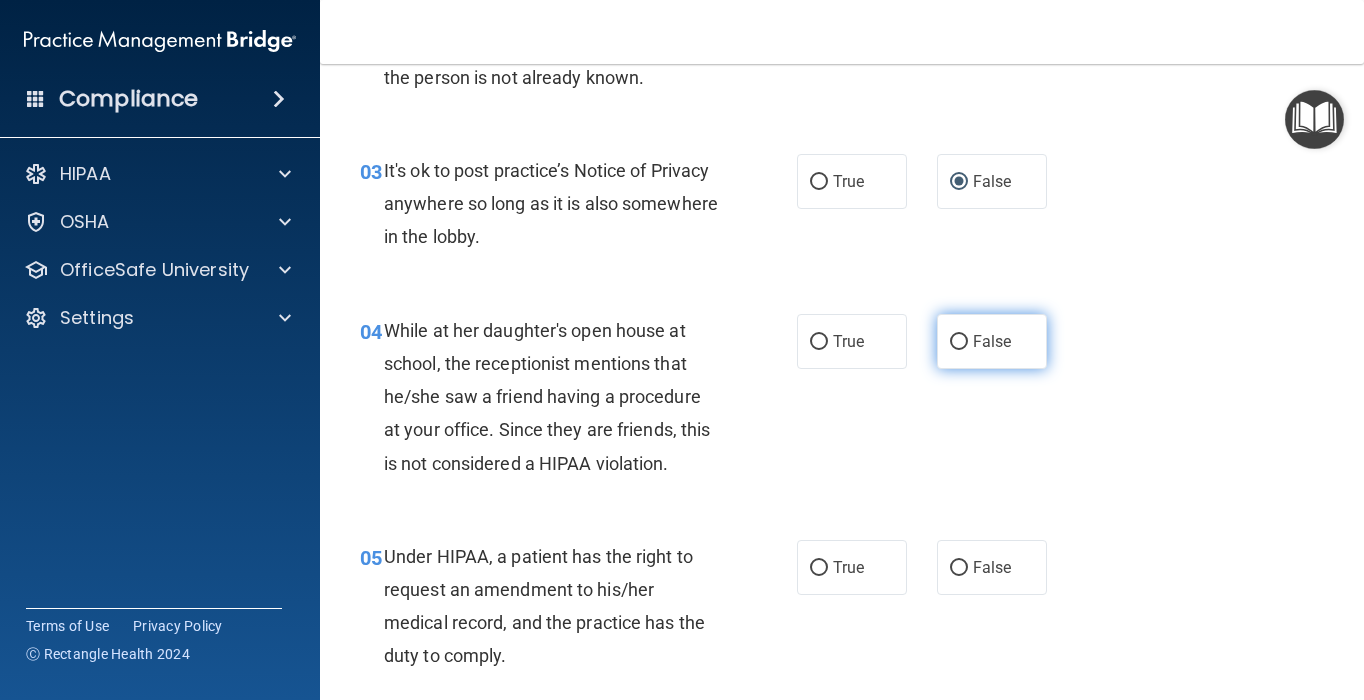 click on "False" at bounding box center (992, 341) 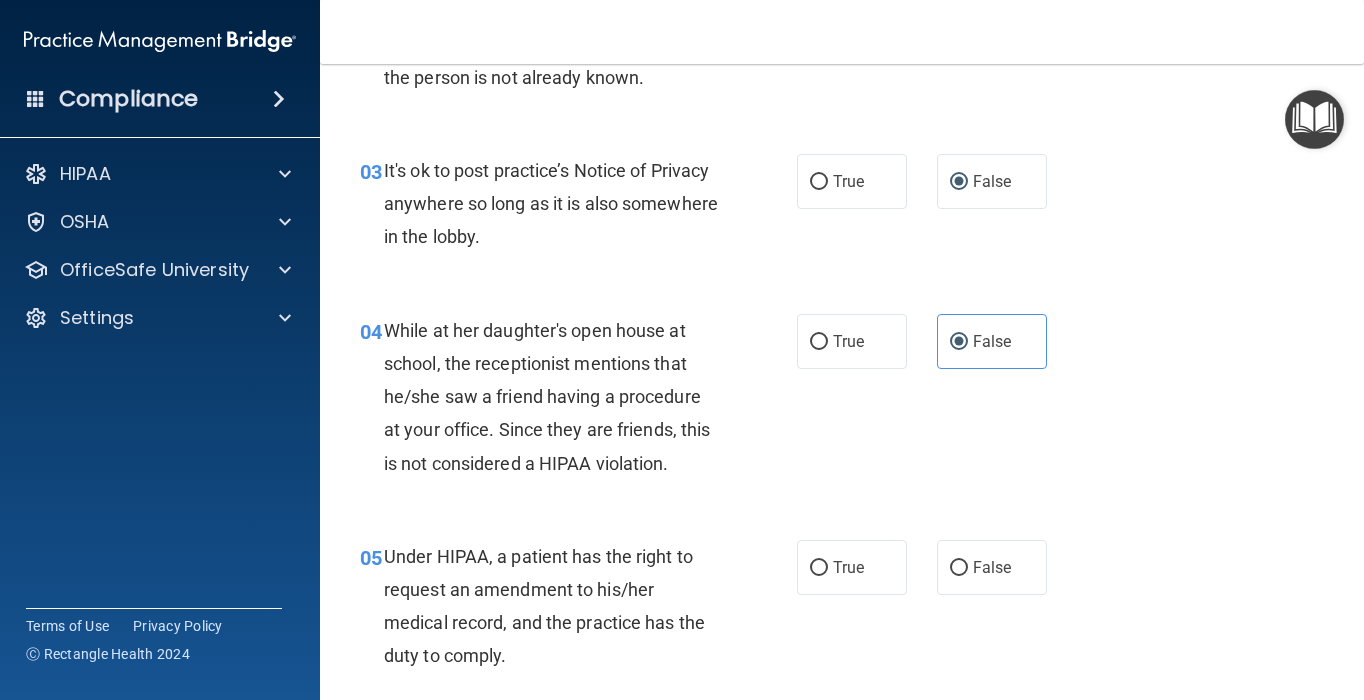 scroll, scrollTop: 615, scrollLeft: 0, axis: vertical 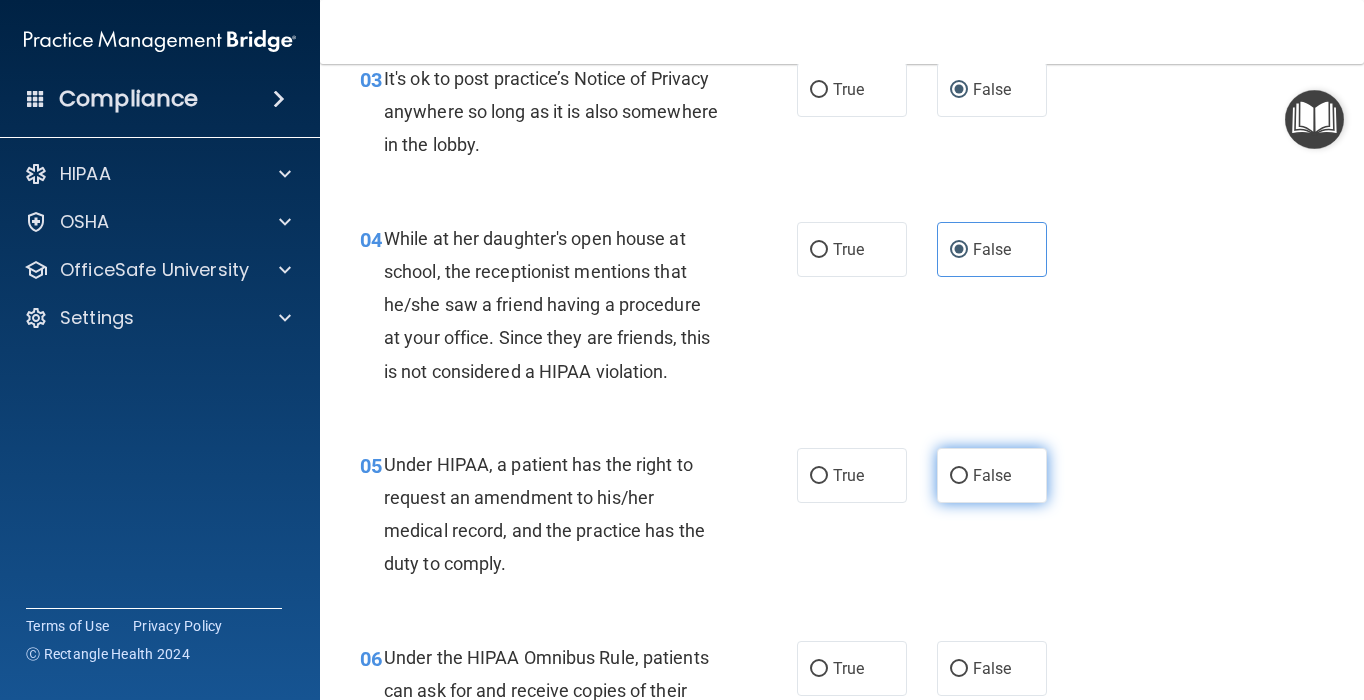 click on "False" at bounding box center [992, 475] 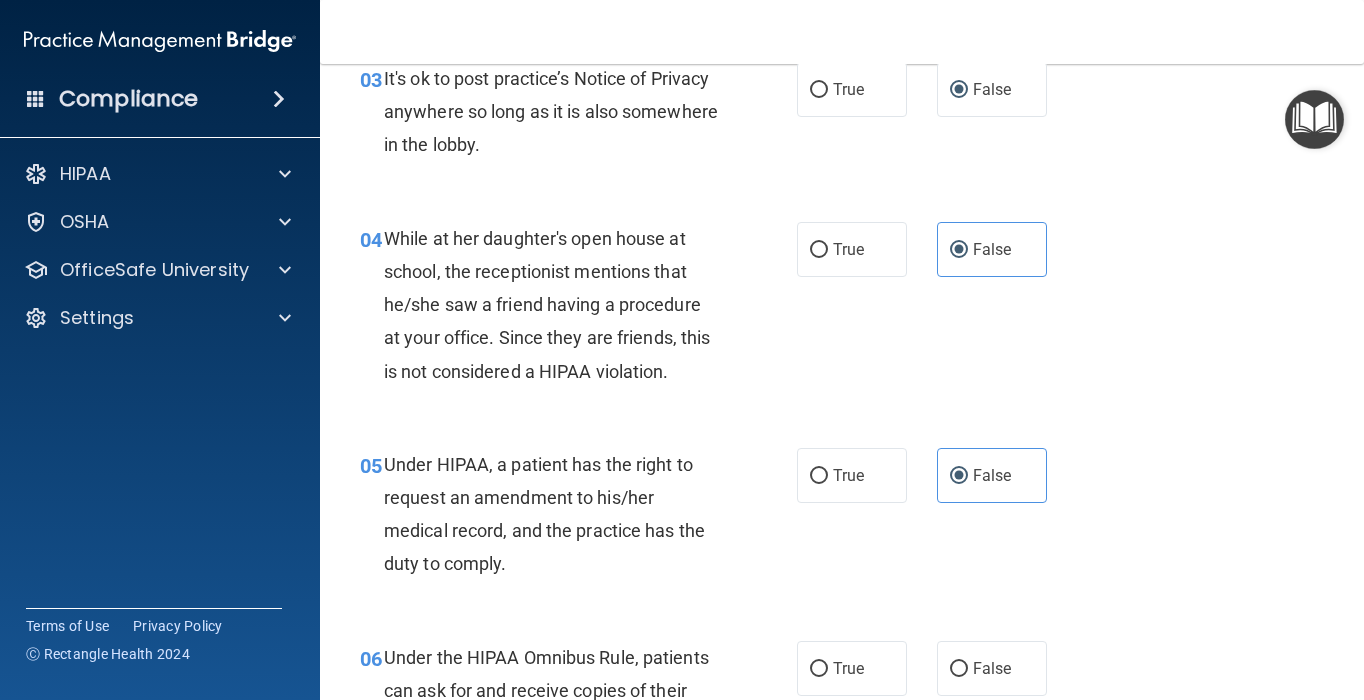 scroll, scrollTop: 536, scrollLeft: 0, axis: vertical 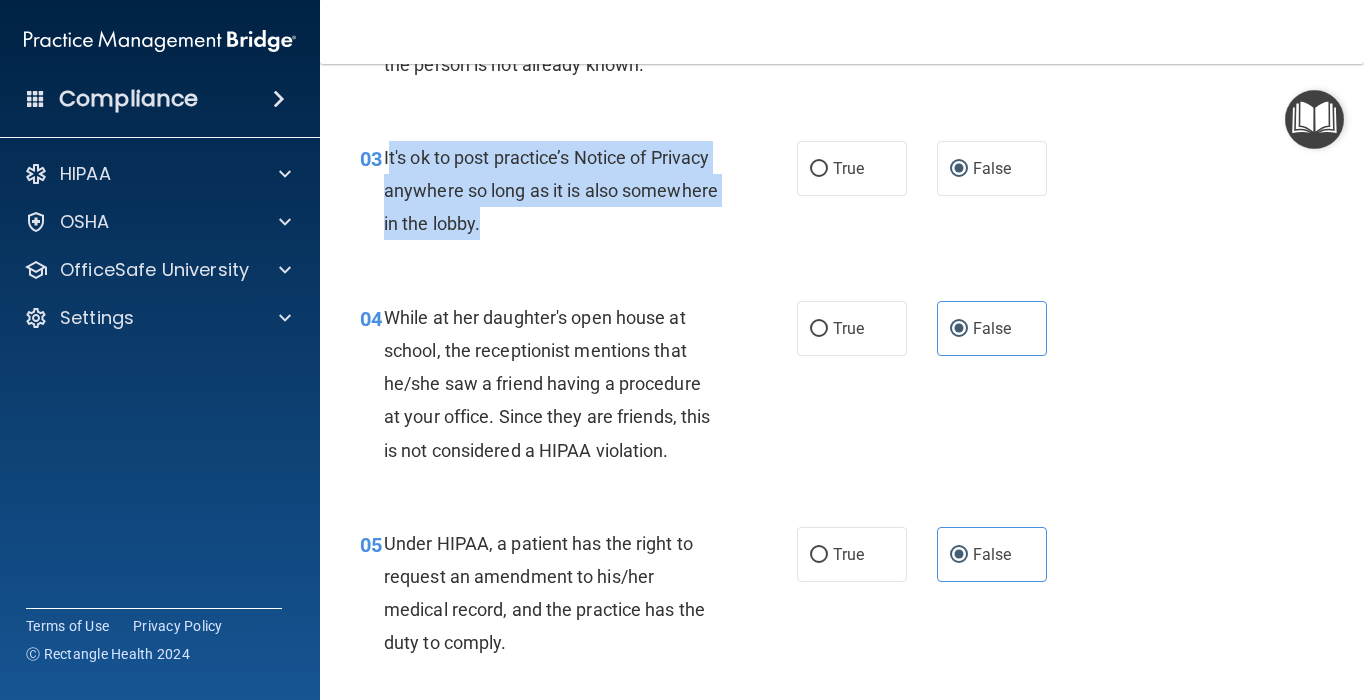 drag, startPoint x: 588, startPoint y: 220, endPoint x: 387, endPoint y: 165, distance: 208.38905 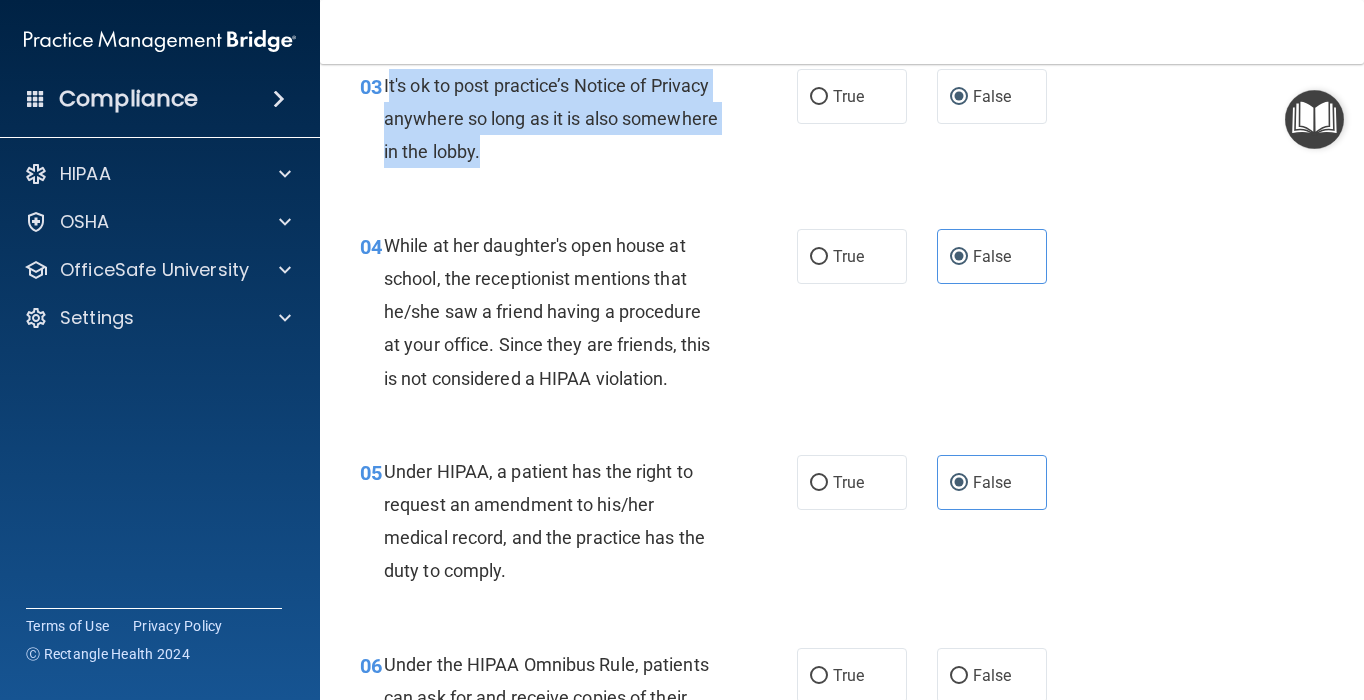 scroll, scrollTop: 610, scrollLeft: 0, axis: vertical 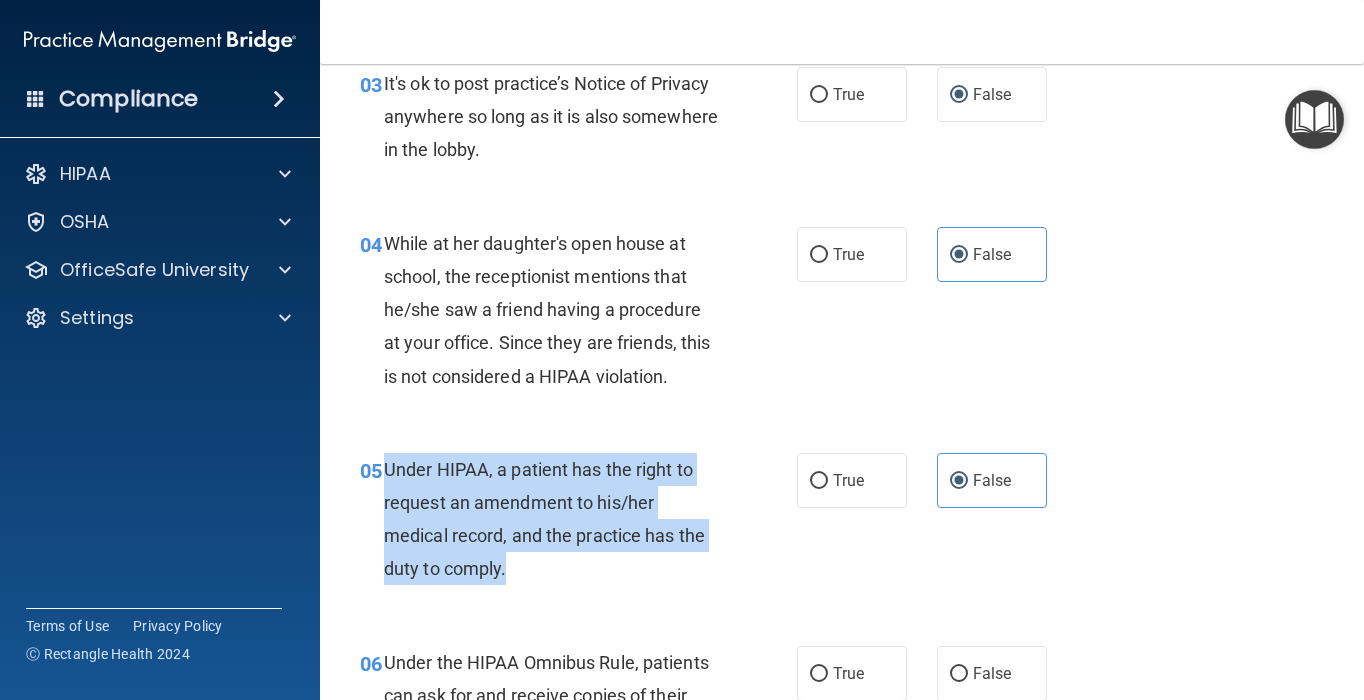 drag, startPoint x: 567, startPoint y: 568, endPoint x: 384, endPoint y: 476, distance: 204.82431 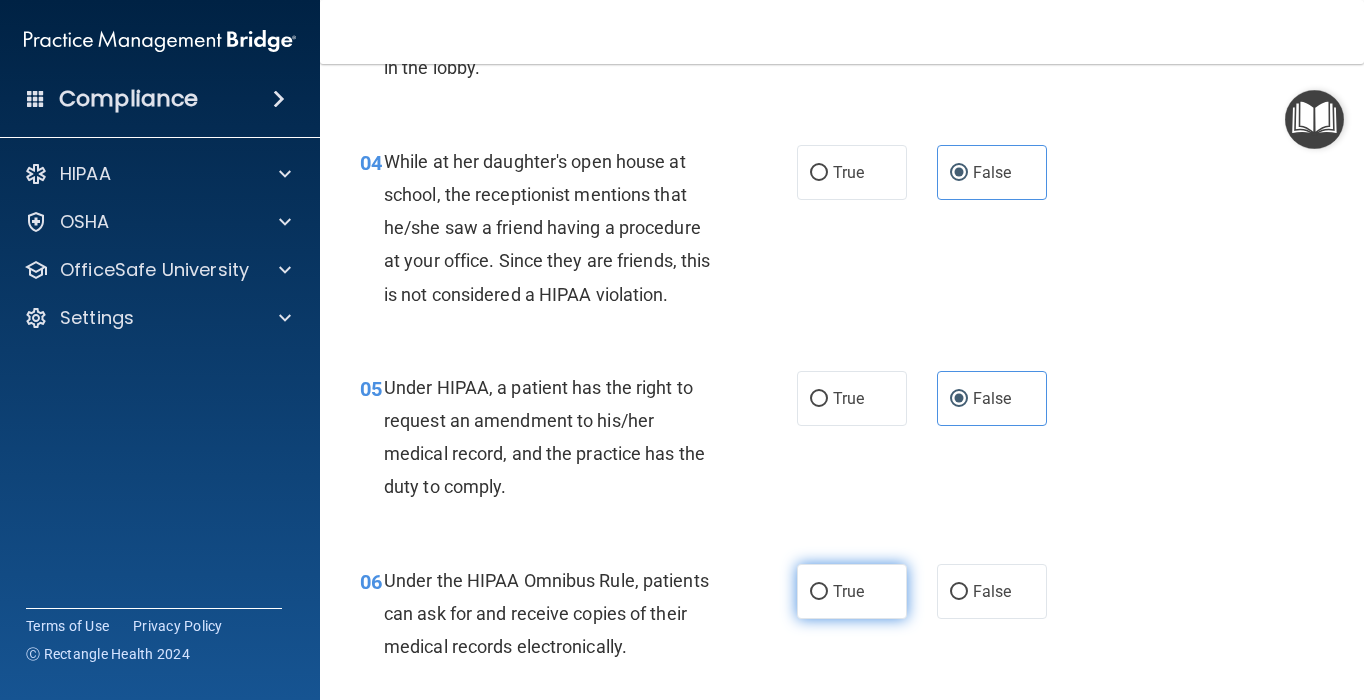 click on "True" at bounding box center (848, 591) 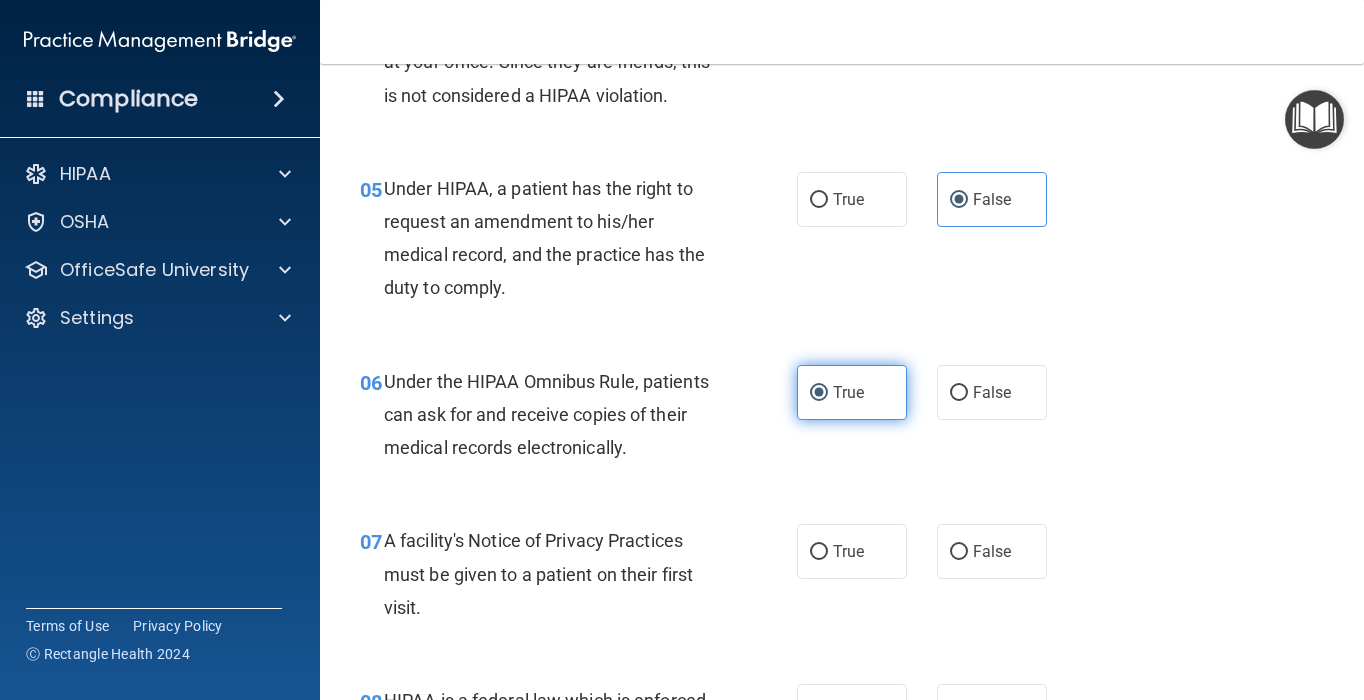 scroll, scrollTop: 896, scrollLeft: 0, axis: vertical 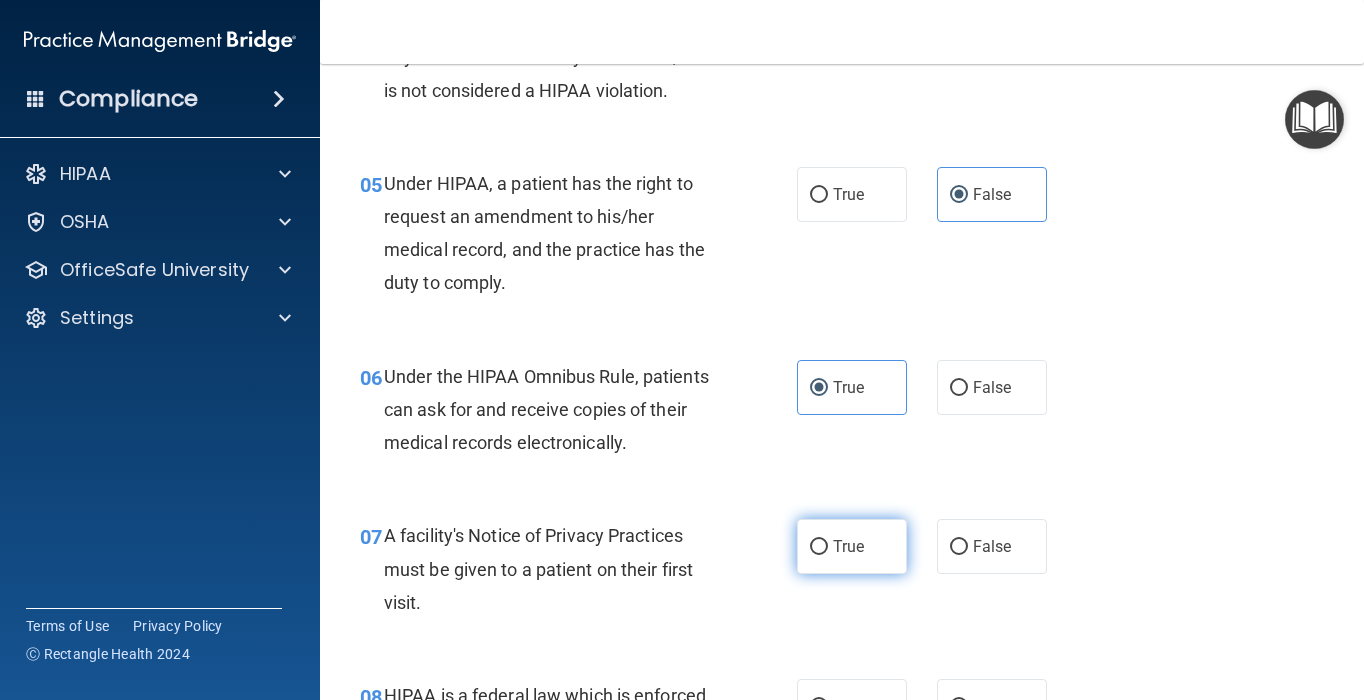 click on "True" at bounding box center (852, 546) 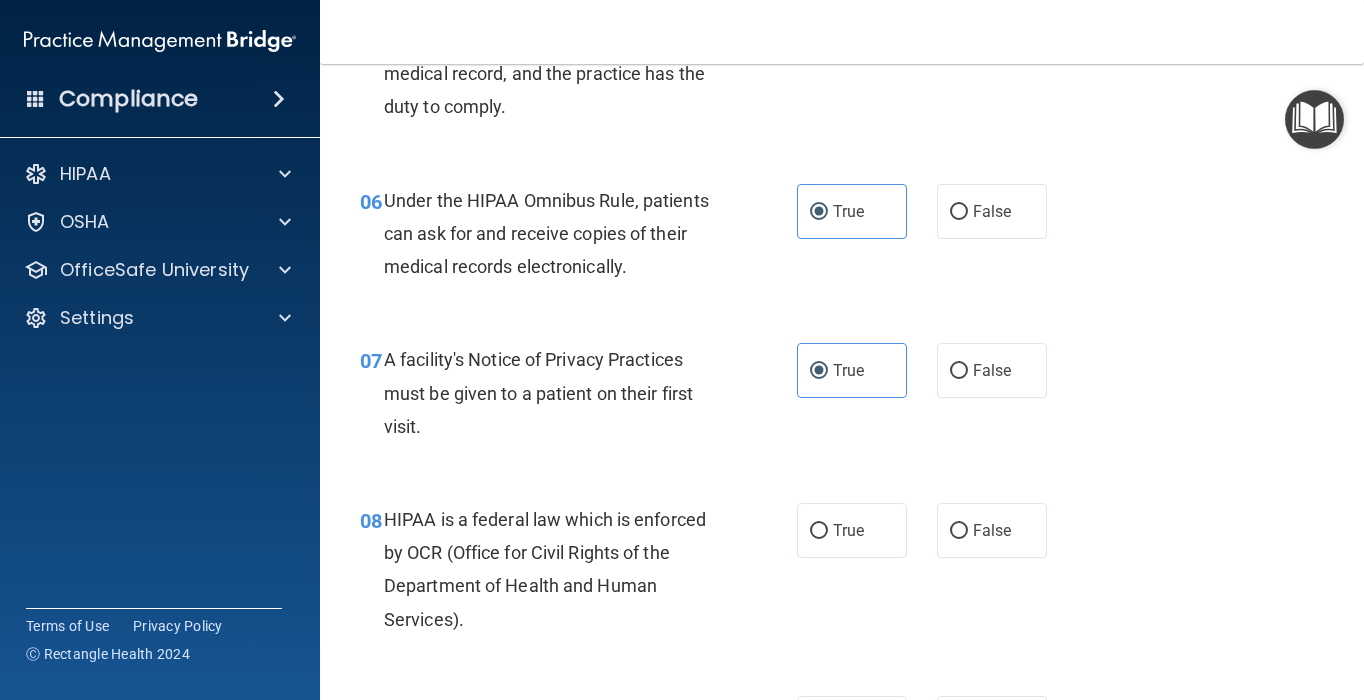 scroll, scrollTop: 1071, scrollLeft: 0, axis: vertical 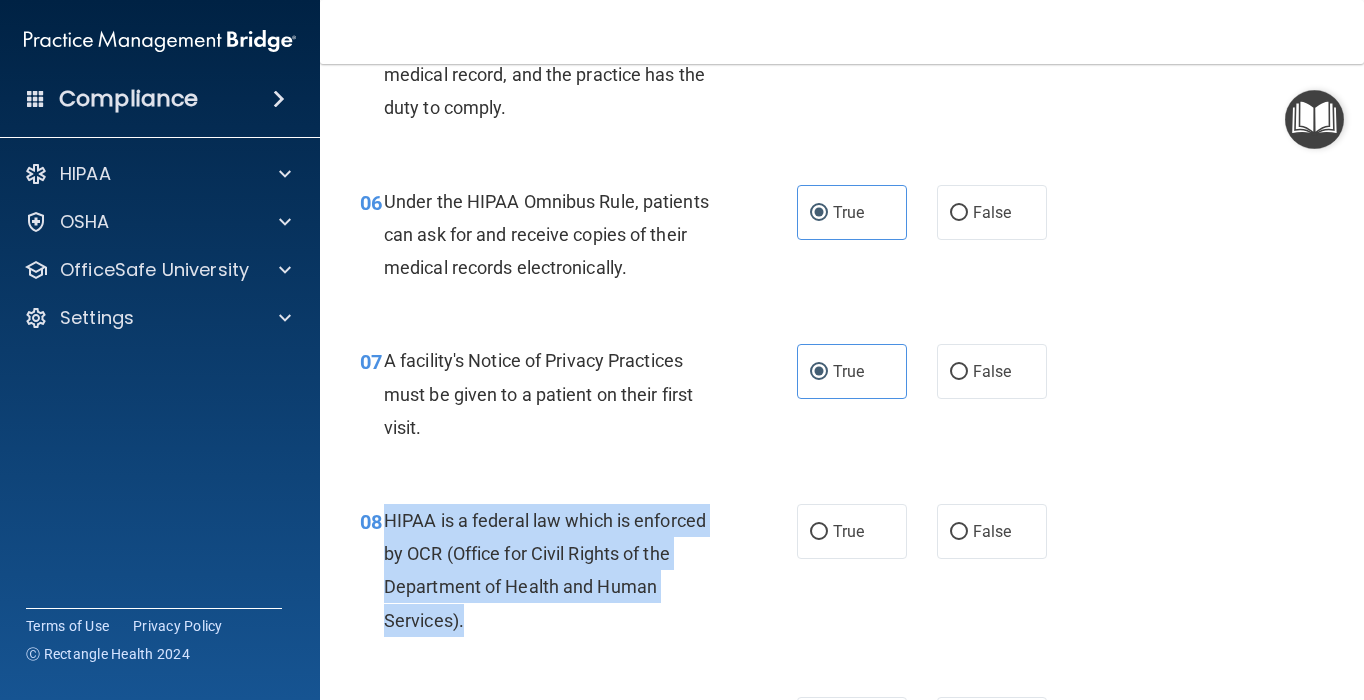 drag, startPoint x: 503, startPoint y: 619, endPoint x: 380, endPoint y: 528, distance: 153.00327 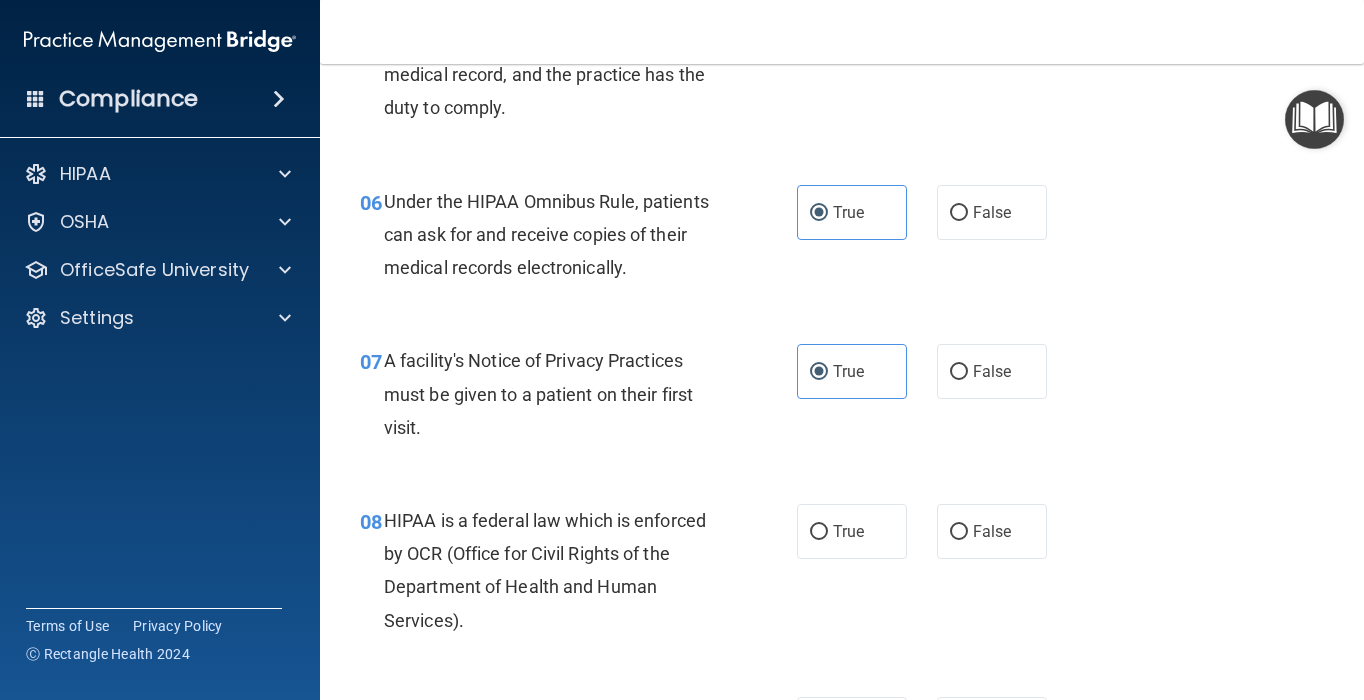 click on "A facility's Notice of Privacy Practices must be given to a patient on their first visit." at bounding box center (559, 394) 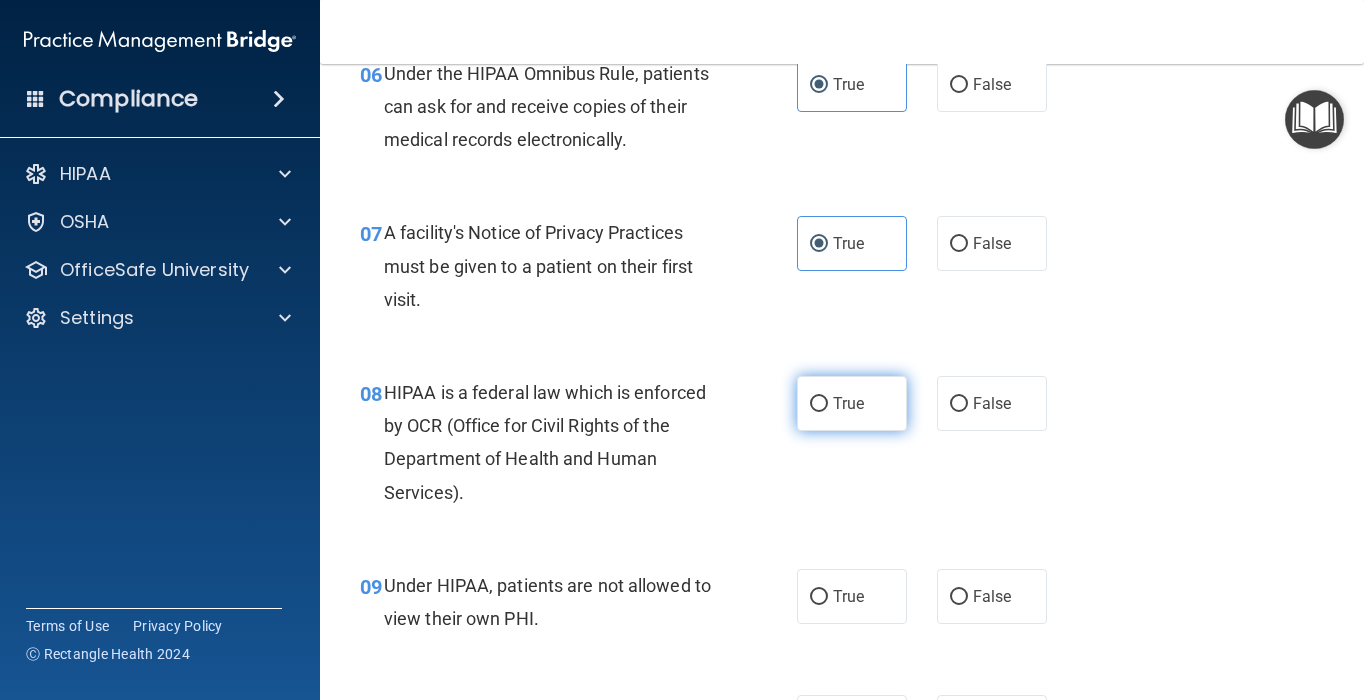 click on "True" at bounding box center (848, 403) 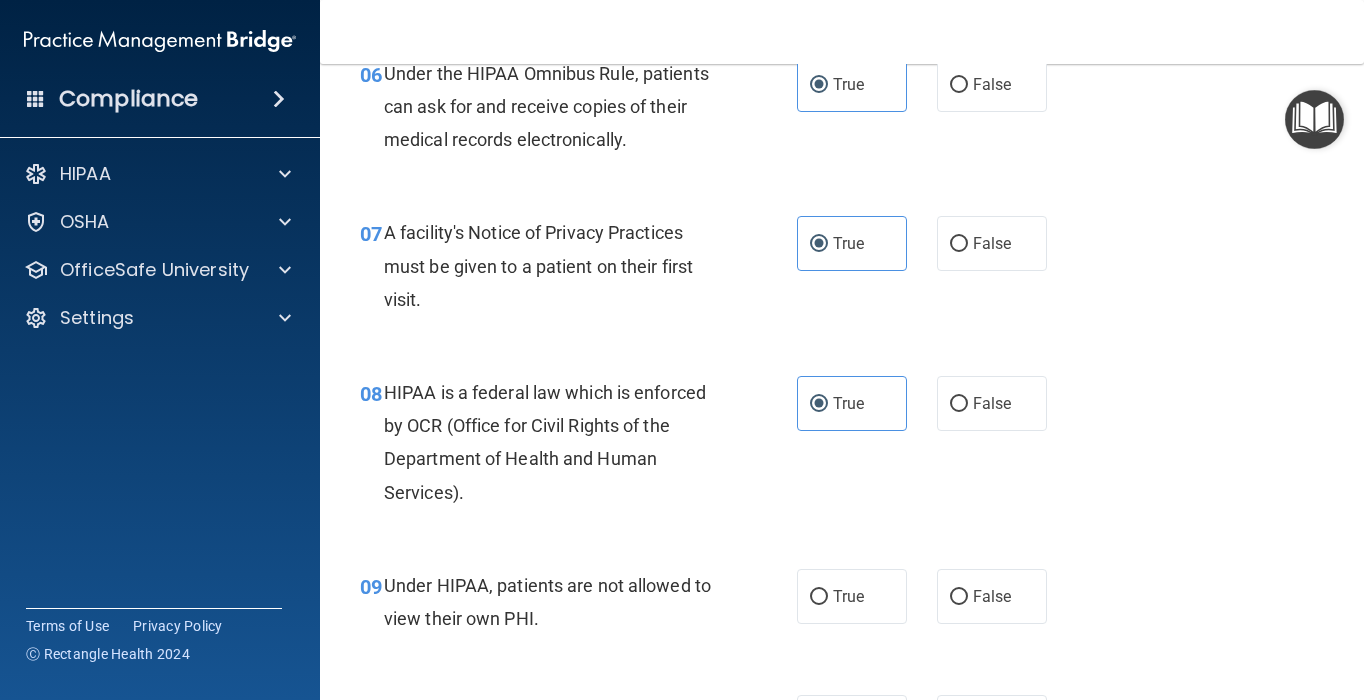scroll, scrollTop: 1280, scrollLeft: 0, axis: vertical 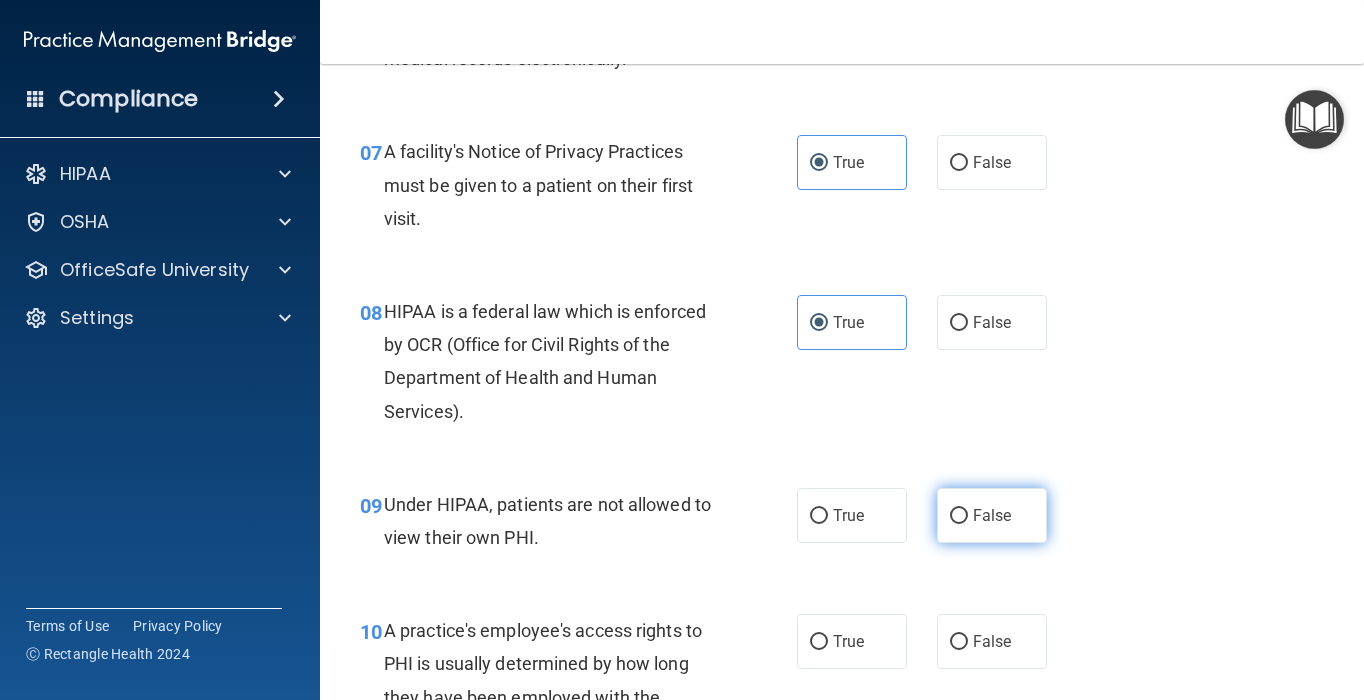 click on "False" at bounding box center (992, 515) 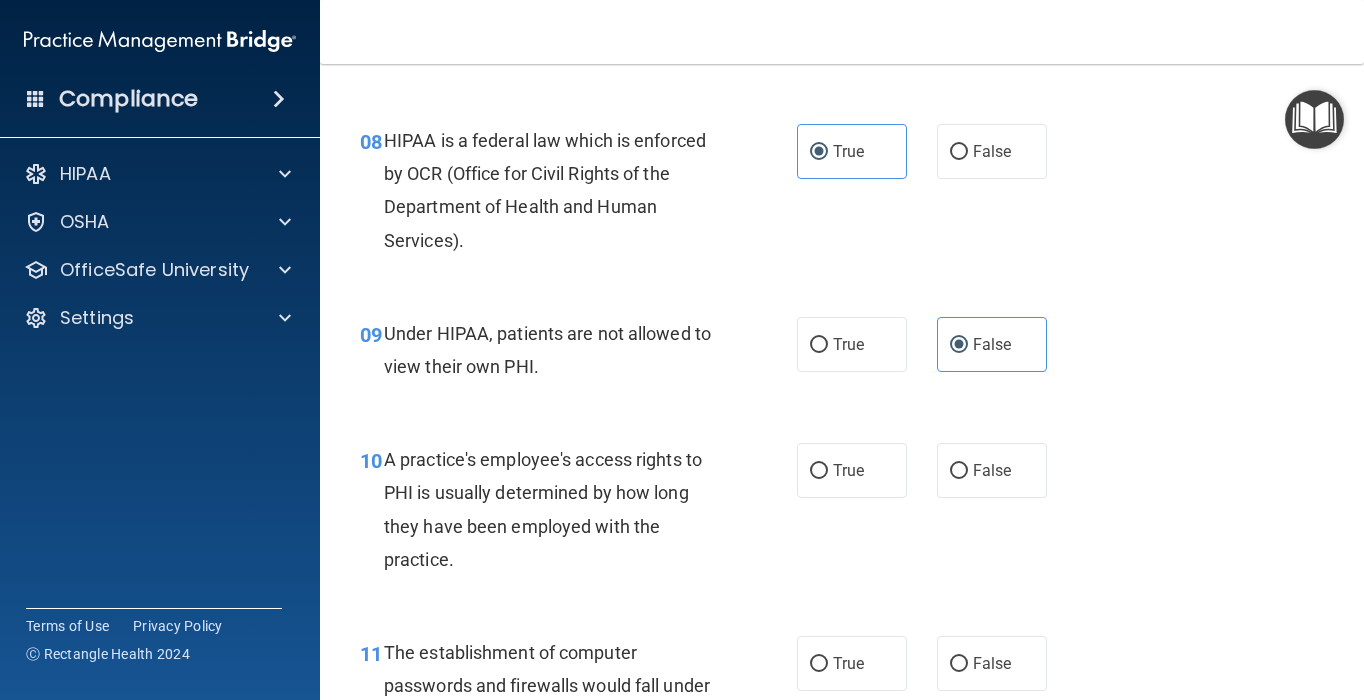 scroll, scrollTop: 1480, scrollLeft: 0, axis: vertical 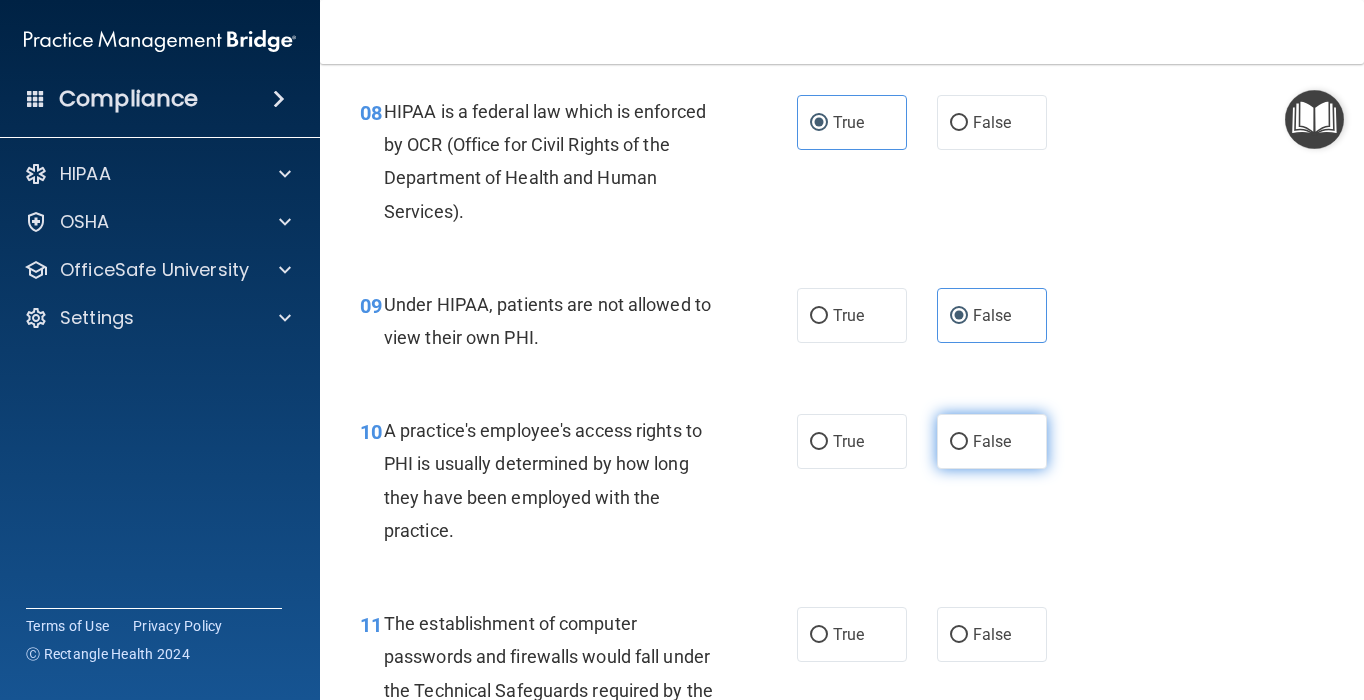 click on "False" at bounding box center (992, 441) 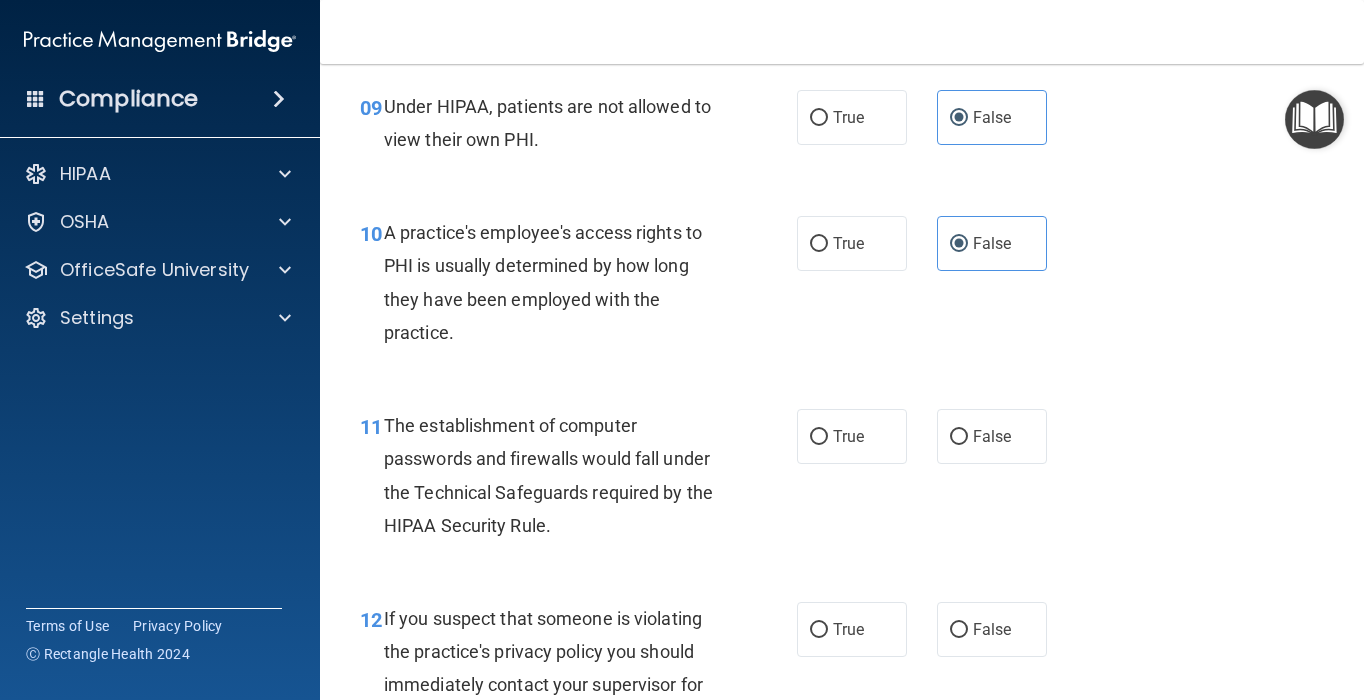 scroll, scrollTop: 1720, scrollLeft: 0, axis: vertical 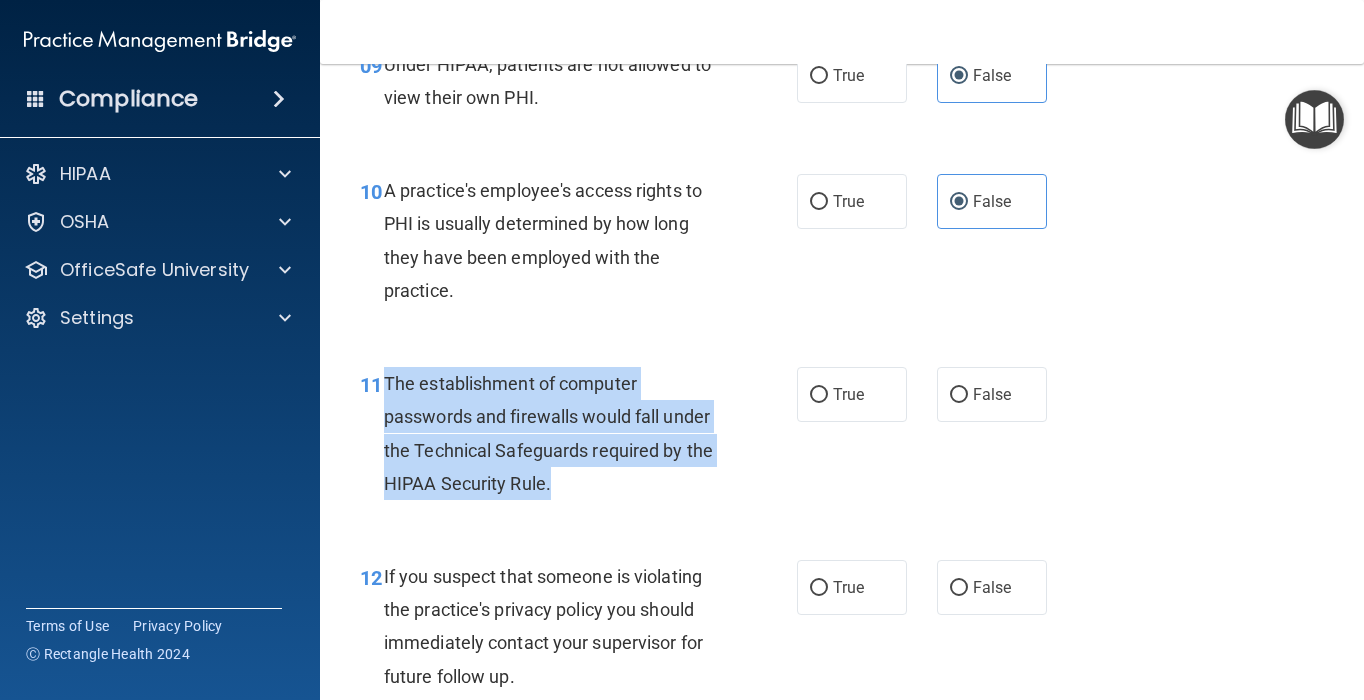 drag, startPoint x: 625, startPoint y: 483, endPoint x: 383, endPoint y: 382, distance: 262.2308 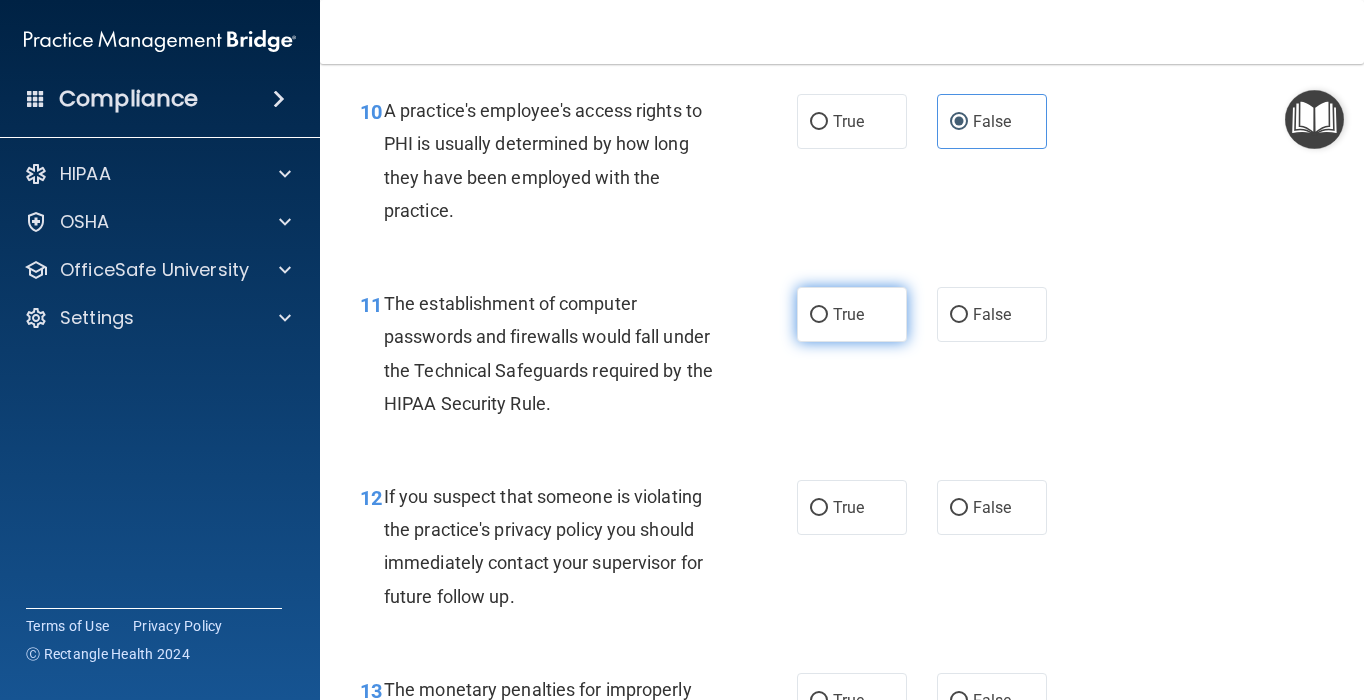click on "True" at bounding box center (852, 314) 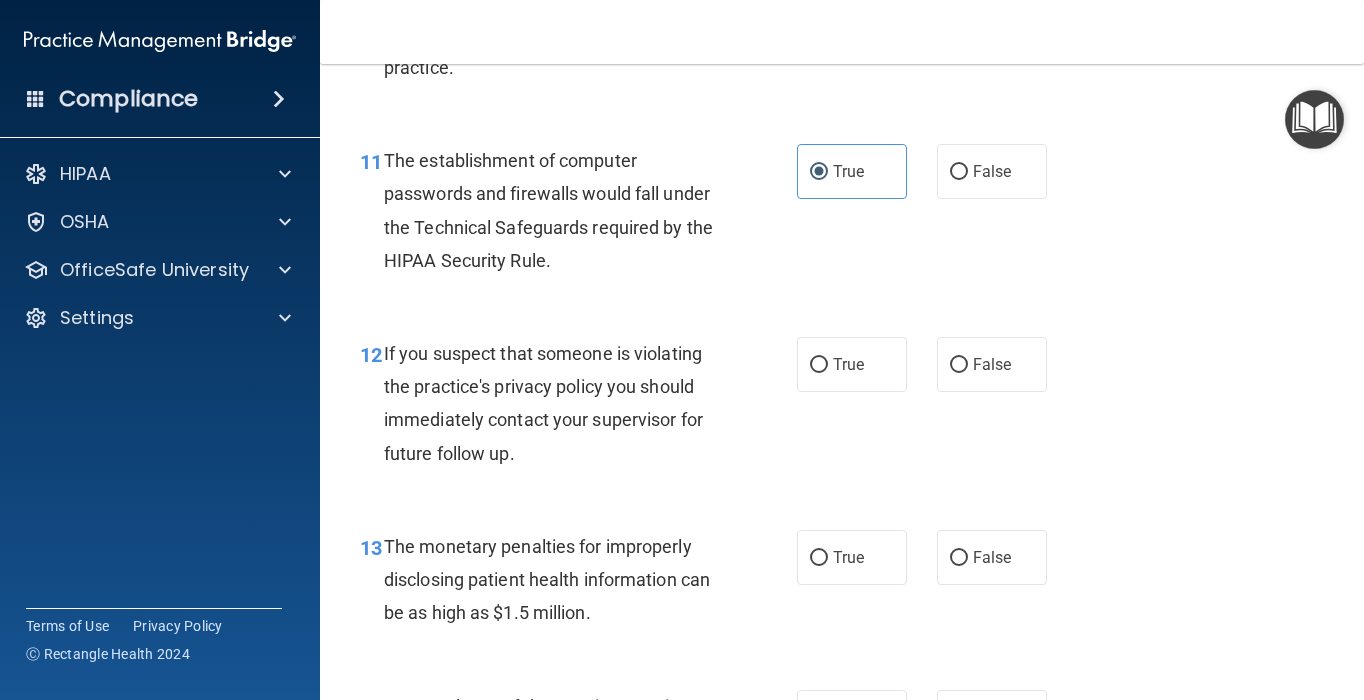scroll, scrollTop: 1940, scrollLeft: 0, axis: vertical 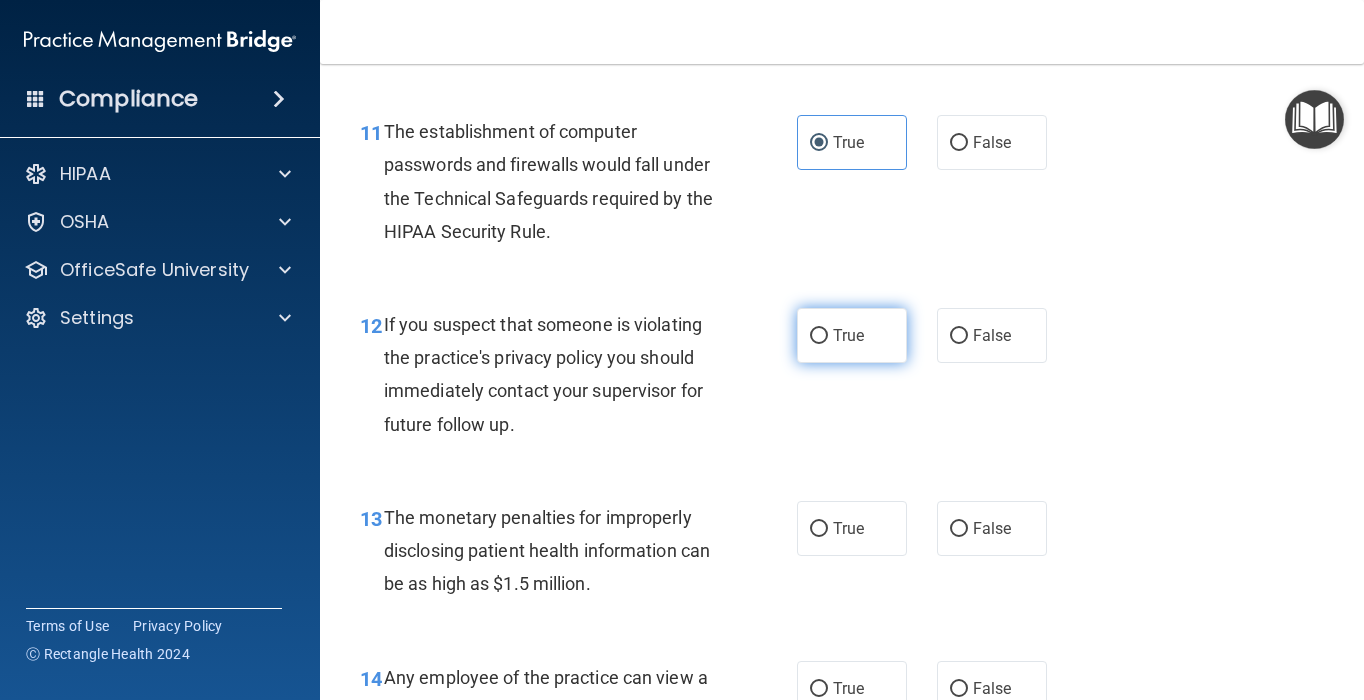 click on "True" at bounding box center (819, 336) 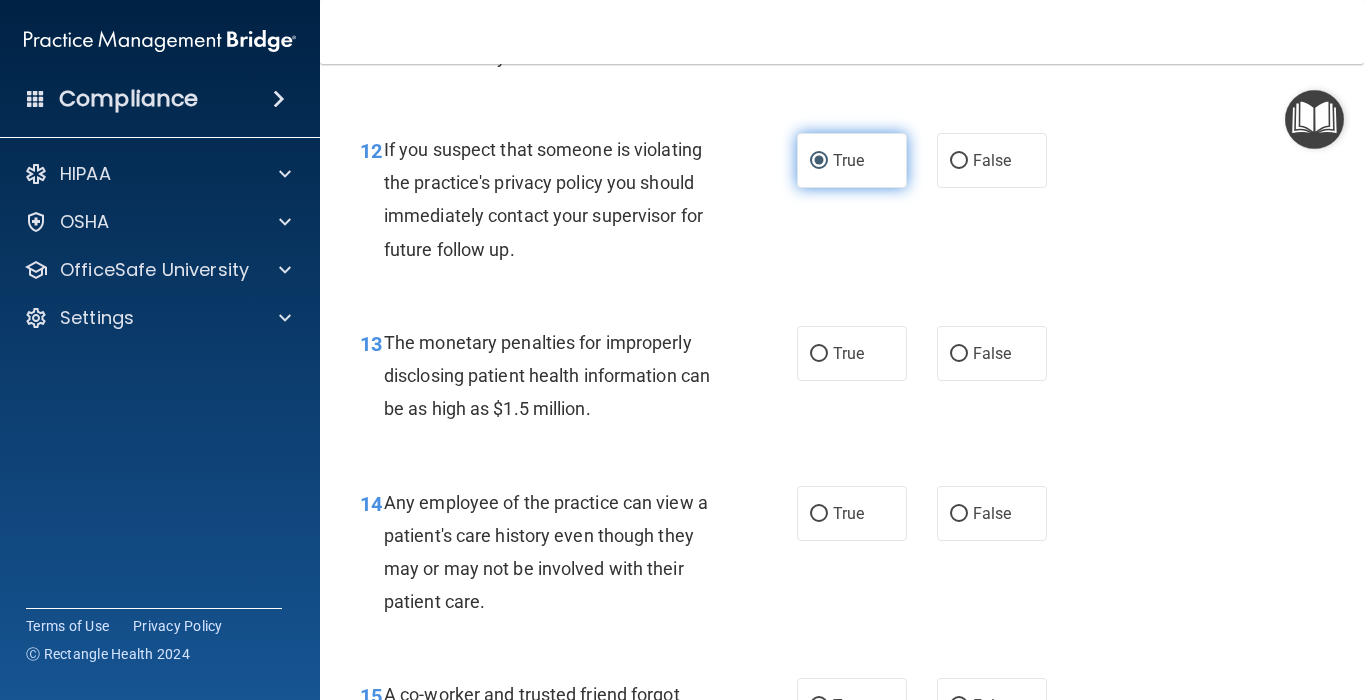 scroll, scrollTop: 2172, scrollLeft: 0, axis: vertical 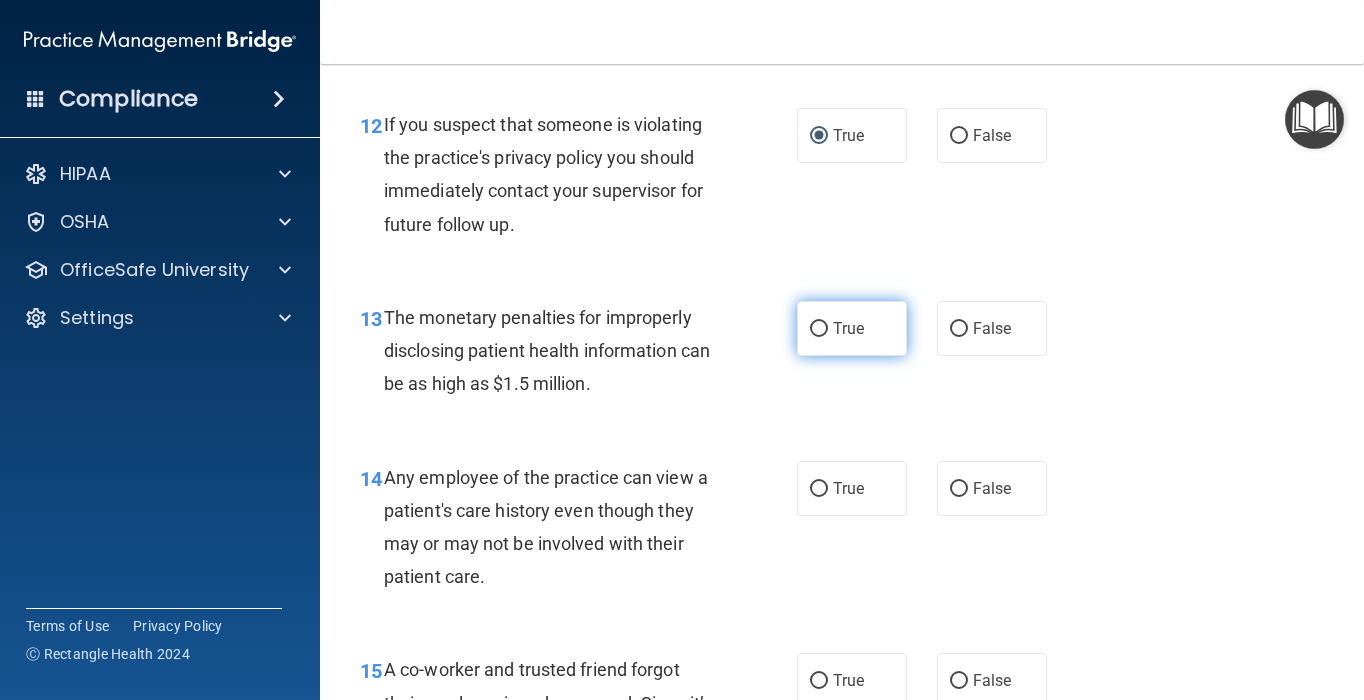 click on "True" at bounding box center (852, 328) 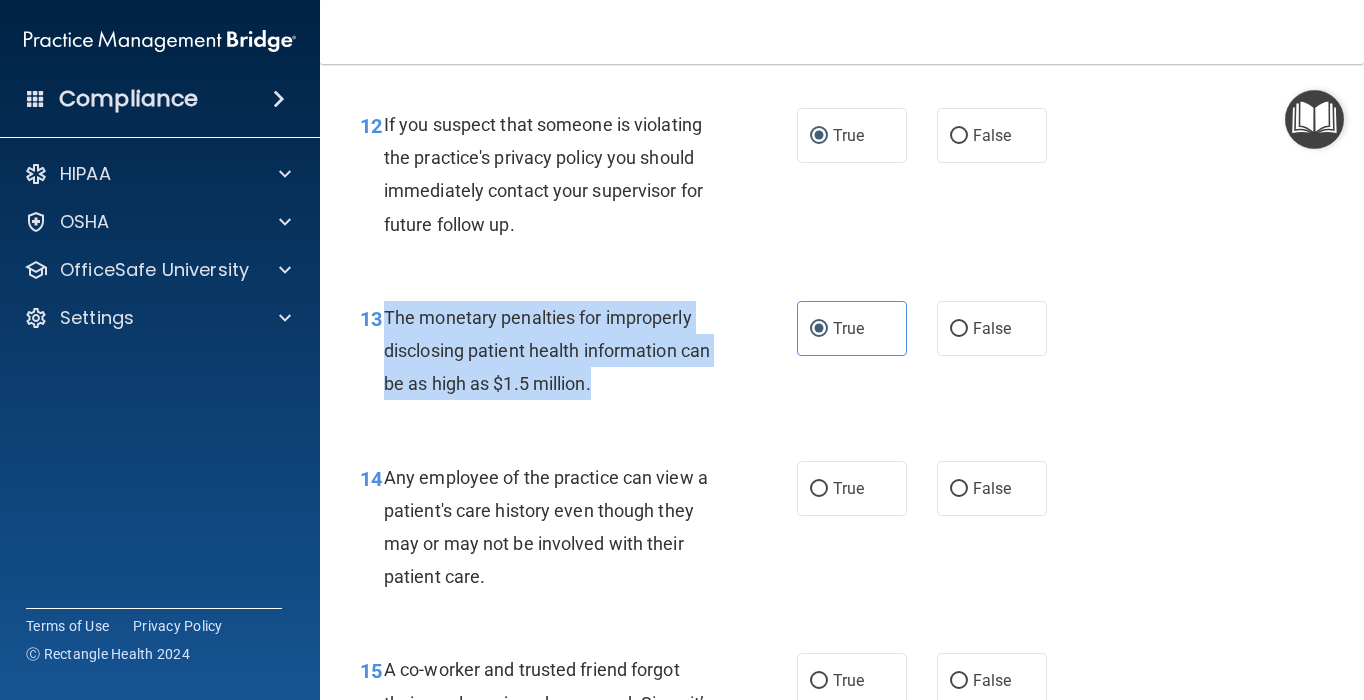 drag, startPoint x: 639, startPoint y: 386, endPoint x: 377, endPoint y: 310, distance: 272.8003 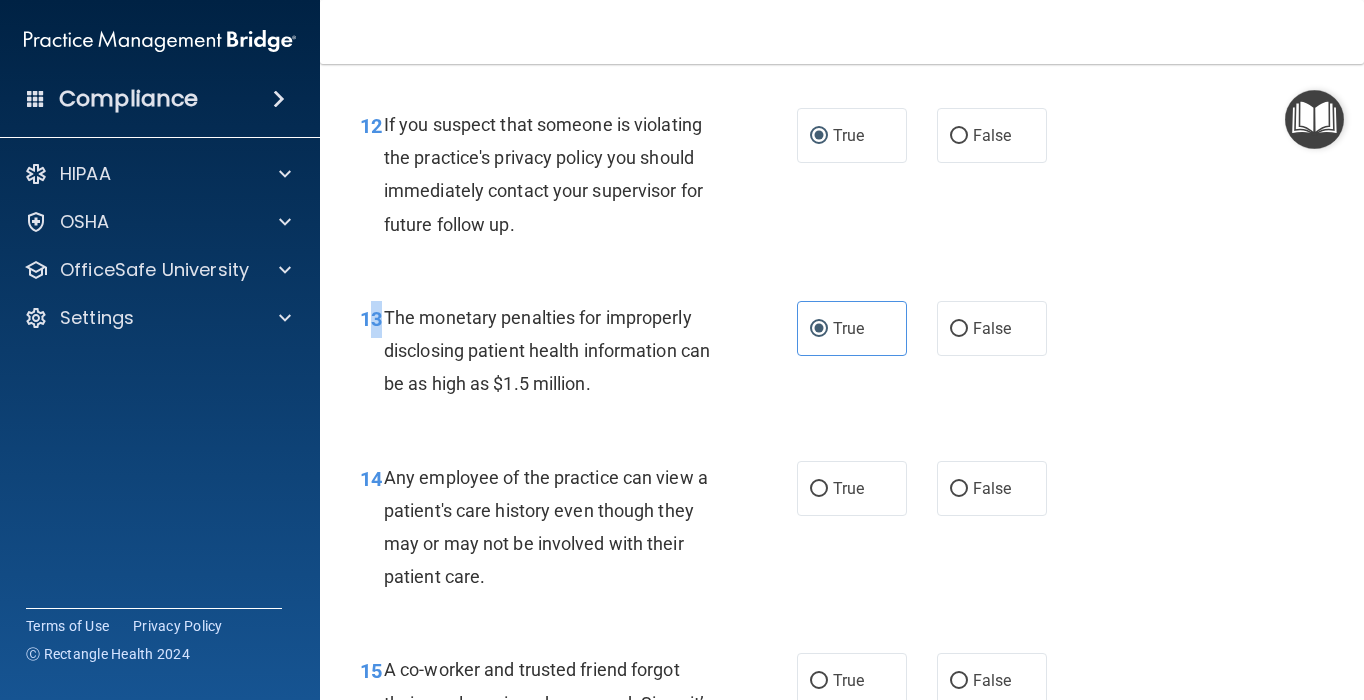 click on "13" at bounding box center (371, 319) 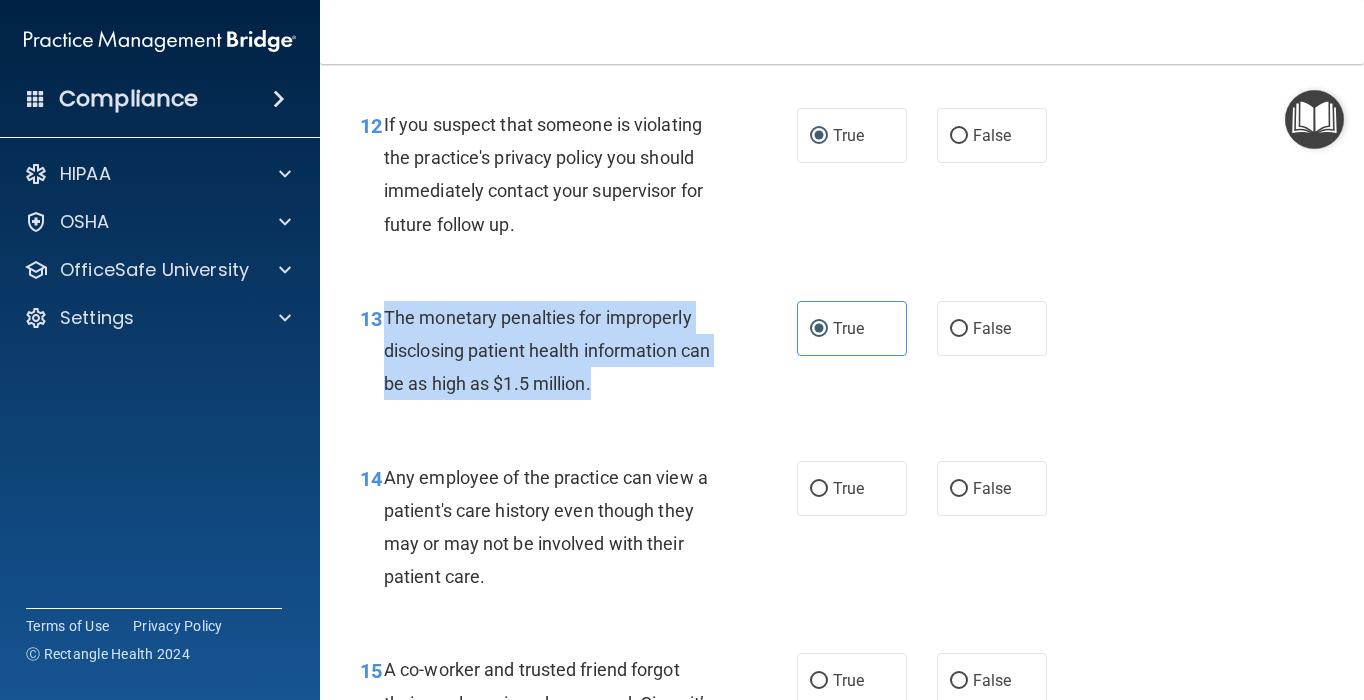 drag, startPoint x: 627, startPoint y: 382, endPoint x: 386, endPoint y: 303, distance: 253.61783 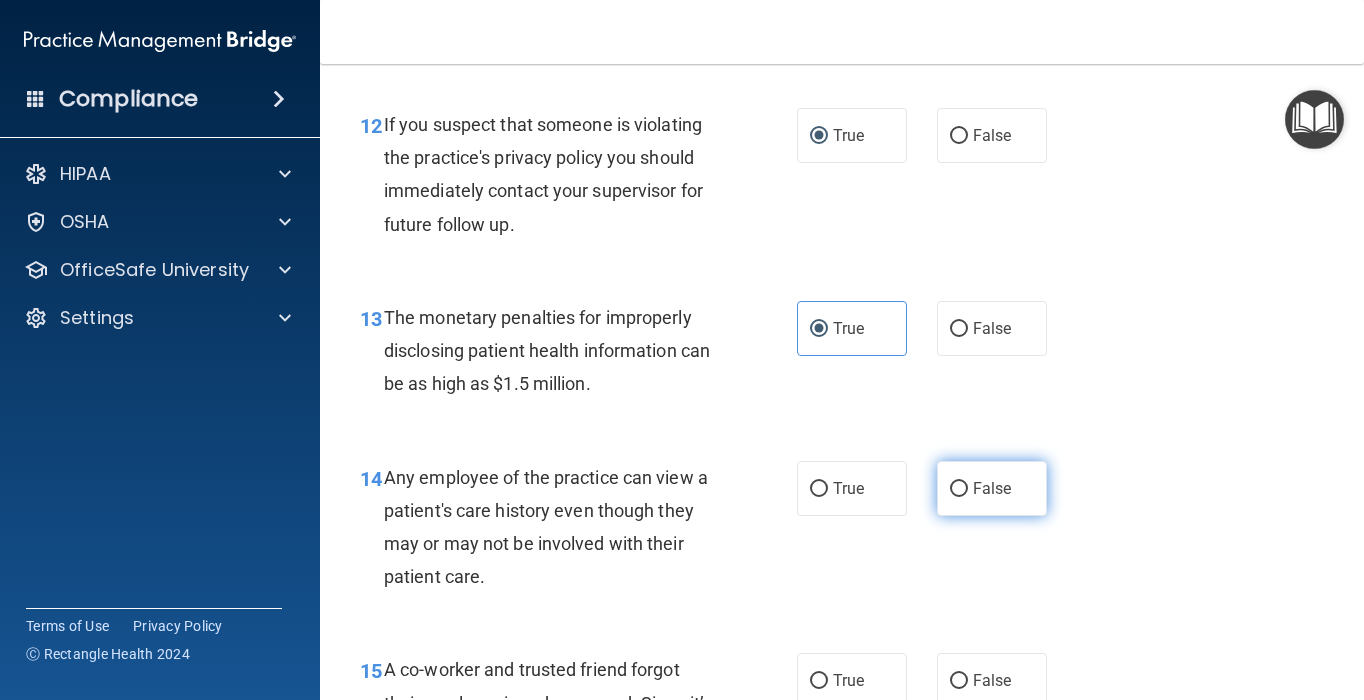 click on "False" at bounding box center (992, 488) 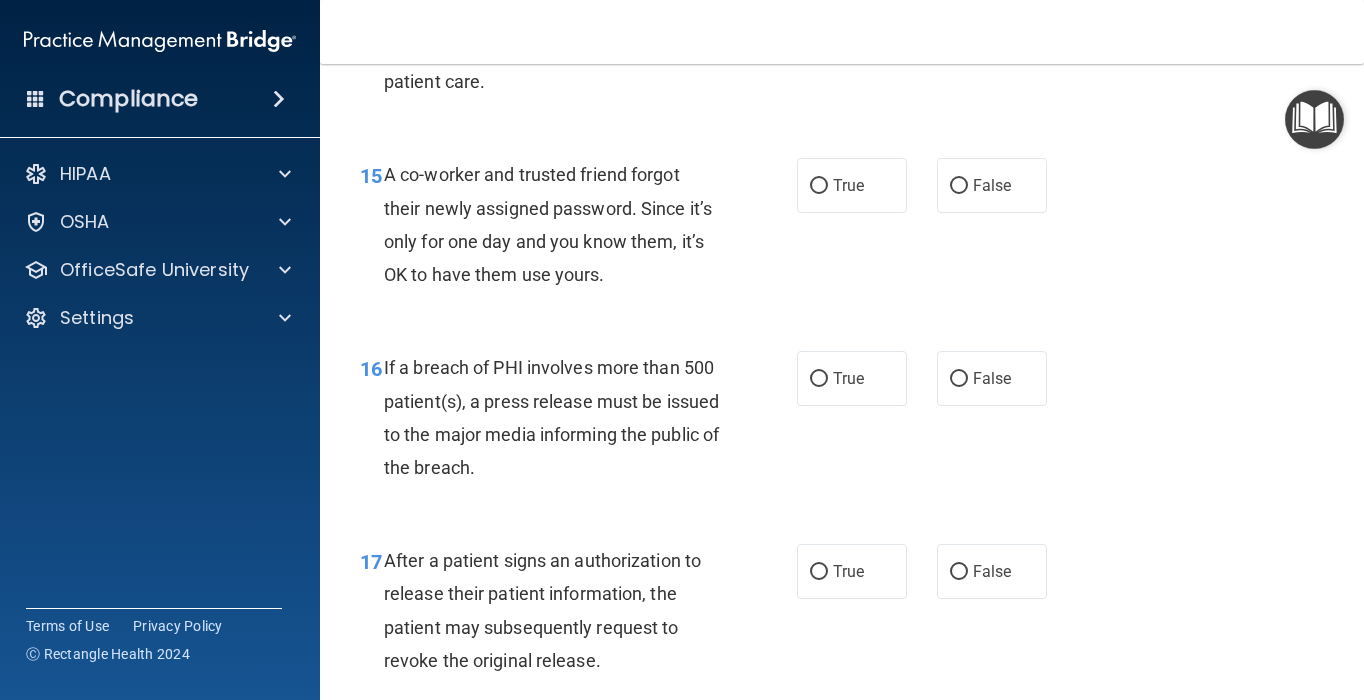 scroll, scrollTop: 2662, scrollLeft: 0, axis: vertical 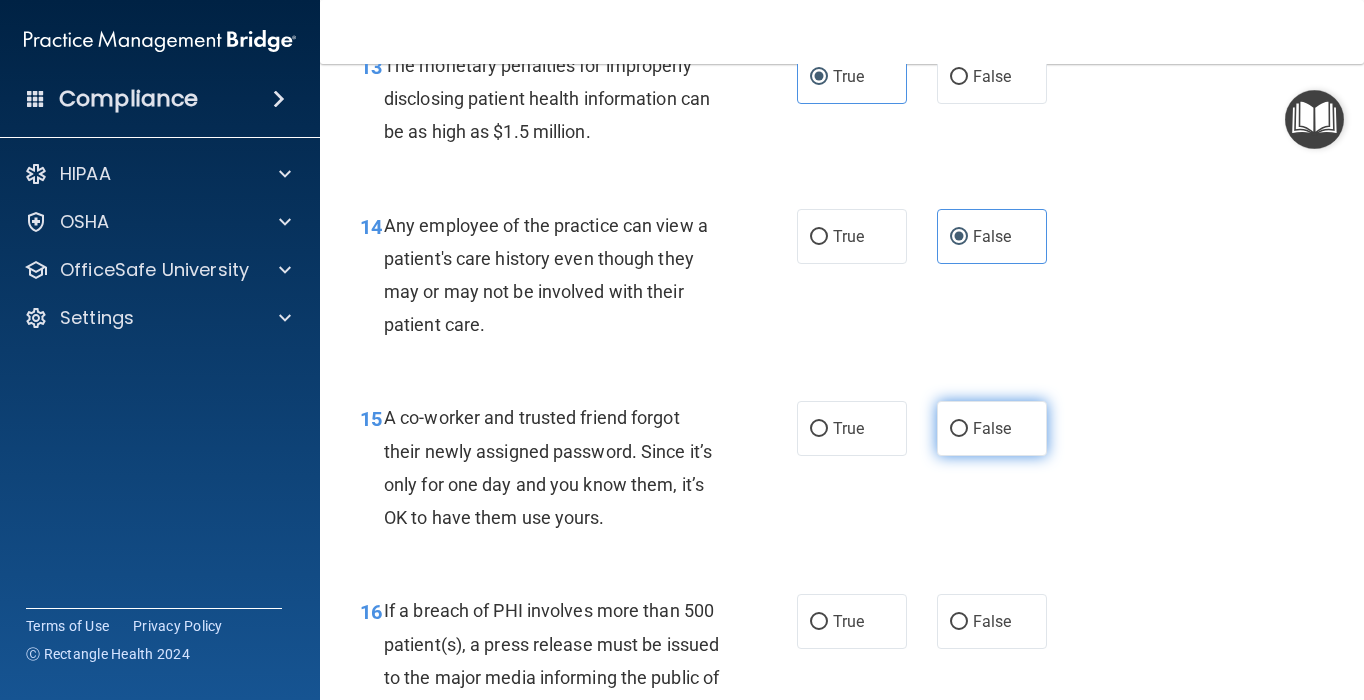 click on "False" at bounding box center (992, 428) 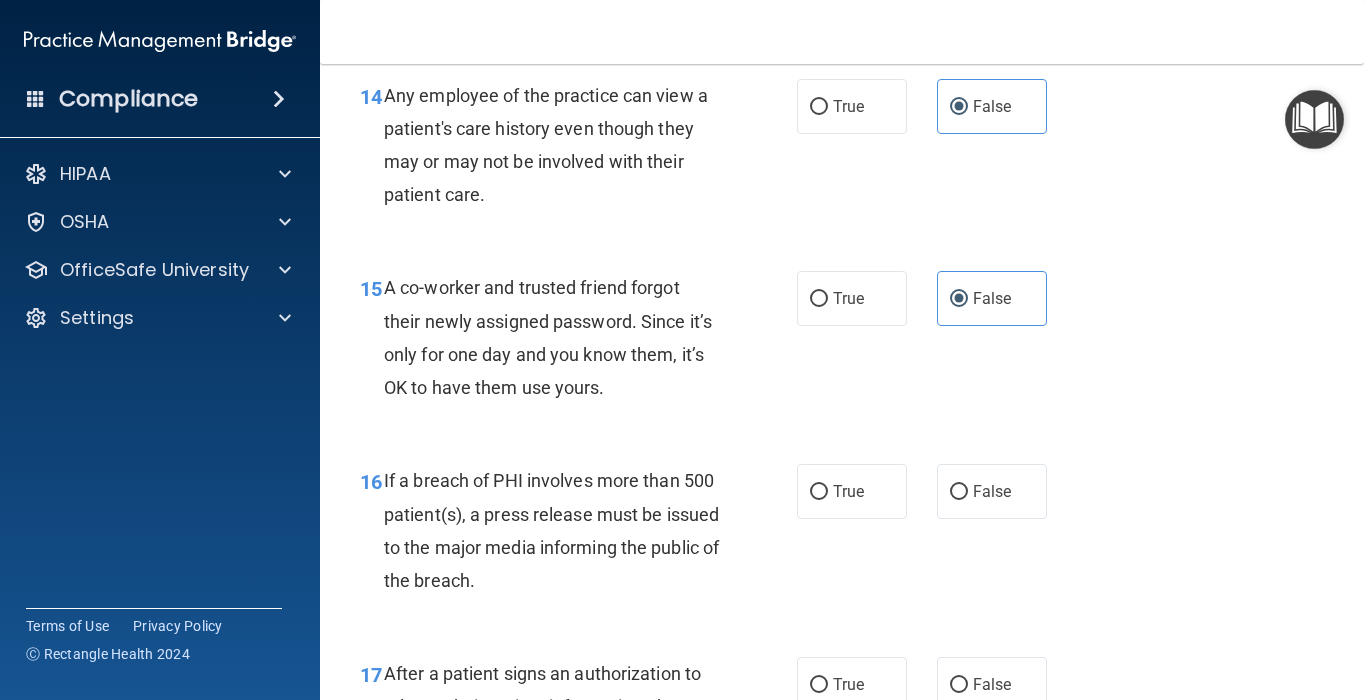 scroll, scrollTop: 2564, scrollLeft: 0, axis: vertical 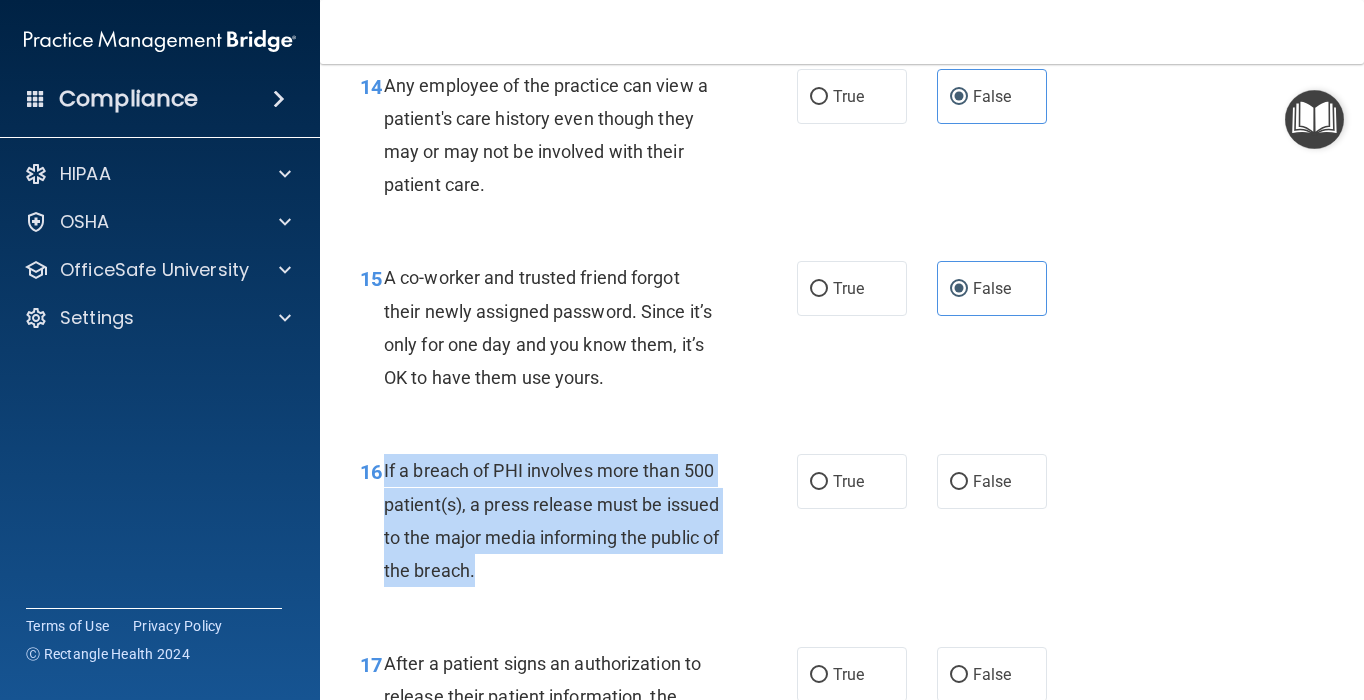 drag, startPoint x: 610, startPoint y: 586, endPoint x: 385, endPoint y: 473, distance: 251.78165 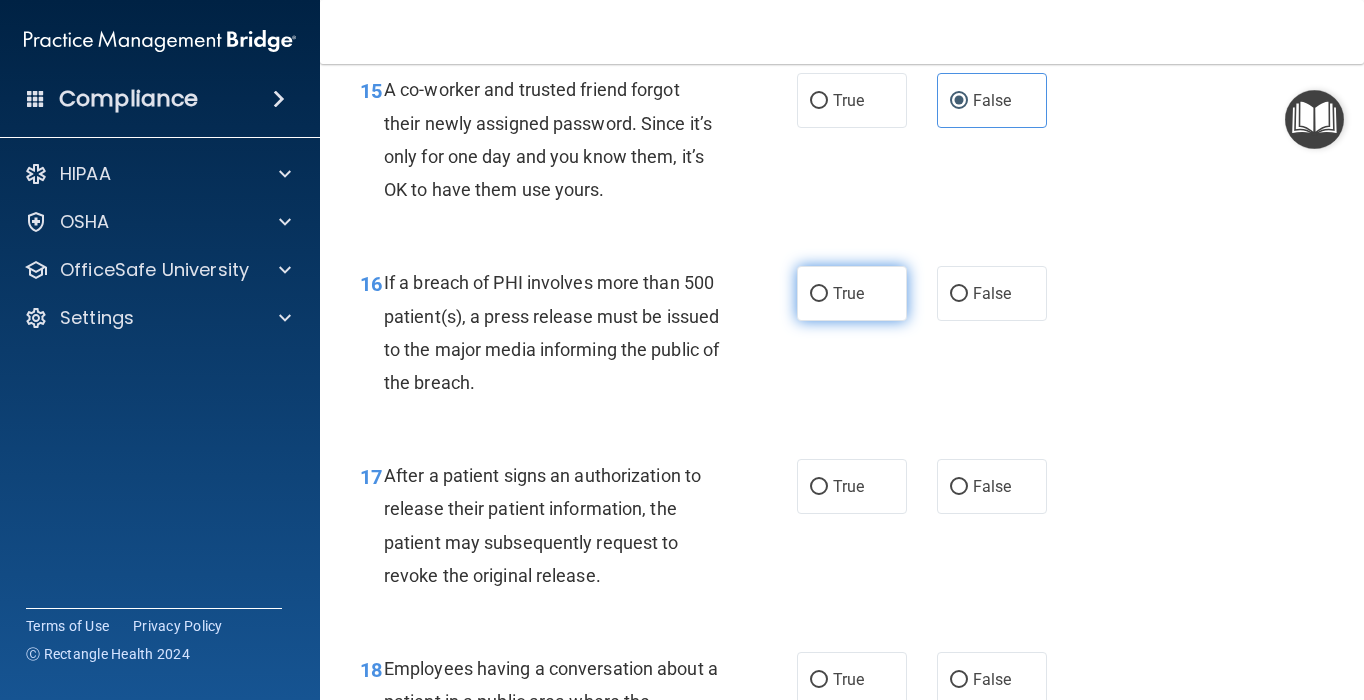click on "True" at bounding box center [852, 293] 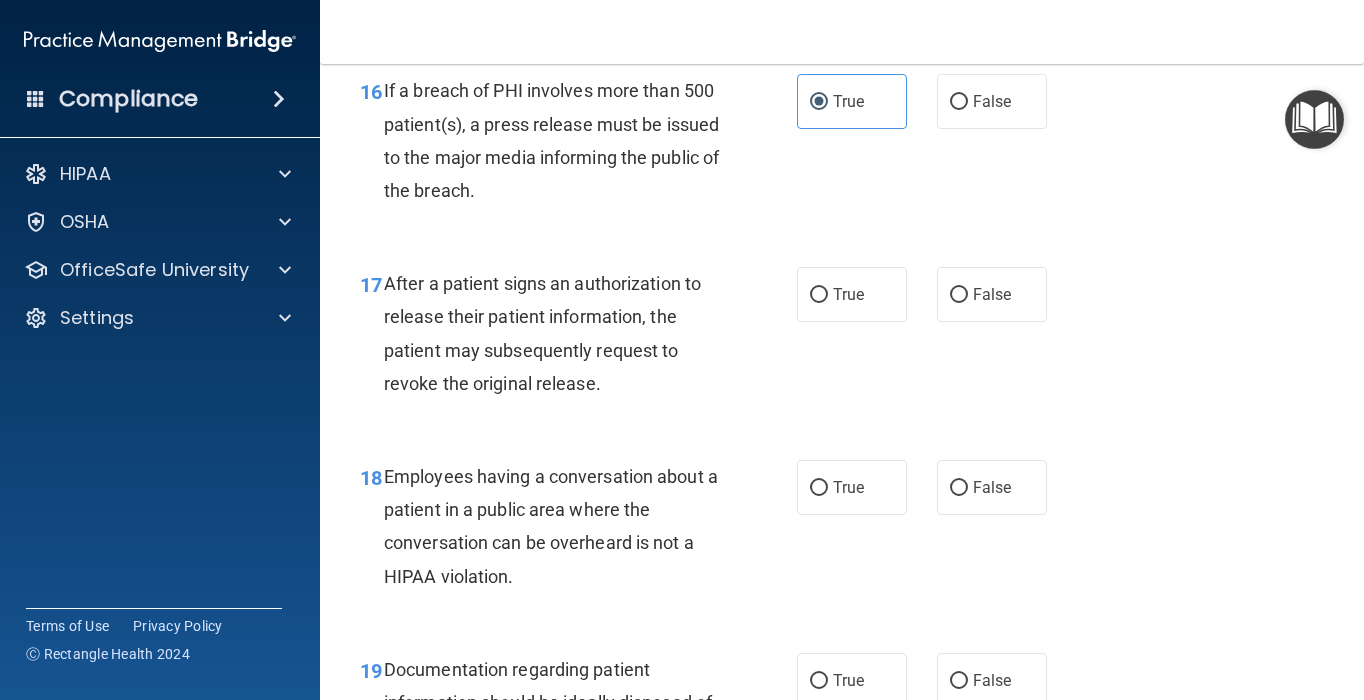 scroll, scrollTop: 2944, scrollLeft: 0, axis: vertical 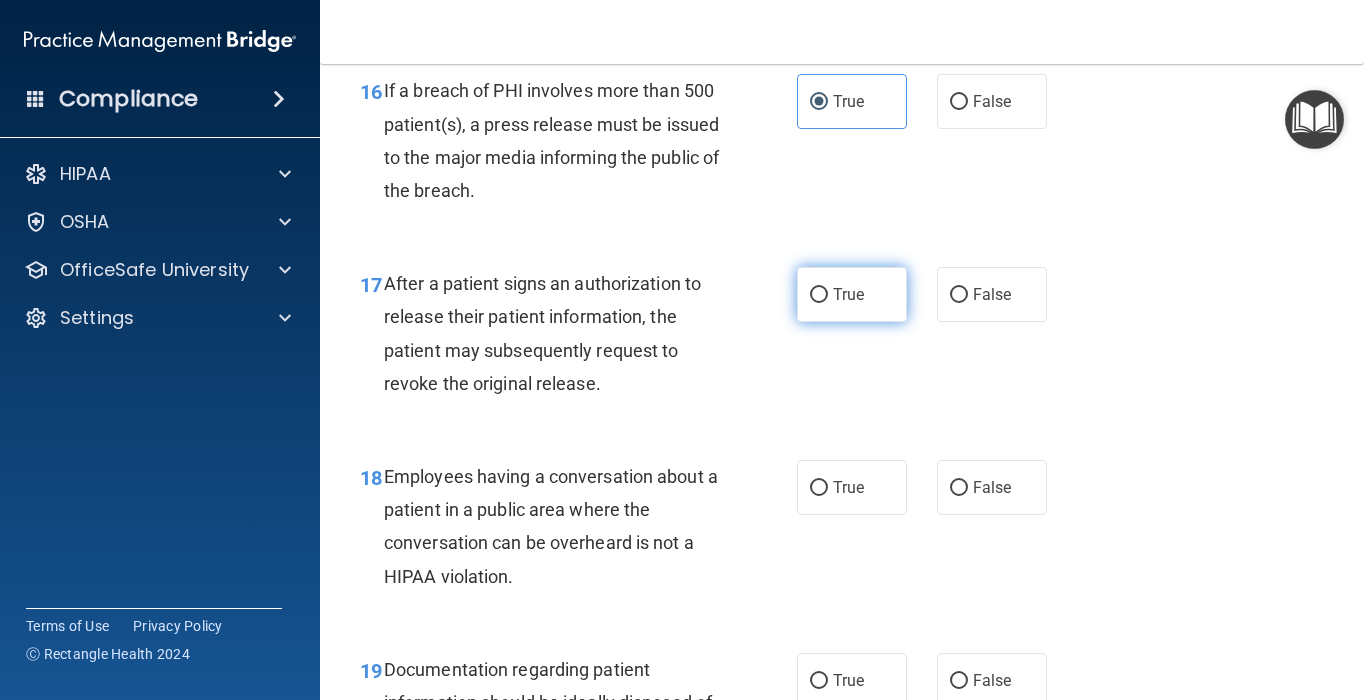 click on "True" at bounding box center (848, 294) 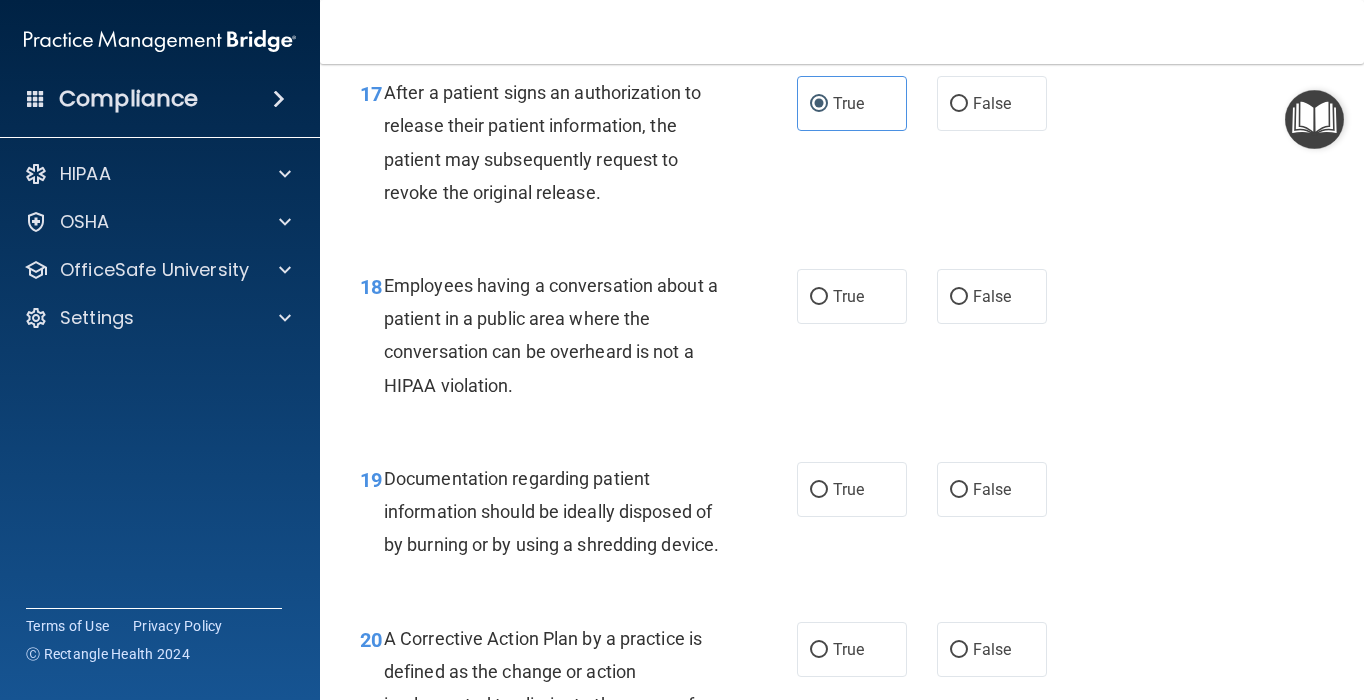 scroll, scrollTop: 3136, scrollLeft: 0, axis: vertical 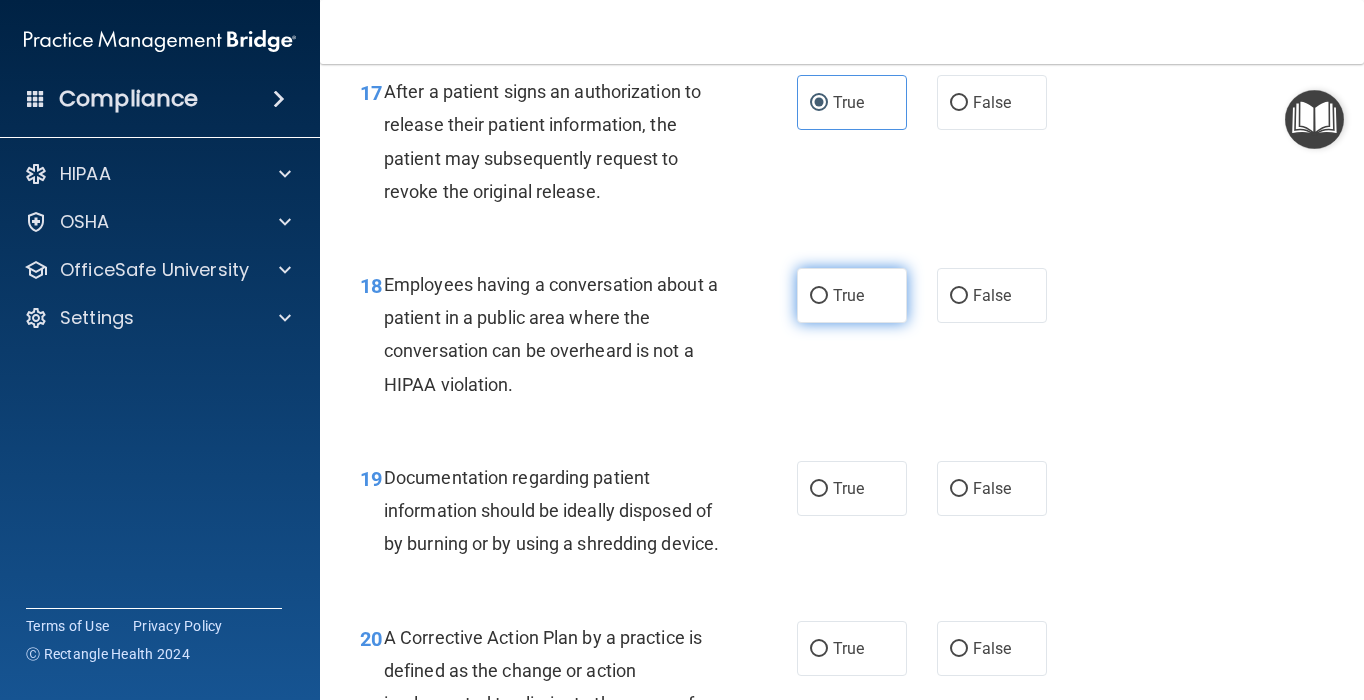 click on "True" at bounding box center [848, 295] 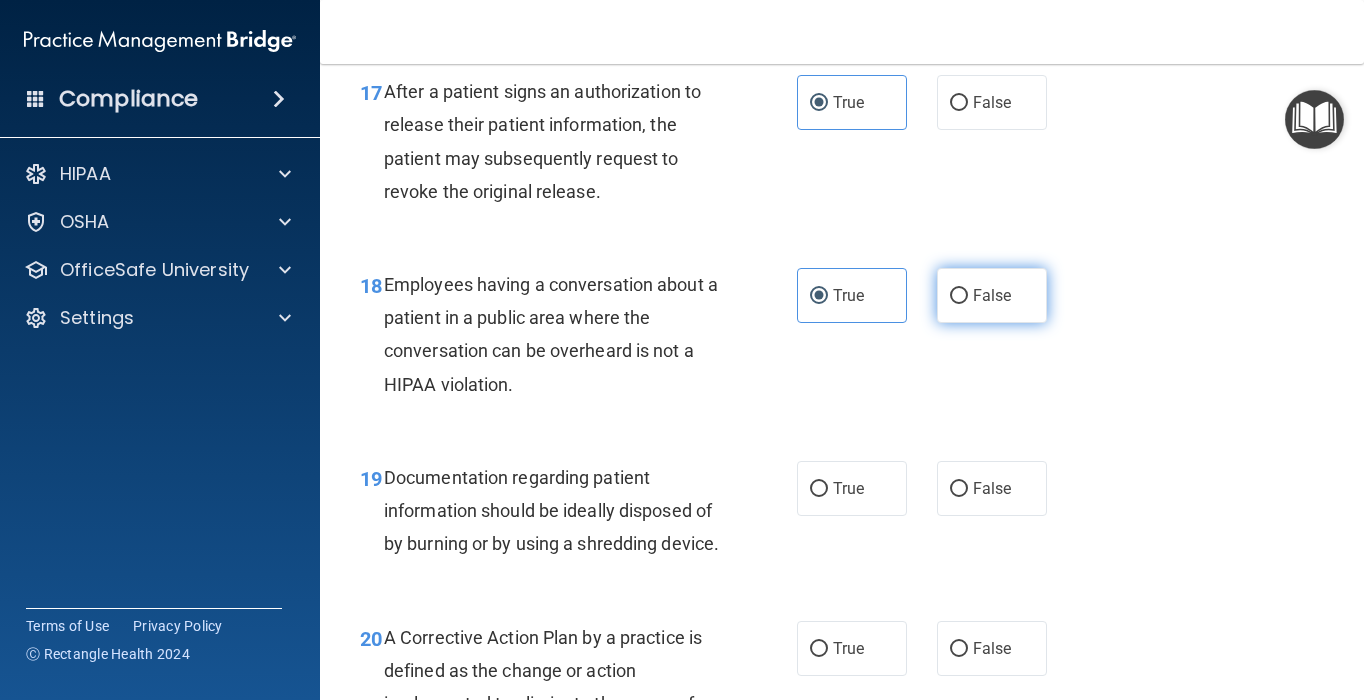 click on "False" at bounding box center [992, 295] 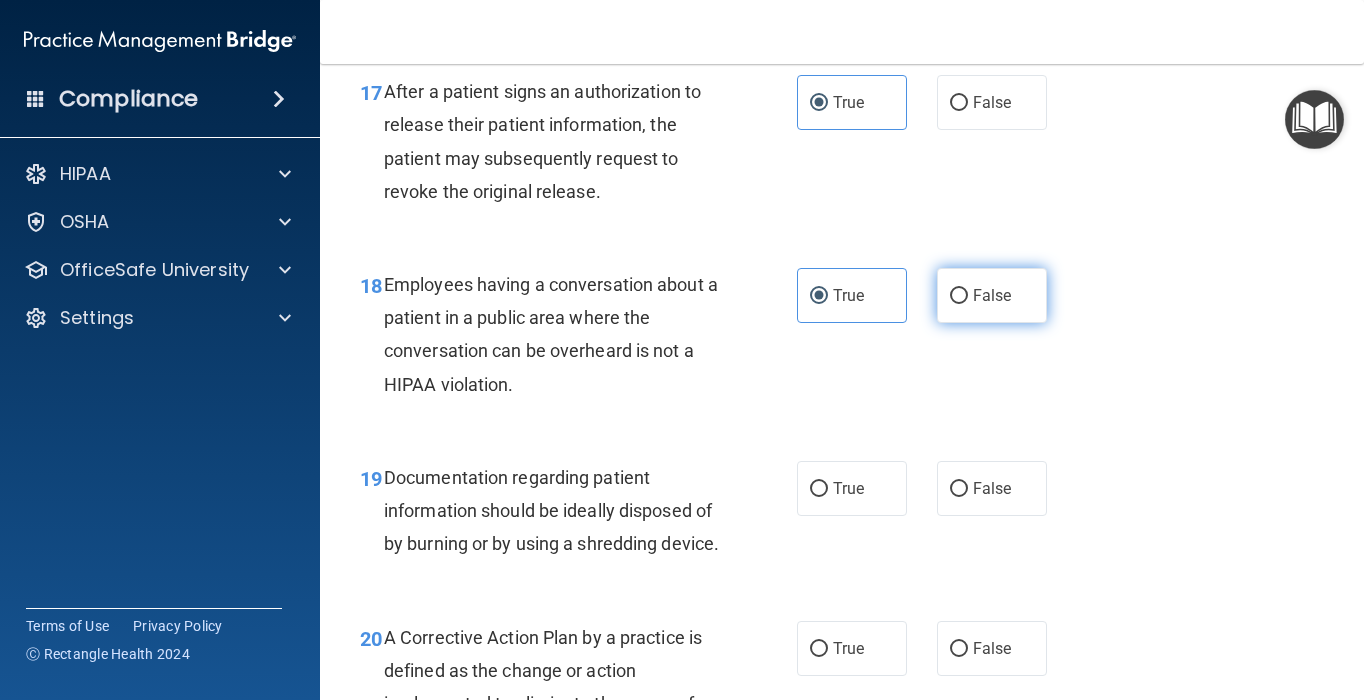 radio on "true" 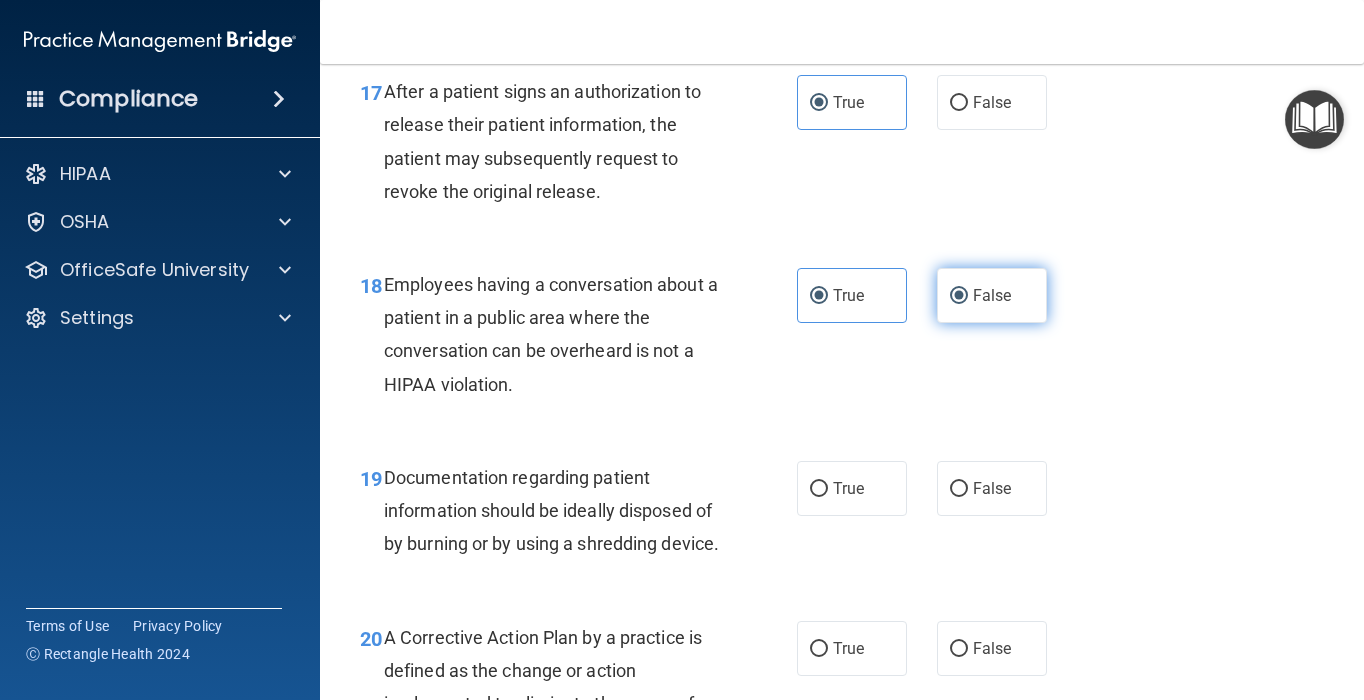 radio on "false" 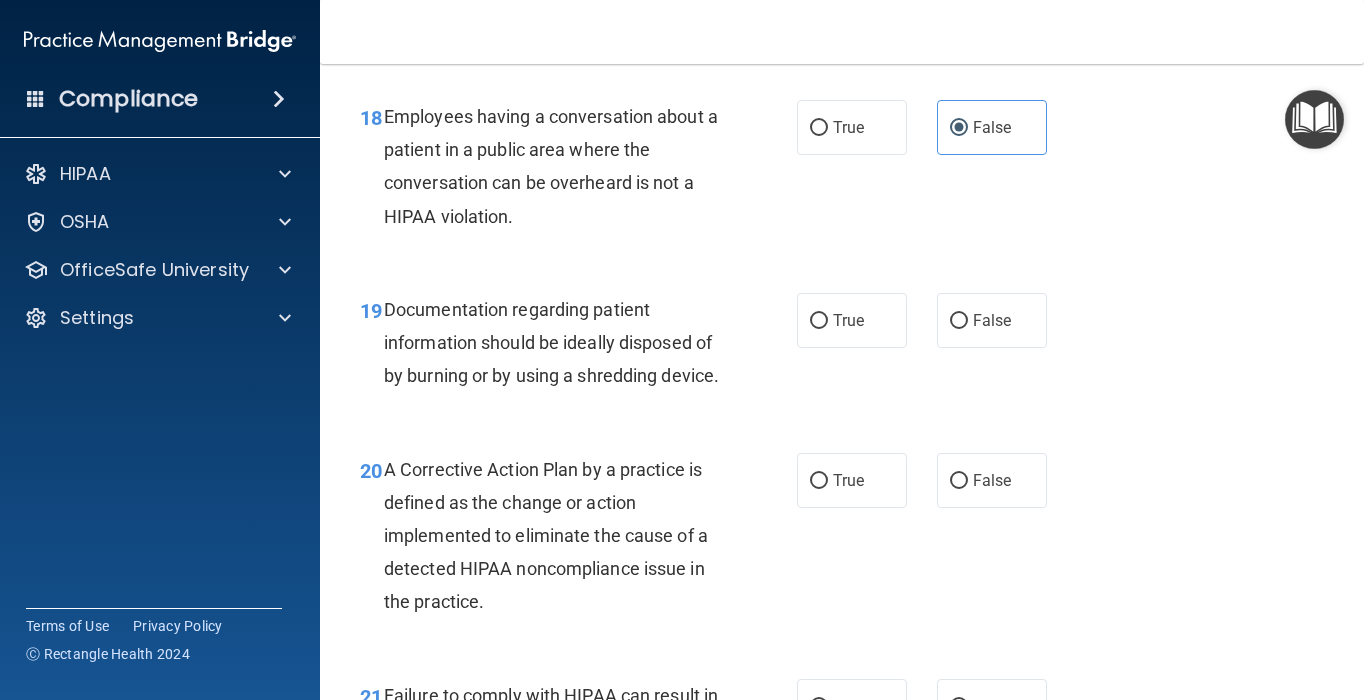scroll, scrollTop: 3320, scrollLeft: 0, axis: vertical 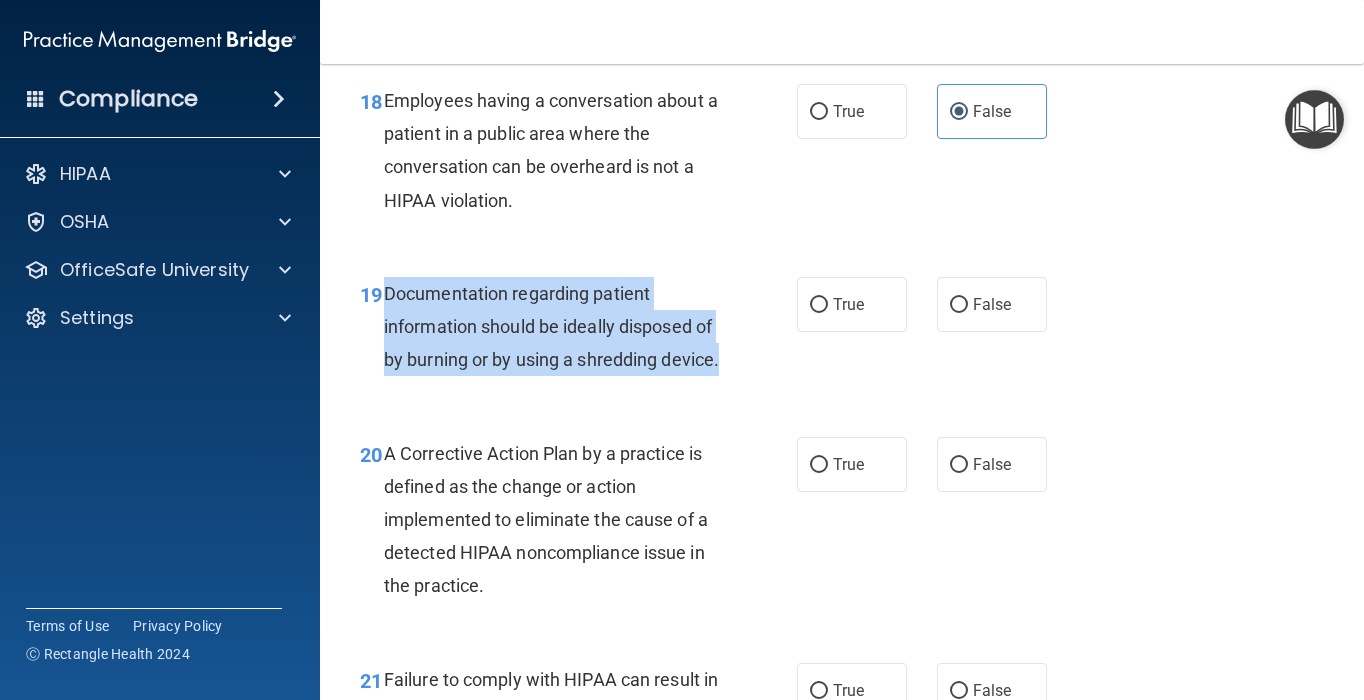 drag, startPoint x: 488, startPoint y: 394, endPoint x: 384, endPoint y: 297, distance: 142.21463 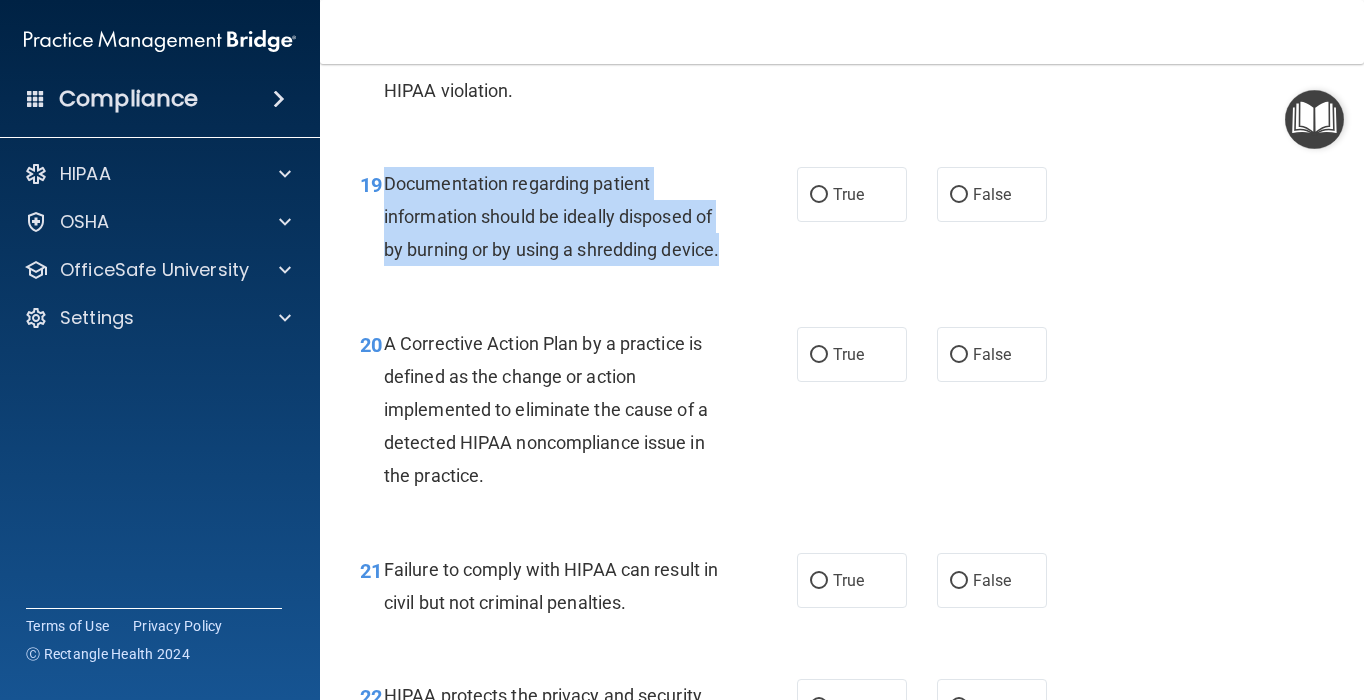 scroll, scrollTop: 3428, scrollLeft: 0, axis: vertical 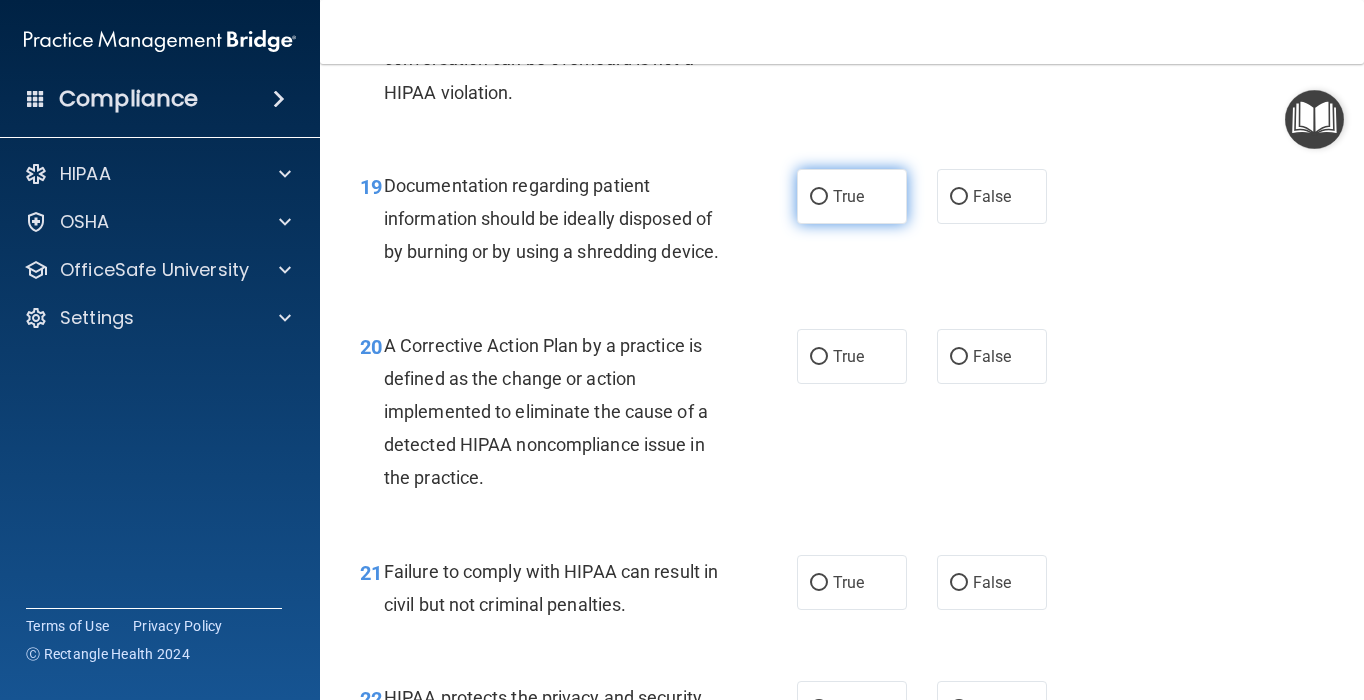 click on "True" at bounding box center [848, 196] 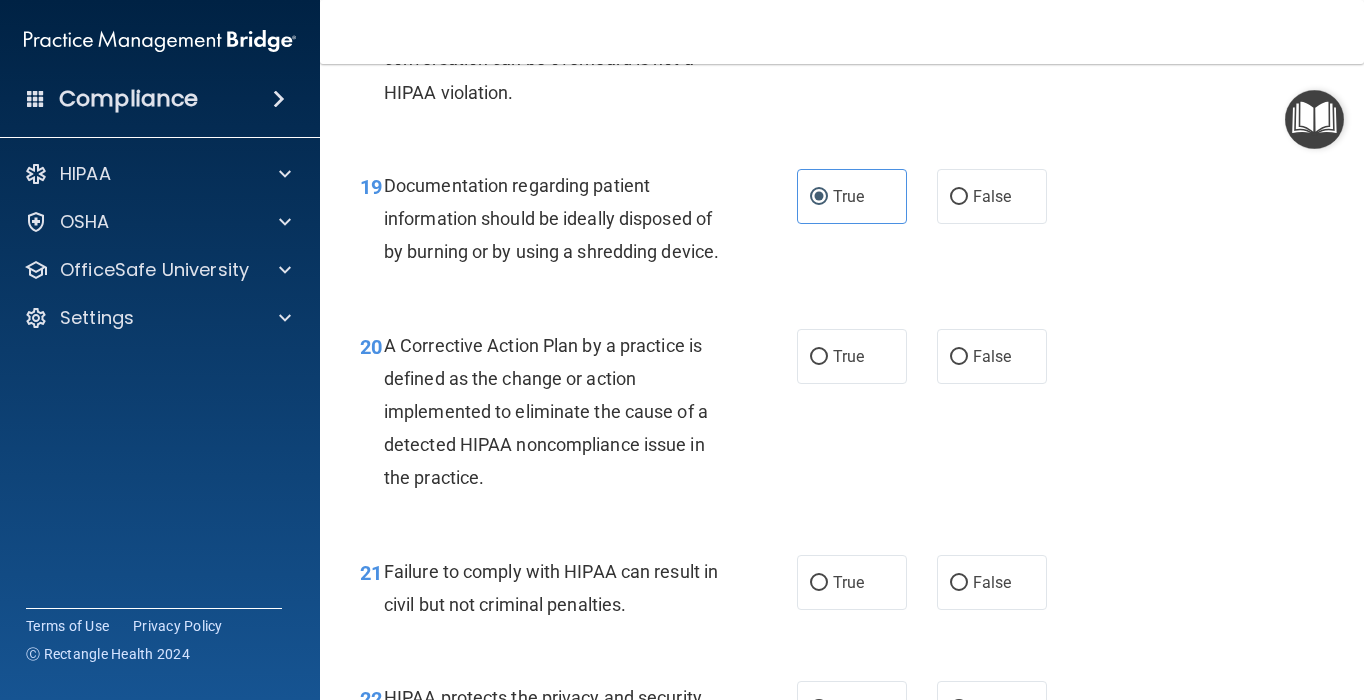 scroll, scrollTop: 3527, scrollLeft: 0, axis: vertical 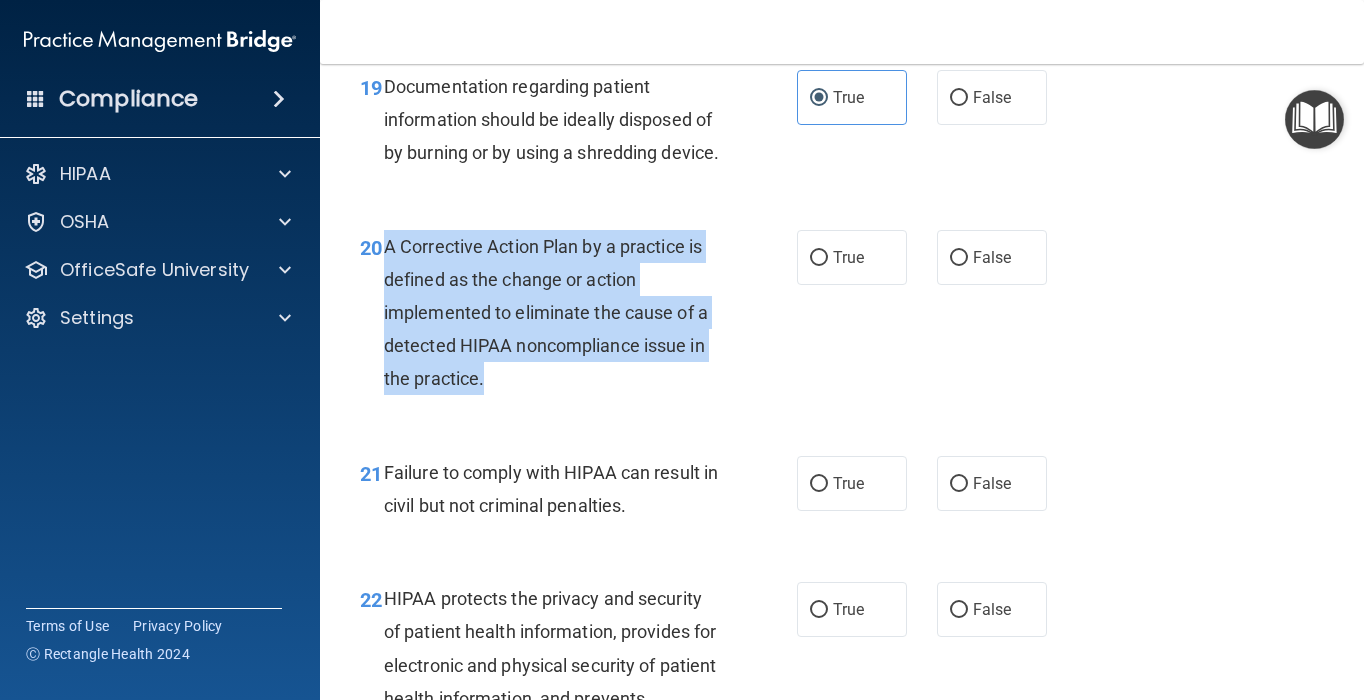 drag, startPoint x: 589, startPoint y: 413, endPoint x: 381, endPoint y: 272, distance: 251.28668 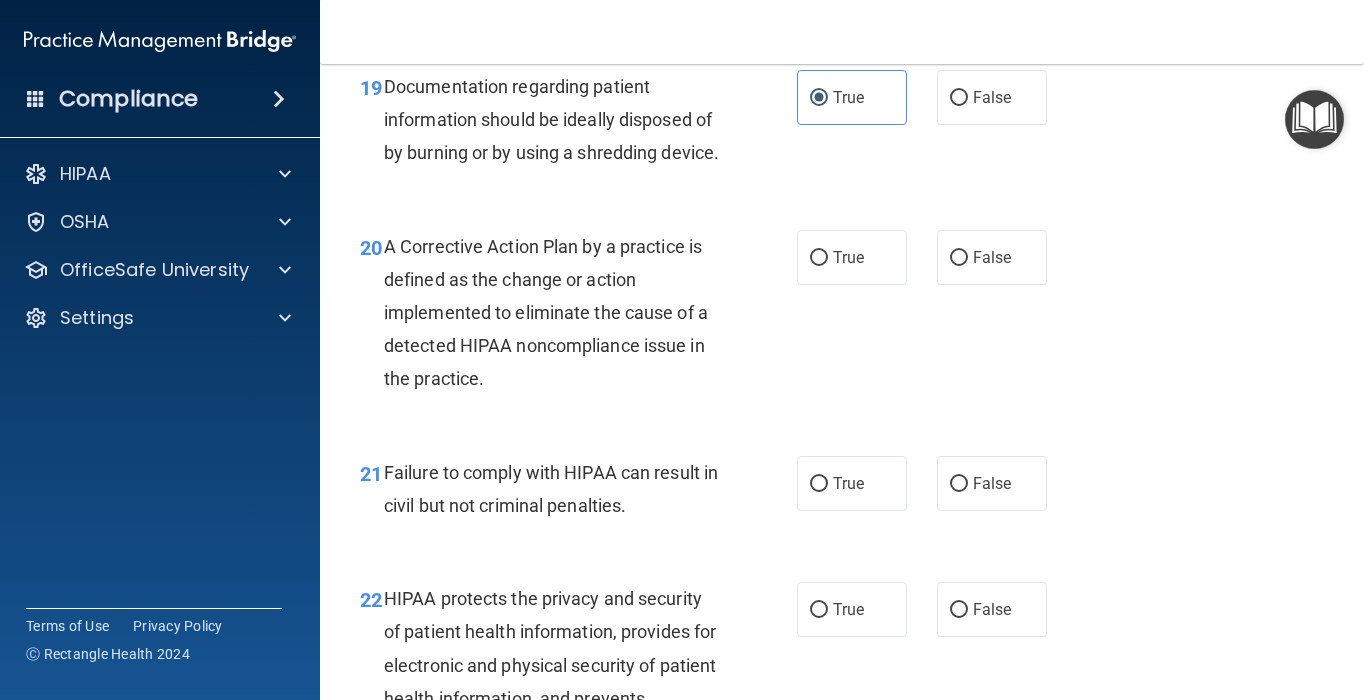 drag, startPoint x: 832, startPoint y: 282, endPoint x: 714, endPoint y: 383, distance: 155.32225 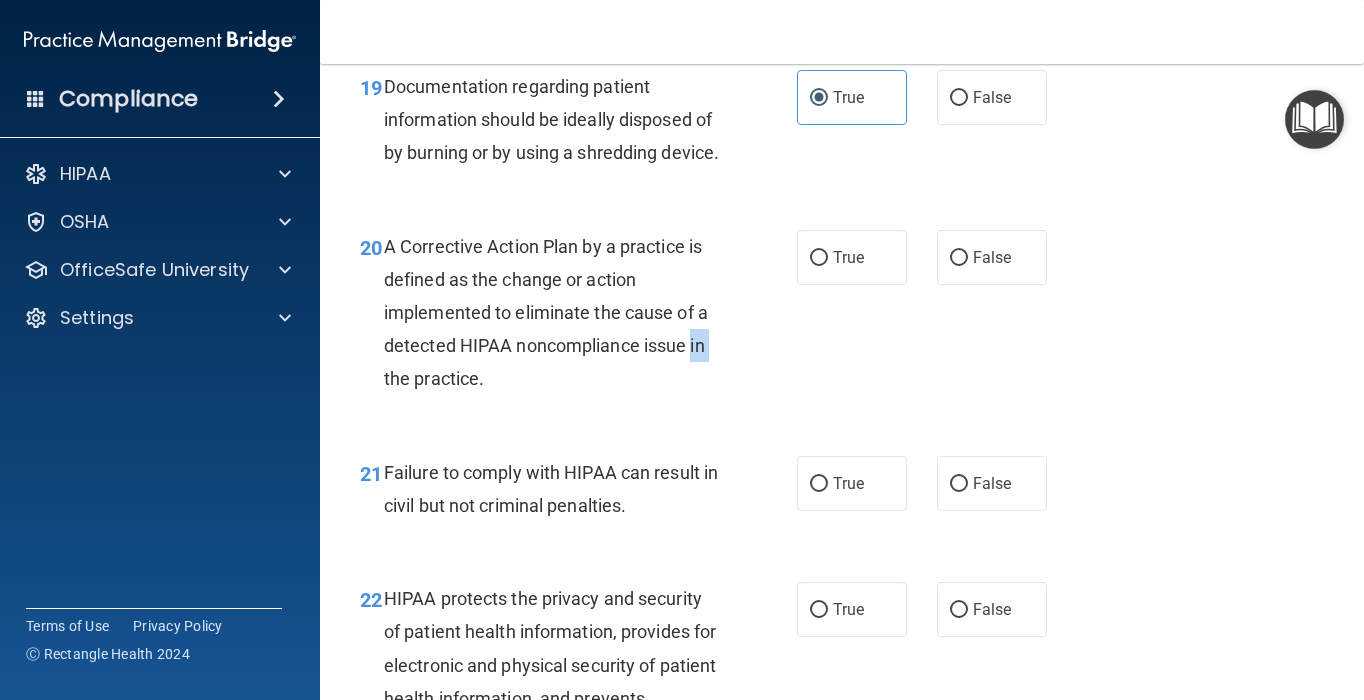 click on "A Corrective Action Plan by a practice is defined as the change or action implemented to eliminate the cause of a detected HIPAA noncompliance issue in the practice." at bounding box center [559, 313] 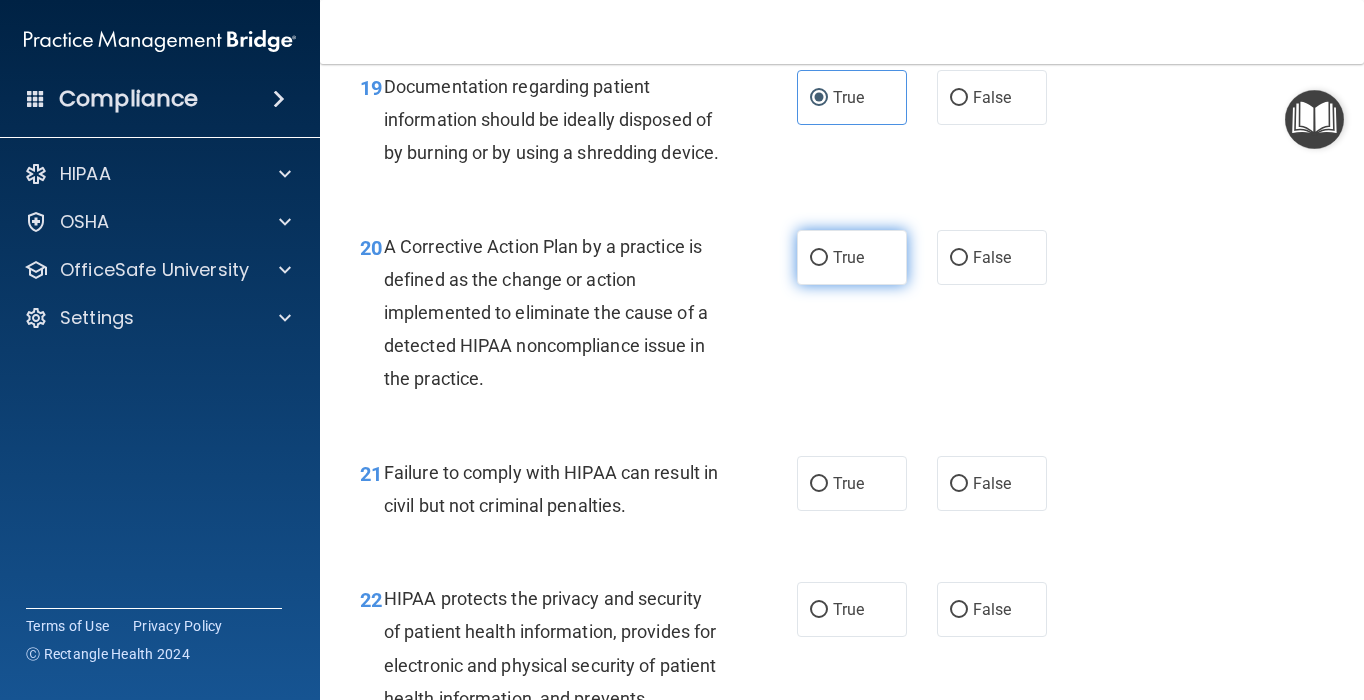 drag, startPoint x: 714, startPoint y: 383, endPoint x: 856, endPoint y: 296, distance: 166.53227 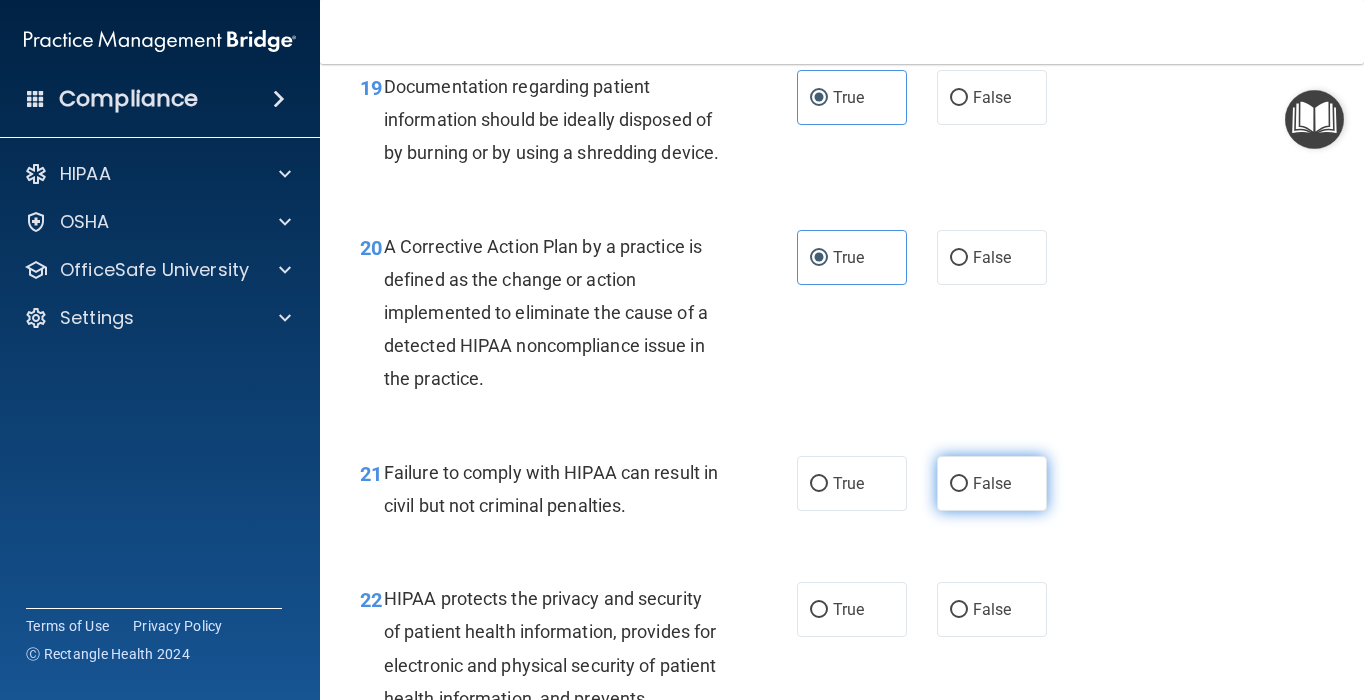click on "False" at bounding box center (959, 484) 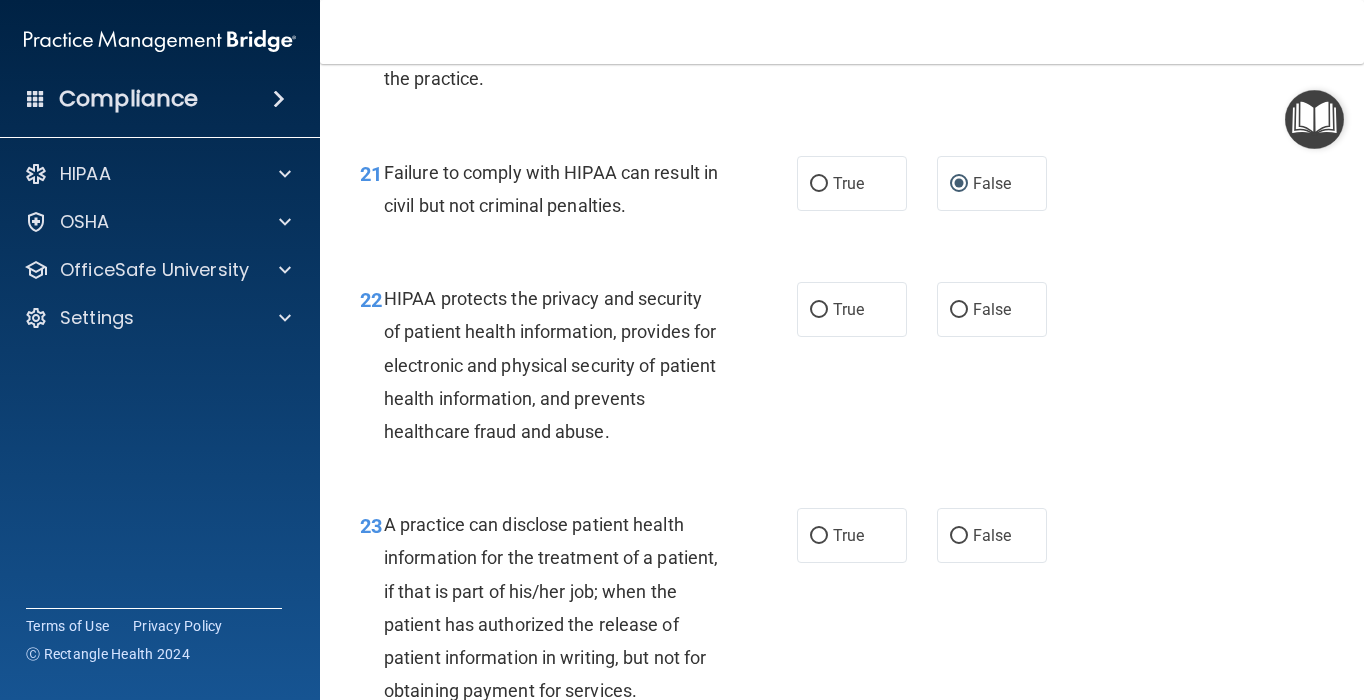scroll, scrollTop: 3888, scrollLeft: 0, axis: vertical 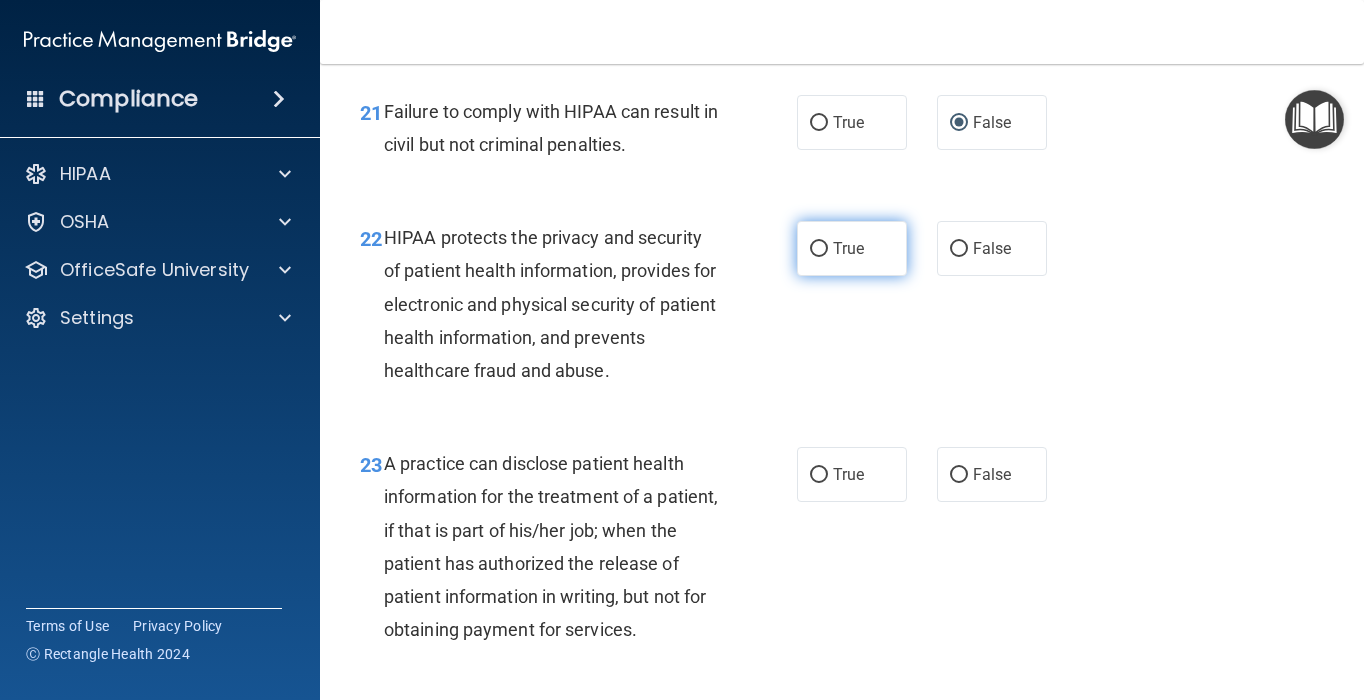 click on "True" at bounding box center [819, 249] 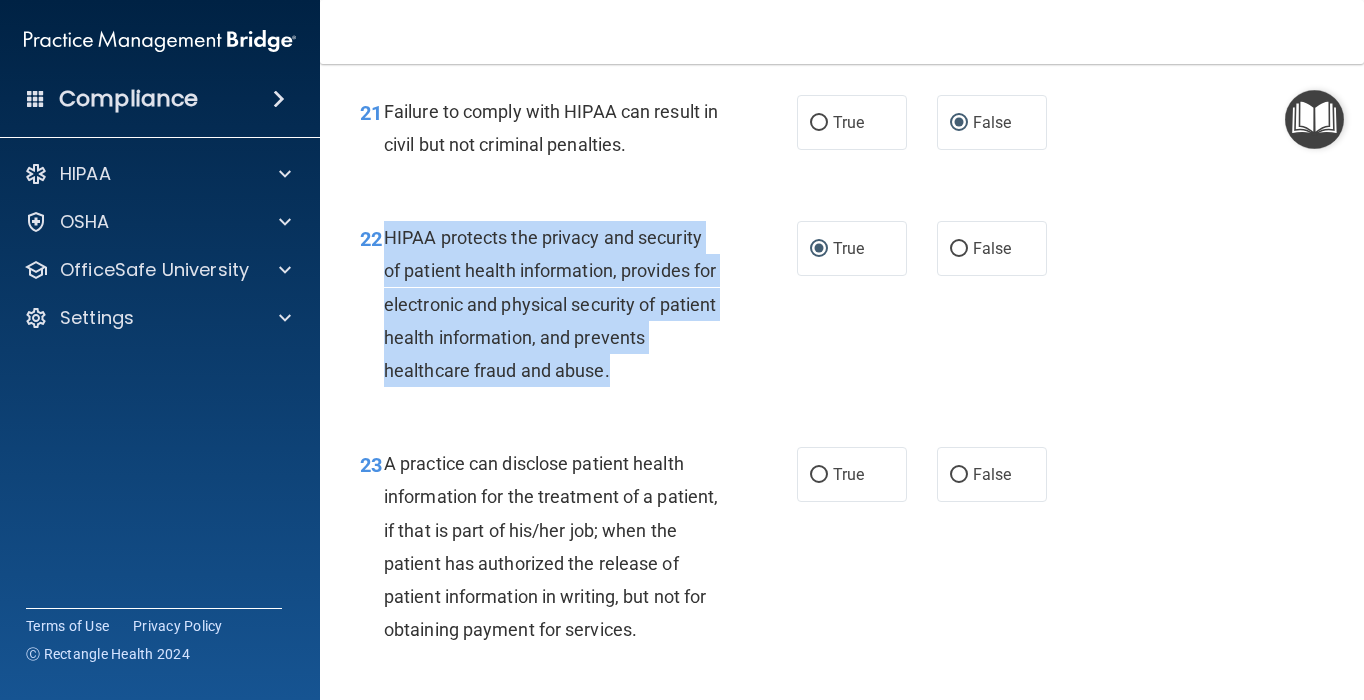 drag, startPoint x: 621, startPoint y: 407, endPoint x: 378, endPoint y: 275, distance: 276.5375 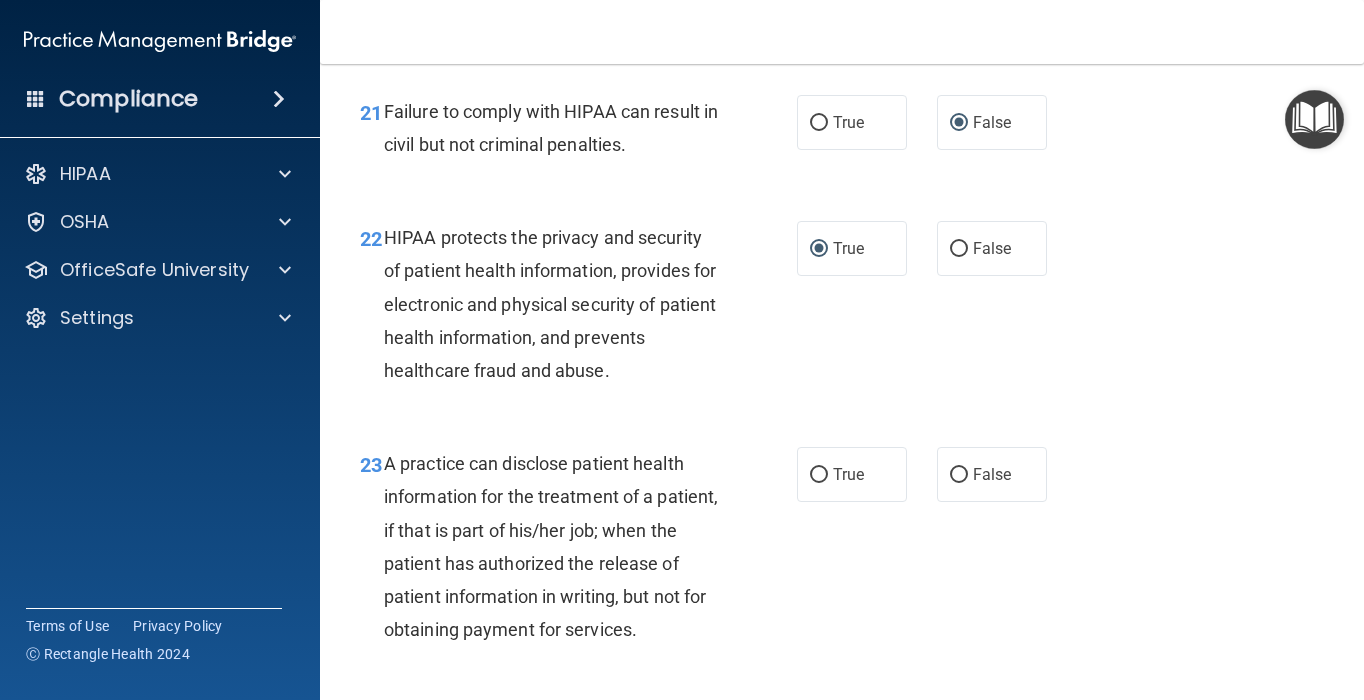 click on "22       HIPAA protects the privacy and security of patient health information, provides for electronic and physical security of patient health information, and prevents healthcare fraud and abuse.                 True           False" at bounding box center [842, 309] 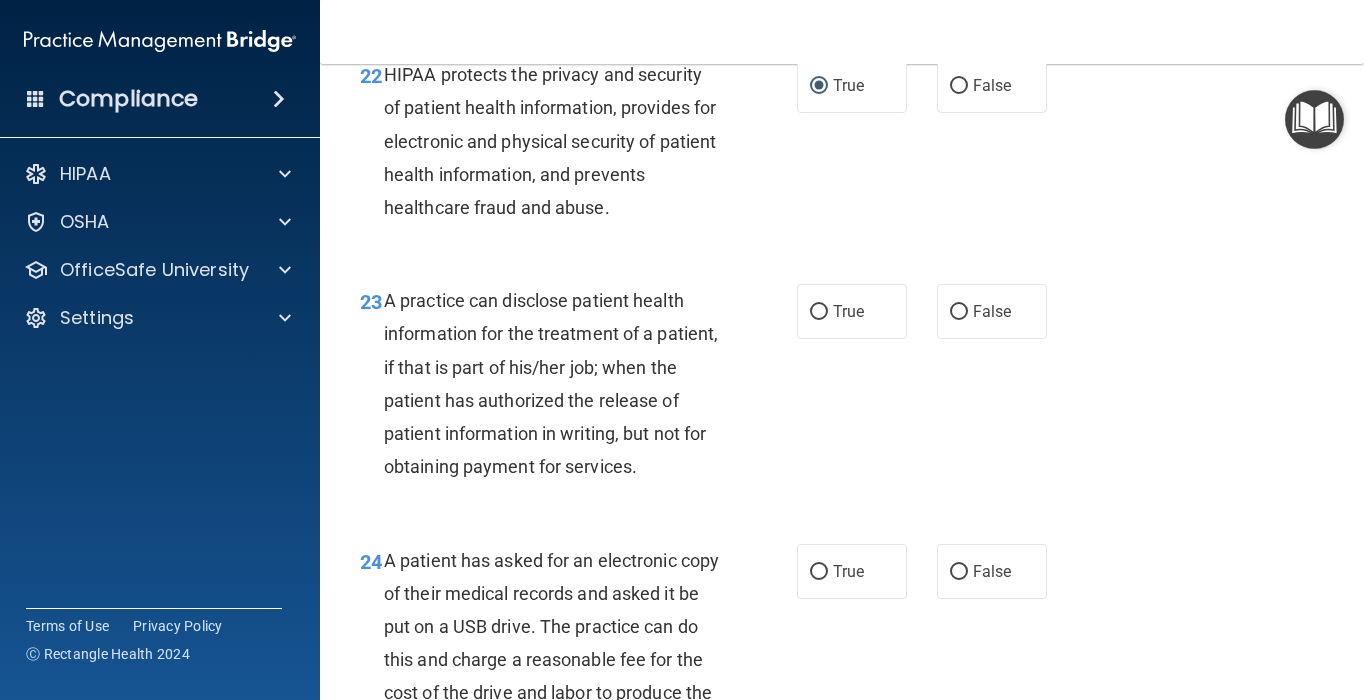 scroll, scrollTop: 4050, scrollLeft: 0, axis: vertical 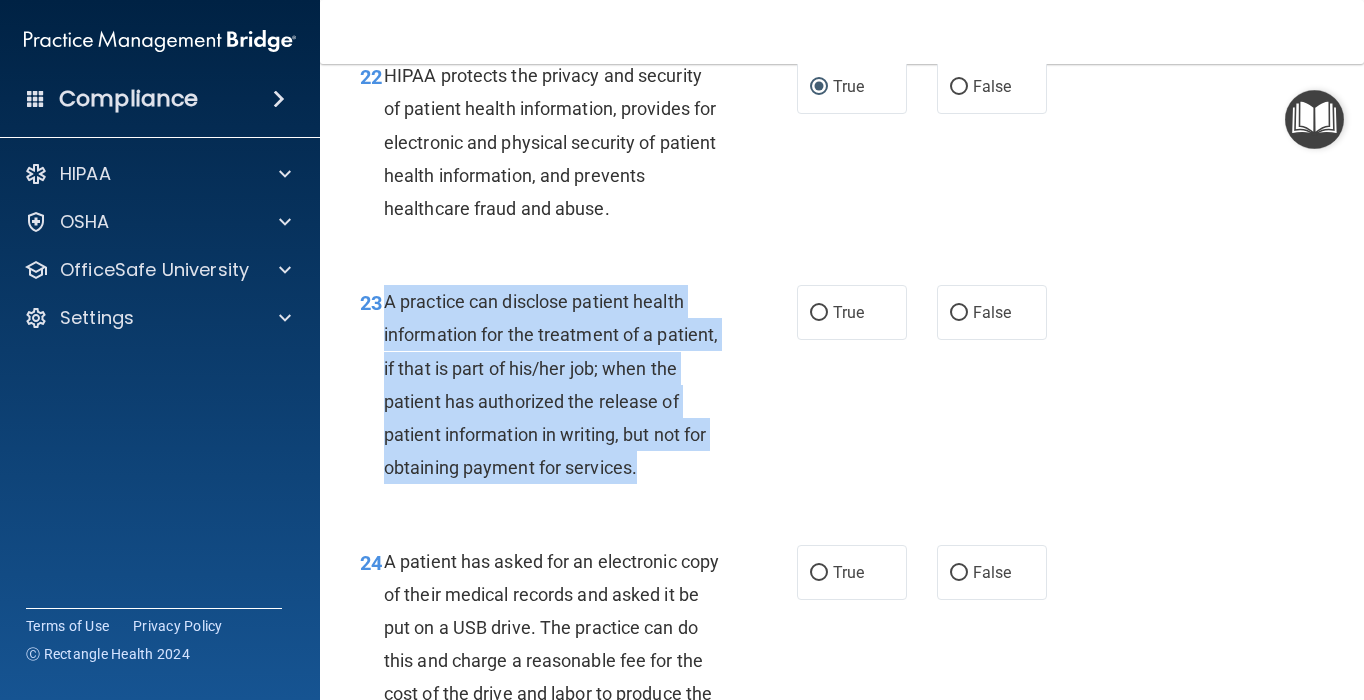 drag, startPoint x: 500, startPoint y: 543, endPoint x: 384, endPoint y: 340, distance: 233.80548 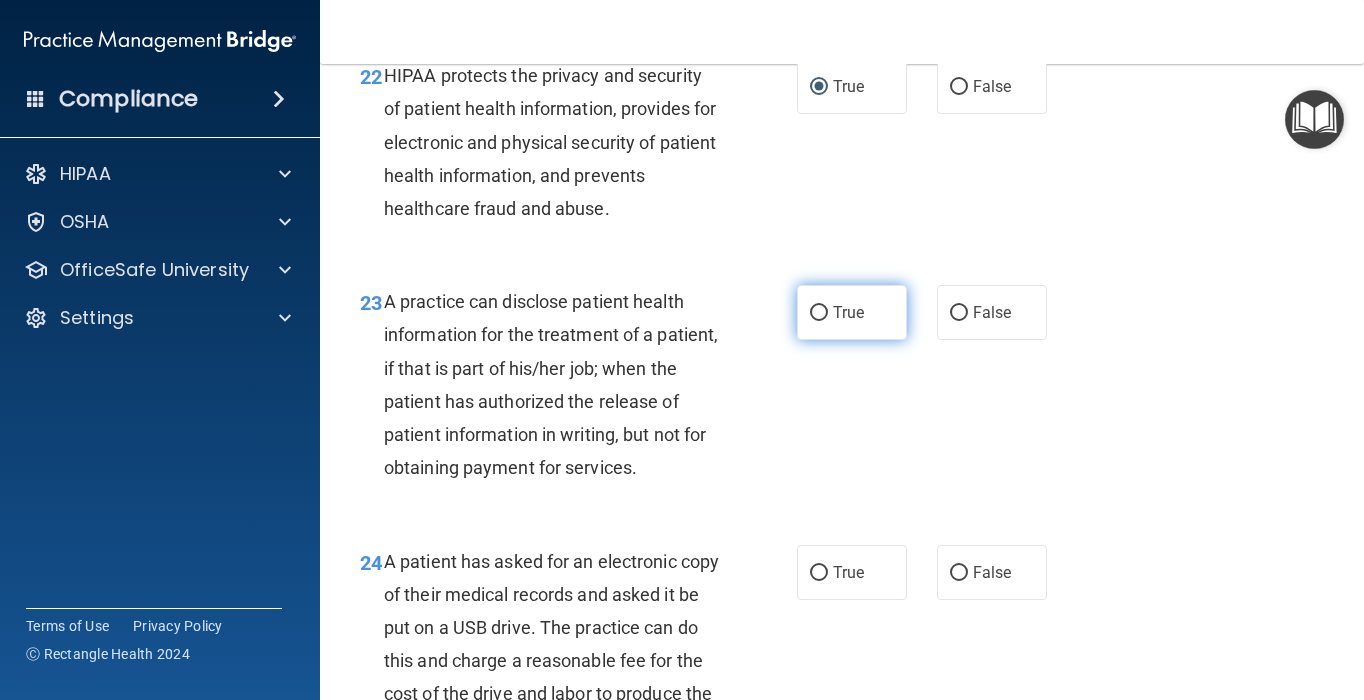click on "True" at bounding box center [852, 312] 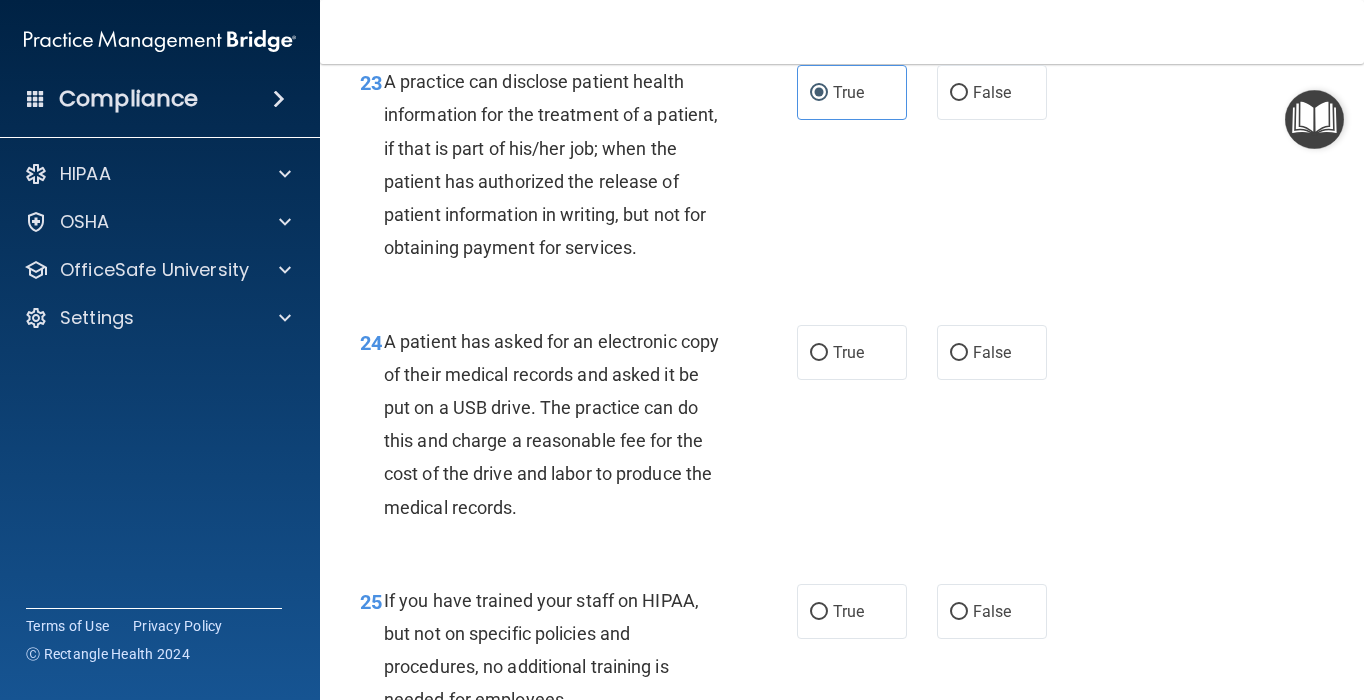 scroll, scrollTop: 4359, scrollLeft: 0, axis: vertical 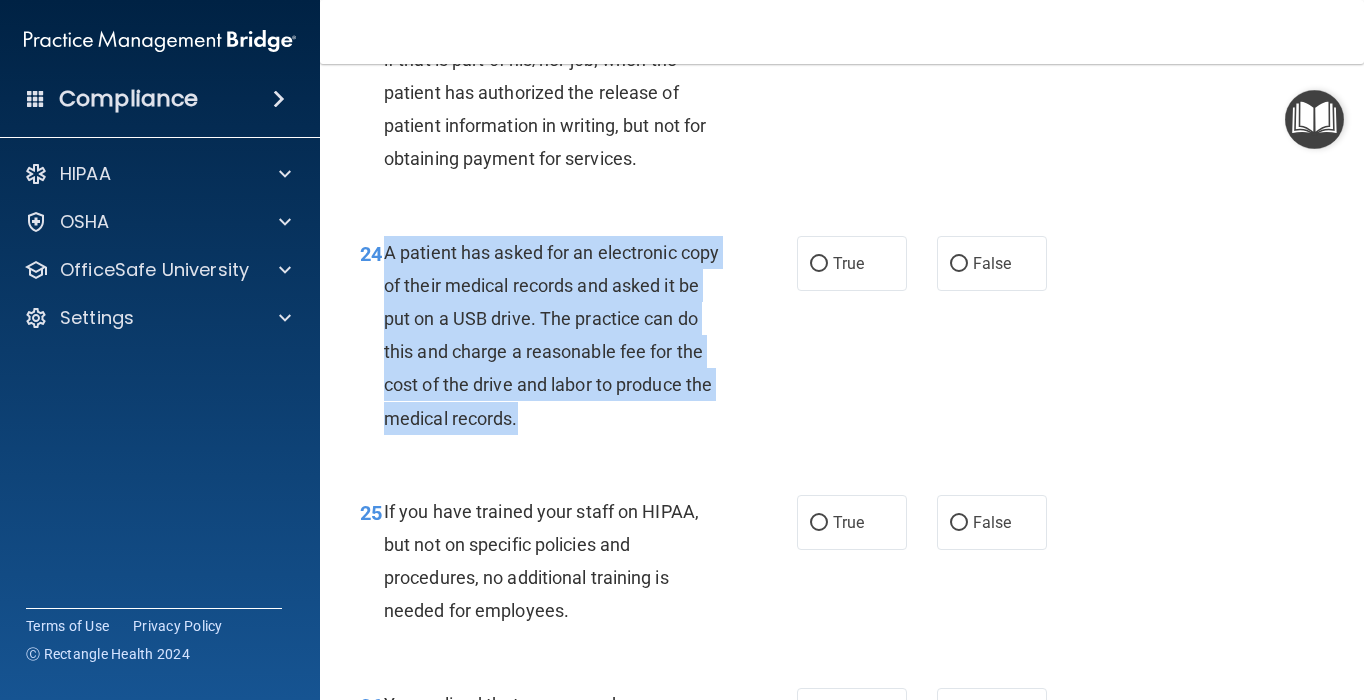 drag, startPoint x: 635, startPoint y: 483, endPoint x: 382, endPoint y: 319, distance: 301.50455 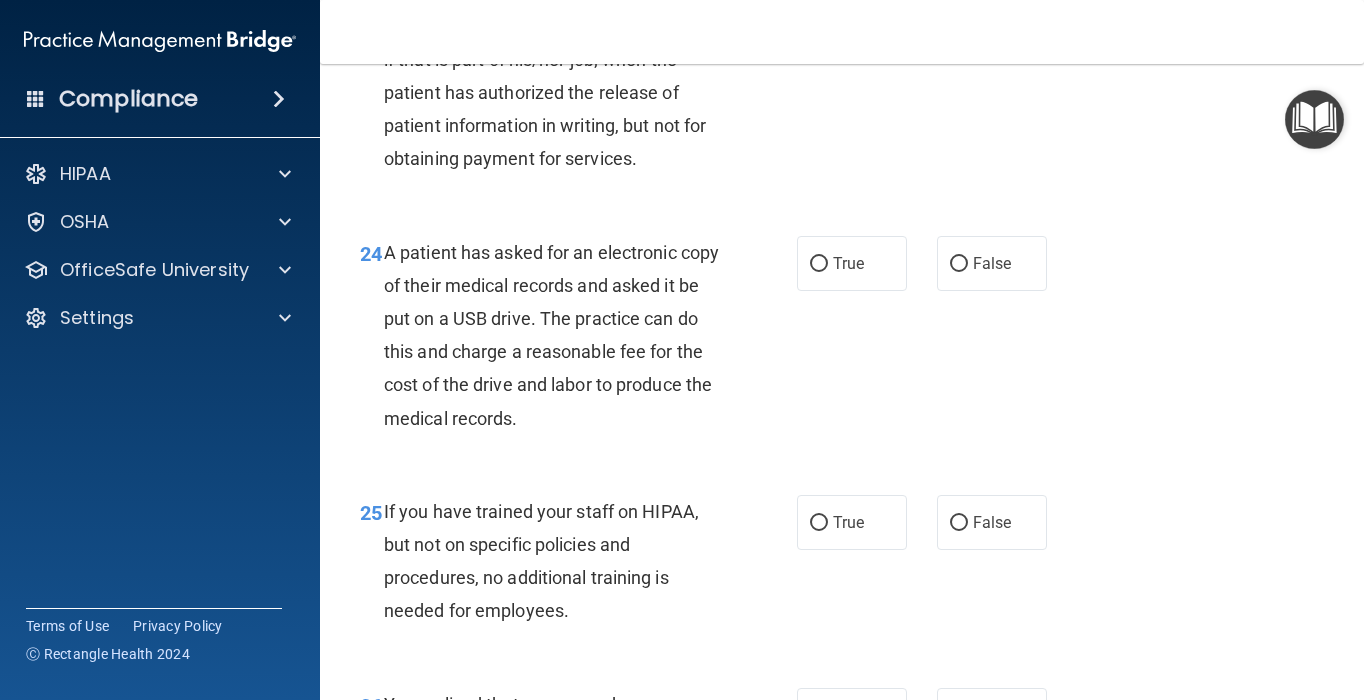click on "24       A patient has asked for an electronic copy of their medical records and asked it be put on a USB drive.  The practice can do this and charge a reasonable fee for the cost of the drive and labor to produce the medical records.                 True           False" at bounding box center [842, 340] 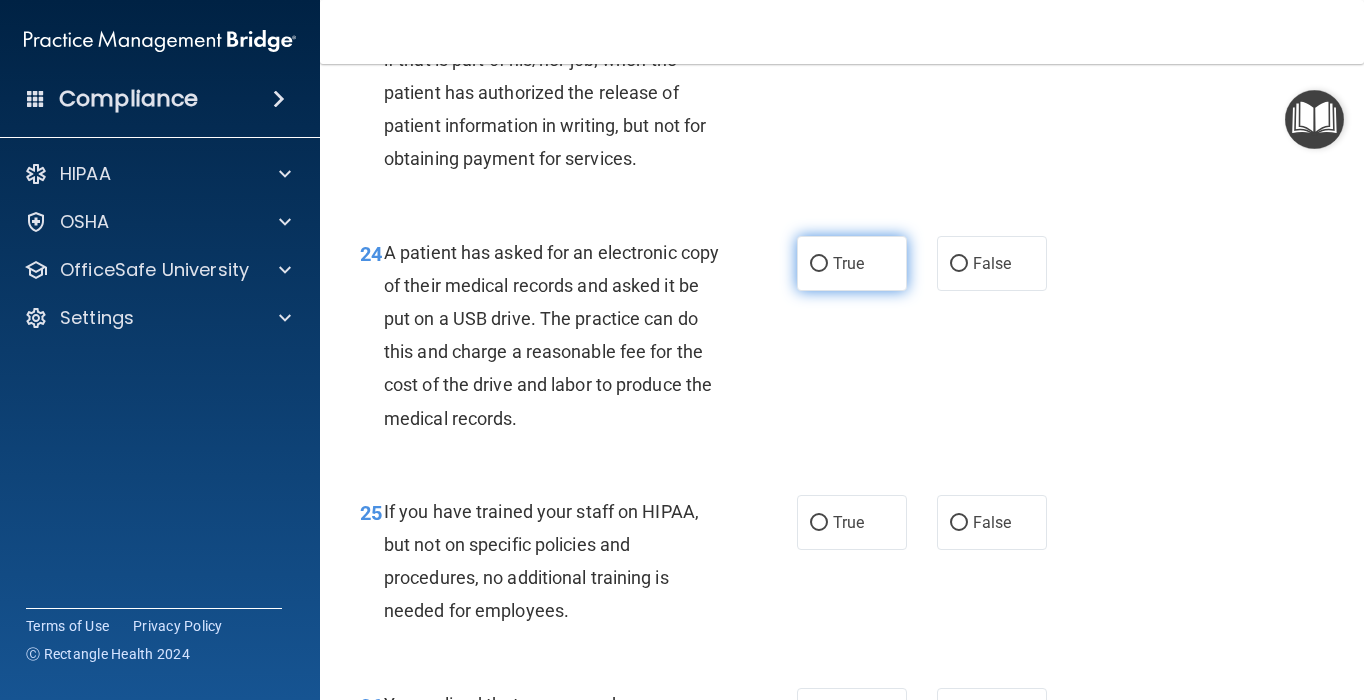 click on "True" at bounding box center (848, 263) 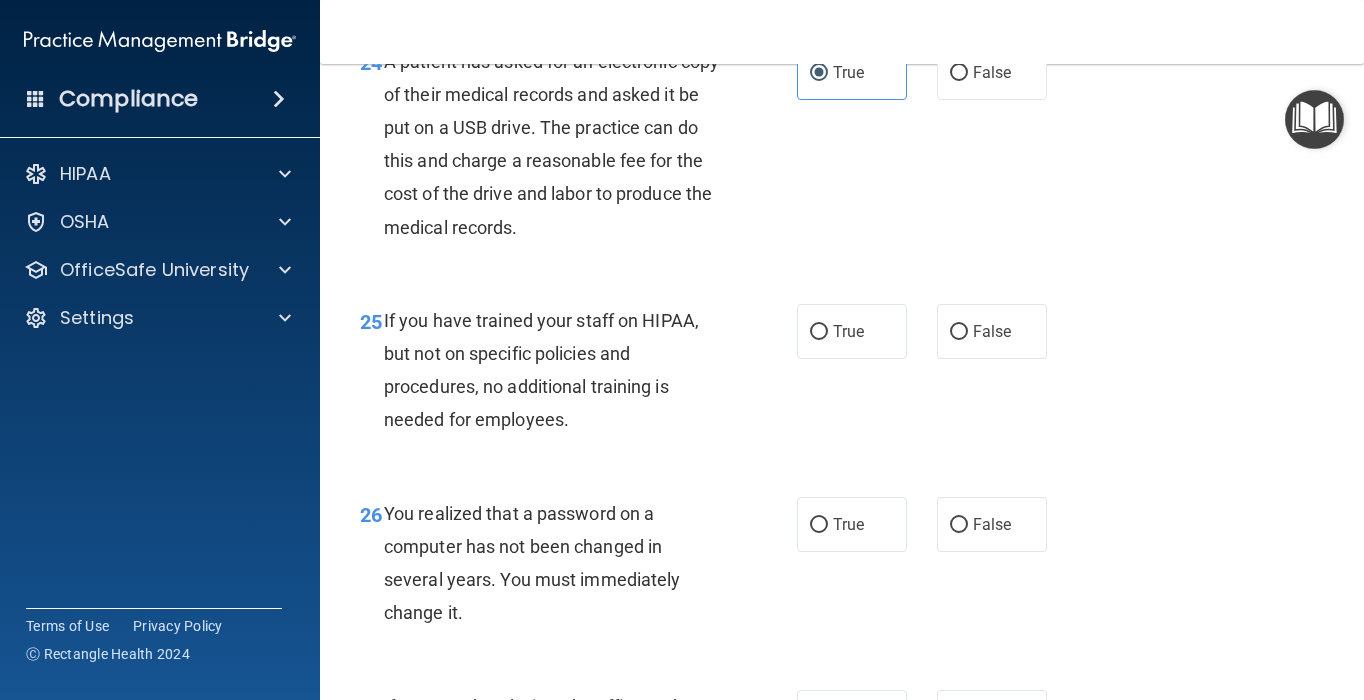 scroll, scrollTop: 4551, scrollLeft: 0, axis: vertical 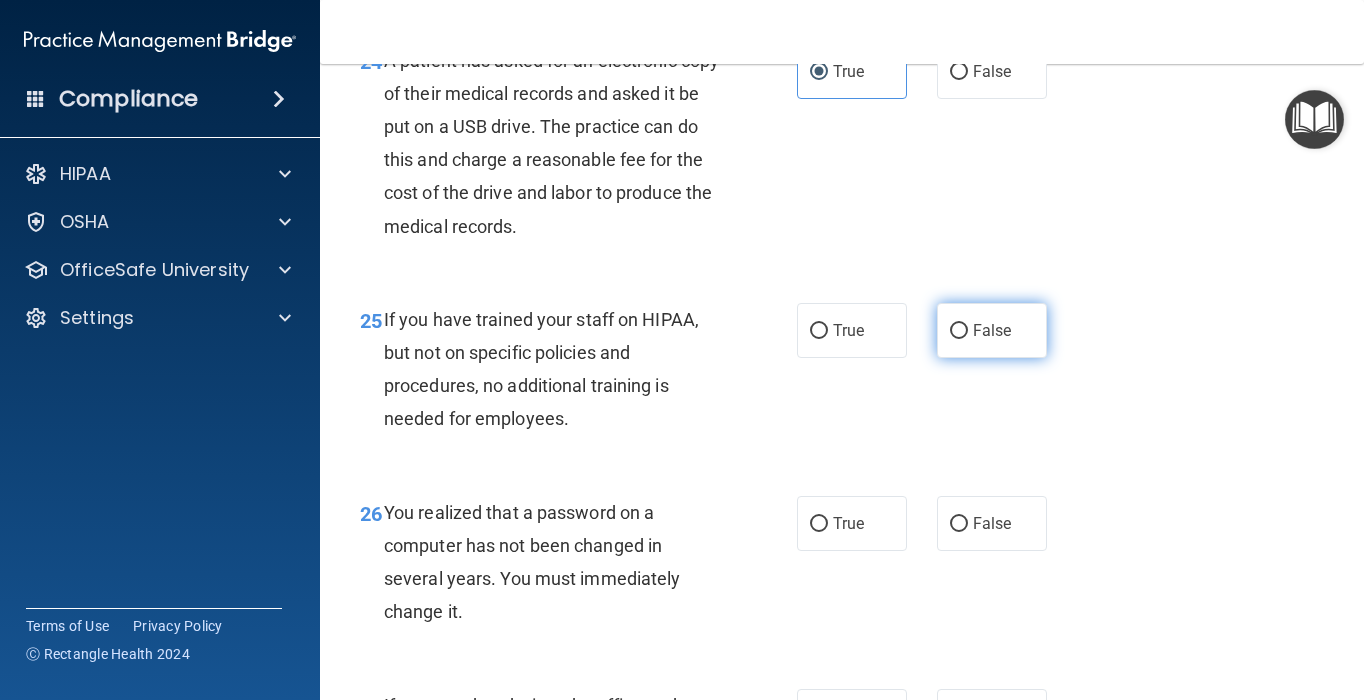 click on "False" at bounding box center [992, 330] 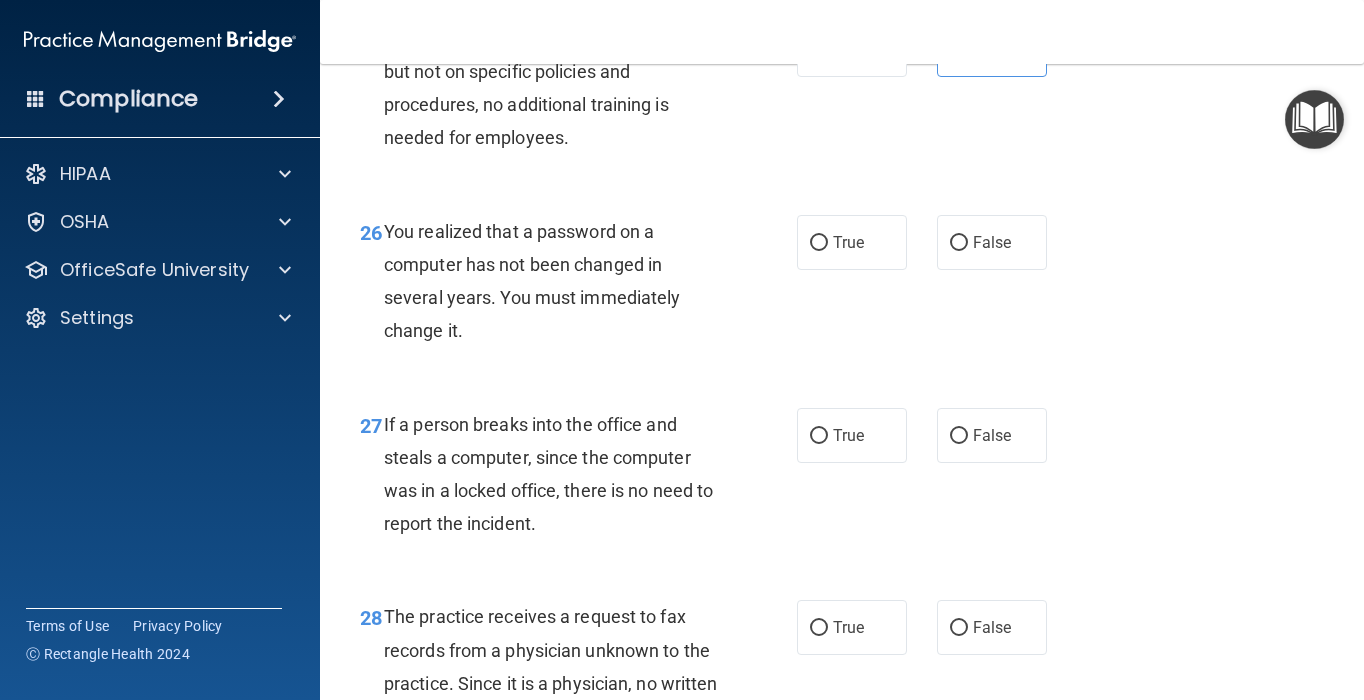 scroll, scrollTop: 4831, scrollLeft: 0, axis: vertical 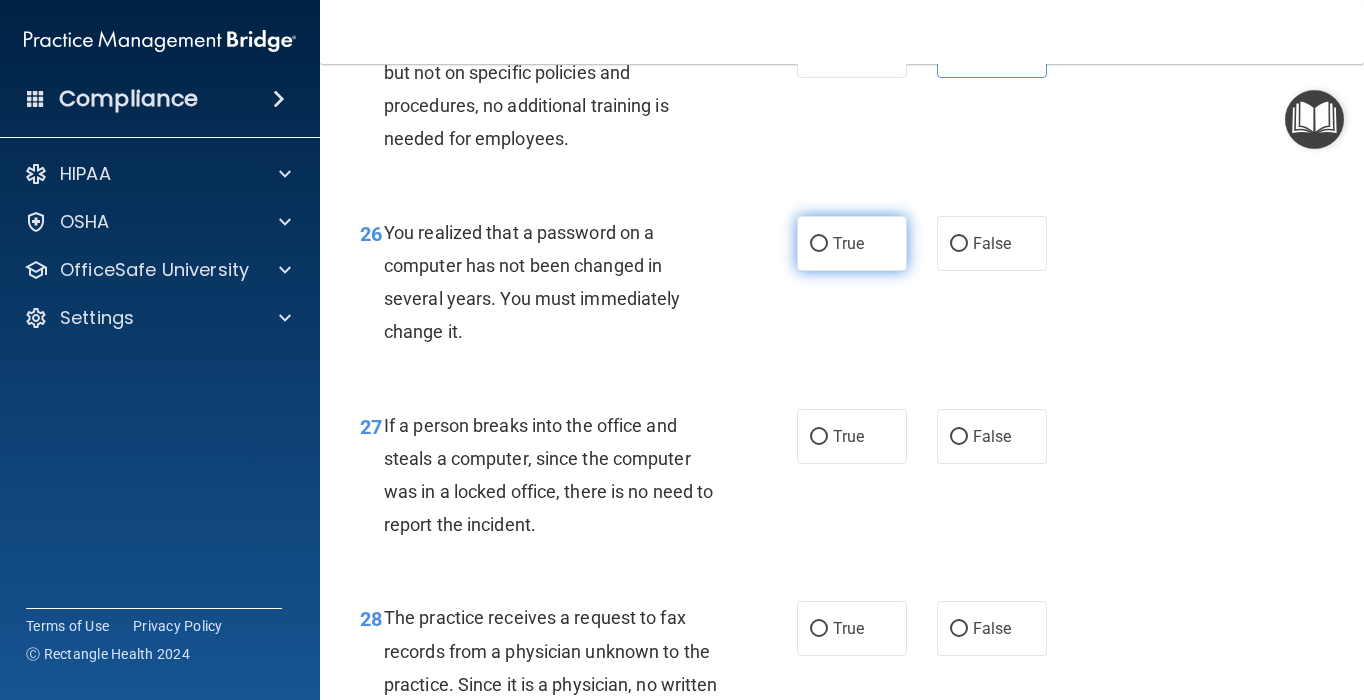 click on "True" at bounding box center (848, 243) 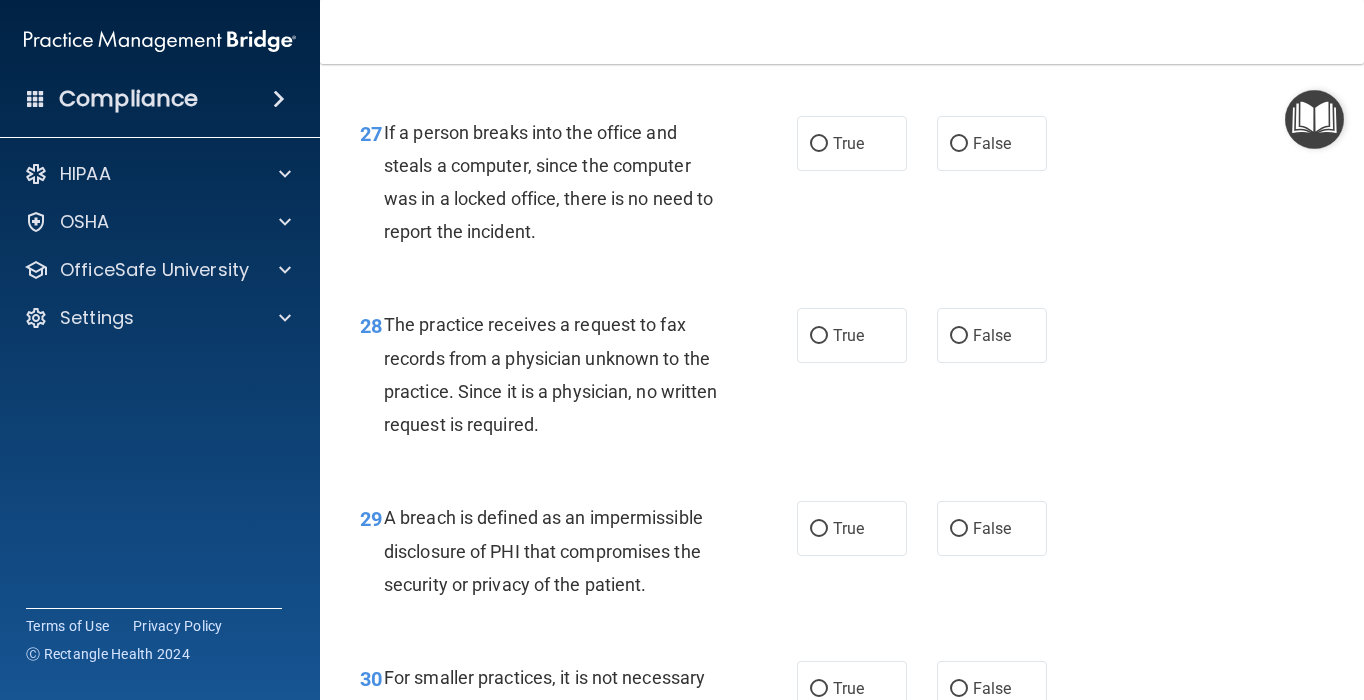 scroll, scrollTop: 5167, scrollLeft: 0, axis: vertical 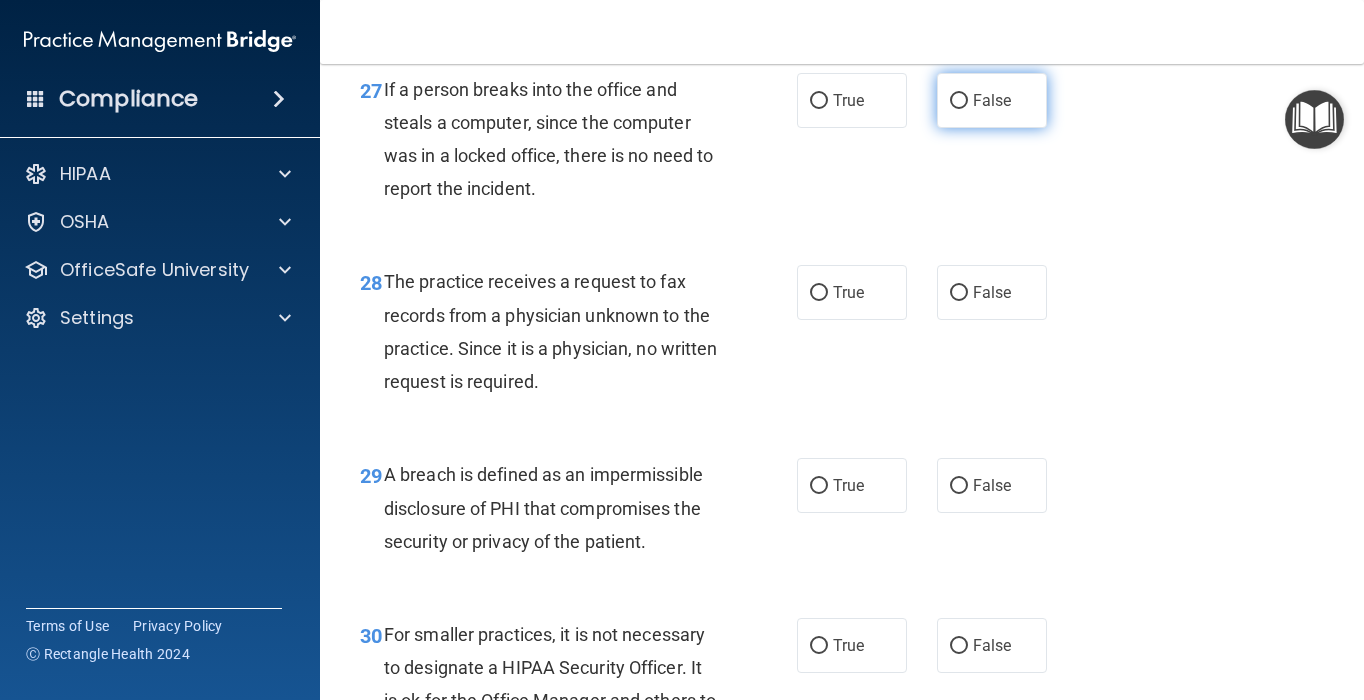 click on "False" at bounding box center [992, 100] 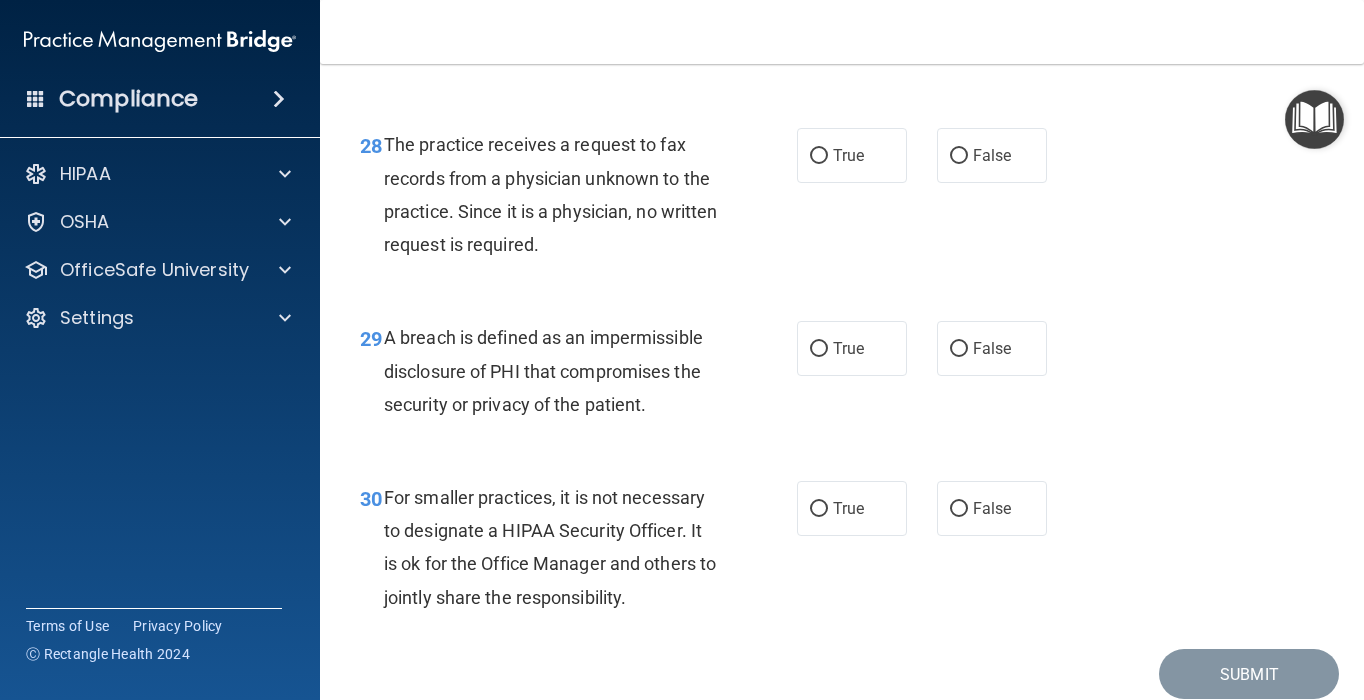 scroll, scrollTop: 5304, scrollLeft: 0, axis: vertical 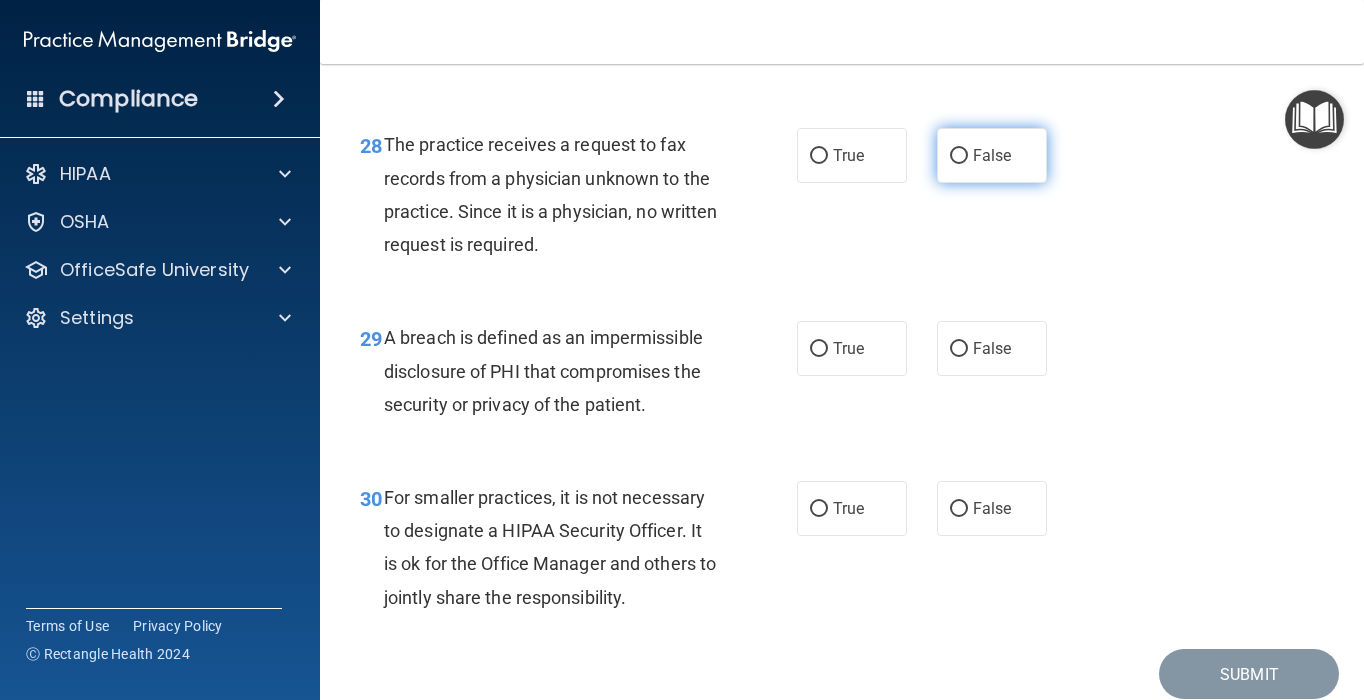 click on "False" at bounding box center (992, 155) 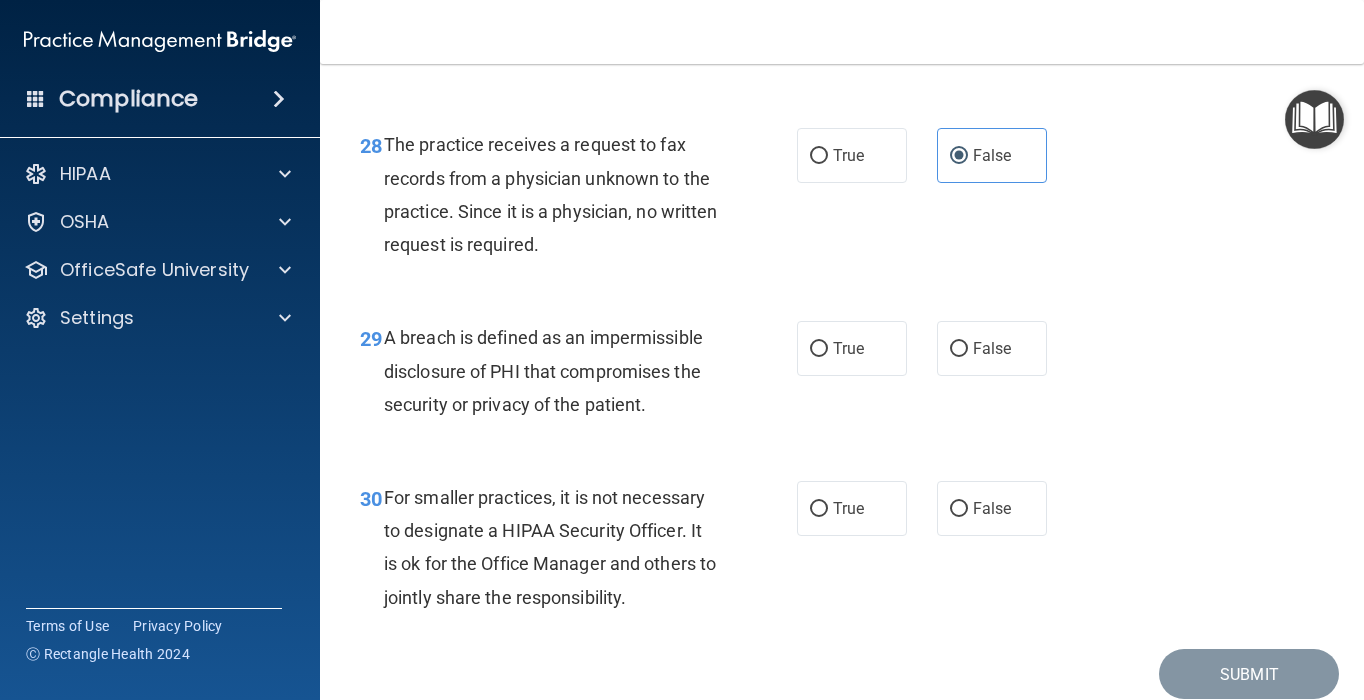 scroll, scrollTop: 5450, scrollLeft: 0, axis: vertical 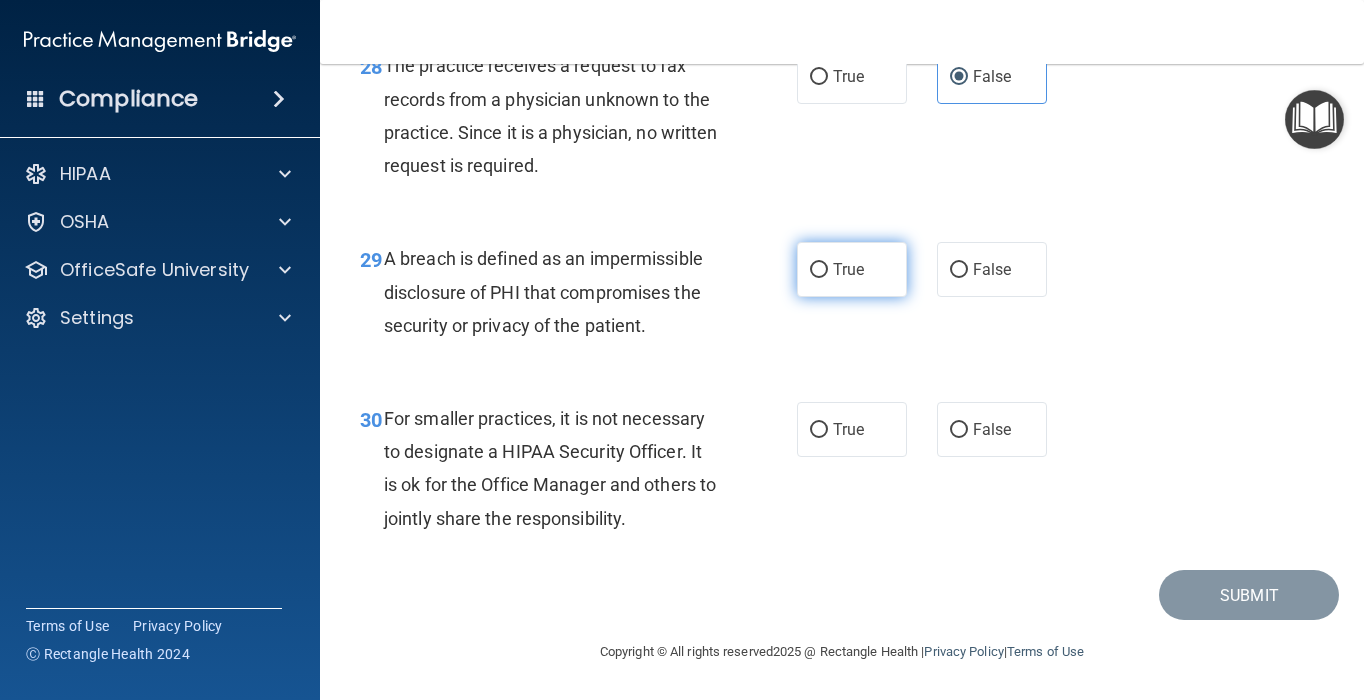 click on "True" at bounding box center (852, 269) 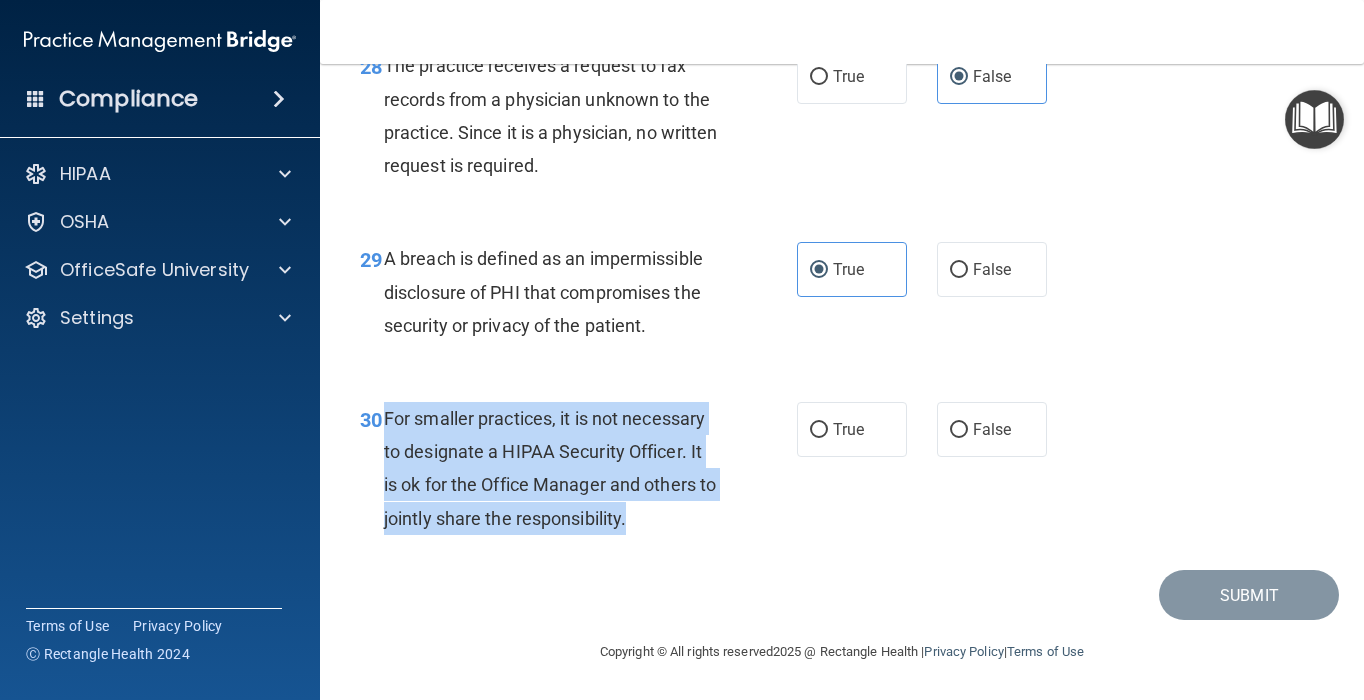 drag, startPoint x: 680, startPoint y: 515, endPoint x: 381, endPoint y: 419, distance: 314.03345 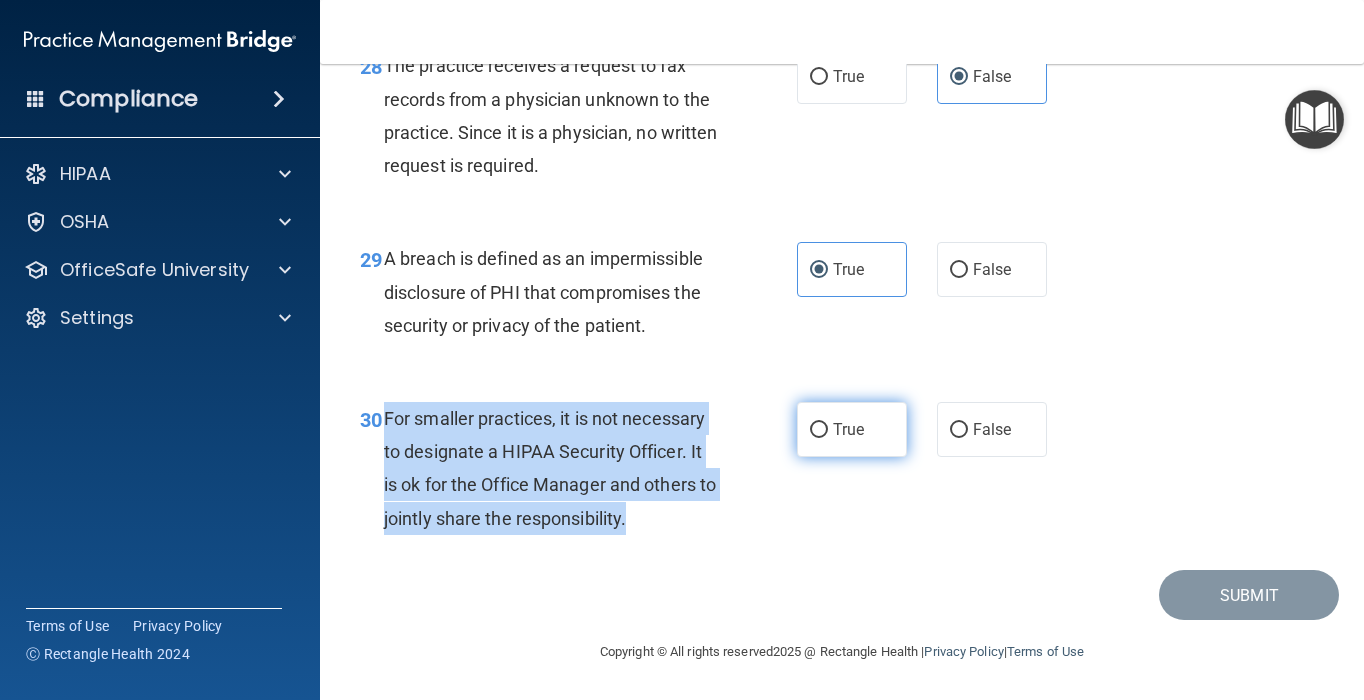 click on "True" at bounding box center [819, 430] 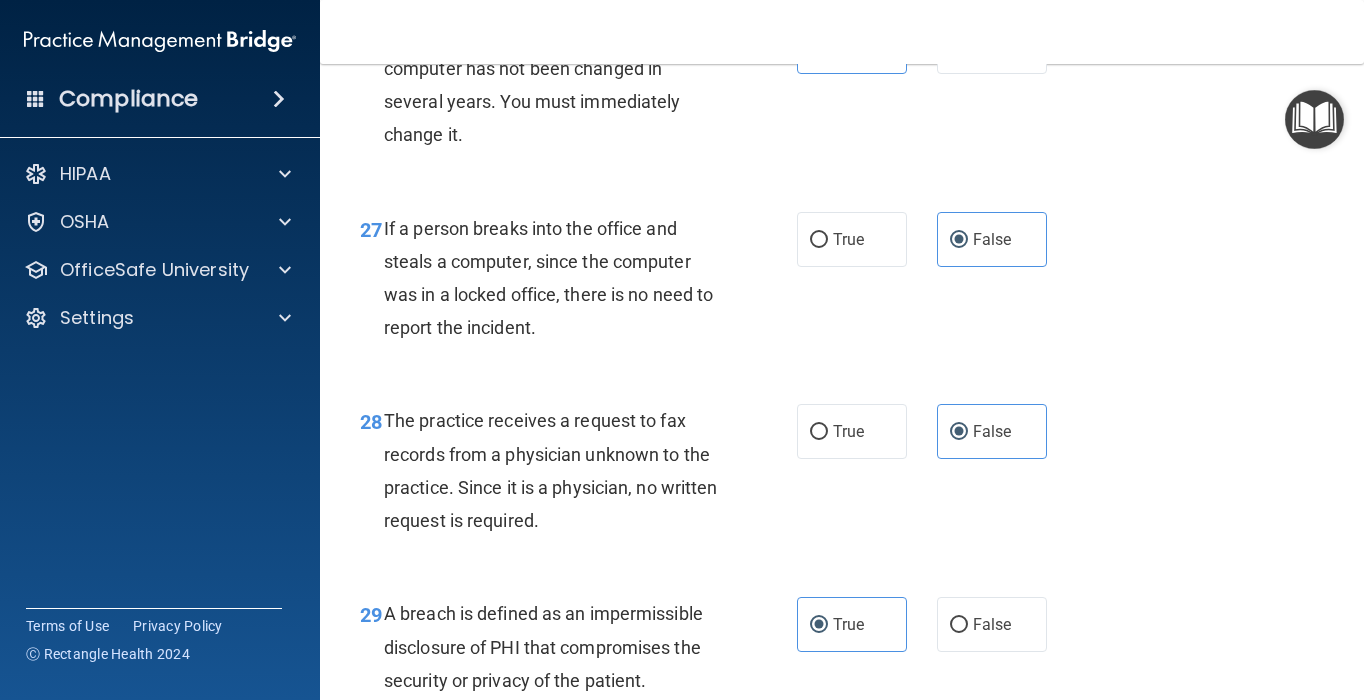 scroll, scrollTop: 5450, scrollLeft: 0, axis: vertical 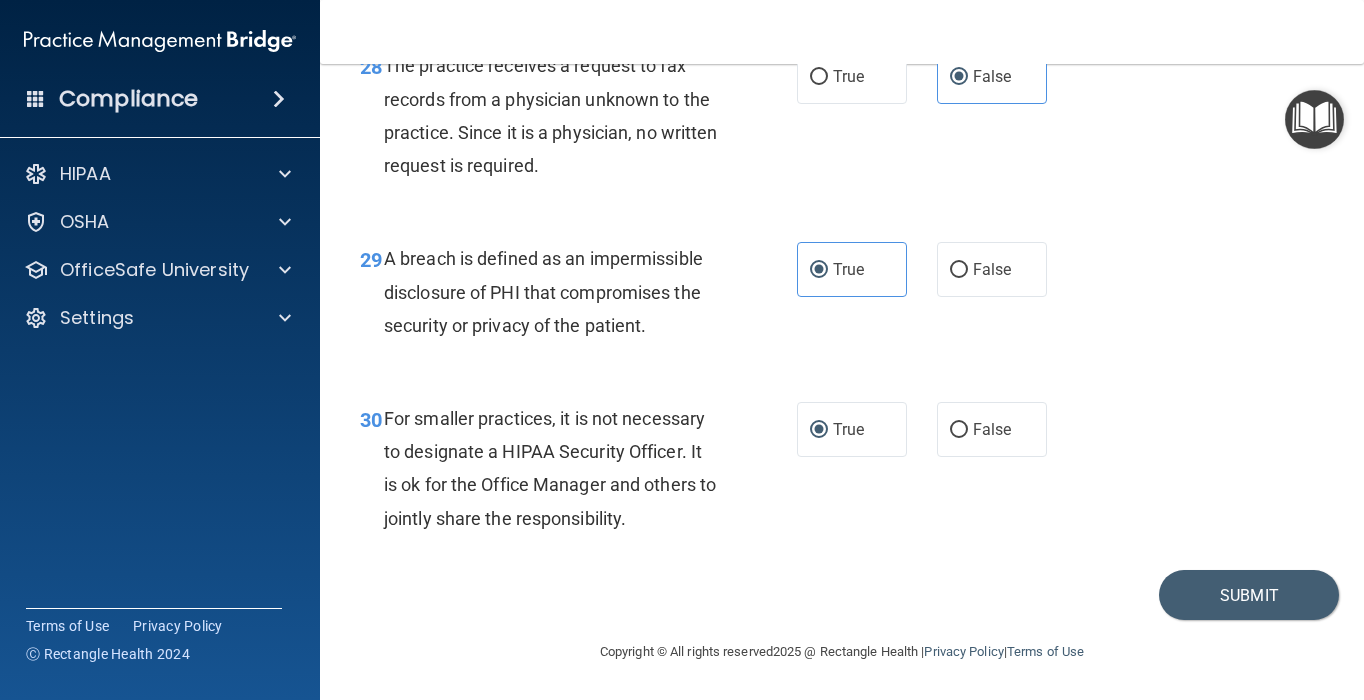 click on "30       For smaller practices, it is not necessary to designate a HIPAA Security Officer.  It is ok for the Office Manager and others to jointly share the responsibility.                 True           False" at bounding box center [842, 473] 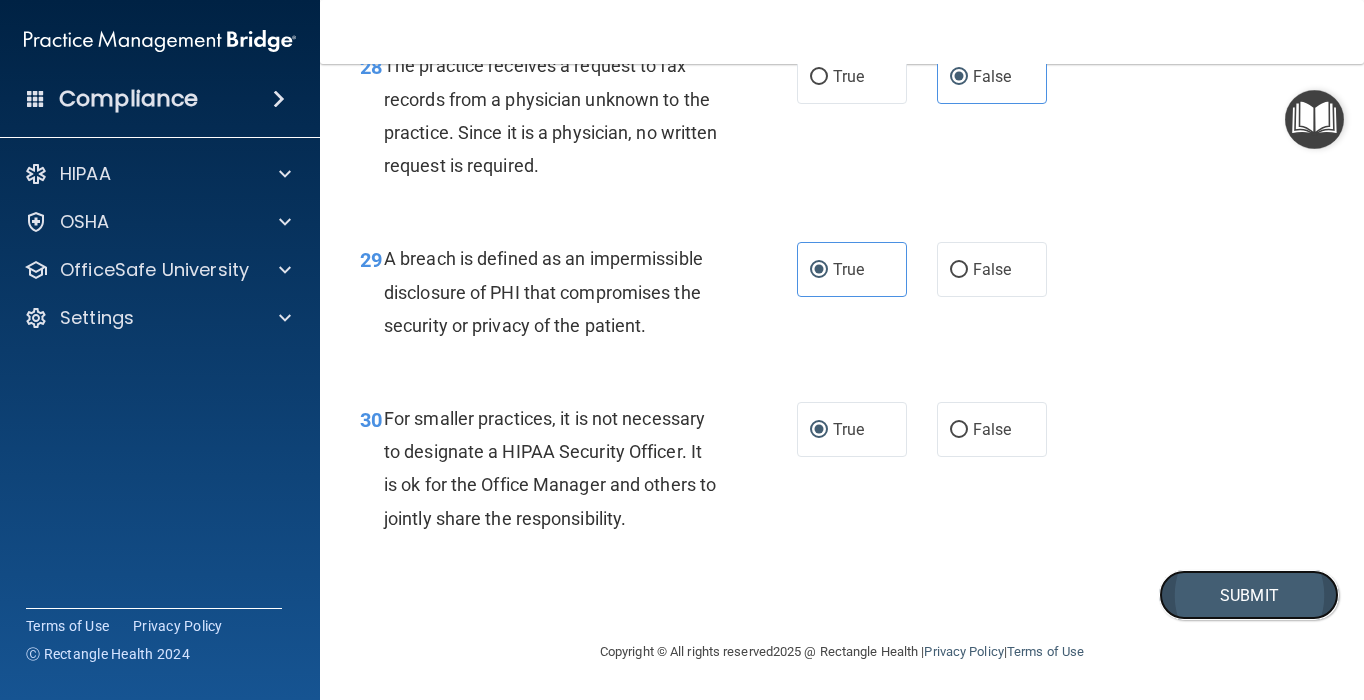 click on "Submit" at bounding box center (1249, 595) 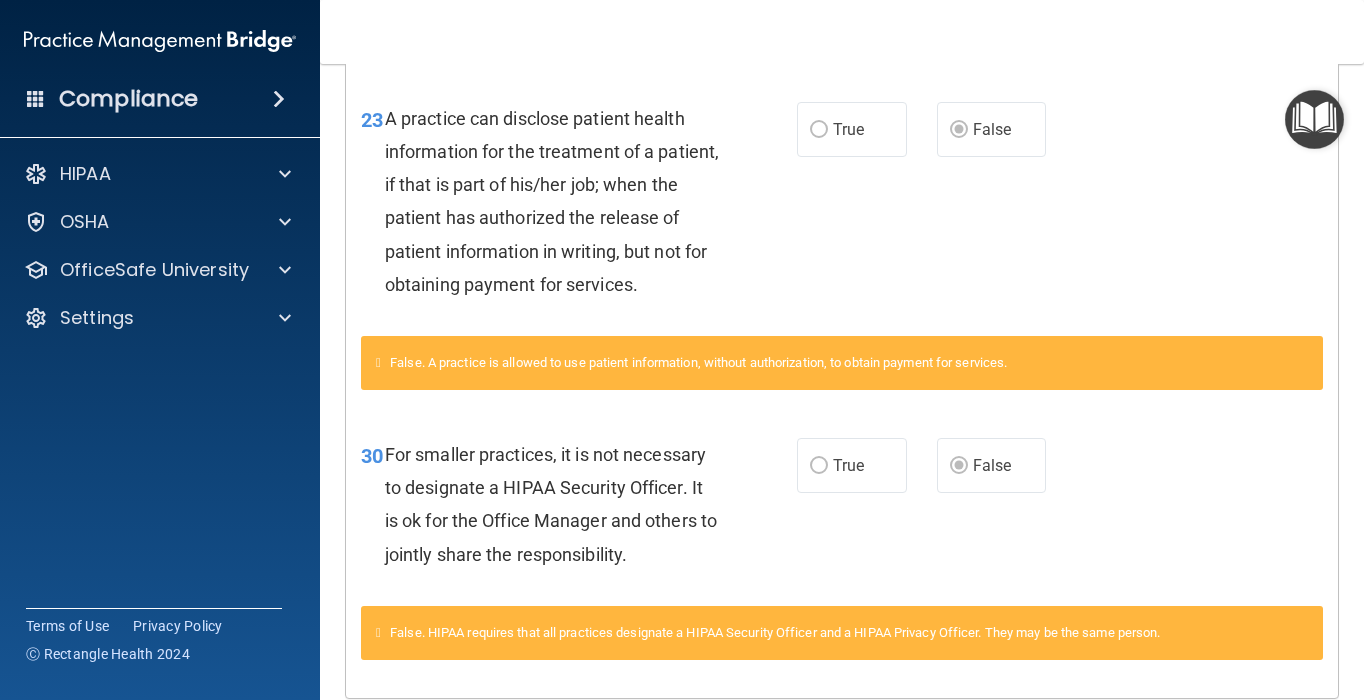 scroll, scrollTop: 0, scrollLeft: 0, axis: both 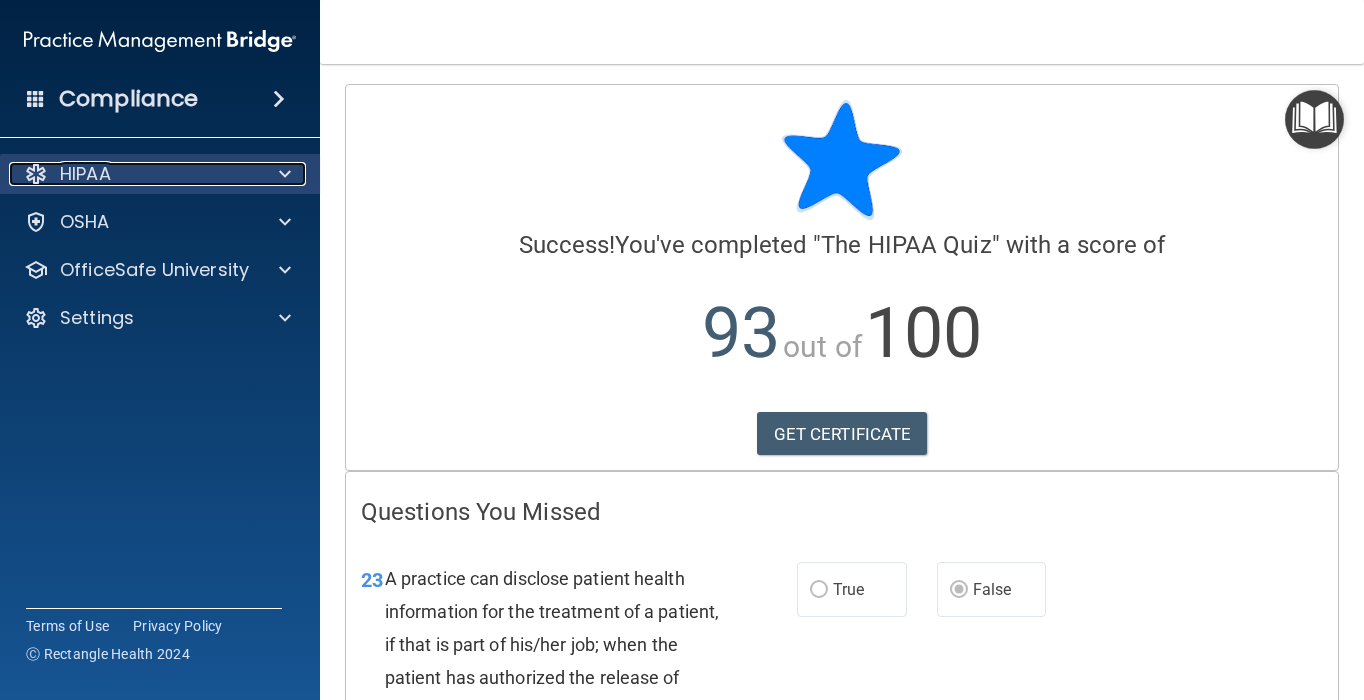 click on "HIPAA" at bounding box center [133, 174] 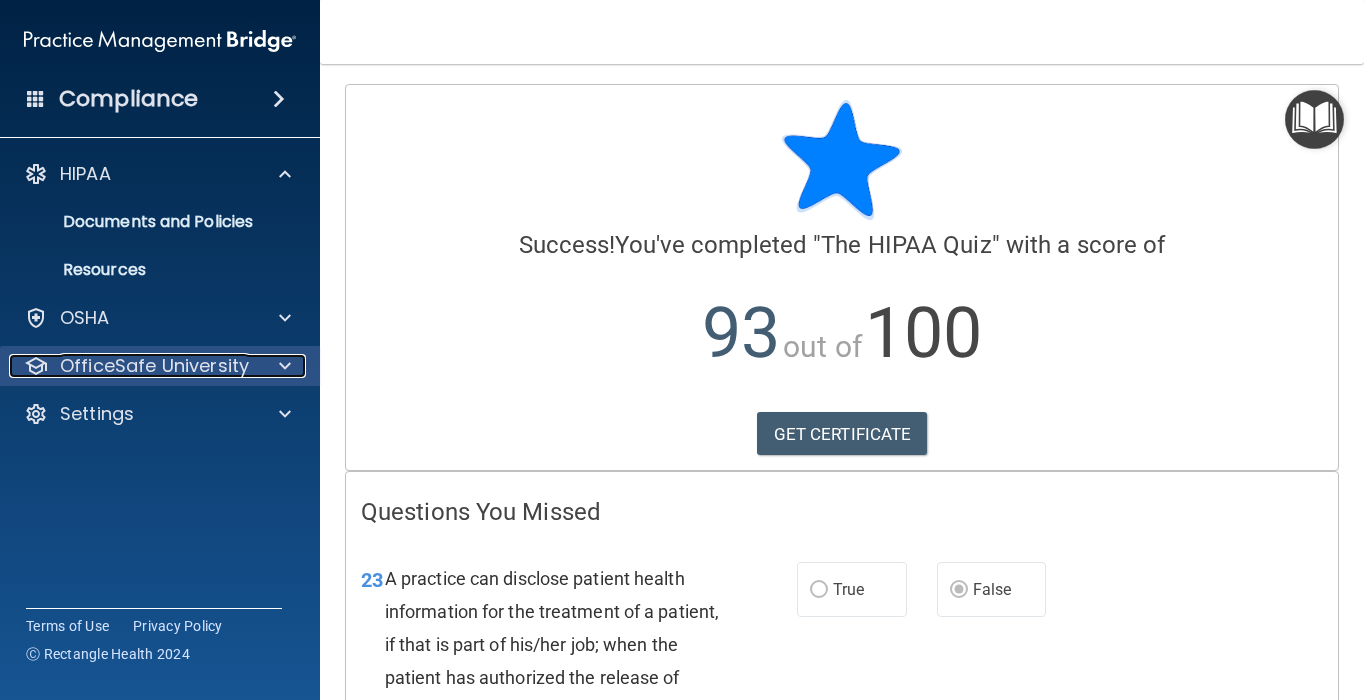 click on "OfficeSafe University" at bounding box center [154, 366] 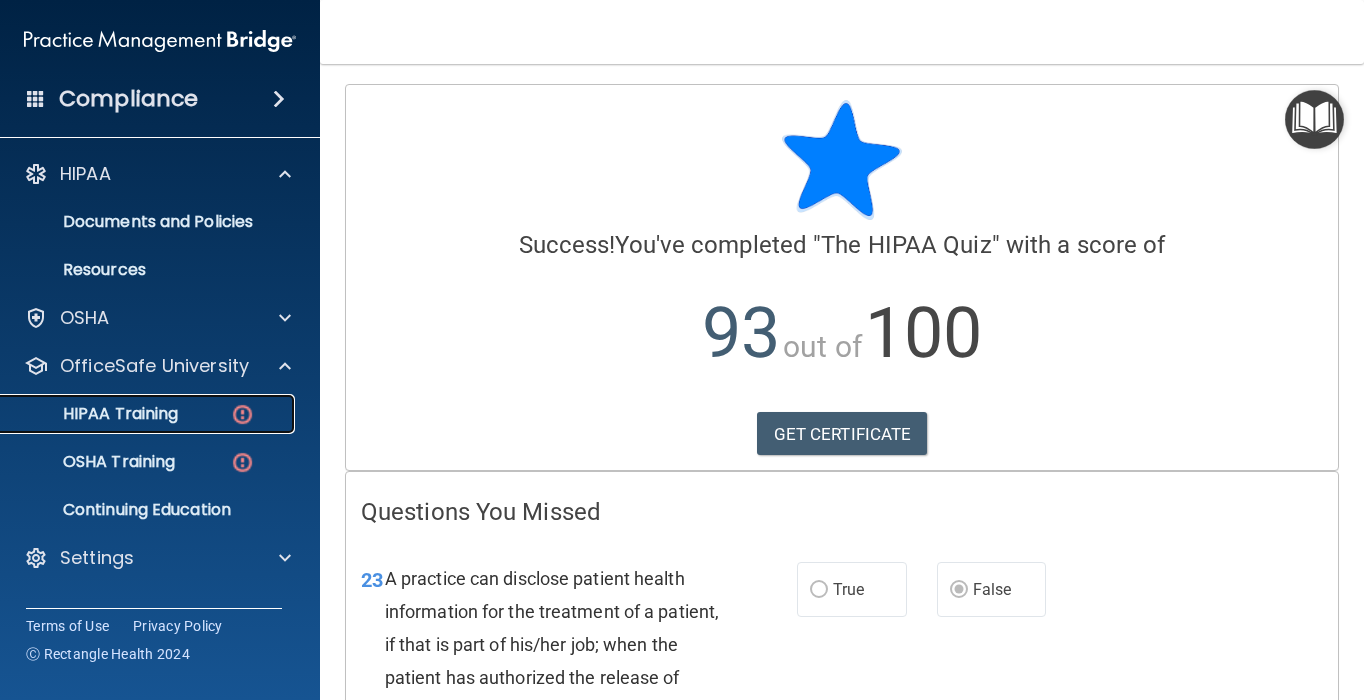 click on "HIPAA Training" at bounding box center [149, 414] 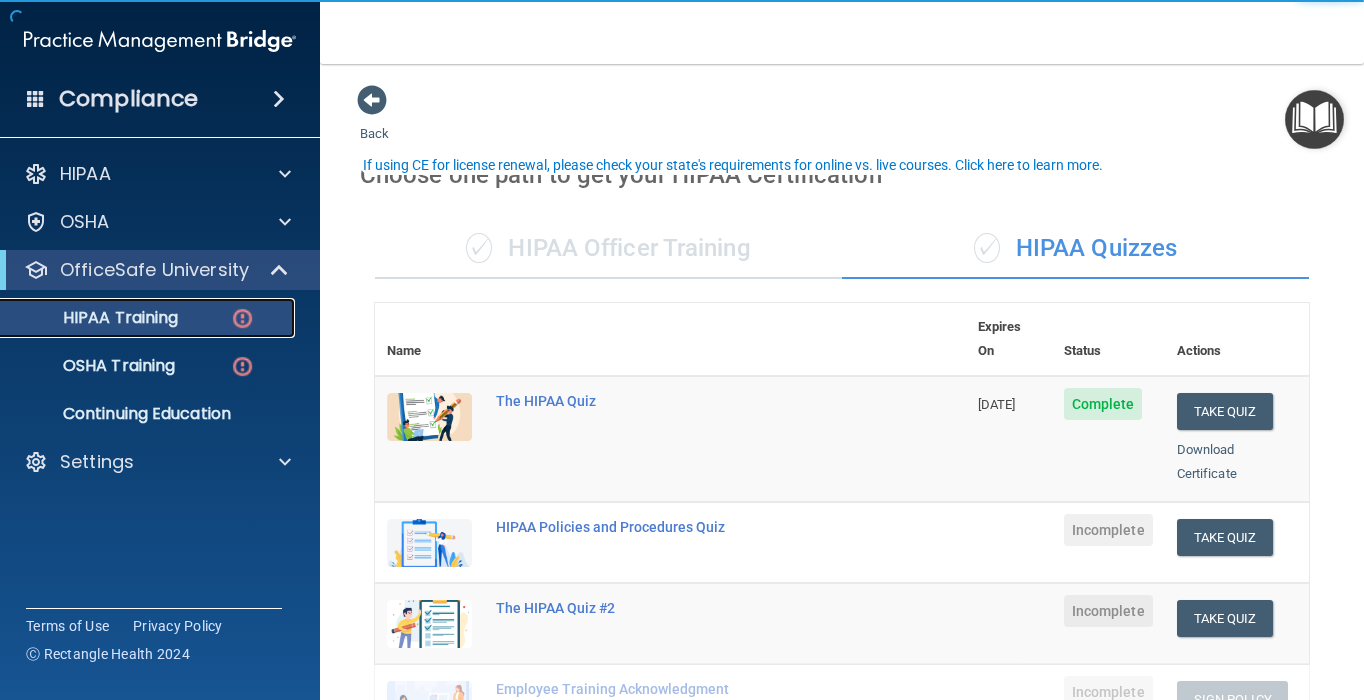 scroll, scrollTop: 92, scrollLeft: 0, axis: vertical 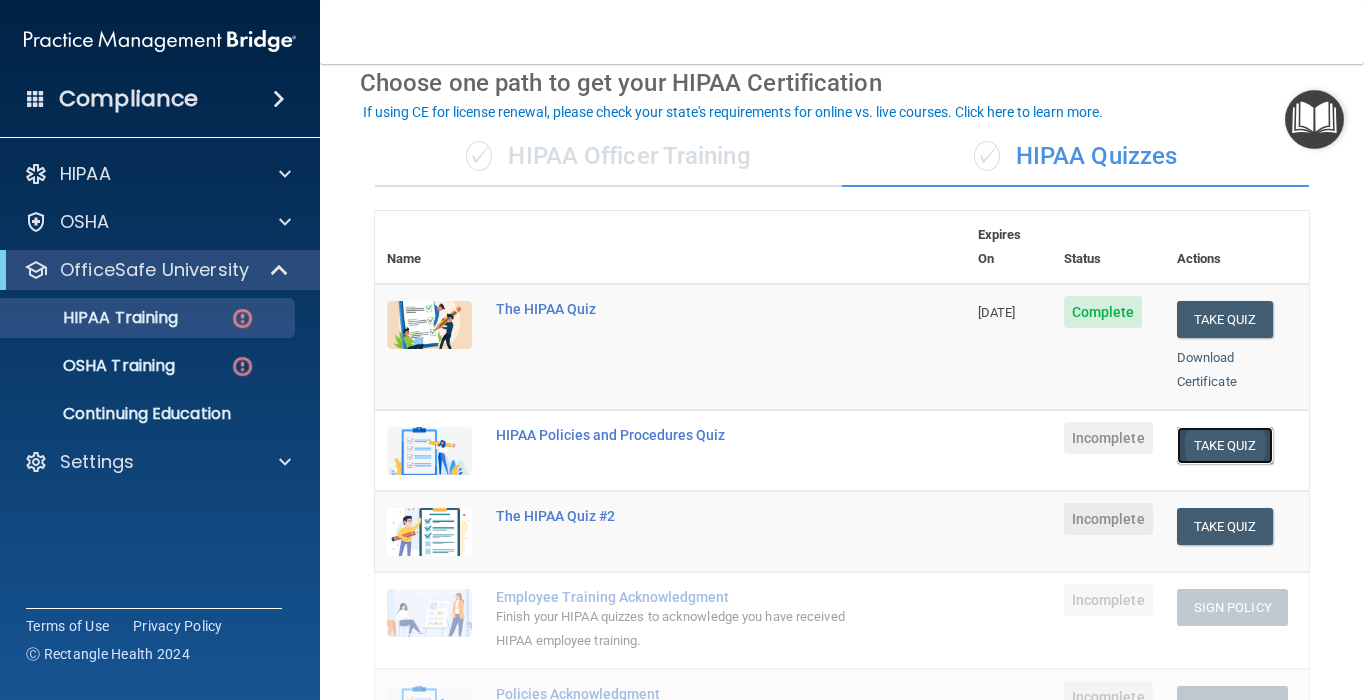 click on "Take Quiz" at bounding box center [1225, 445] 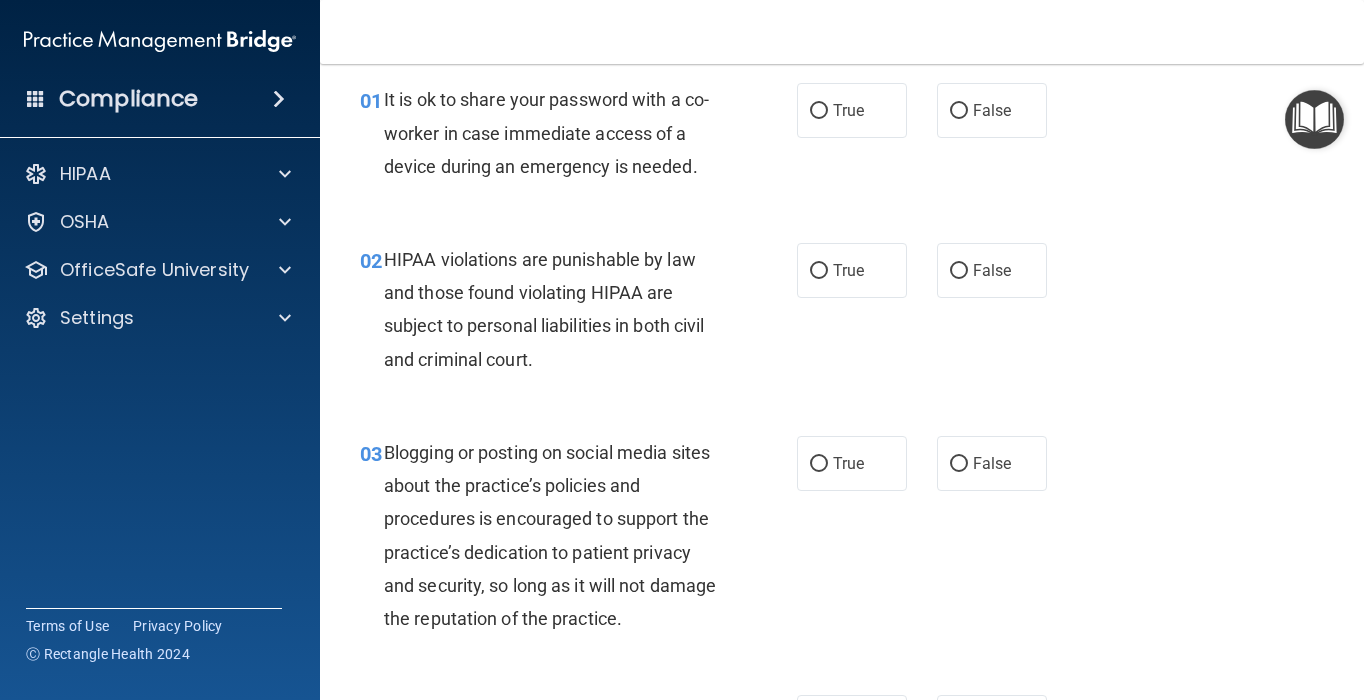 scroll, scrollTop: 32, scrollLeft: 0, axis: vertical 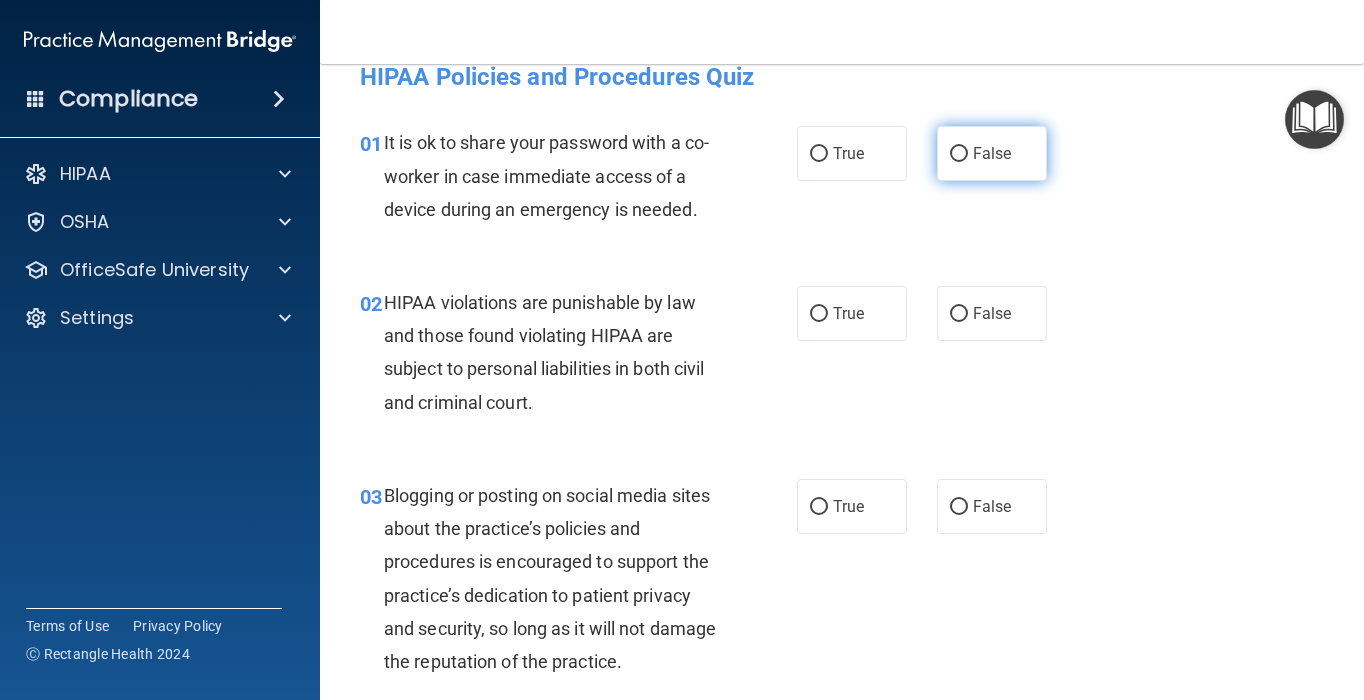 click on "False" at bounding box center (992, 153) 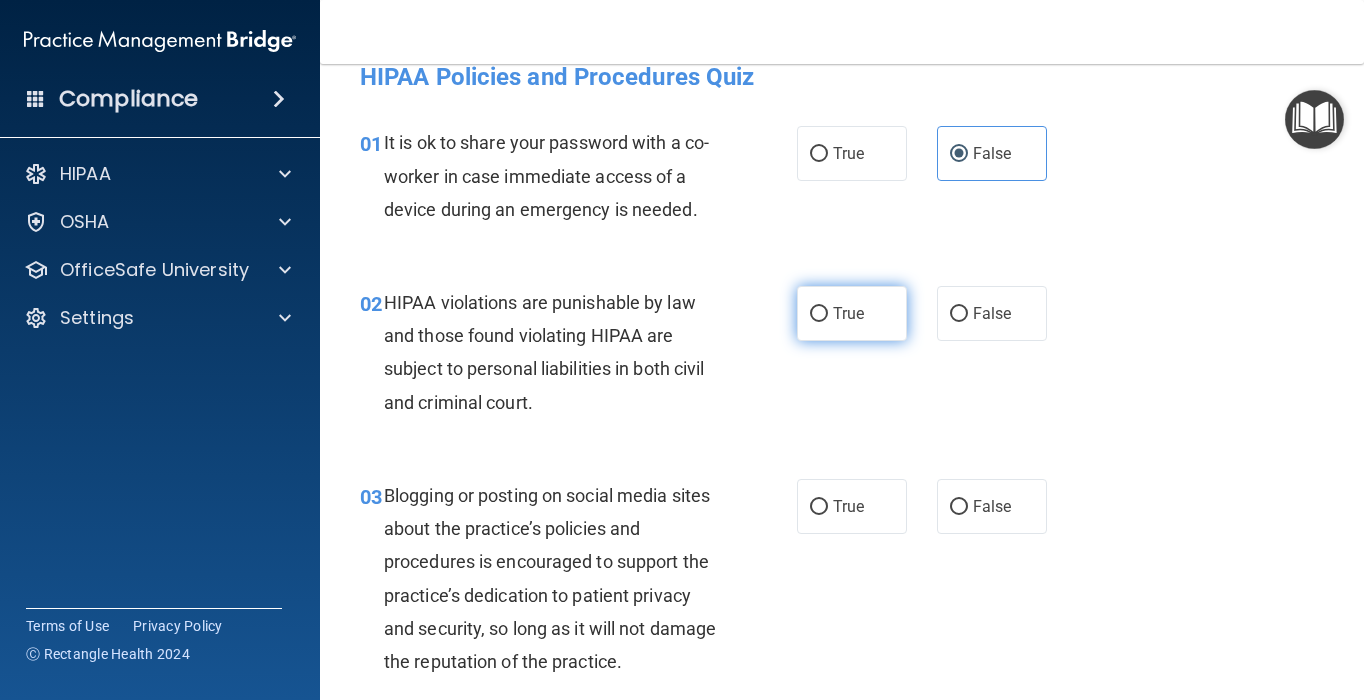 click on "True" at bounding box center (848, 313) 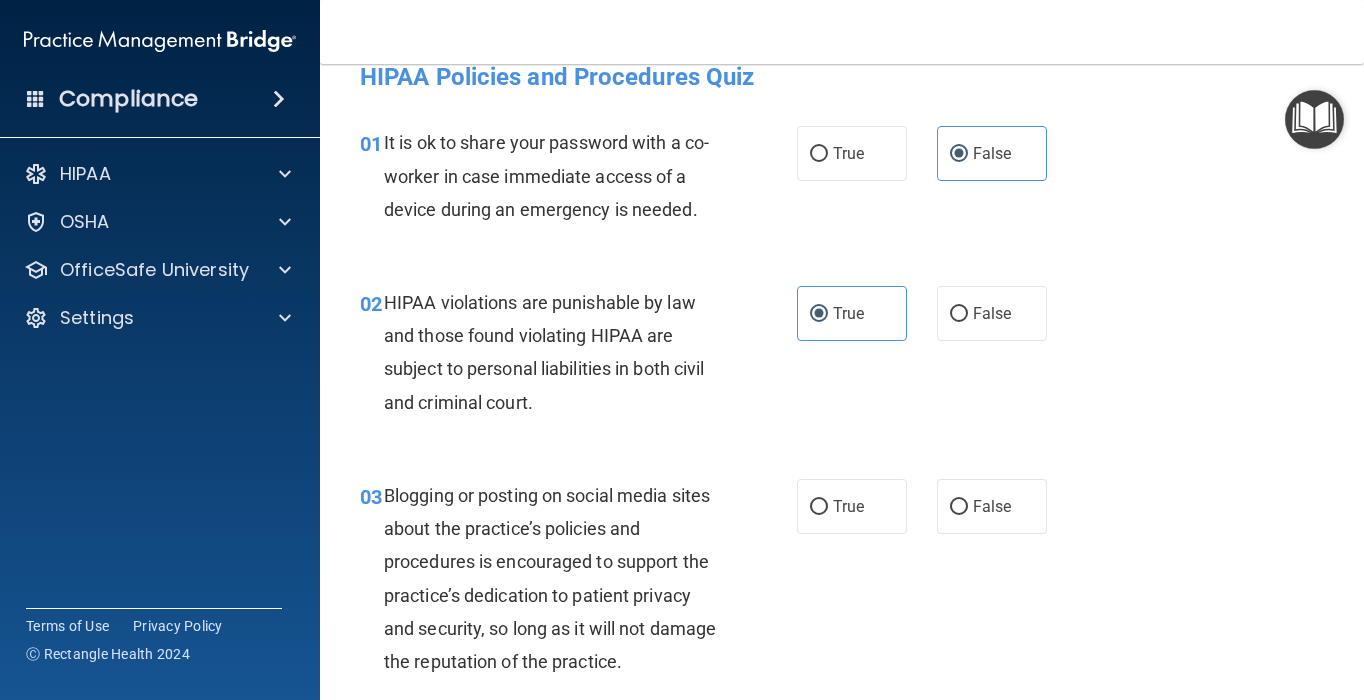 scroll, scrollTop: 190, scrollLeft: 0, axis: vertical 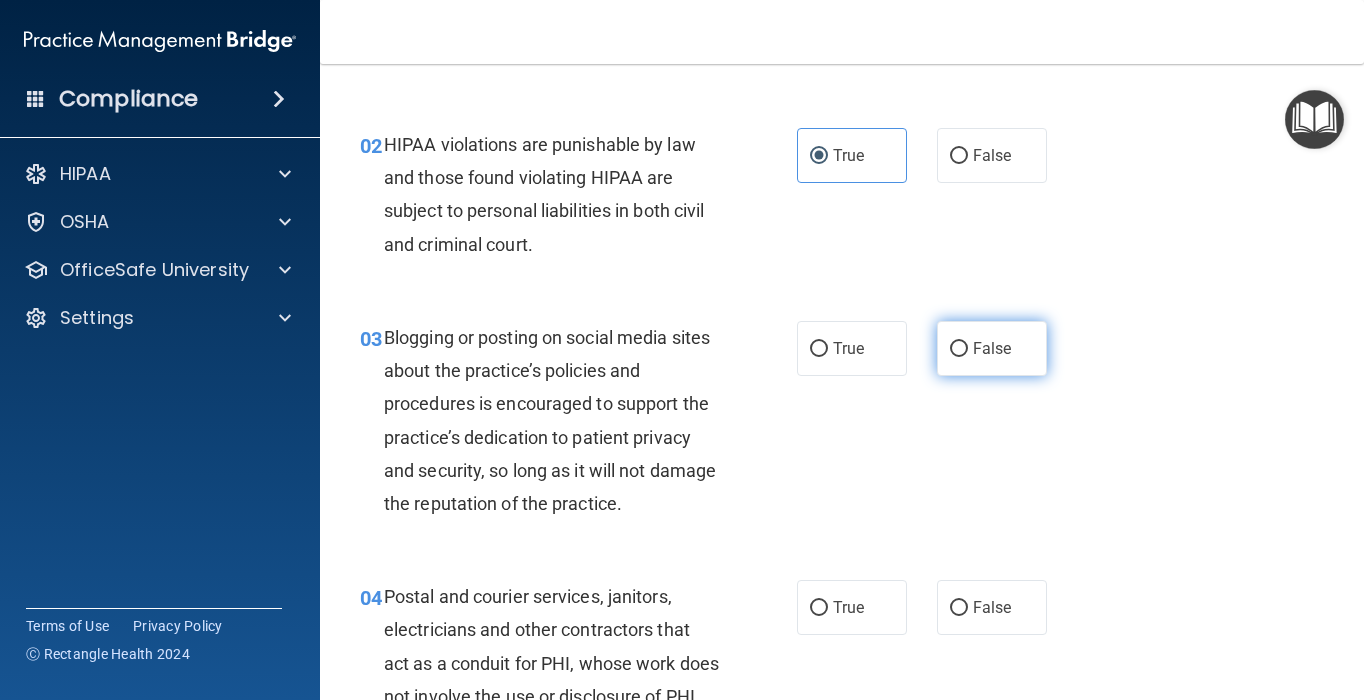 click on "False" at bounding box center [992, 348] 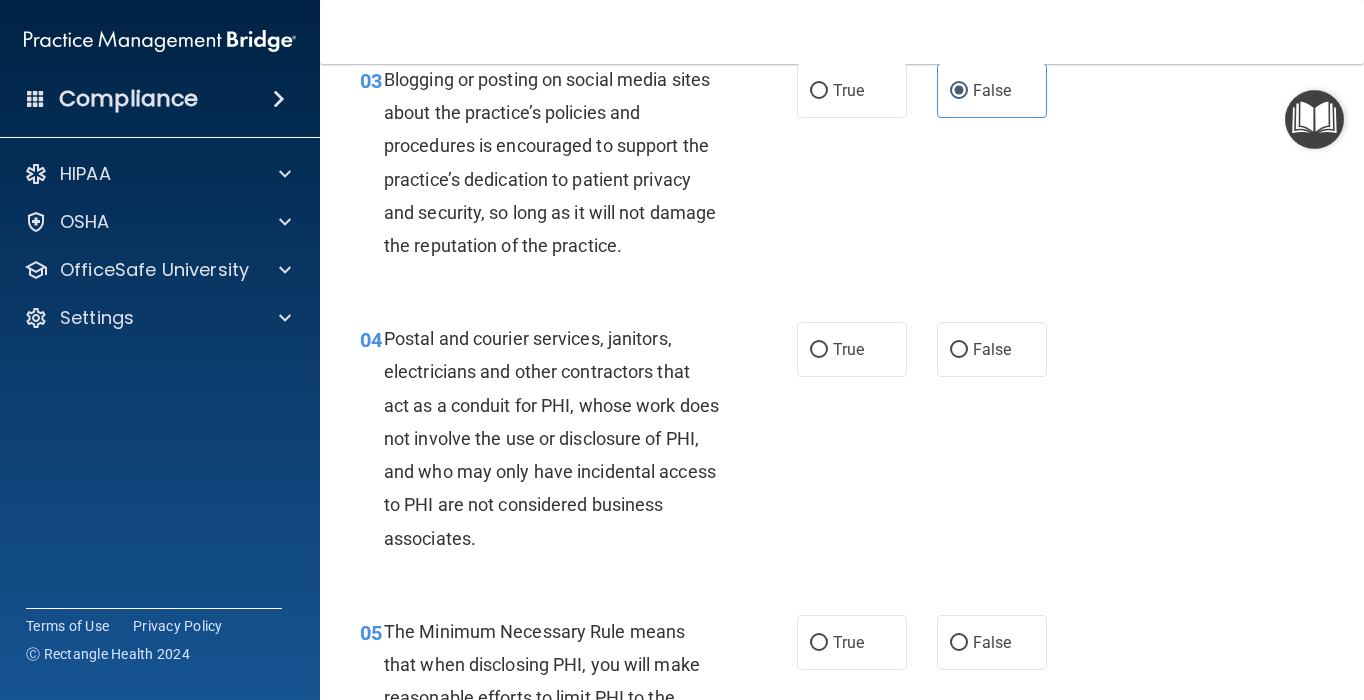 scroll, scrollTop: 472, scrollLeft: 0, axis: vertical 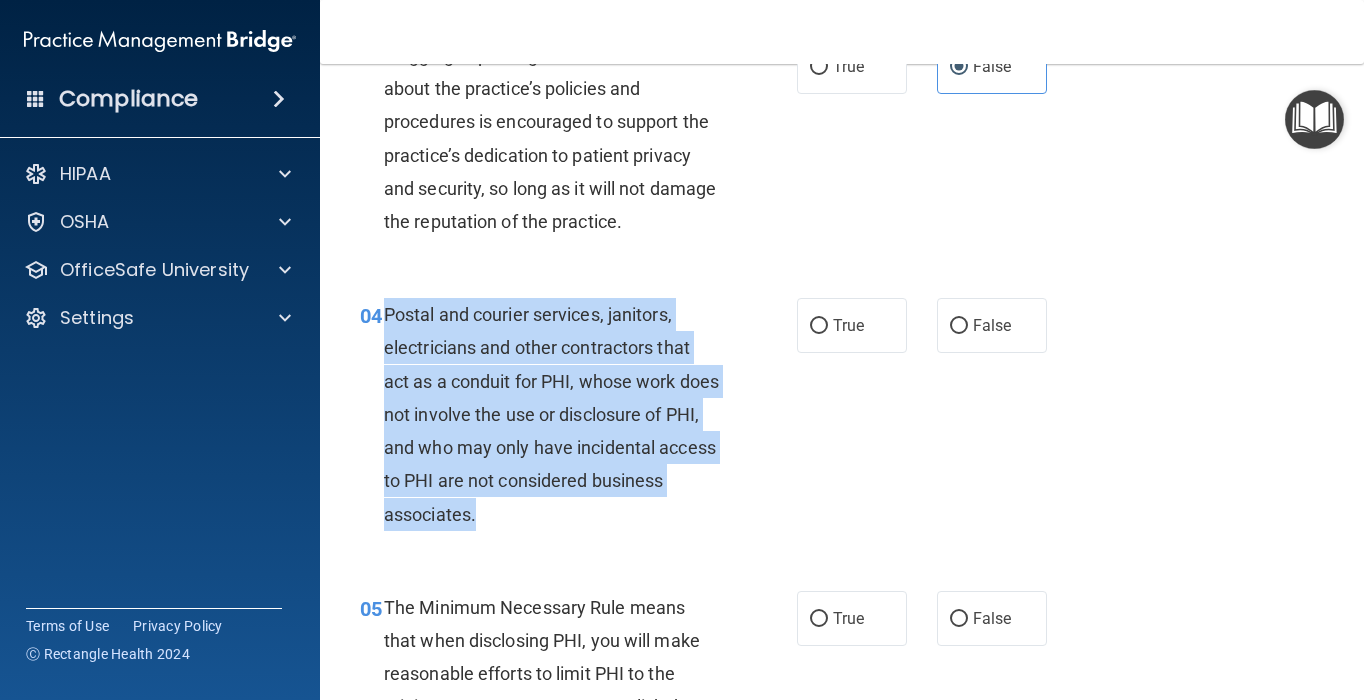 drag, startPoint x: 562, startPoint y: 512, endPoint x: 387, endPoint y: 318, distance: 261.26807 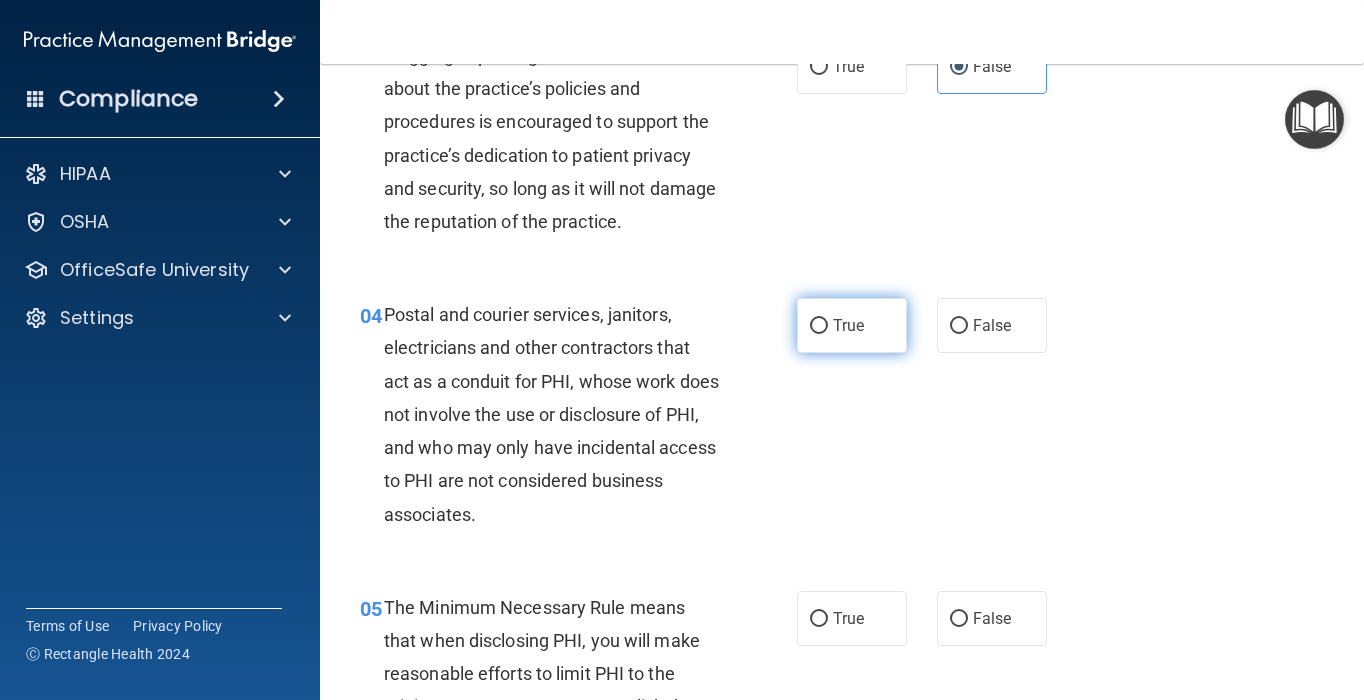 click on "True" at bounding box center [852, 325] 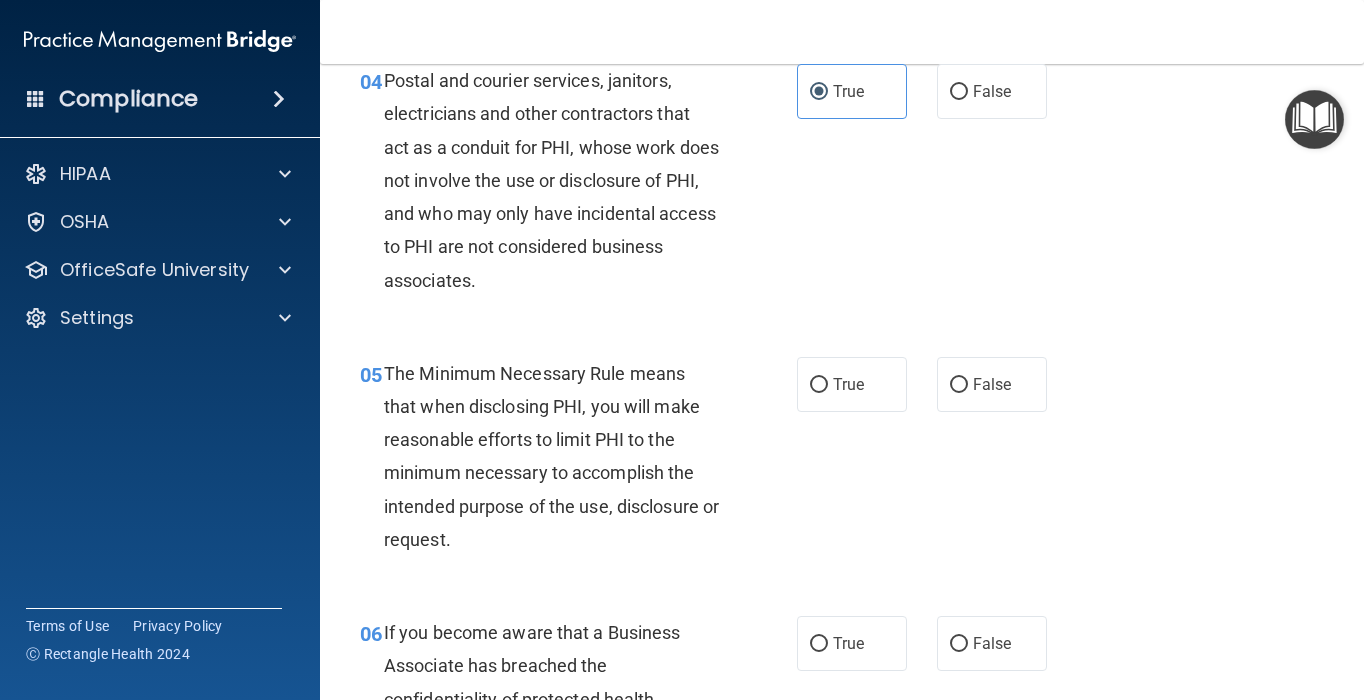 scroll, scrollTop: 707, scrollLeft: 0, axis: vertical 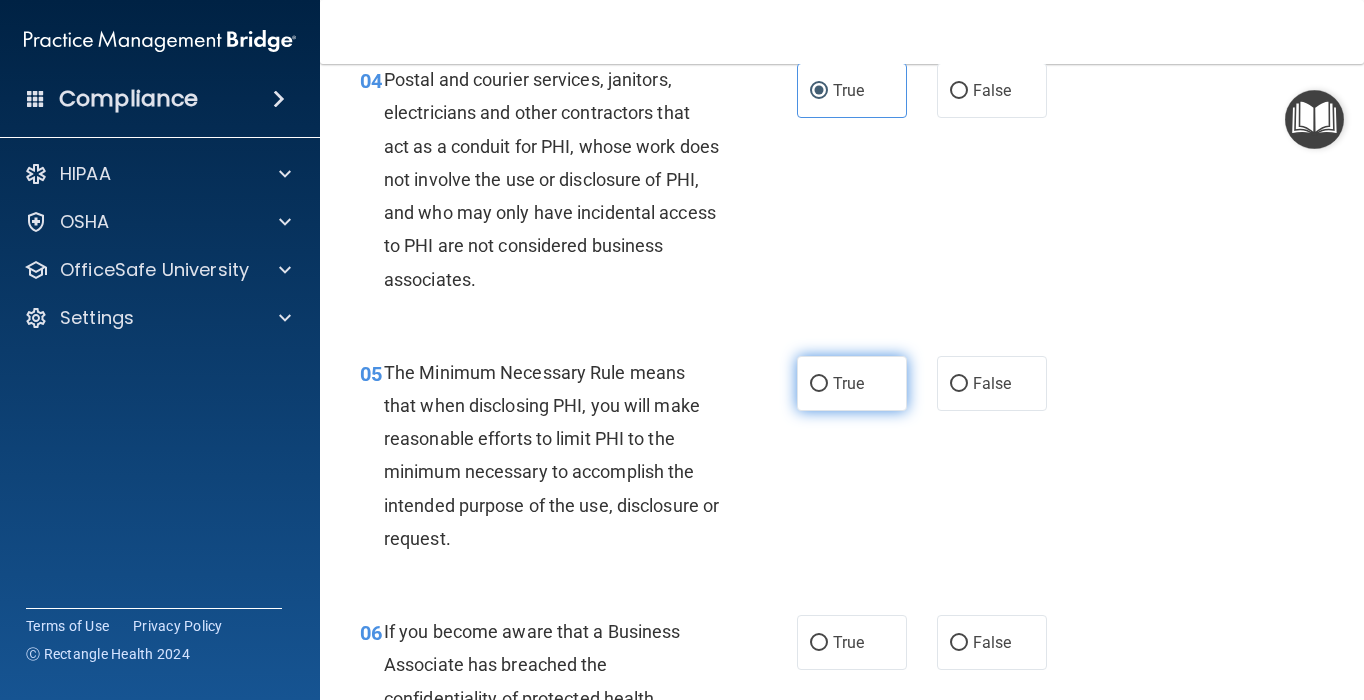 click on "True" at bounding box center [848, 383] 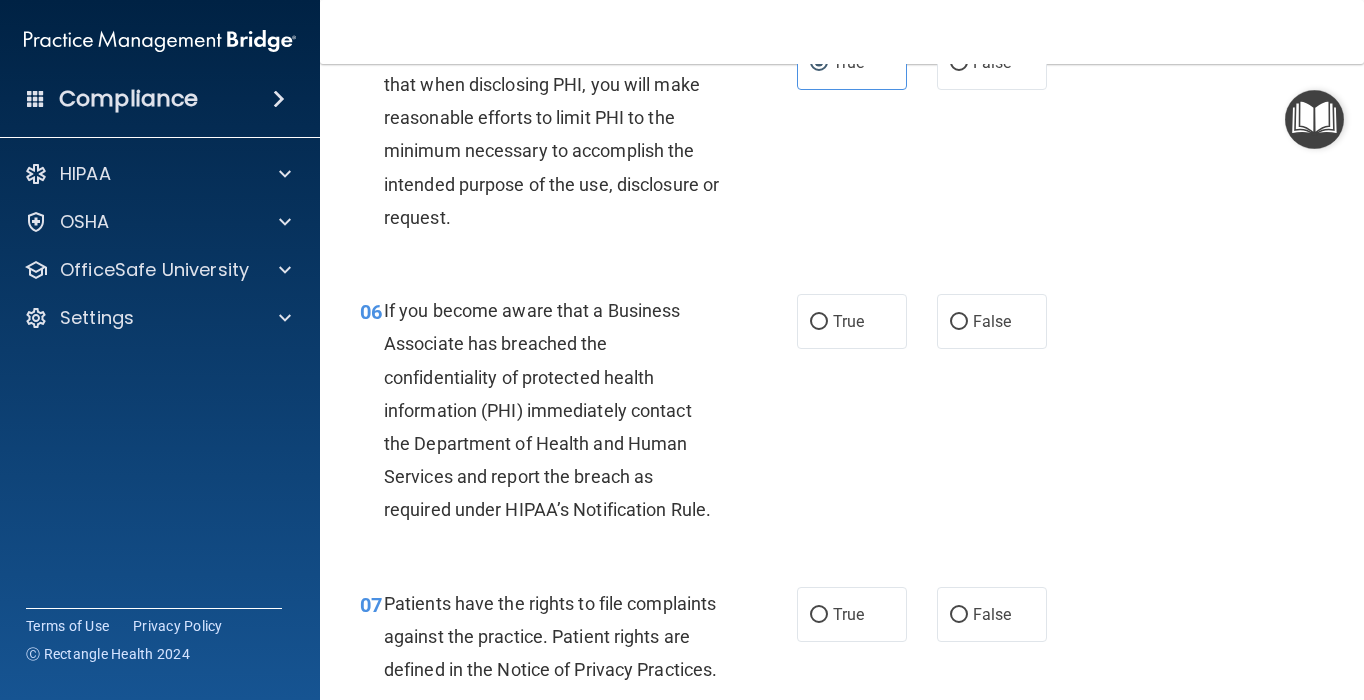 scroll, scrollTop: 1030, scrollLeft: 0, axis: vertical 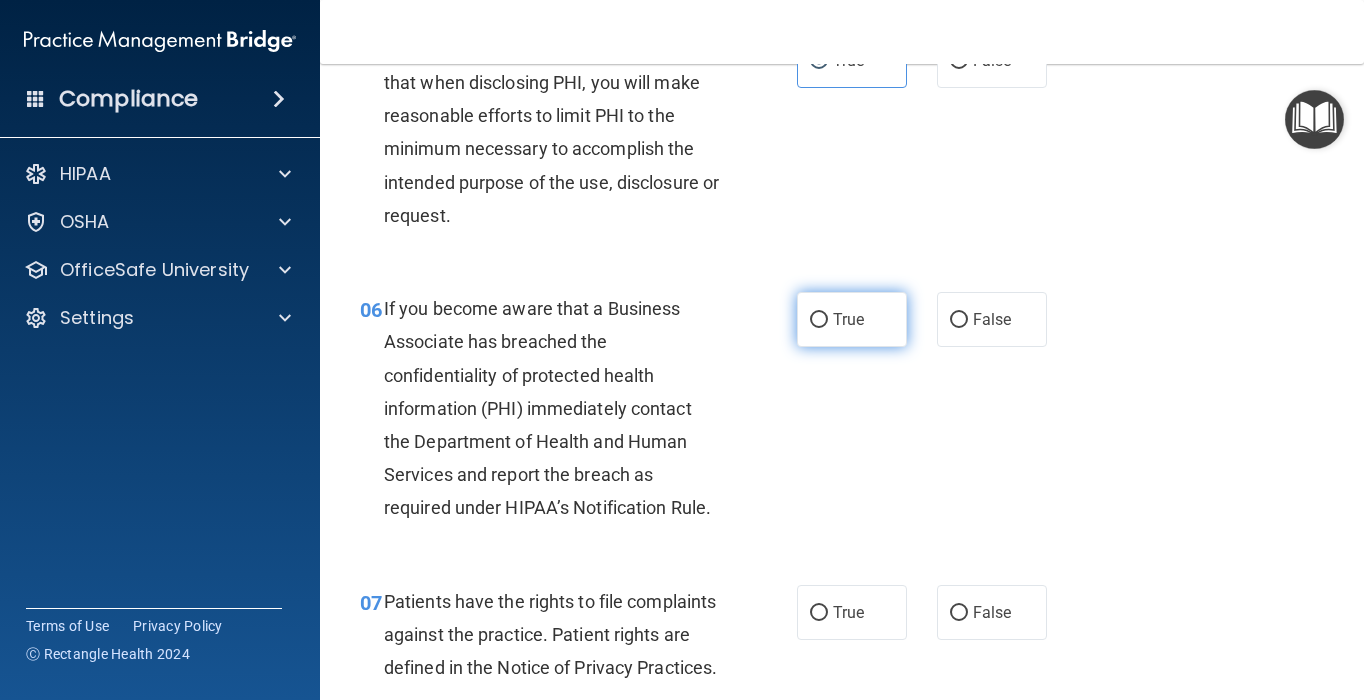 click on "True" at bounding box center [852, 319] 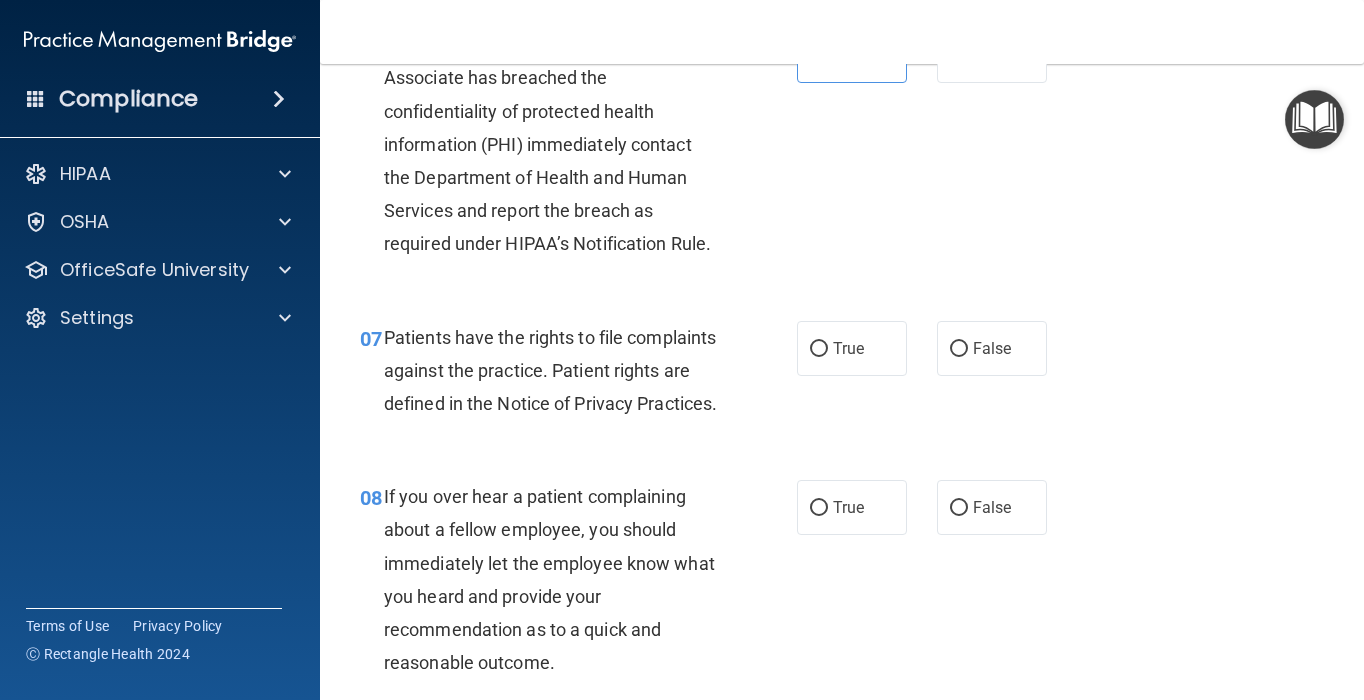 scroll, scrollTop: 1323, scrollLeft: 0, axis: vertical 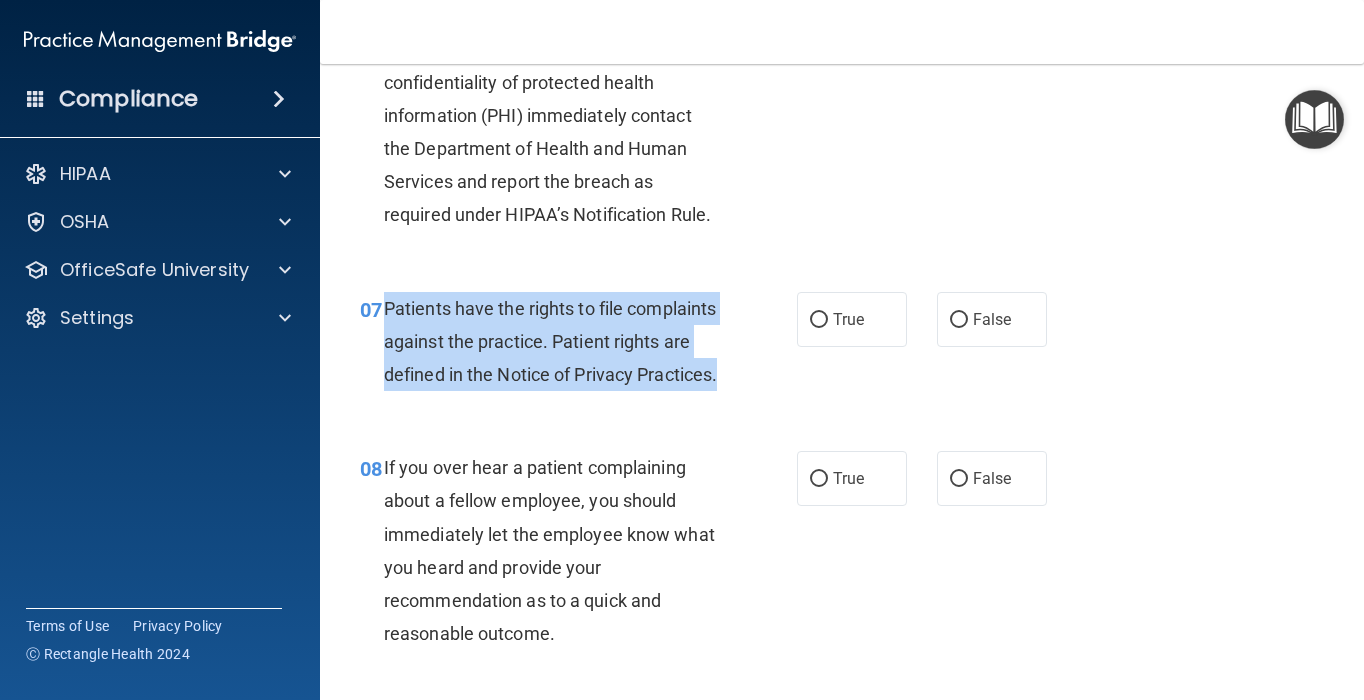 drag, startPoint x: 564, startPoint y: 412, endPoint x: 381, endPoint y: 305, distance: 211.98586 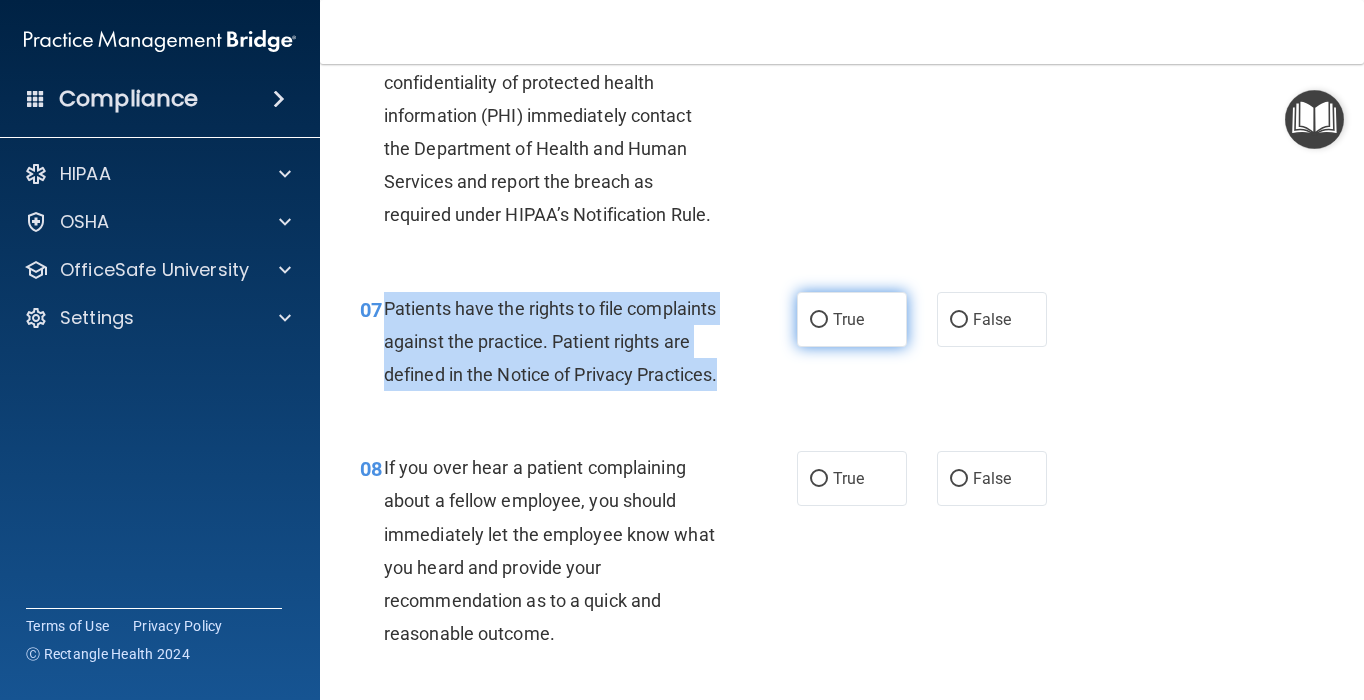 click on "True" at bounding box center [819, 320] 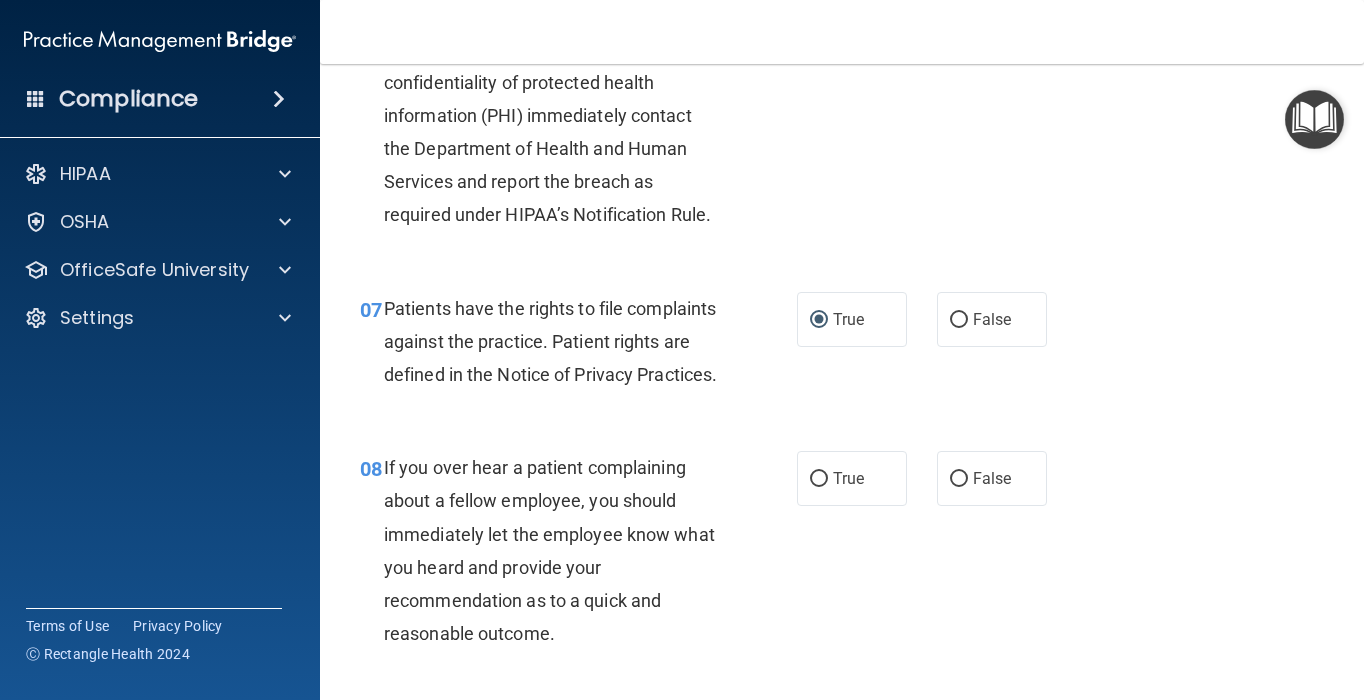 click on "08       If you over hear a patient complaining about a fellow employee, you should immediately let the employee know what you heard and provide your recommendation as to a quick and reasonable outcome.                  True           False" at bounding box center [842, 555] 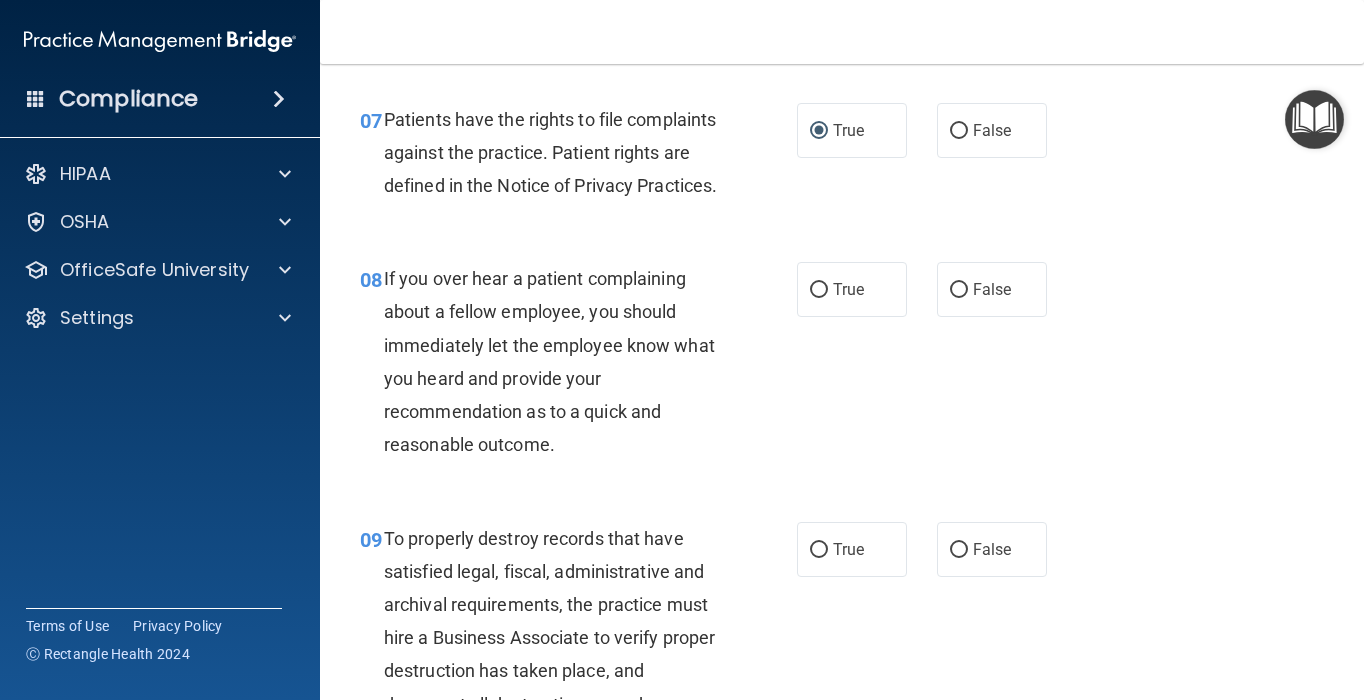 scroll, scrollTop: 1514, scrollLeft: 0, axis: vertical 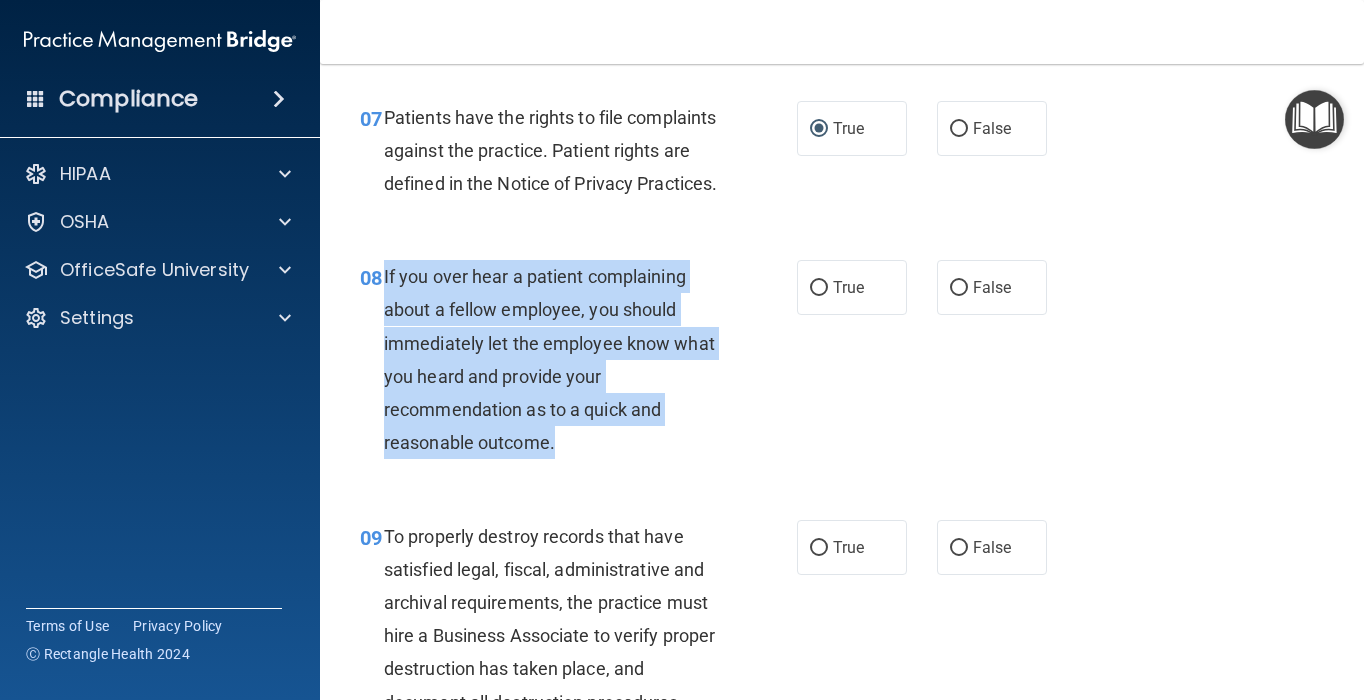 drag, startPoint x: 562, startPoint y: 465, endPoint x: 382, endPoint y: 301, distance: 243.5077 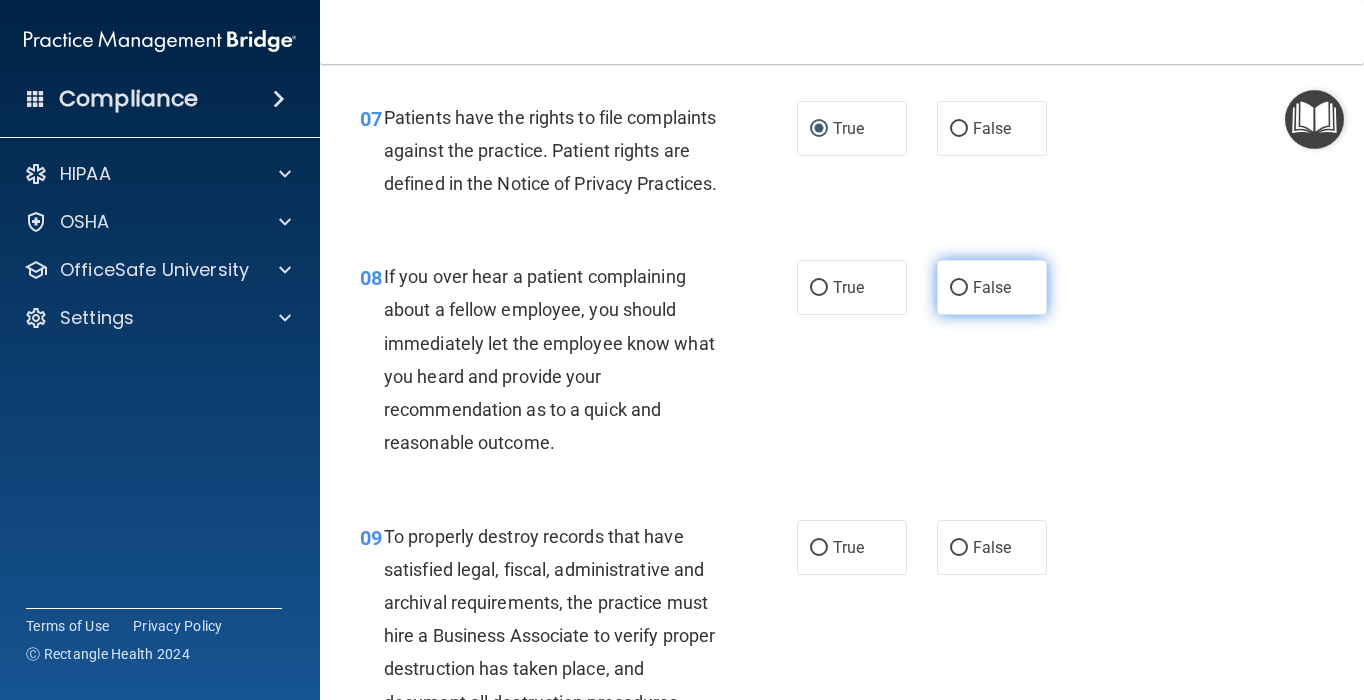 click on "False" at bounding box center [992, 287] 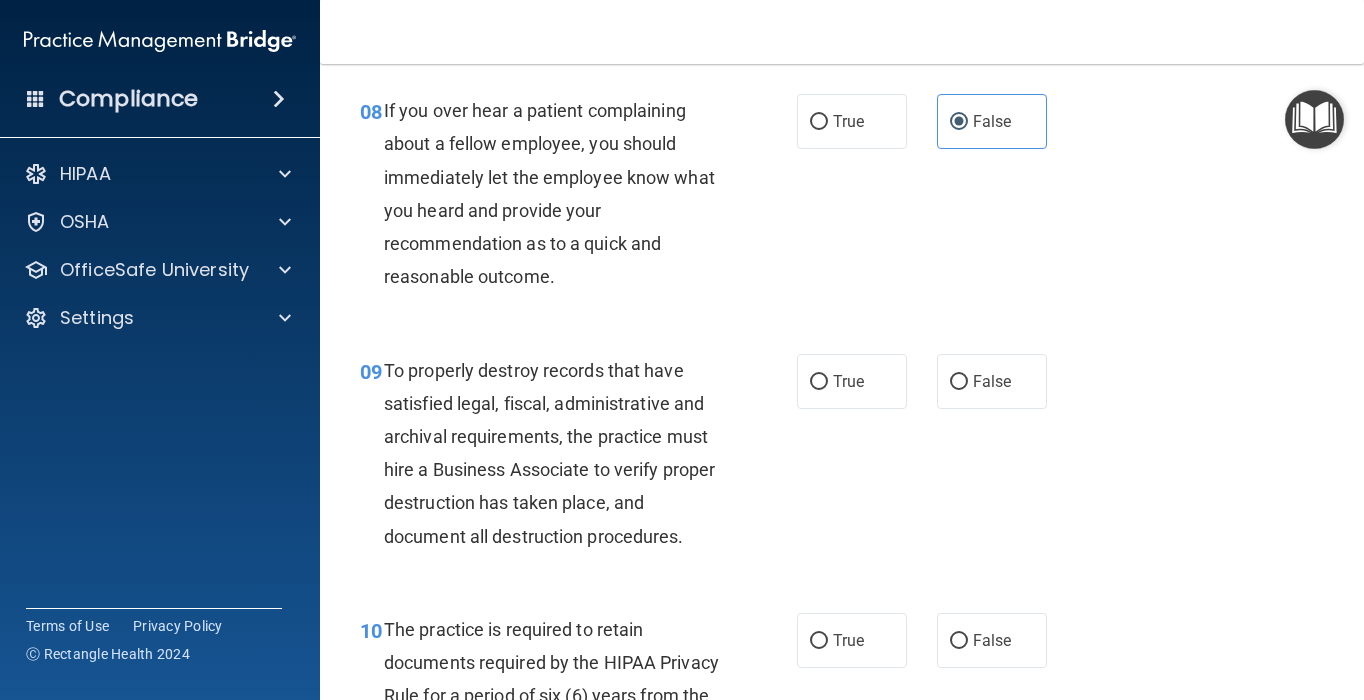 scroll, scrollTop: 1728, scrollLeft: 0, axis: vertical 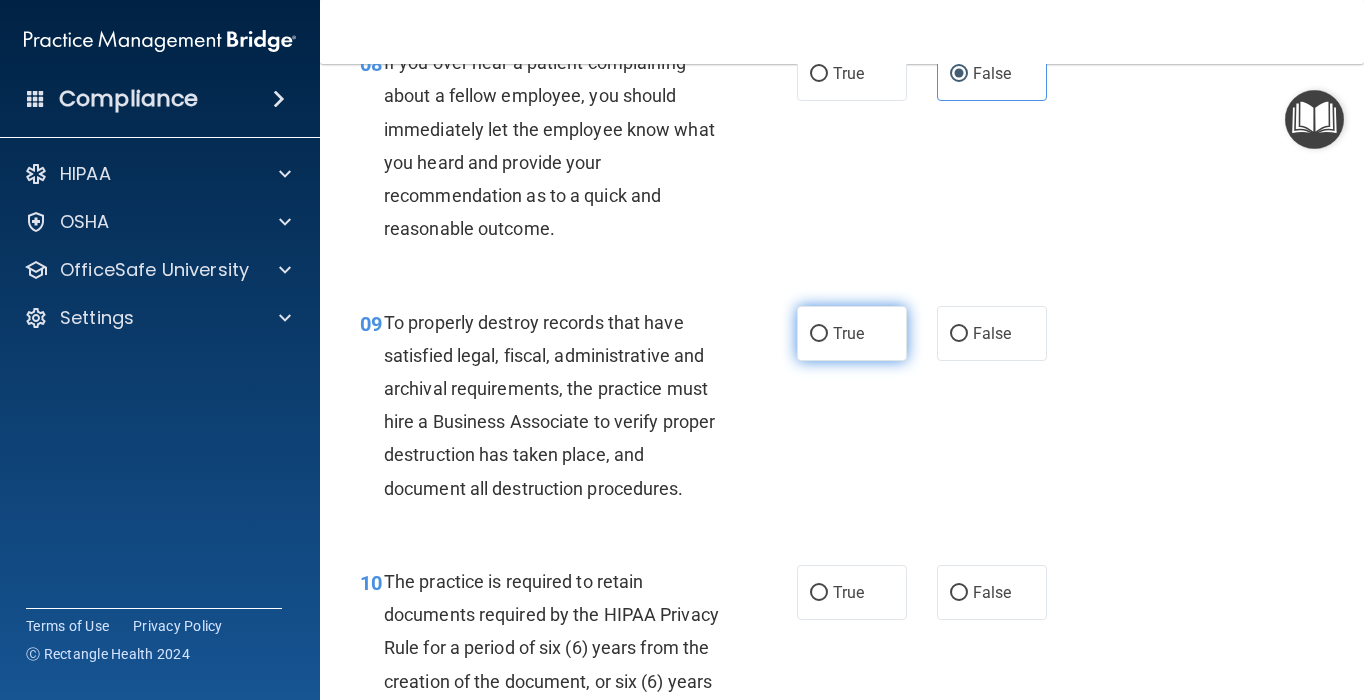 click on "True" at bounding box center [852, 333] 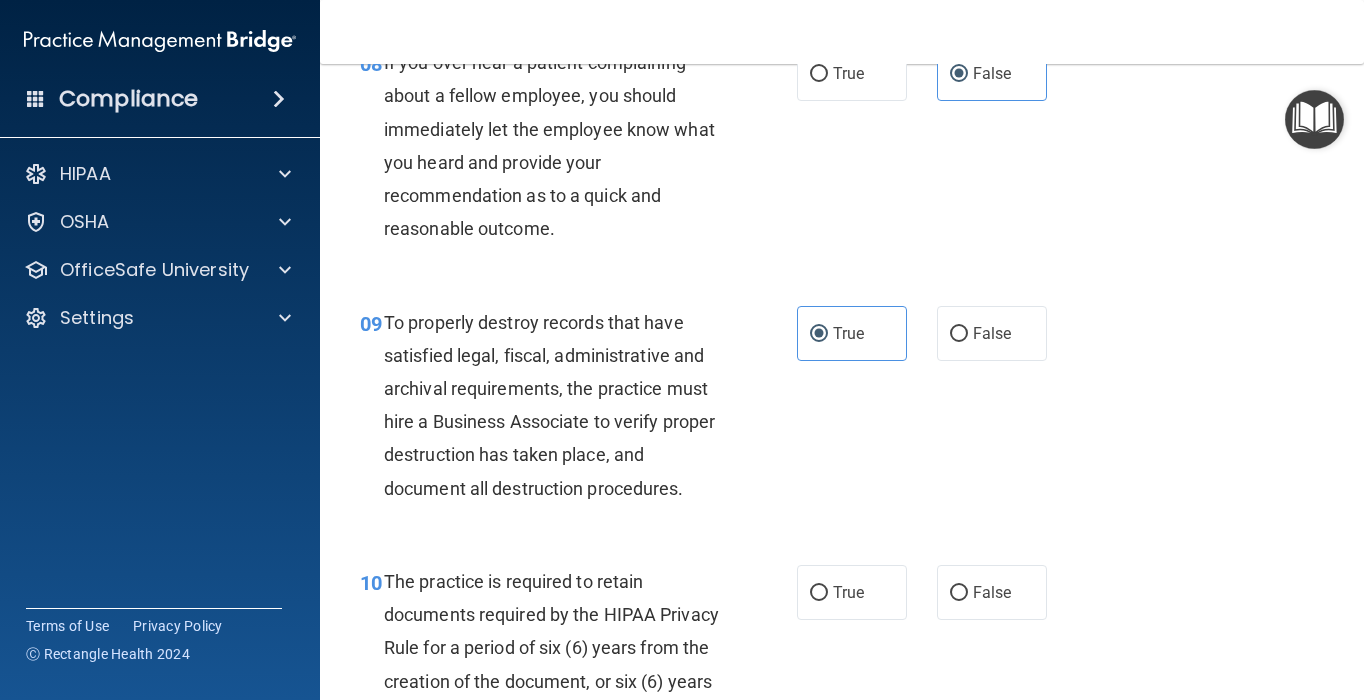 scroll, scrollTop: 1954, scrollLeft: 0, axis: vertical 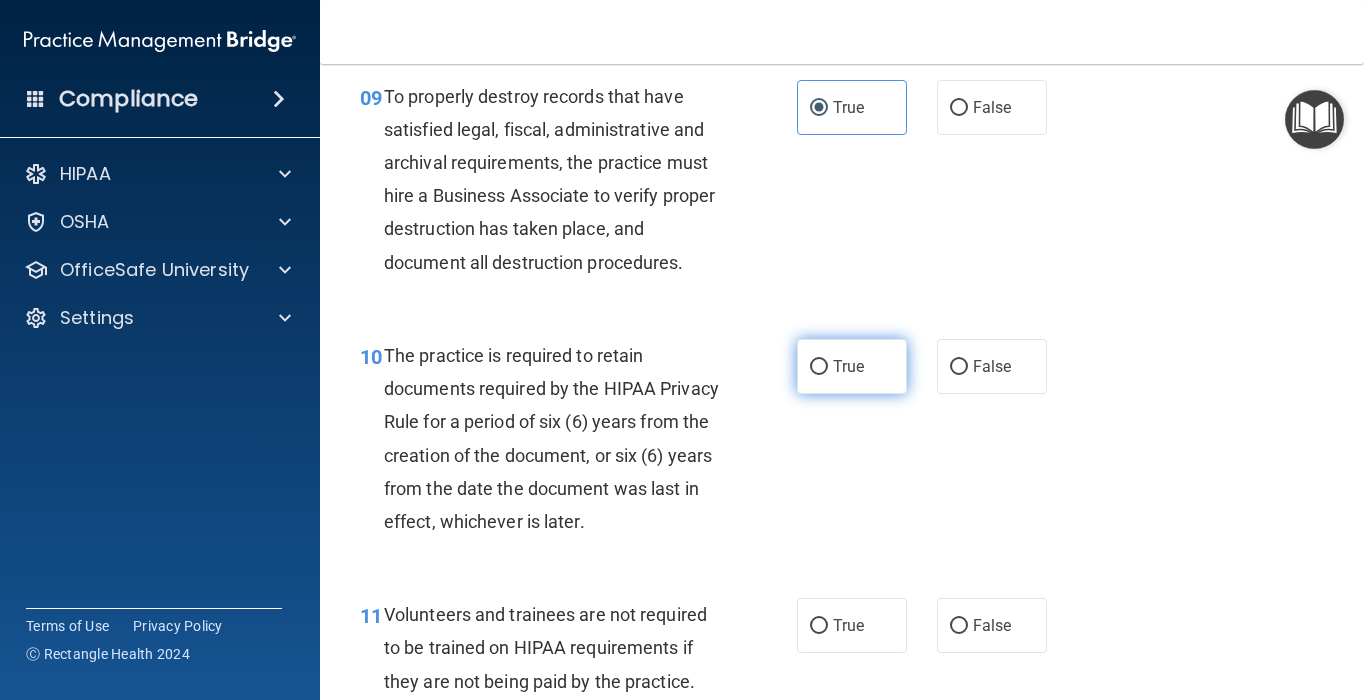 click on "True" at bounding box center [852, 366] 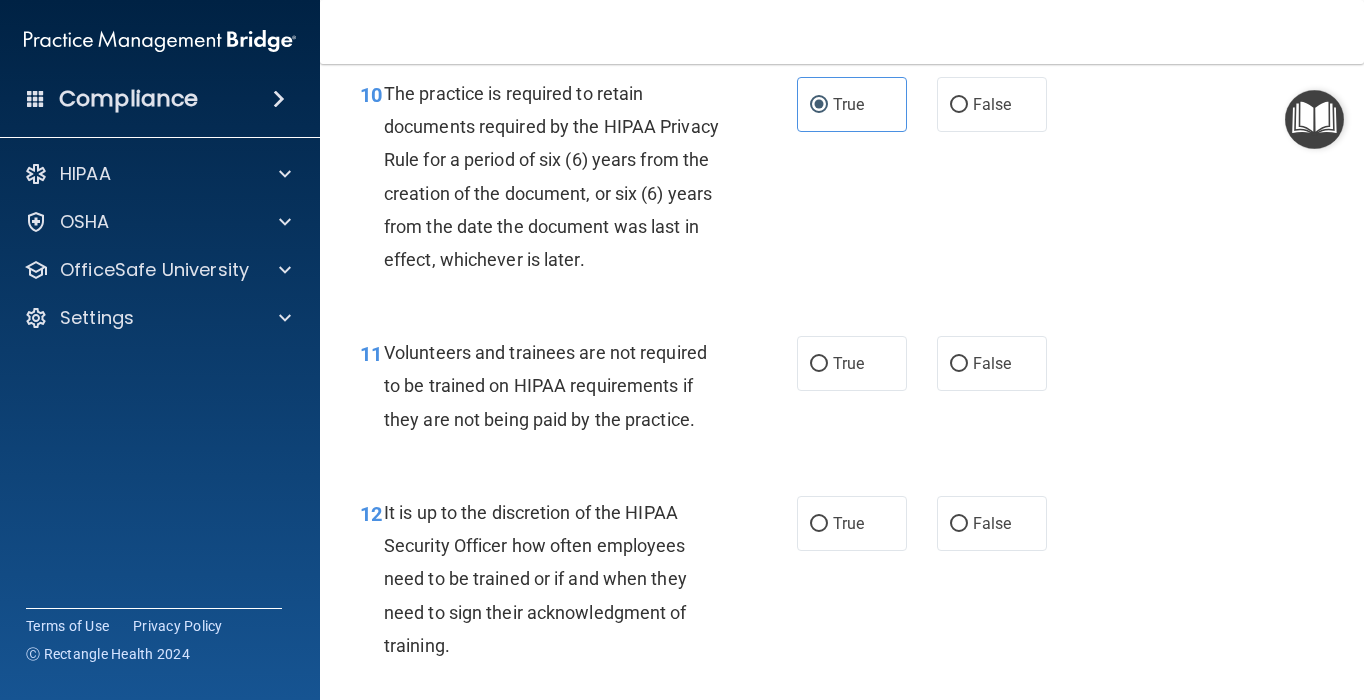 scroll, scrollTop: 2220, scrollLeft: 0, axis: vertical 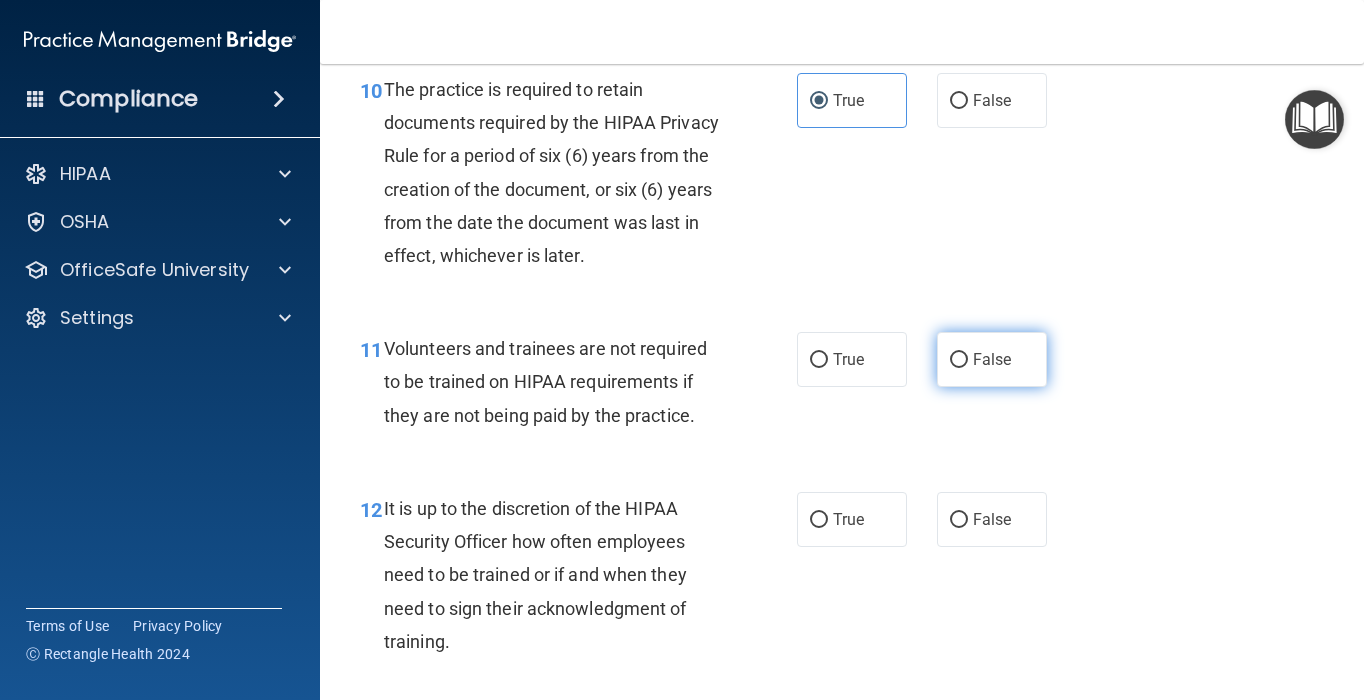 click on "False" at bounding box center (992, 359) 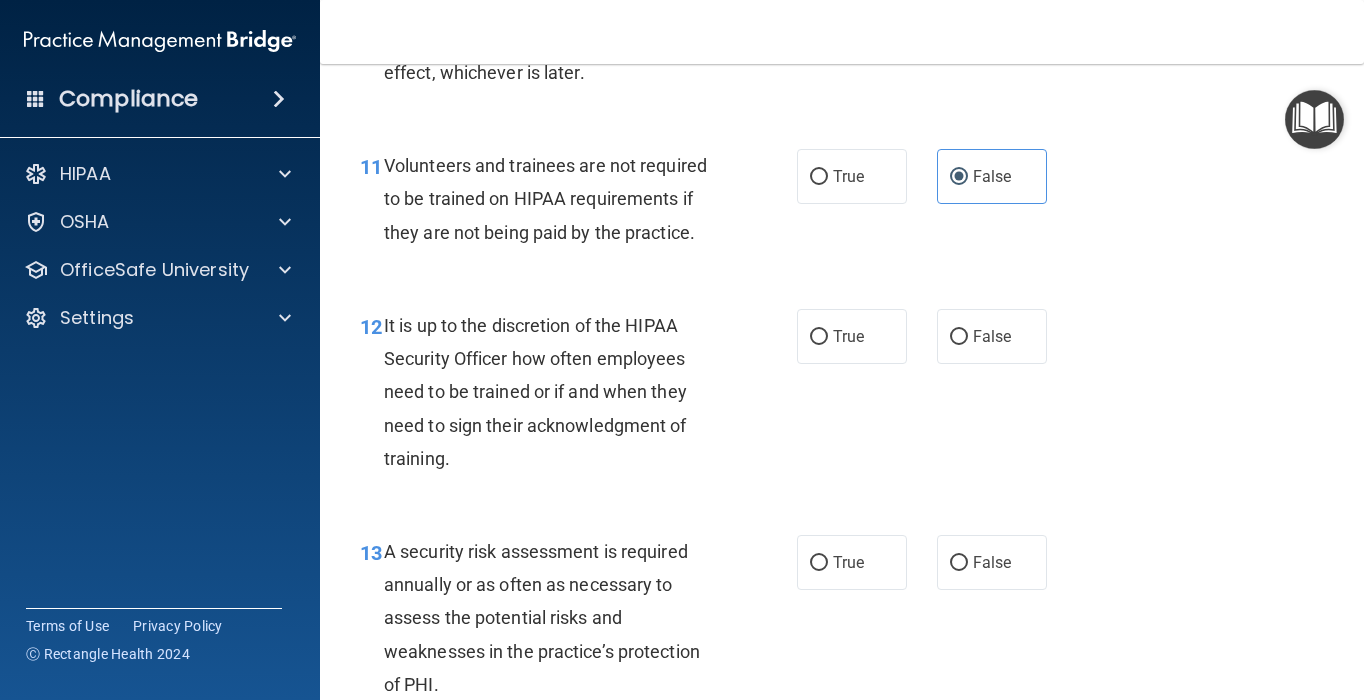 scroll, scrollTop: 2414, scrollLeft: 0, axis: vertical 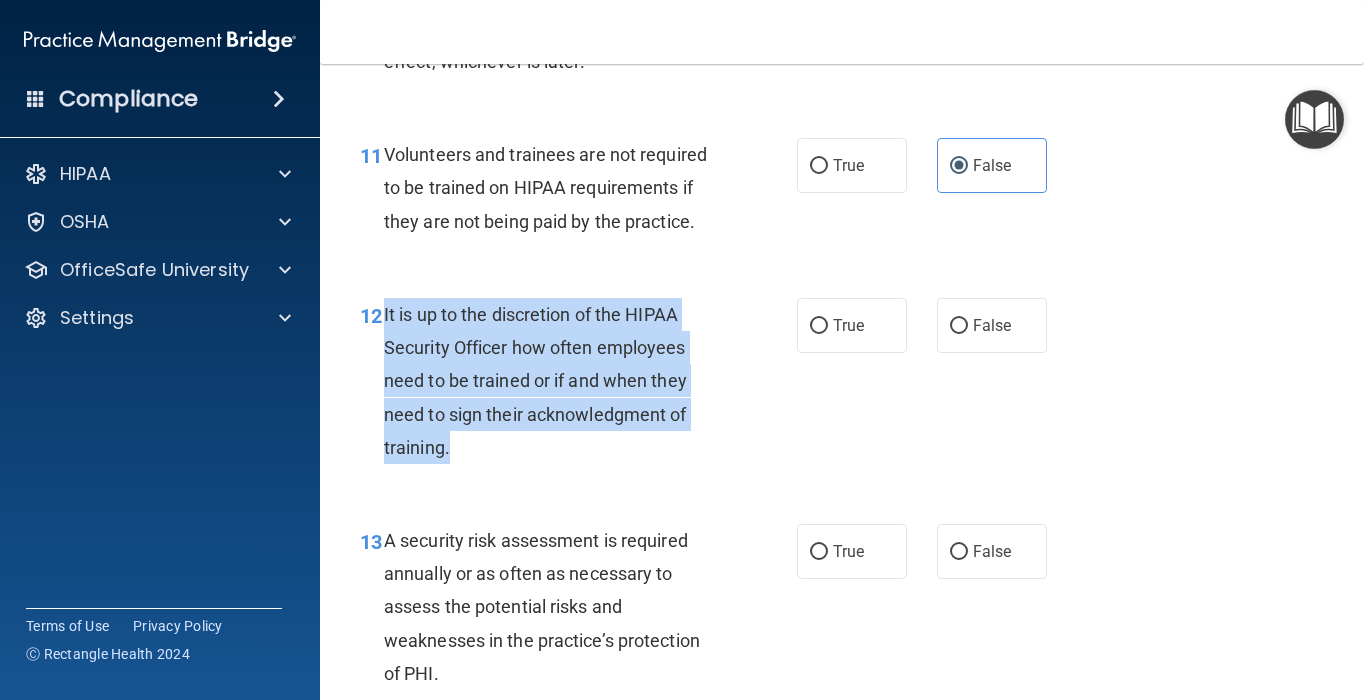 drag, startPoint x: 483, startPoint y: 475, endPoint x: 383, endPoint y: 358, distance: 153.91231 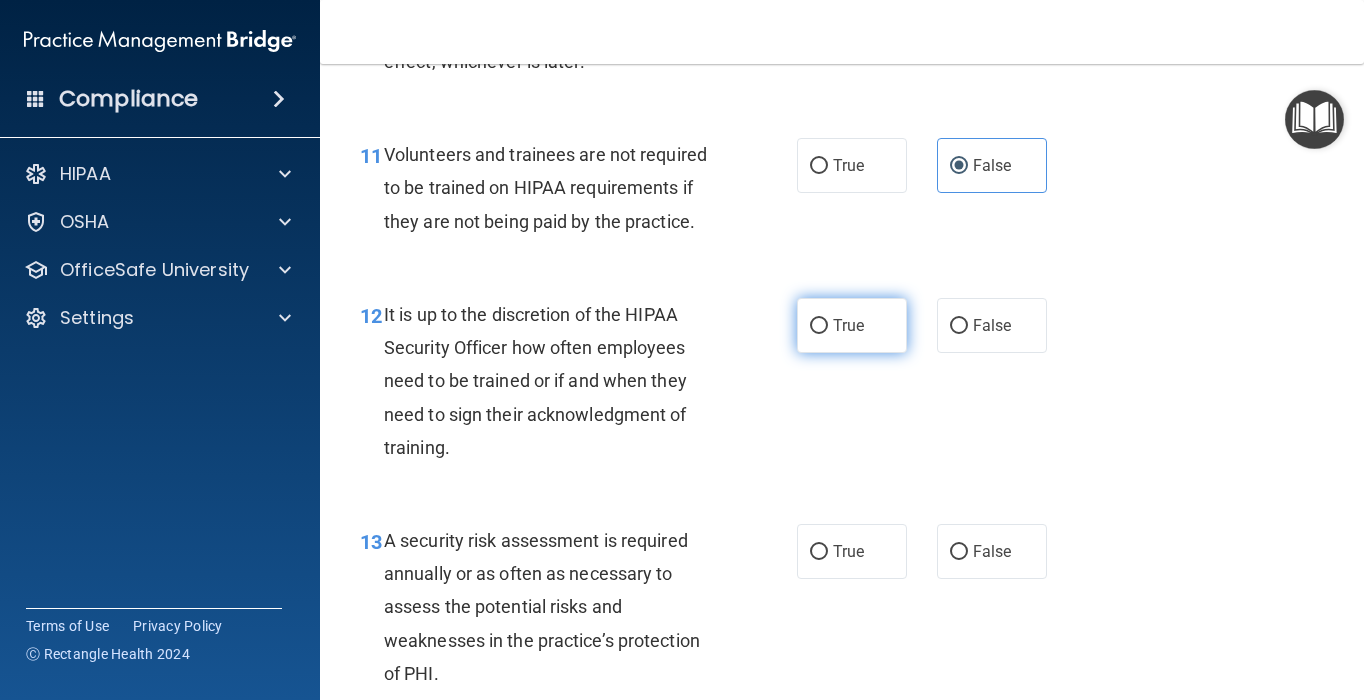 click on "True" at bounding box center [848, 325] 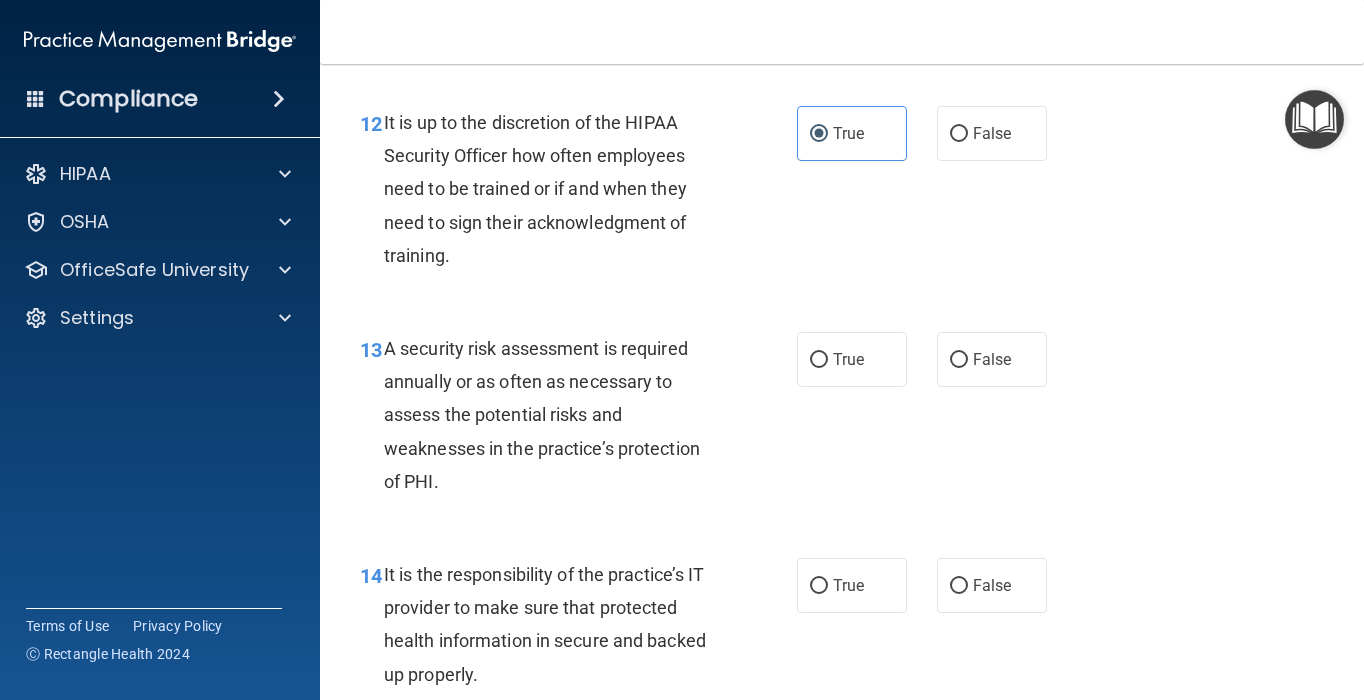 scroll, scrollTop: 2608, scrollLeft: 0, axis: vertical 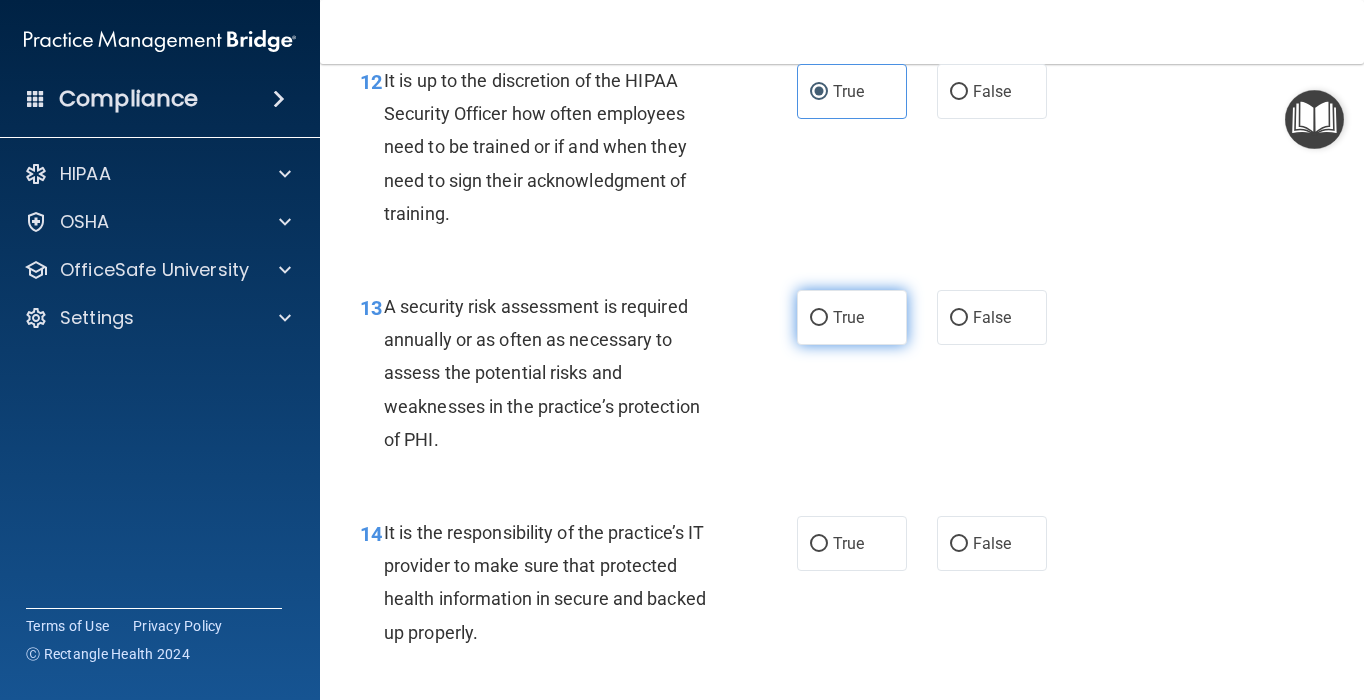 click on "True" at bounding box center [852, 317] 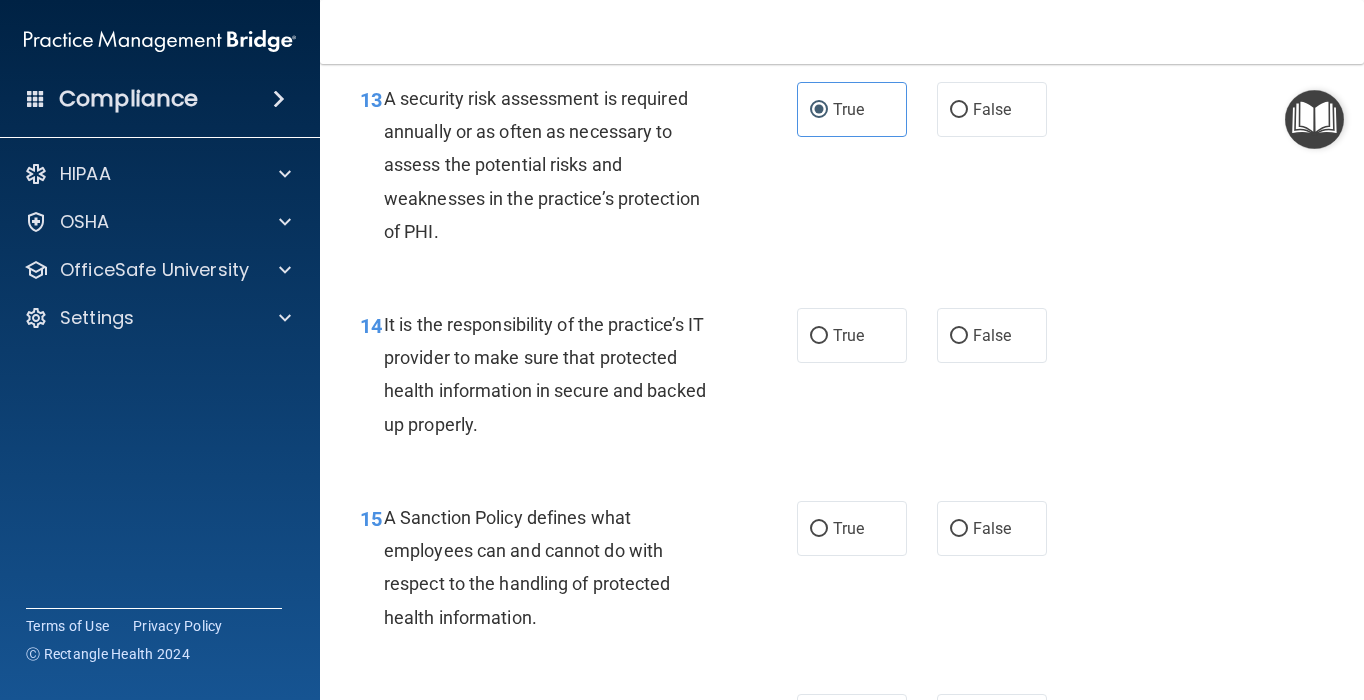 scroll, scrollTop: 2856, scrollLeft: 0, axis: vertical 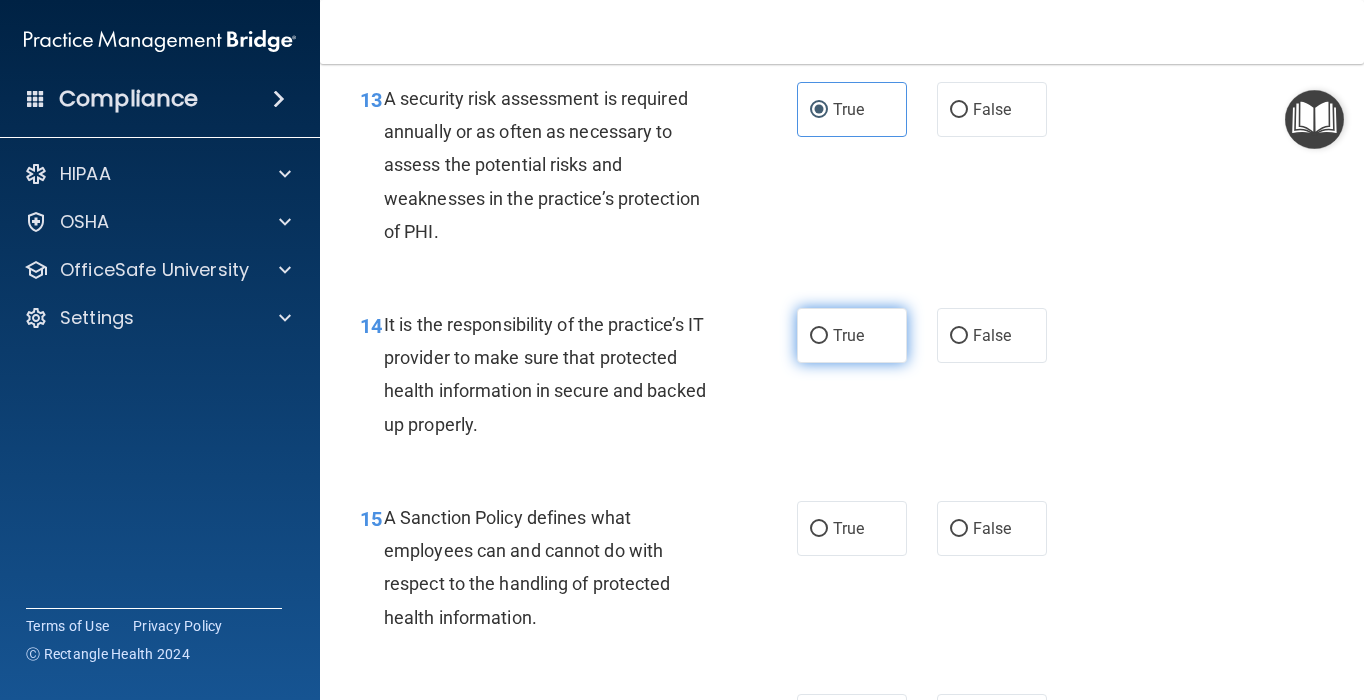 click on "True" at bounding box center [848, 335] 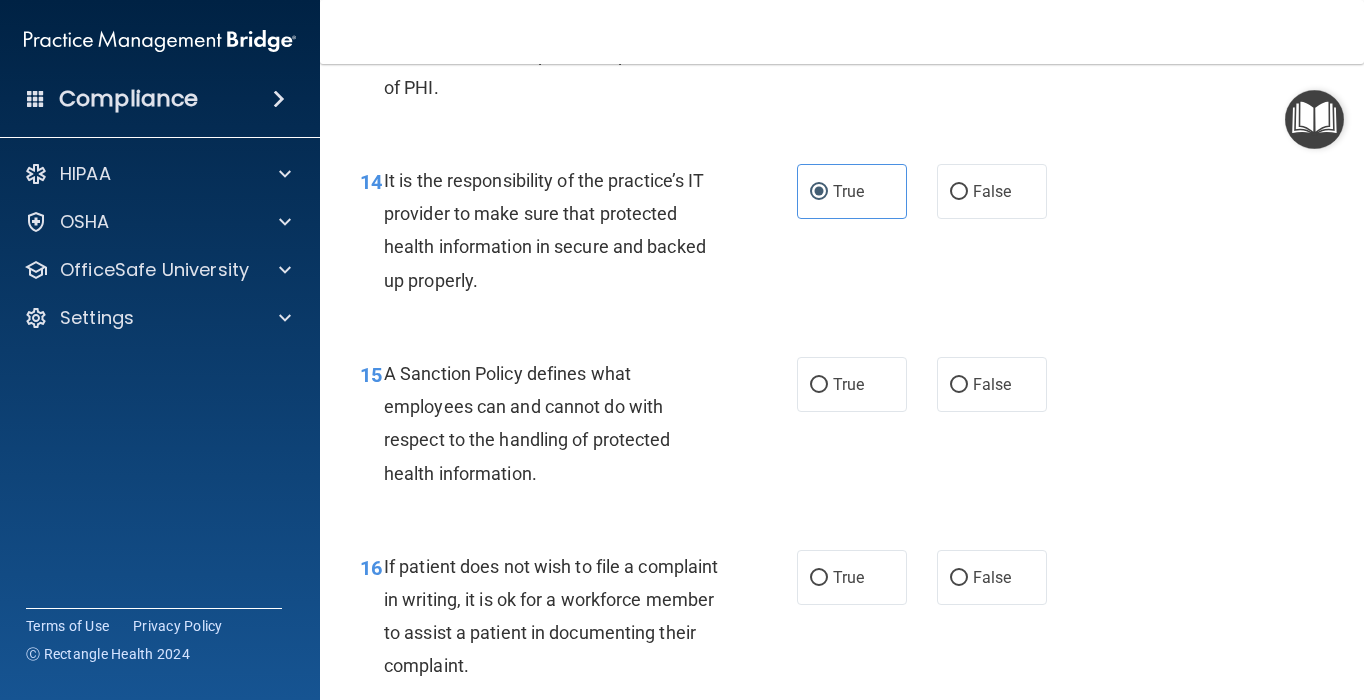 scroll, scrollTop: 3024, scrollLeft: 0, axis: vertical 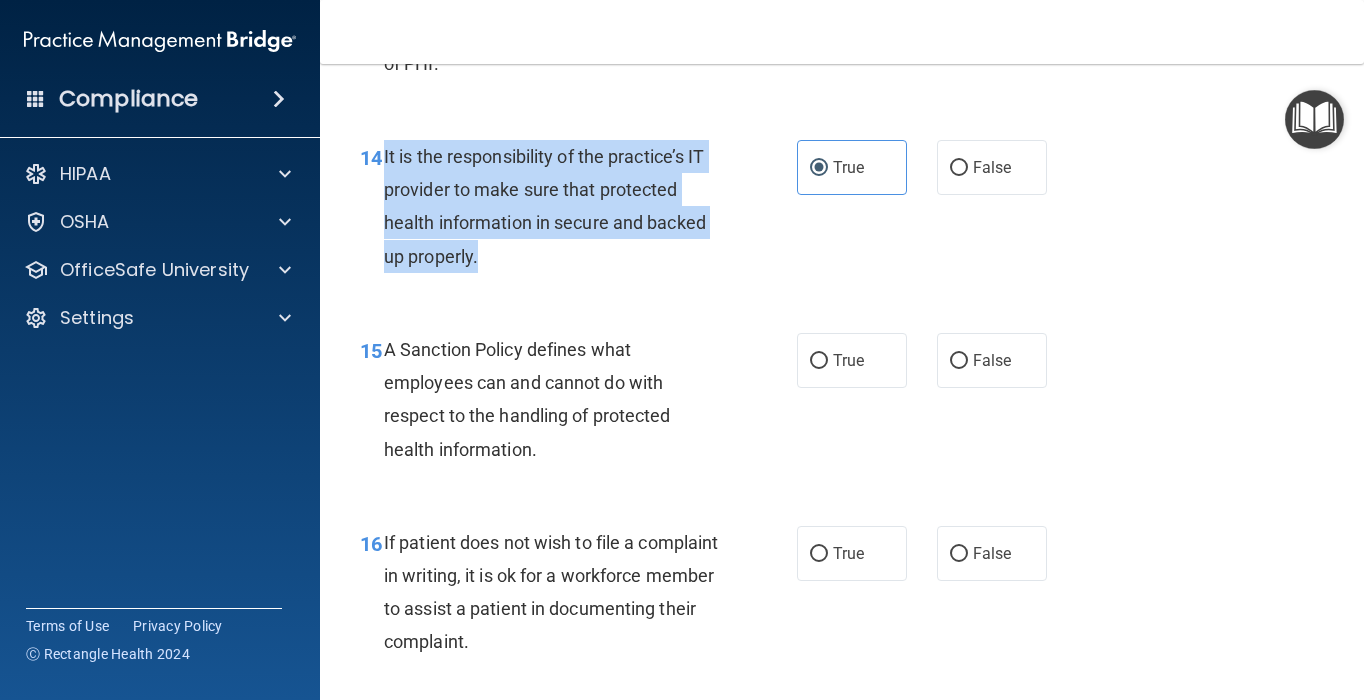 drag, startPoint x: 506, startPoint y: 302, endPoint x: 380, endPoint y: 207, distance: 157.8005 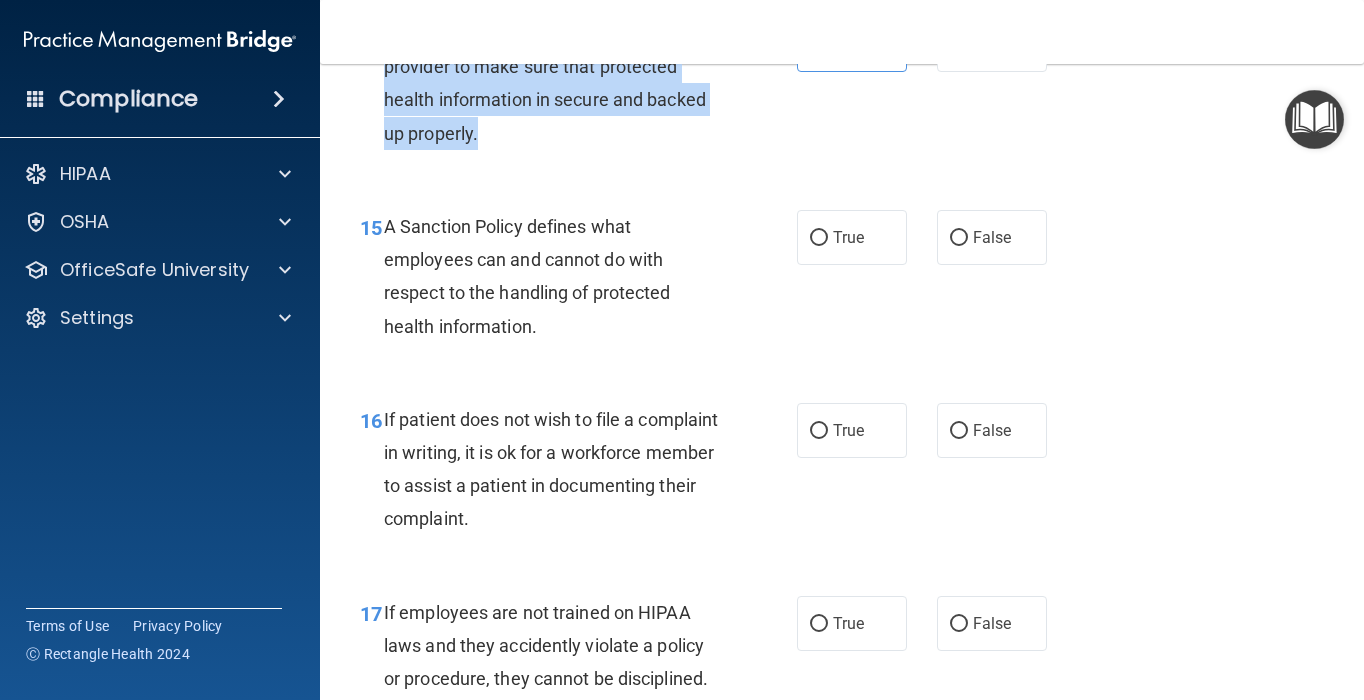 scroll, scrollTop: 3148, scrollLeft: 0, axis: vertical 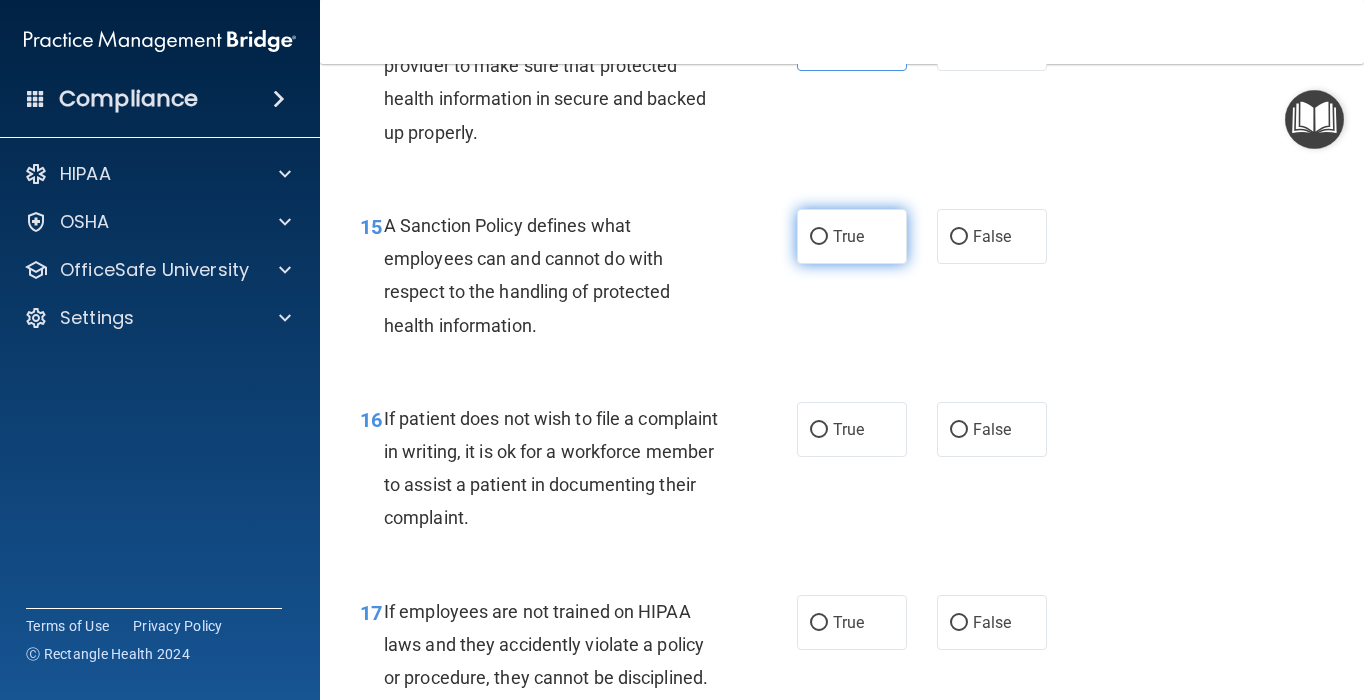 click on "True" at bounding box center (848, 236) 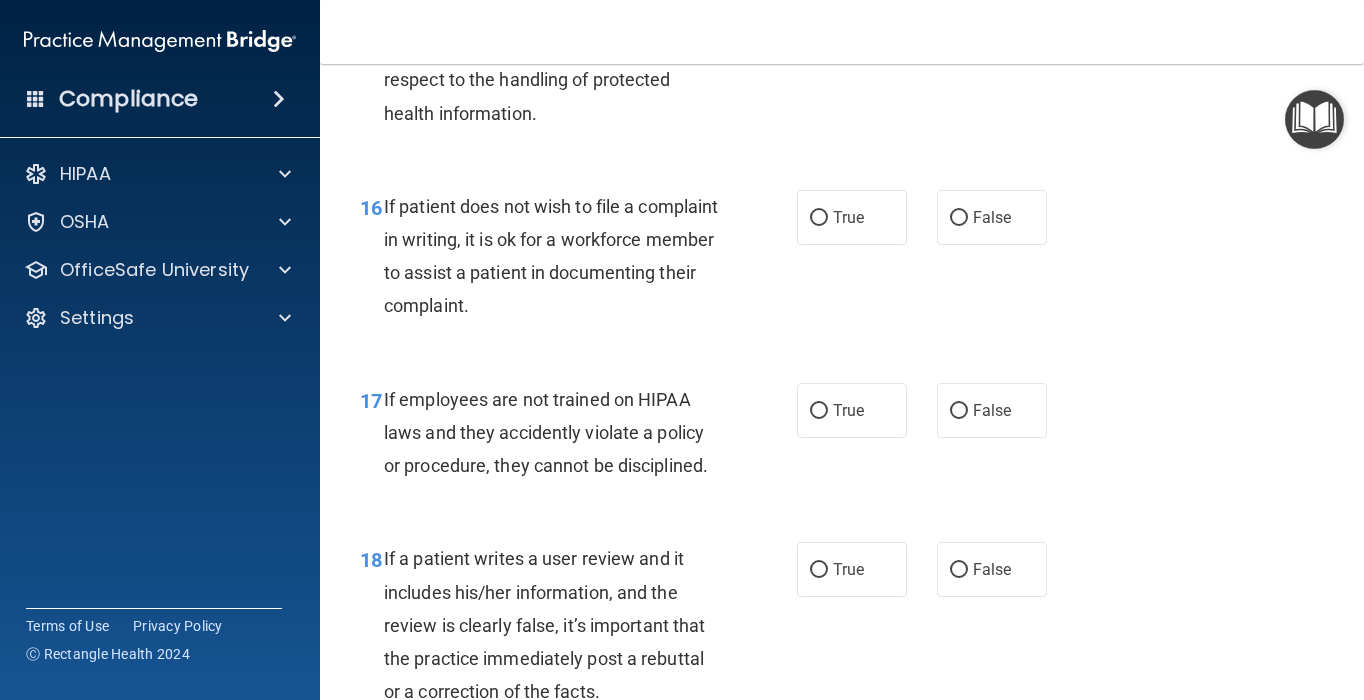 scroll, scrollTop: 3360, scrollLeft: 0, axis: vertical 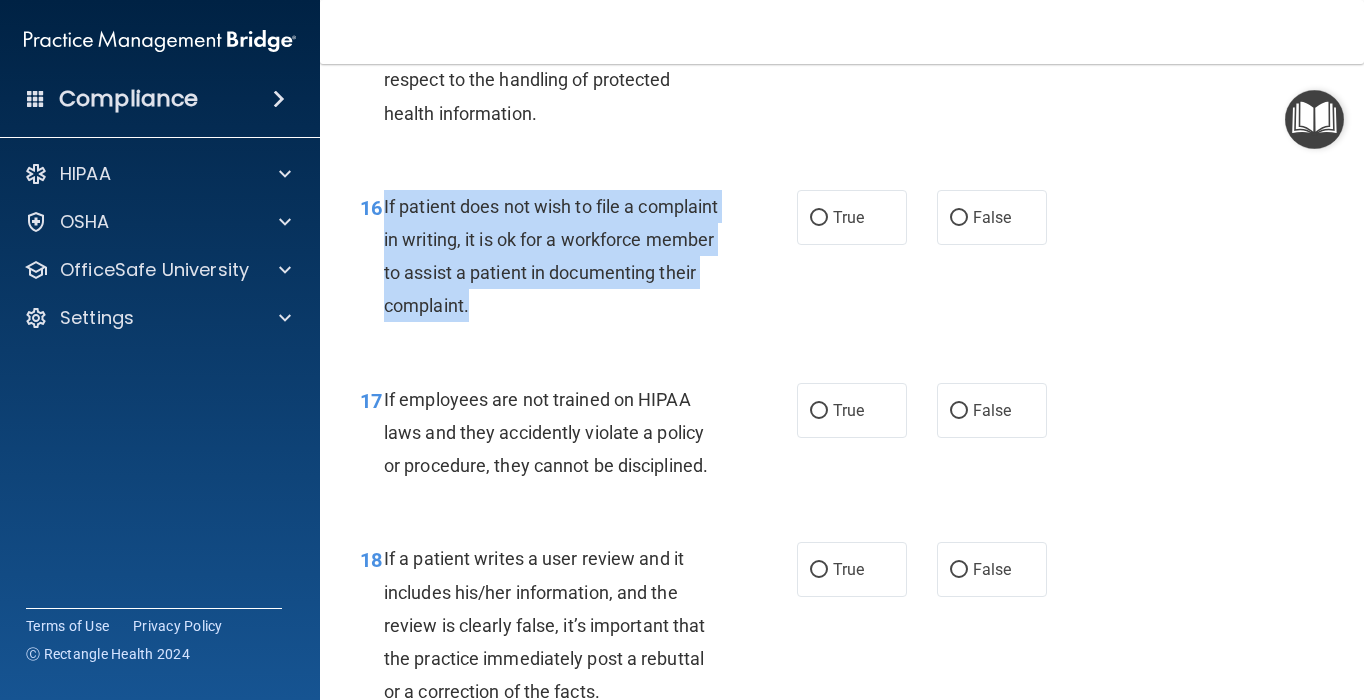 drag, startPoint x: 632, startPoint y: 335, endPoint x: 384, endPoint y: 243, distance: 264.51465 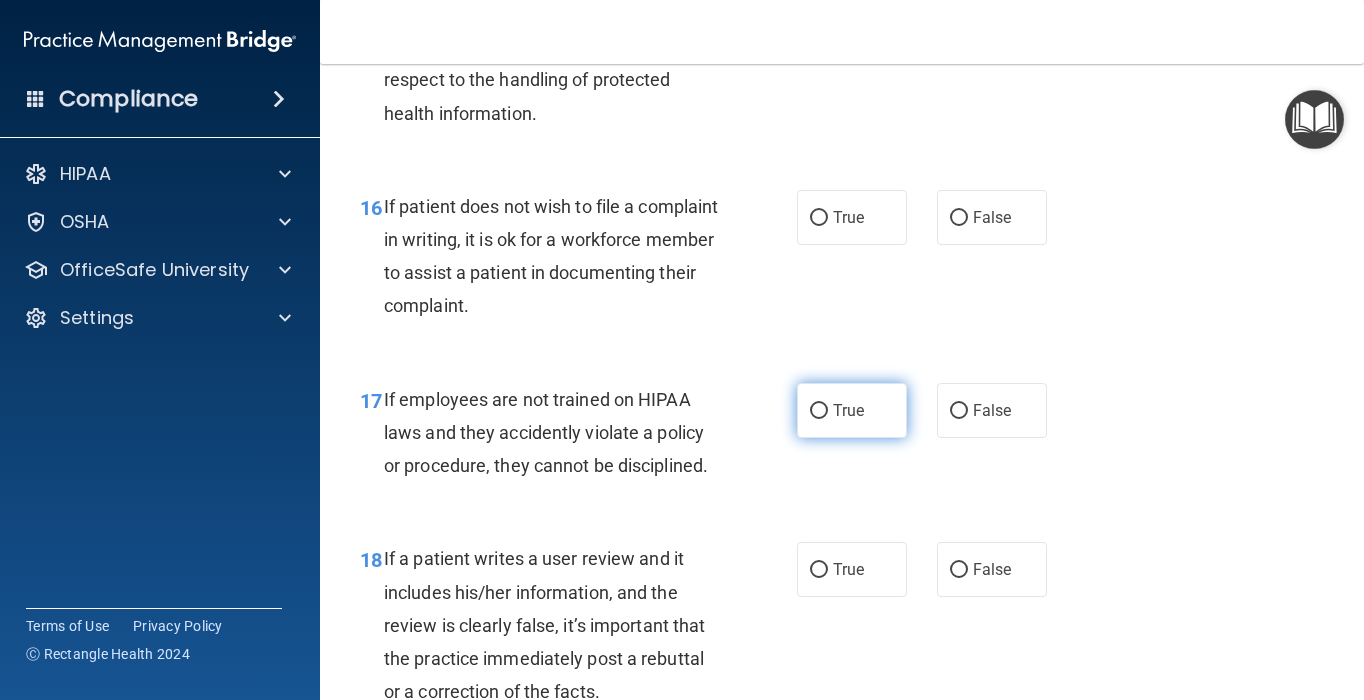 click on "True" at bounding box center (852, 410) 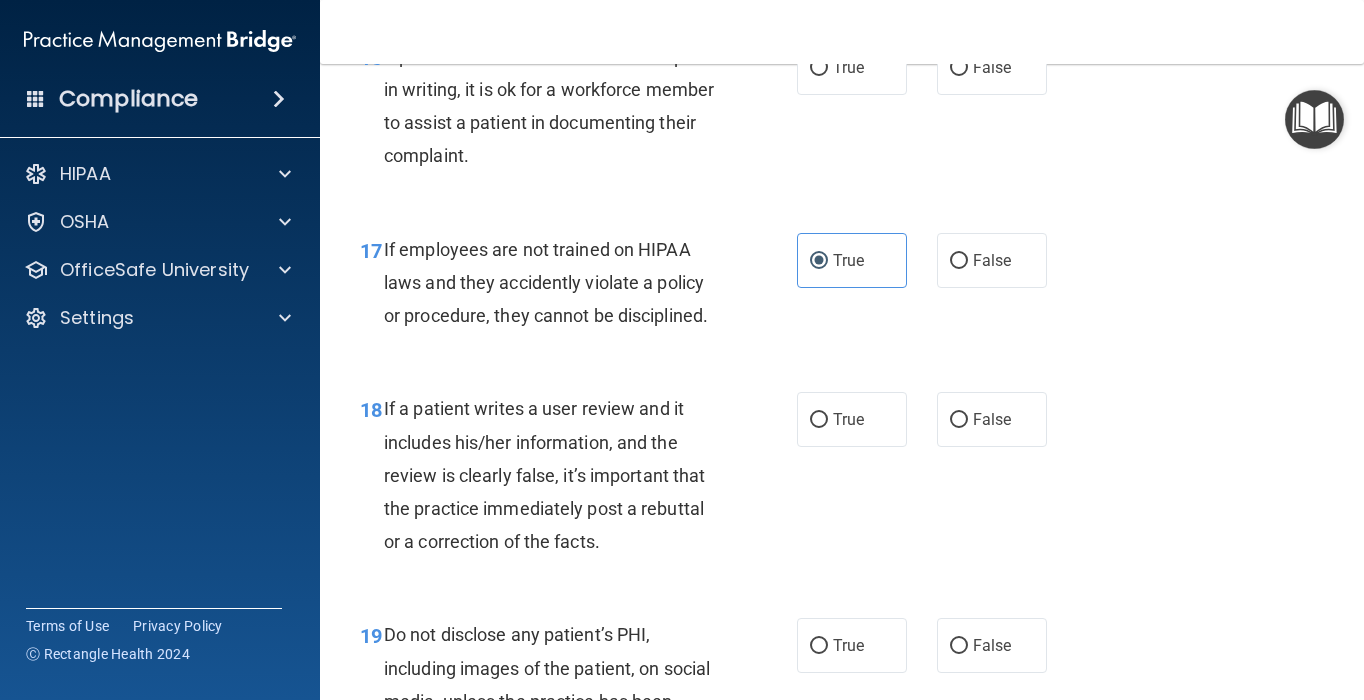 scroll, scrollTop: 3512, scrollLeft: 0, axis: vertical 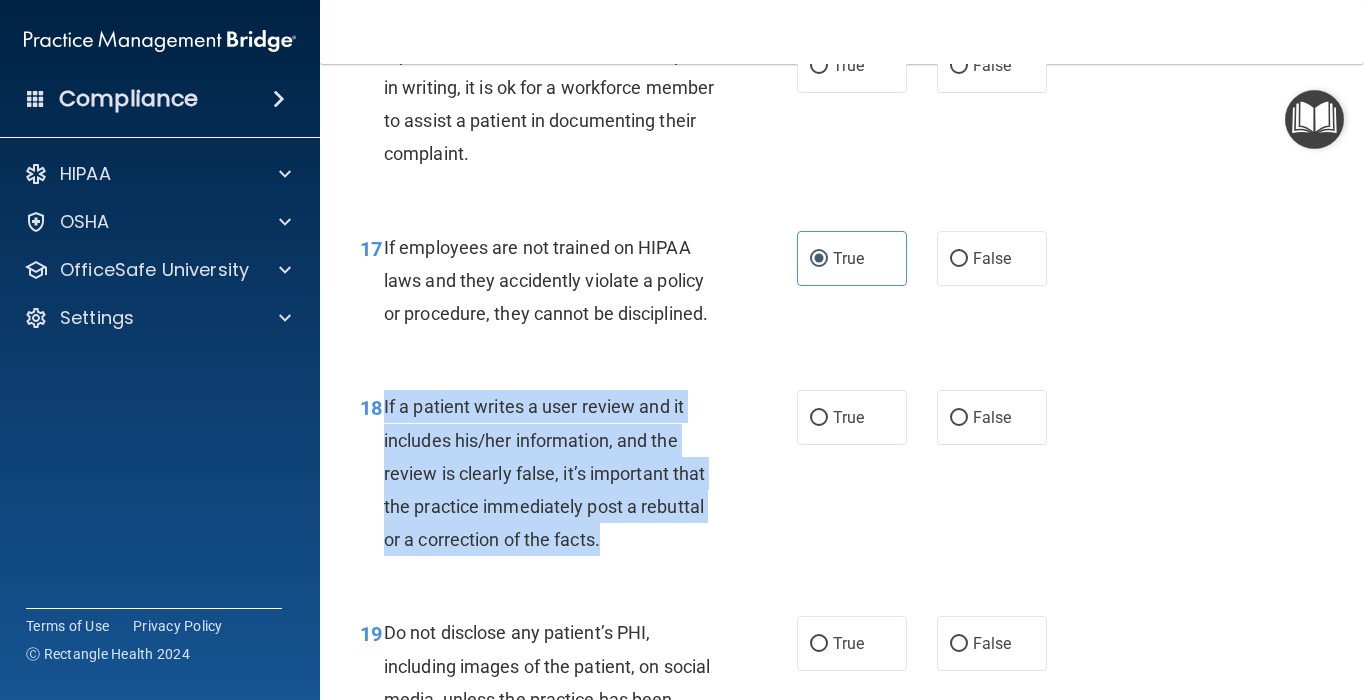 drag, startPoint x: 654, startPoint y: 570, endPoint x: 379, endPoint y: 438, distance: 305.03934 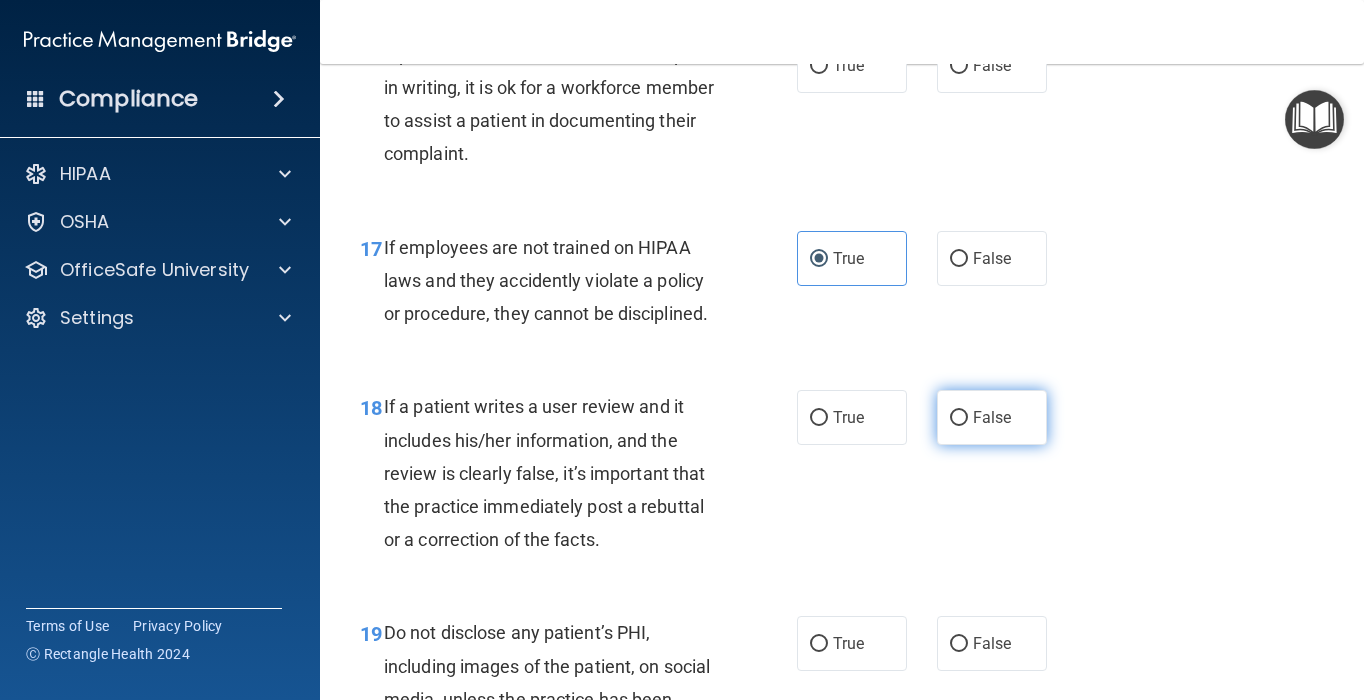 click on "False" at bounding box center [992, 417] 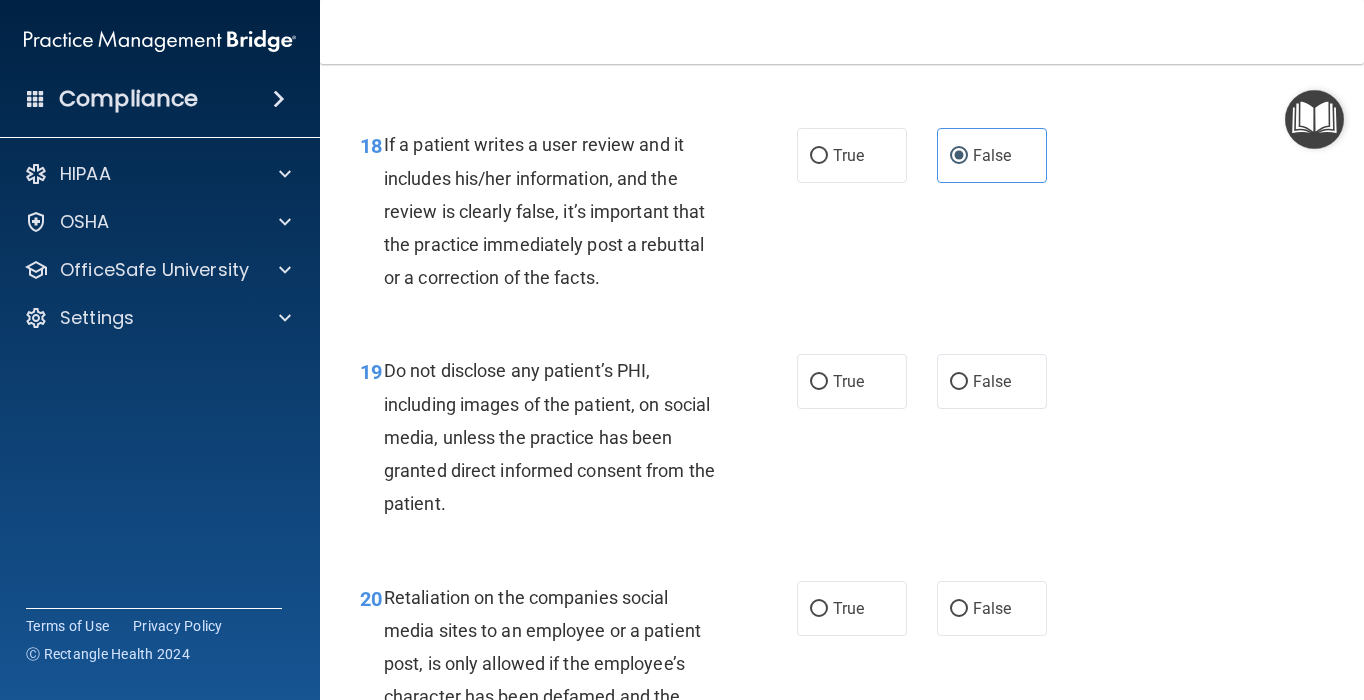 scroll, scrollTop: 3776, scrollLeft: 0, axis: vertical 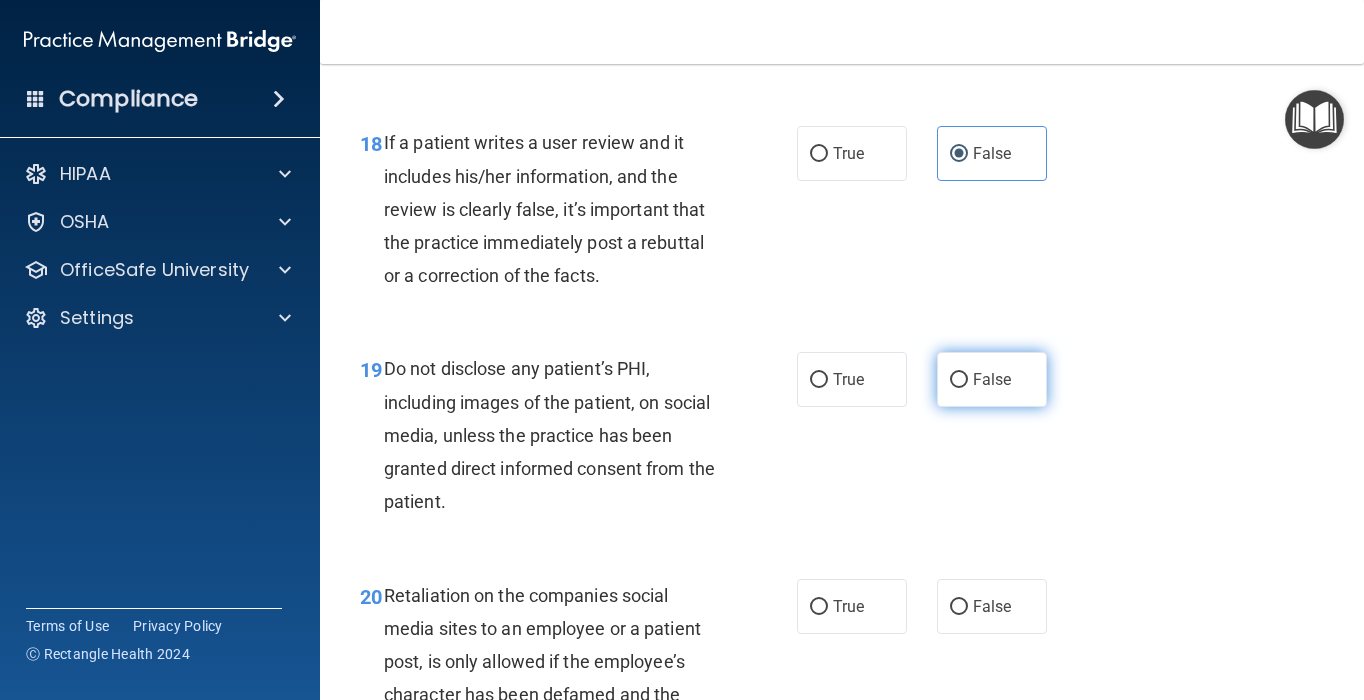 click on "False" at bounding box center [959, 380] 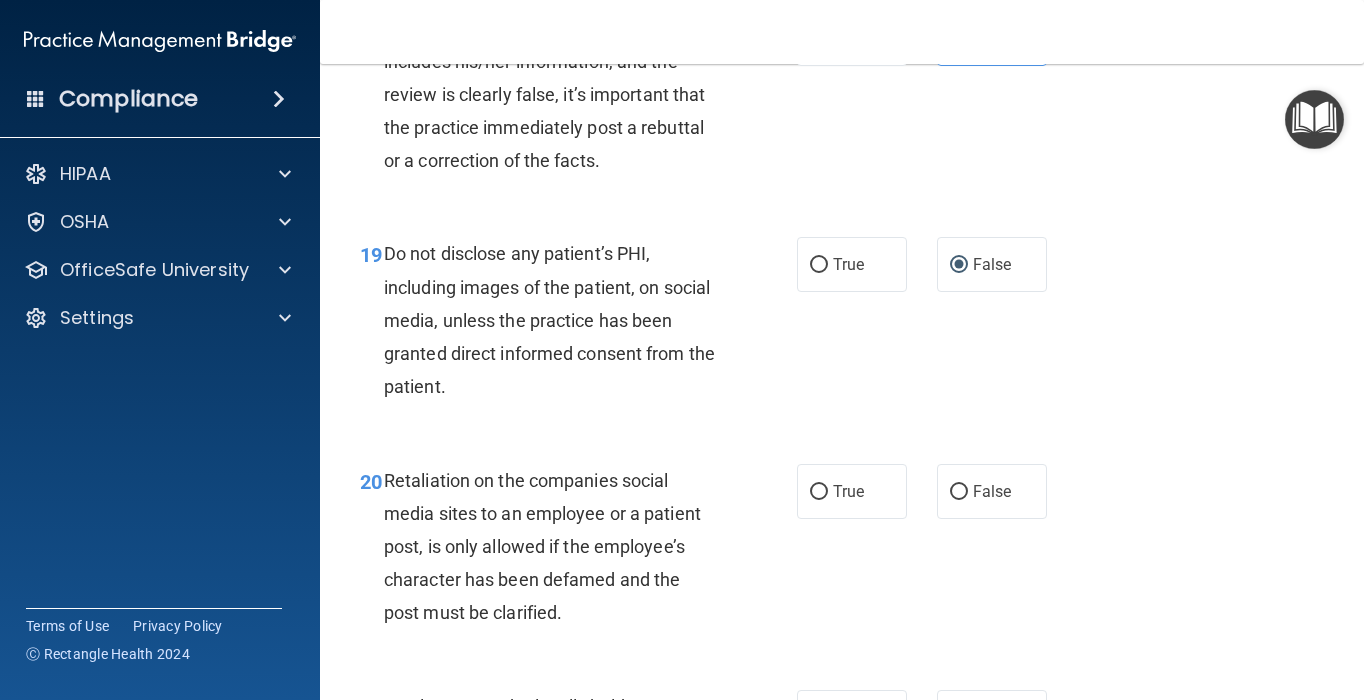 scroll, scrollTop: 4016, scrollLeft: 0, axis: vertical 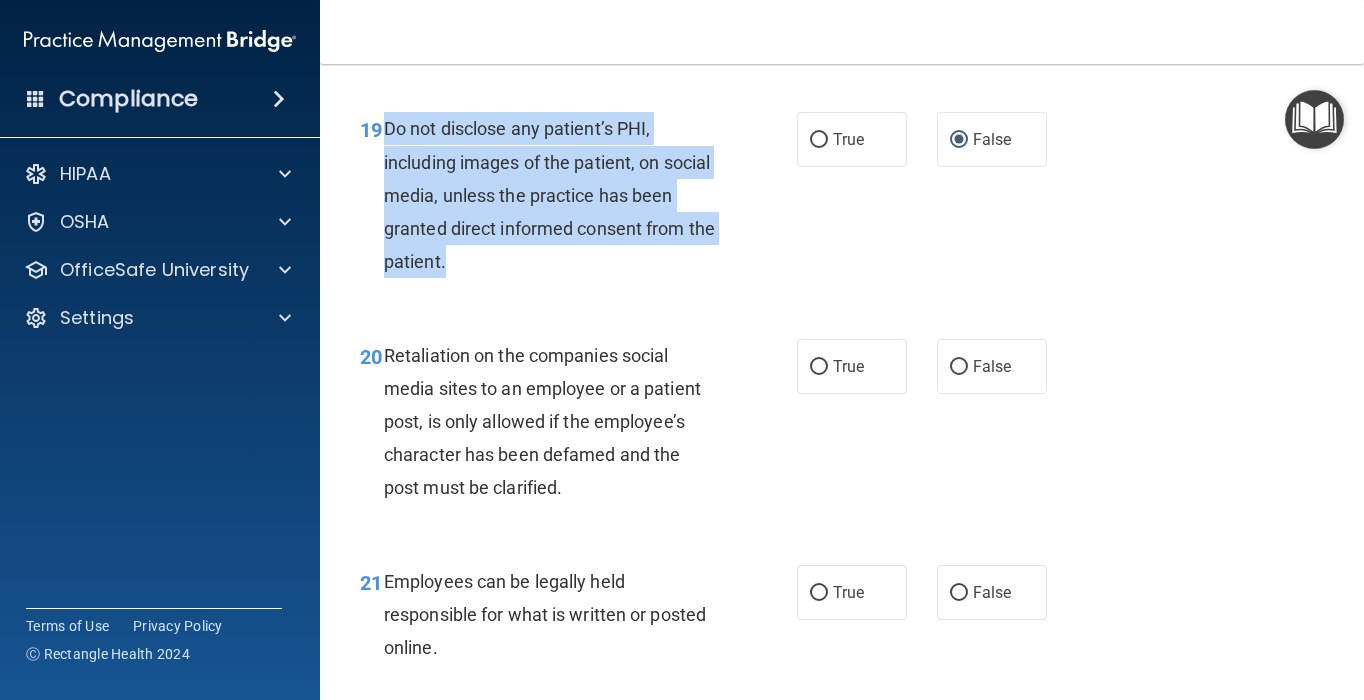 drag, startPoint x: 539, startPoint y: 295, endPoint x: 381, endPoint y: 170, distance: 201.46712 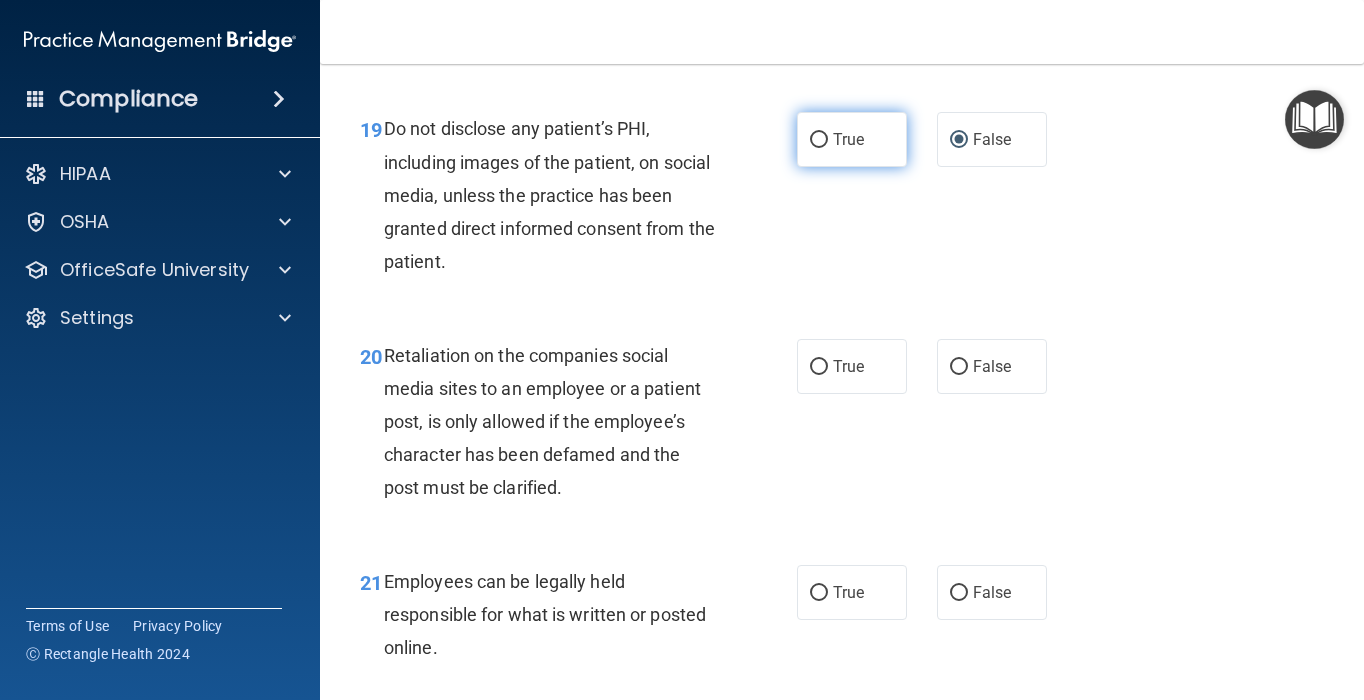 click on "True" at bounding box center [852, 139] 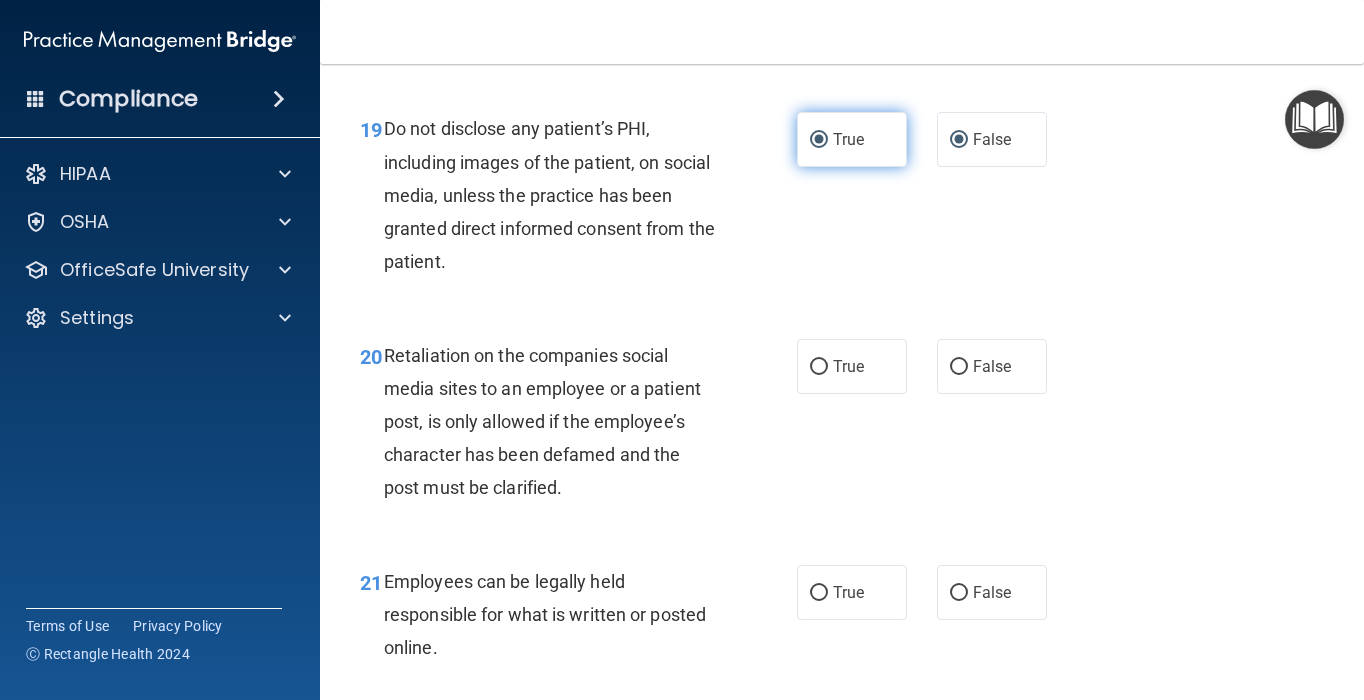 radio on "false" 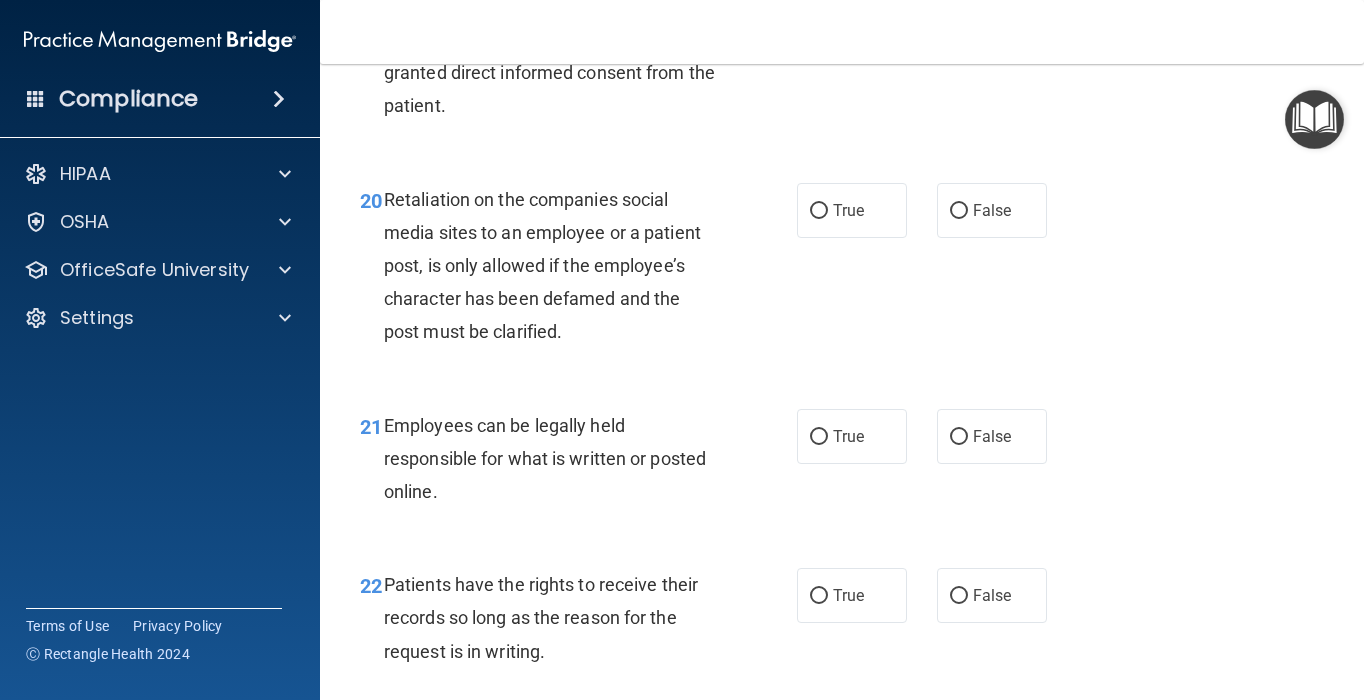 scroll, scrollTop: 4232, scrollLeft: 0, axis: vertical 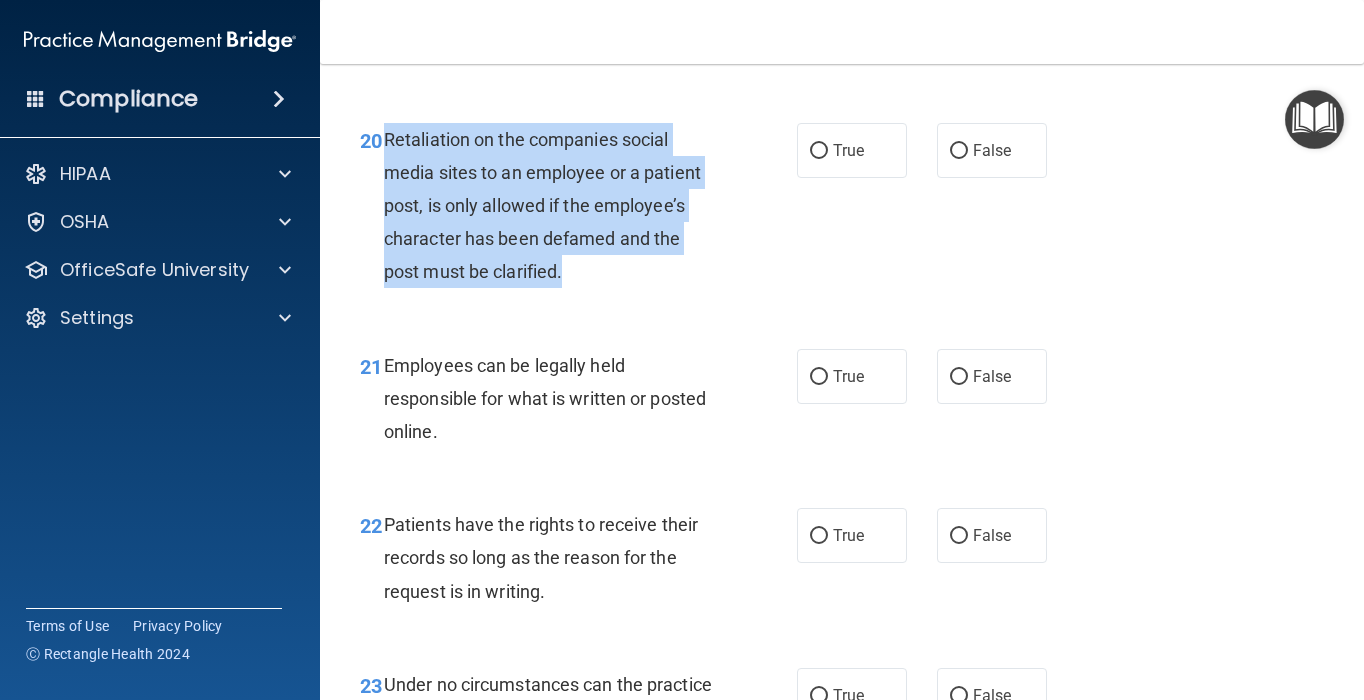 drag, startPoint x: 604, startPoint y: 291, endPoint x: 379, endPoint y: 165, distance: 257.87787 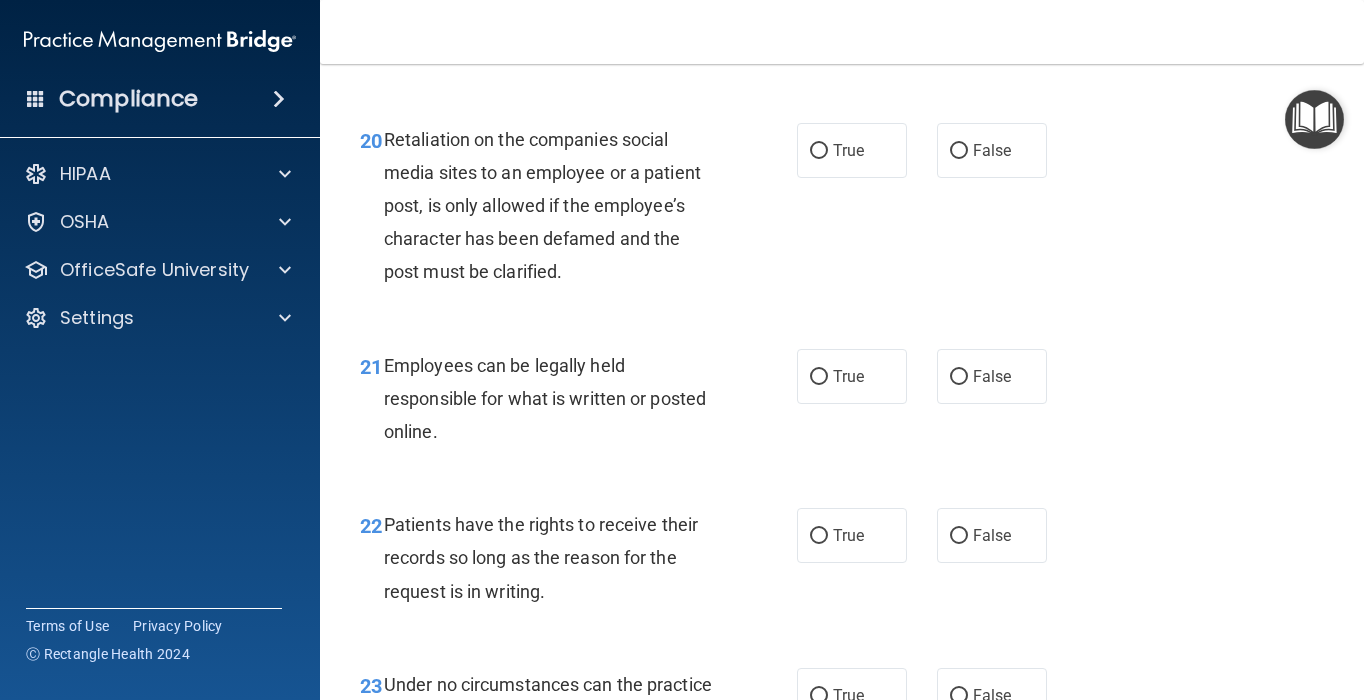 click on "21       Employees can be legally held responsible for what is written or posted online.                 True           False" at bounding box center [842, 404] 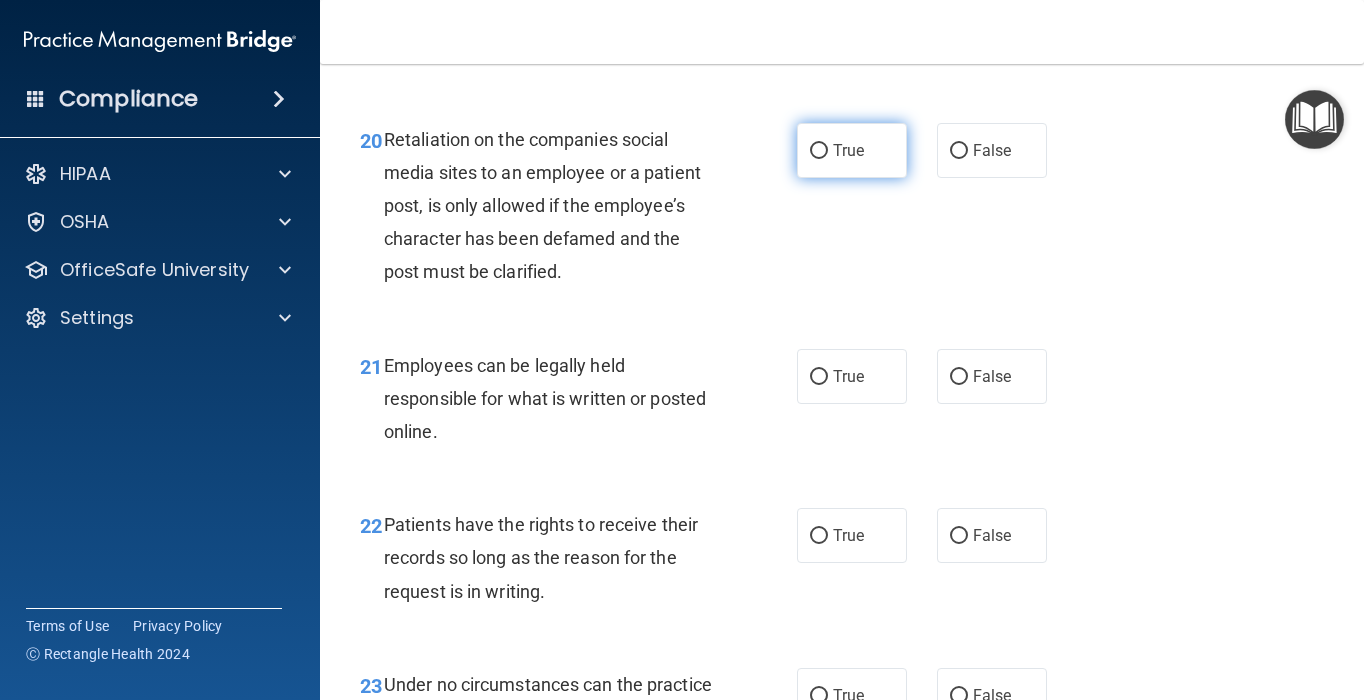 click on "True" at bounding box center (852, 150) 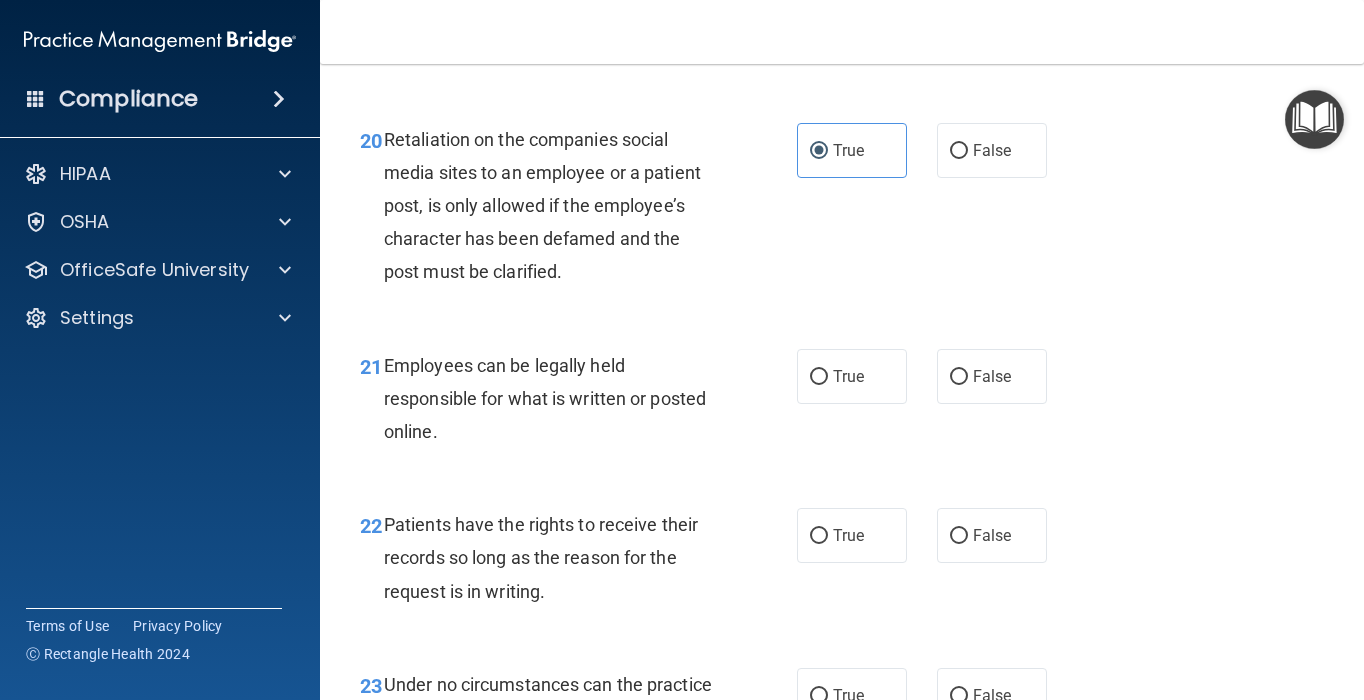 scroll, scrollTop: 4334, scrollLeft: 0, axis: vertical 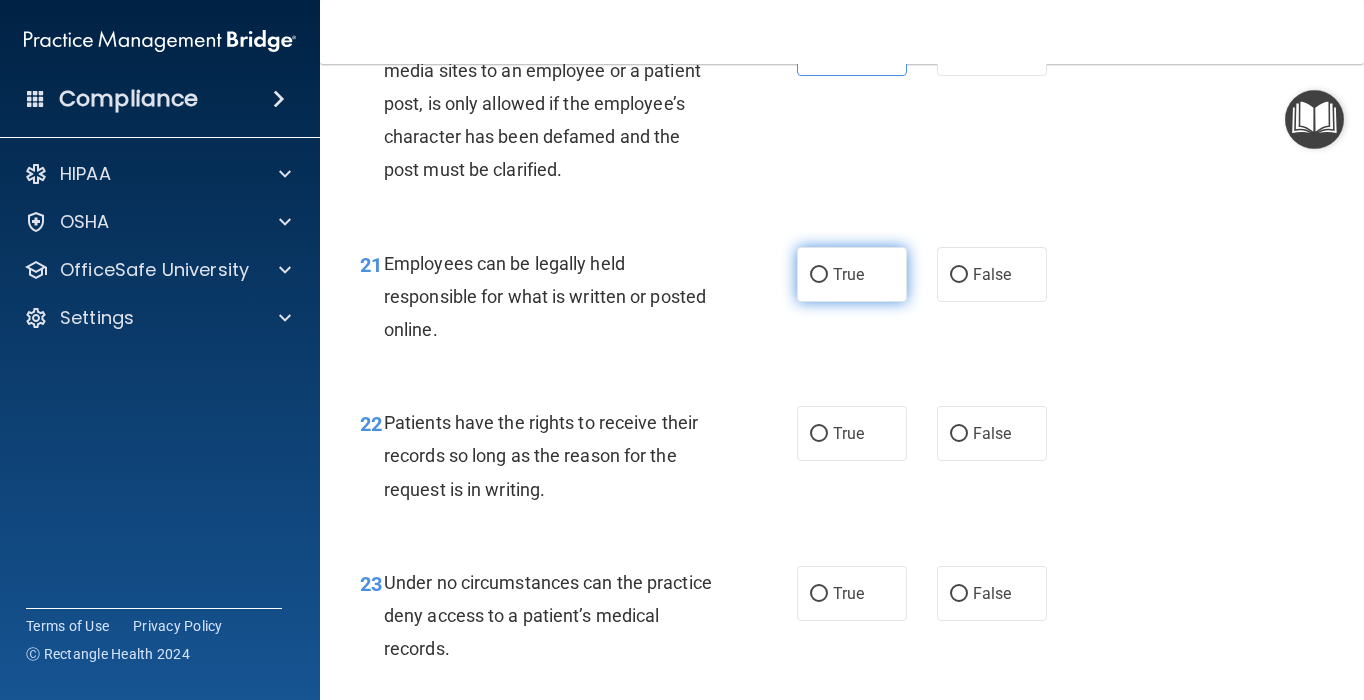 click on "True" at bounding box center (852, 274) 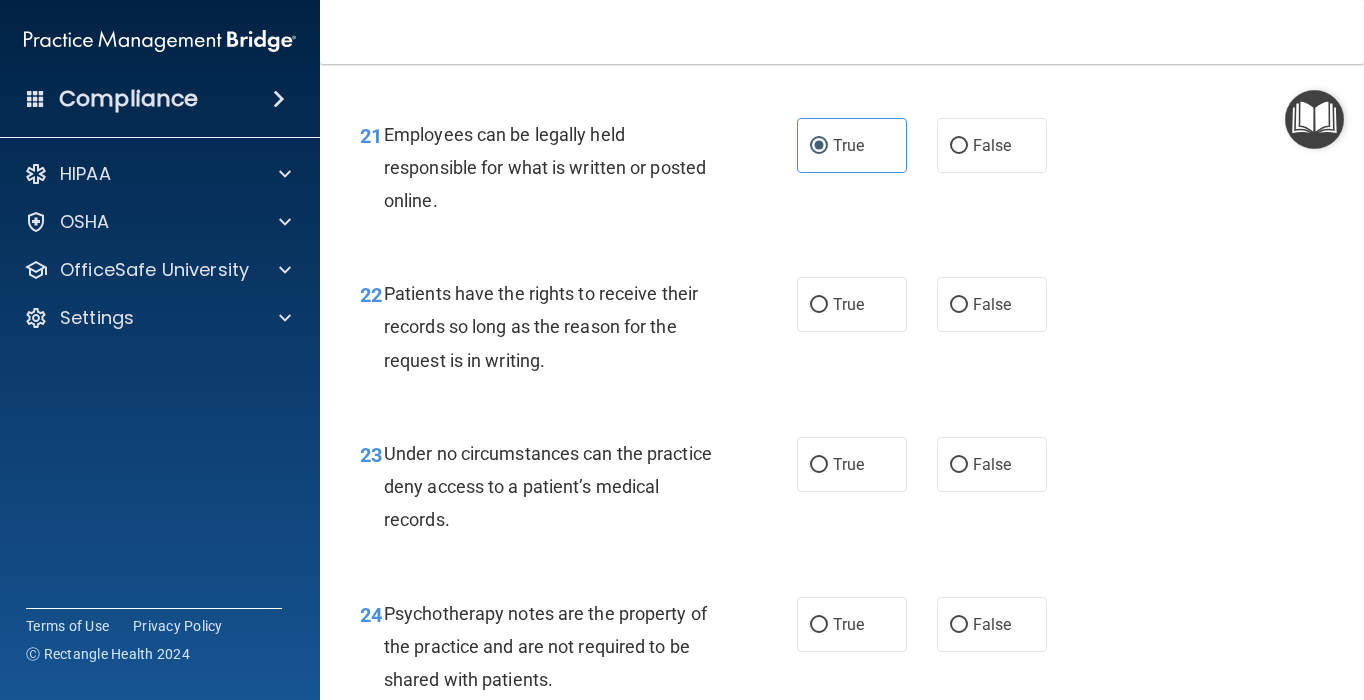 scroll, scrollTop: 4470, scrollLeft: 0, axis: vertical 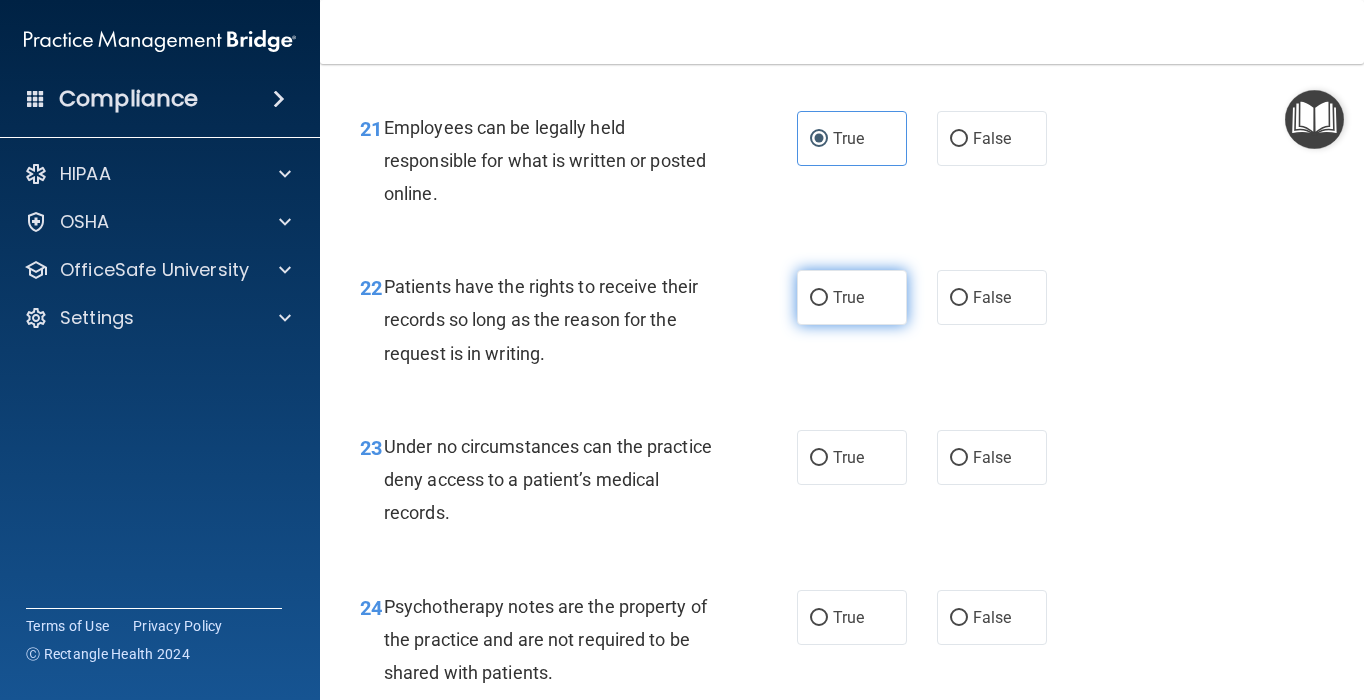 click on "True" at bounding box center [852, 297] 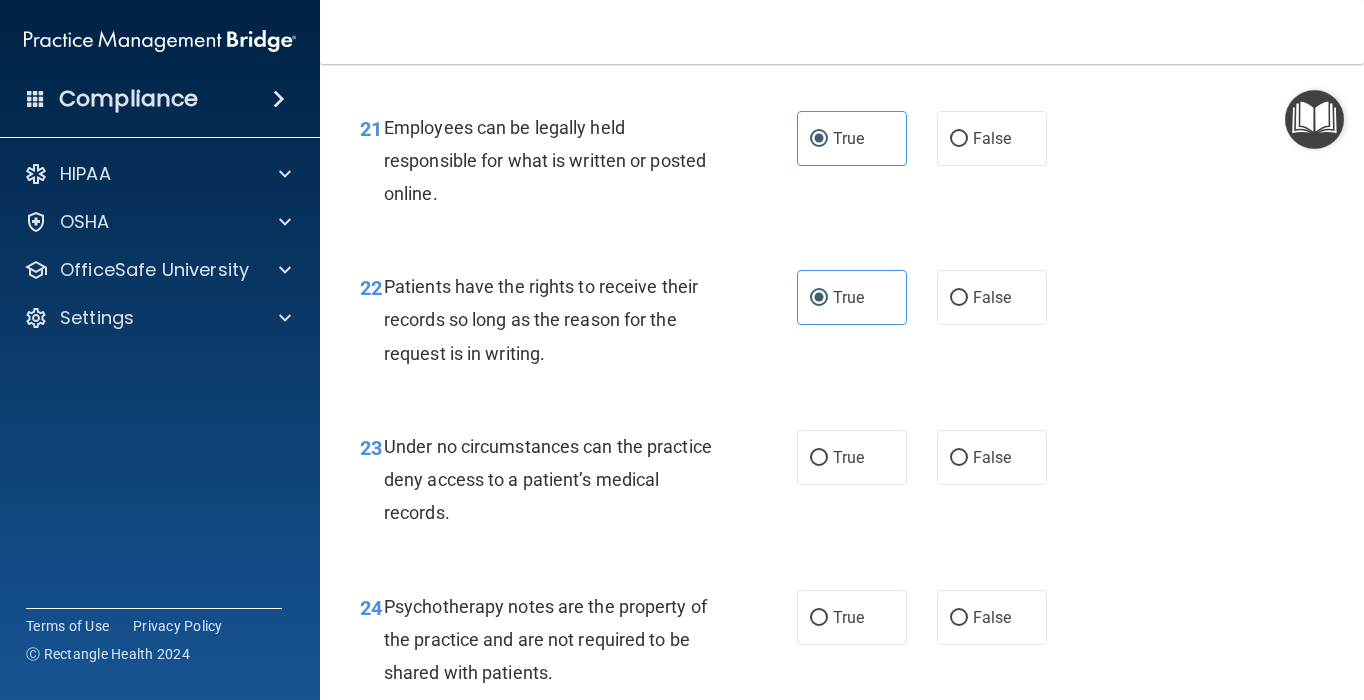 scroll, scrollTop: 4563, scrollLeft: 0, axis: vertical 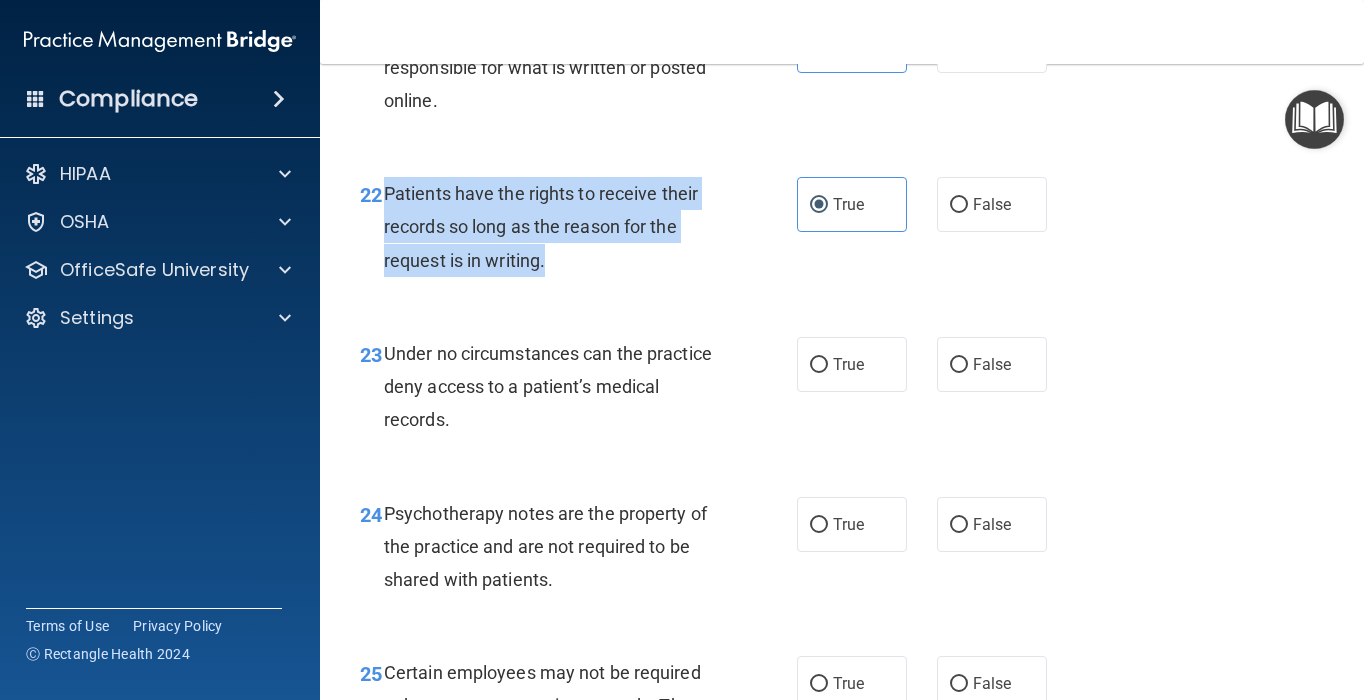 drag, startPoint x: 603, startPoint y: 300, endPoint x: 380, endPoint y: 235, distance: 232.28 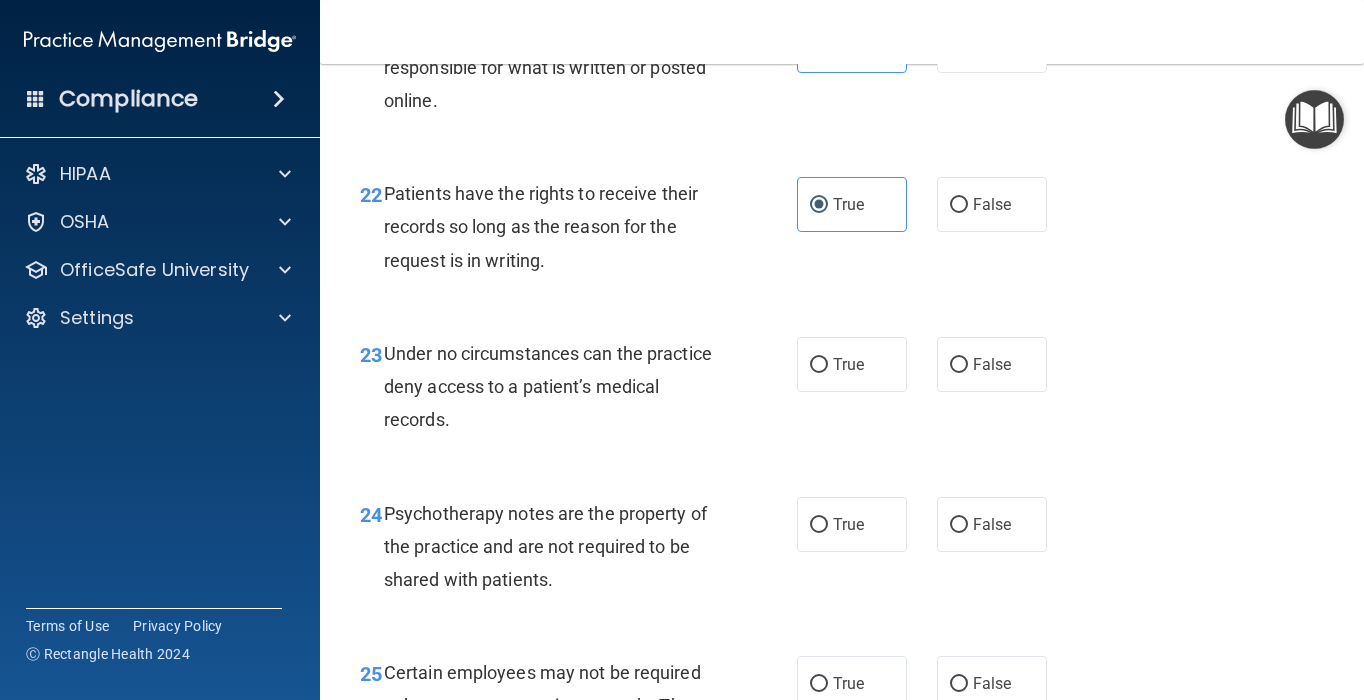 click on "23       Under no circumstances can the practice deny access to a patient’s medical records." at bounding box center [578, 392] 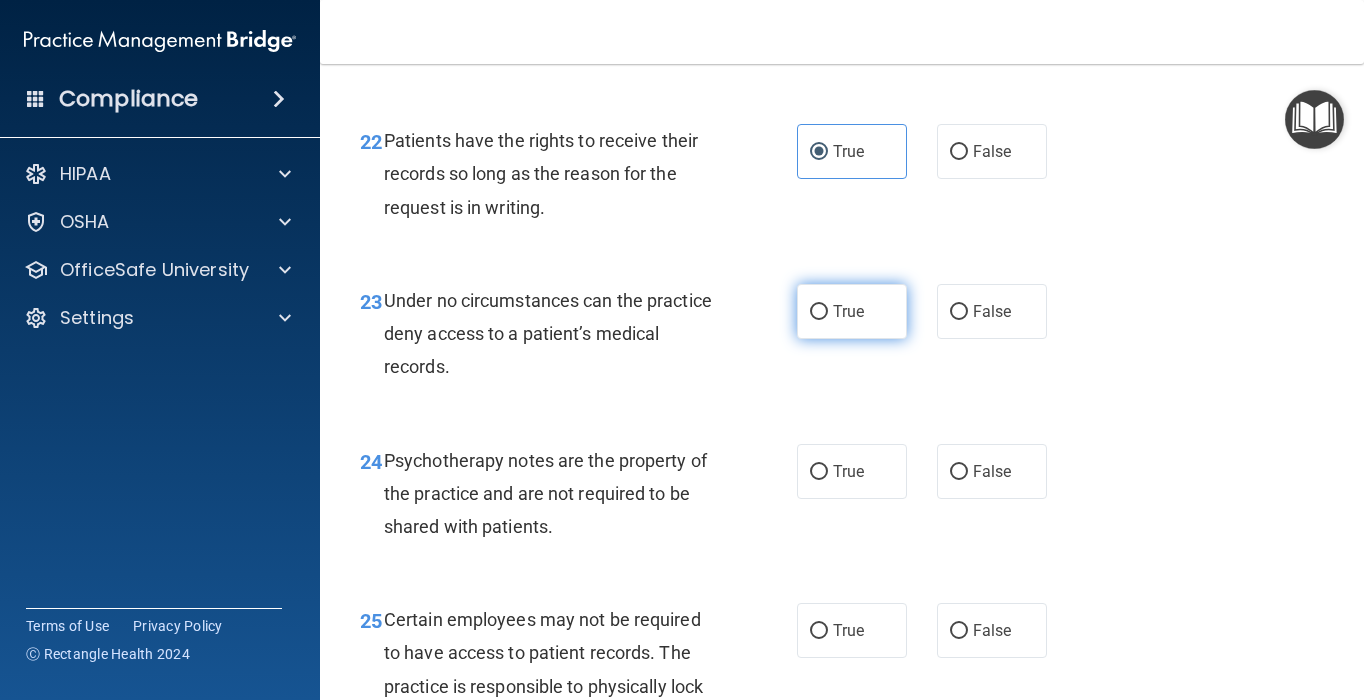 click on "True" at bounding box center (848, 311) 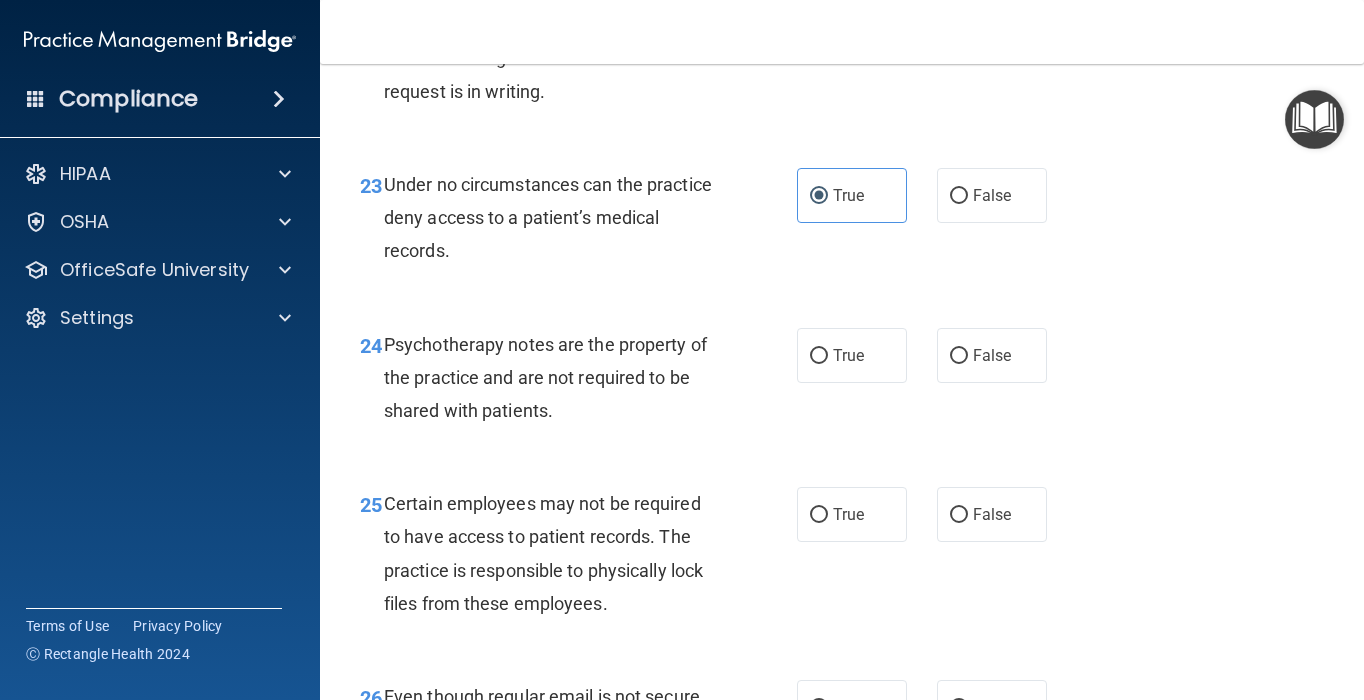 scroll, scrollTop: 4764, scrollLeft: 0, axis: vertical 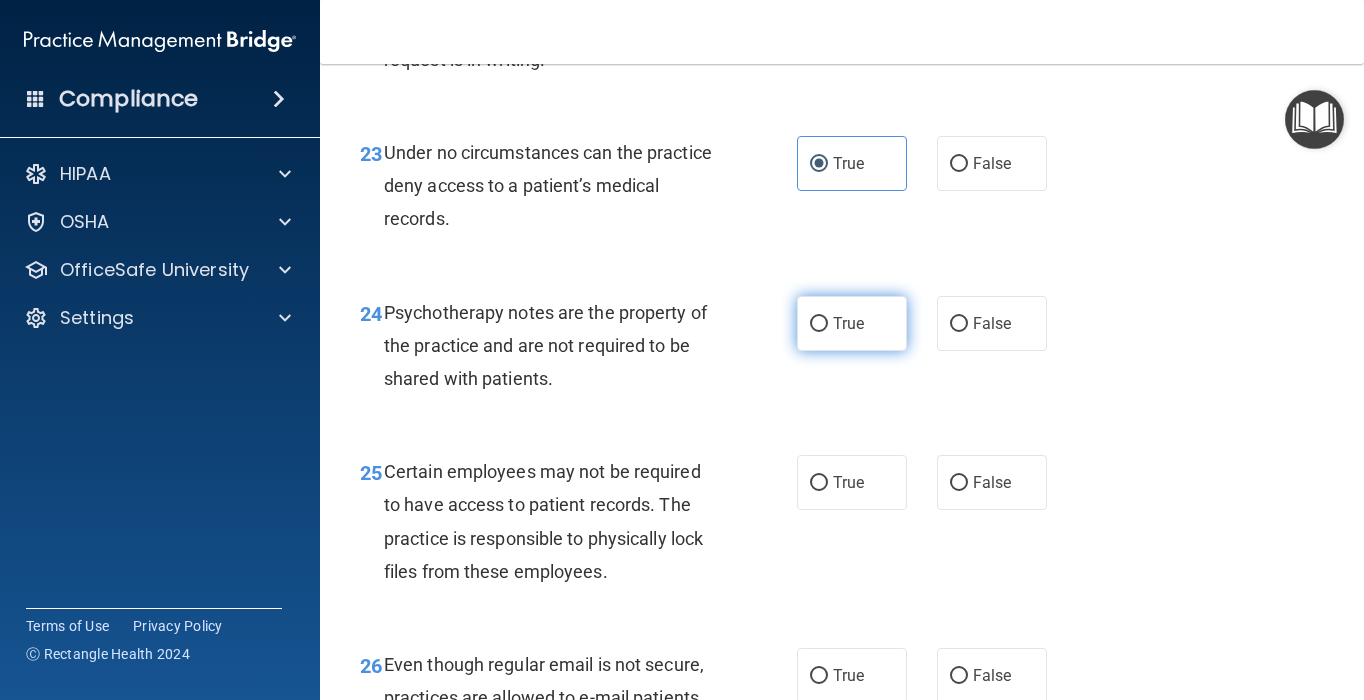 click on "True" at bounding box center (848, 323) 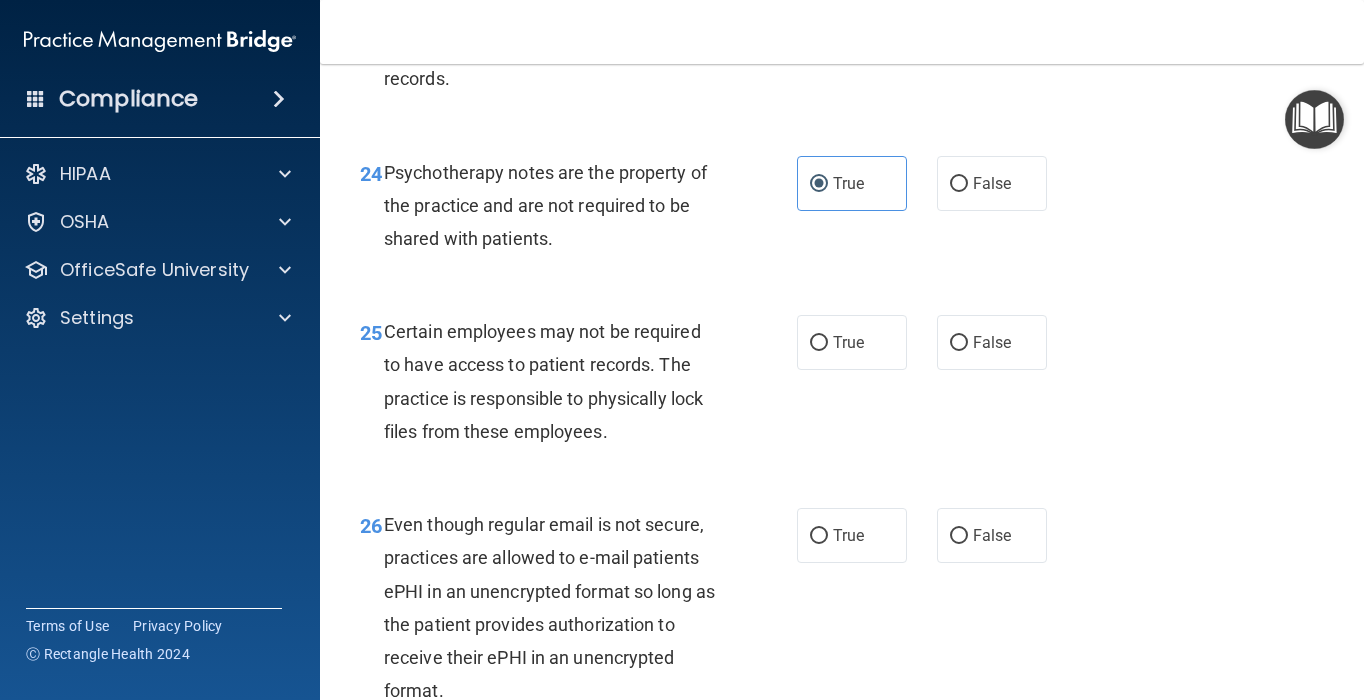 scroll, scrollTop: 4906, scrollLeft: 0, axis: vertical 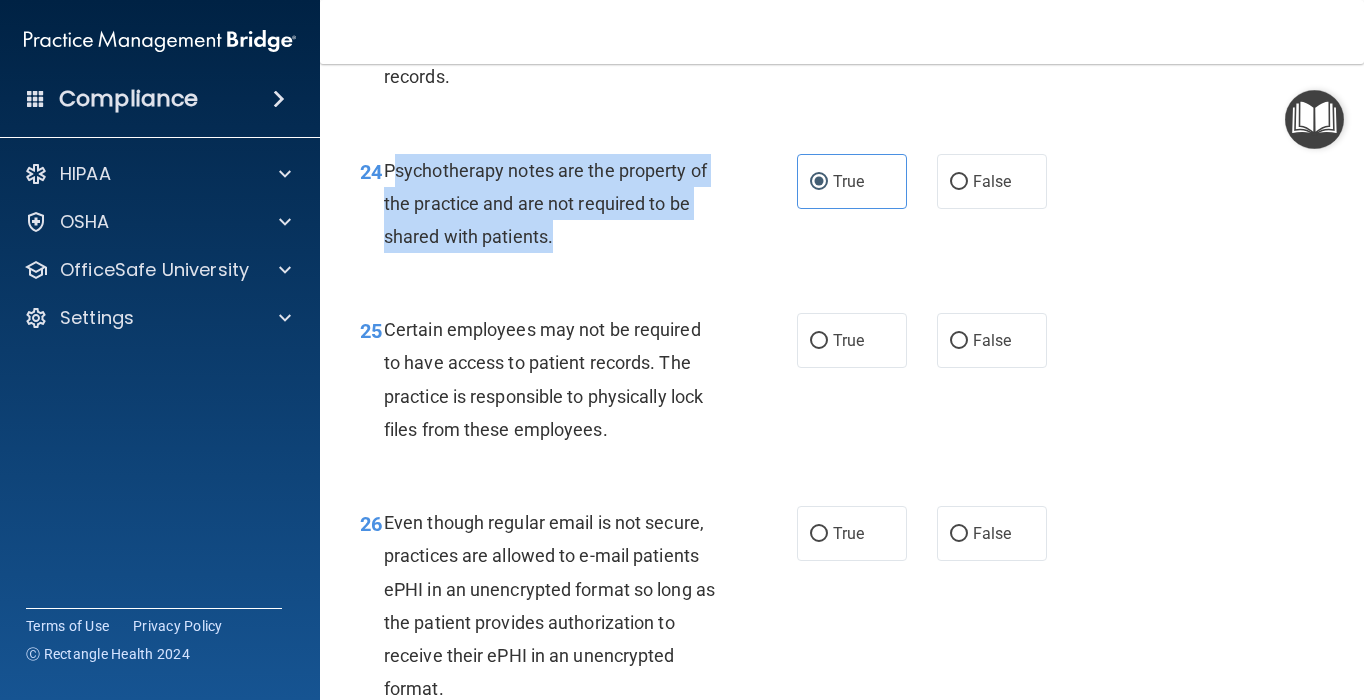 drag, startPoint x: 569, startPoint y: 267, endPoint x: 389, endPoint y: 199, distance: 192.41621 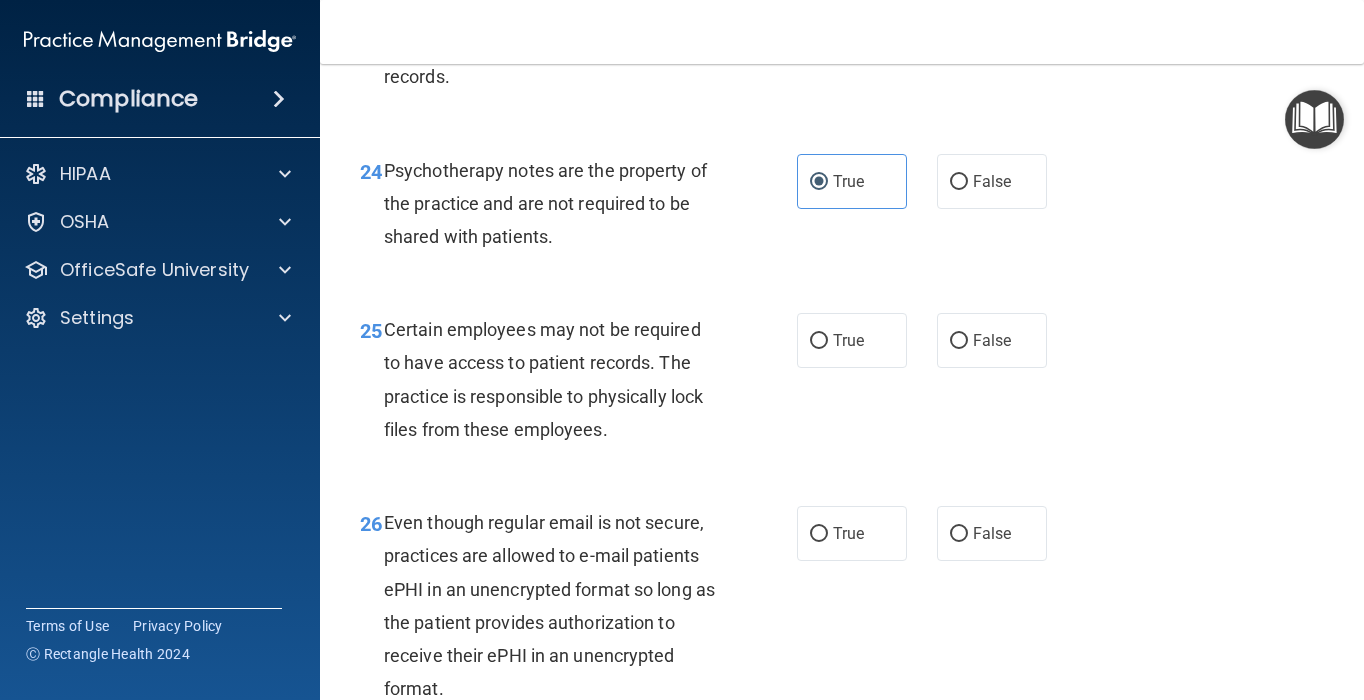 click on "25       Certain employees may not be required to have access to patient records.  The practice is responsible to physically lock files from these employees.                  True           False" at bounding box center [842, 384] 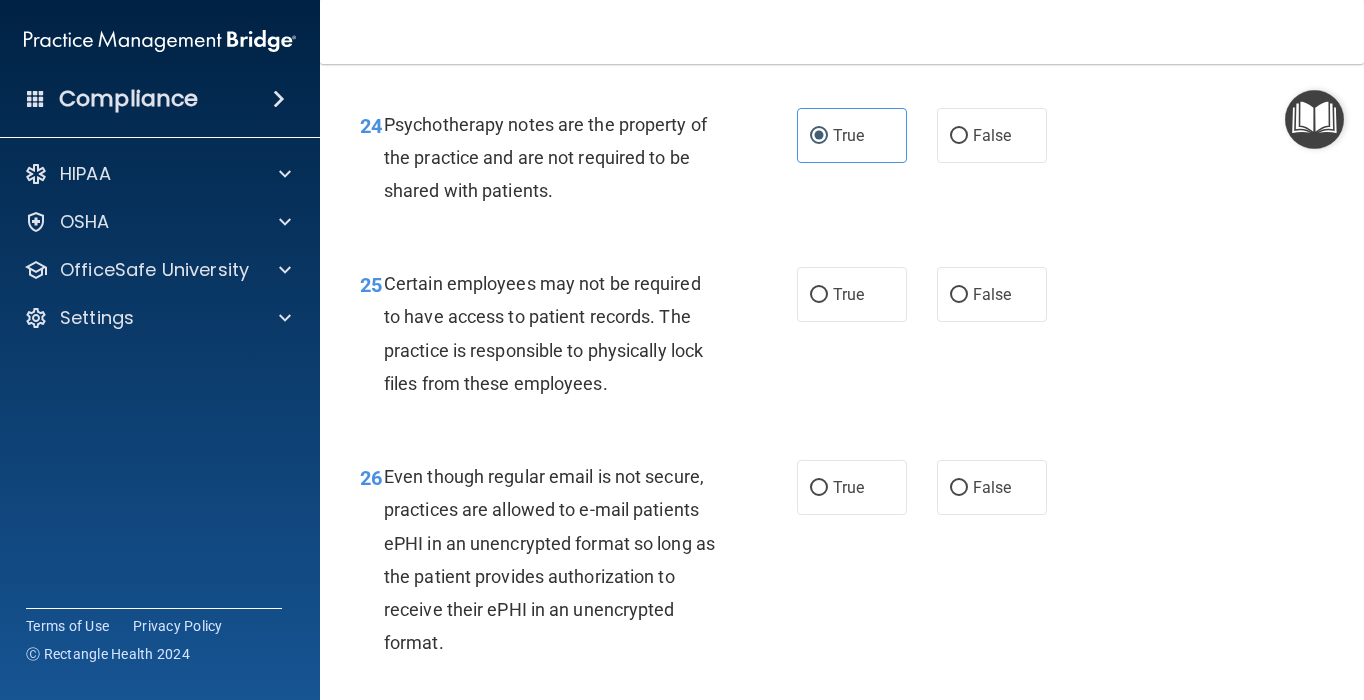 scroll, scrollTop: 4954, scrollLeft: 0, axis: vertical 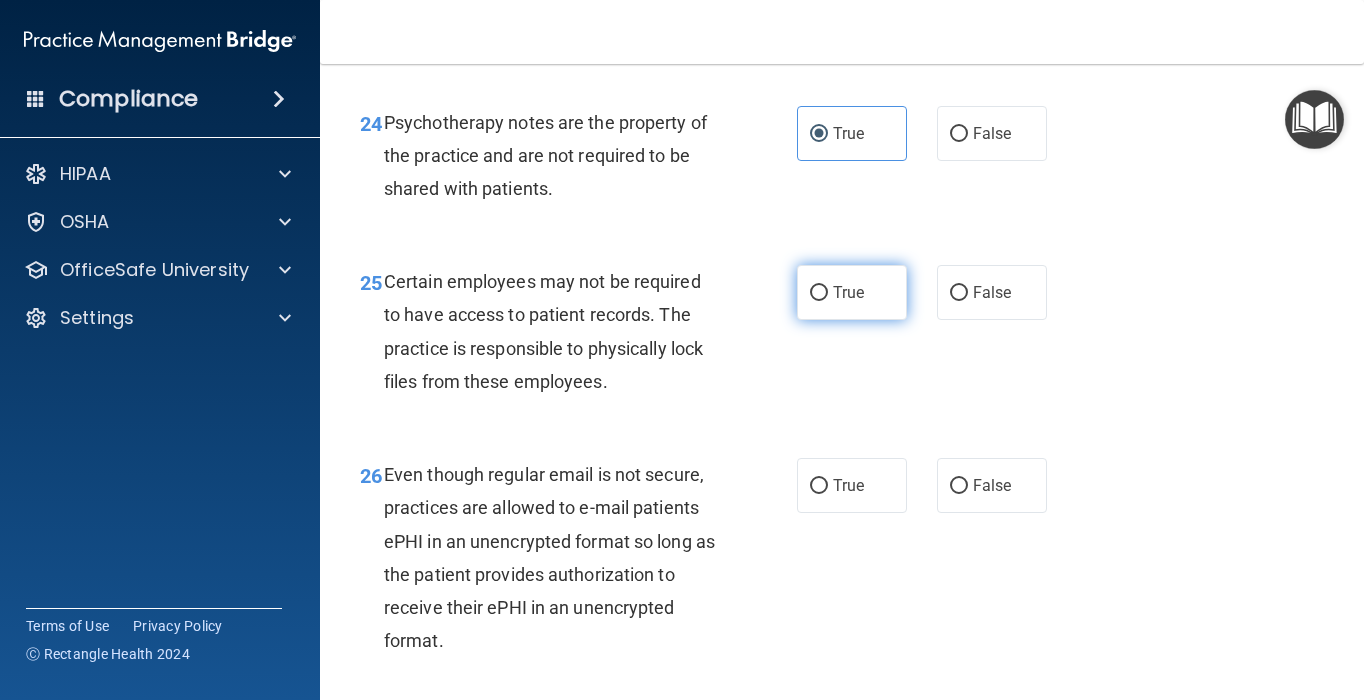 click on "True" at bounding box center (852, 292) 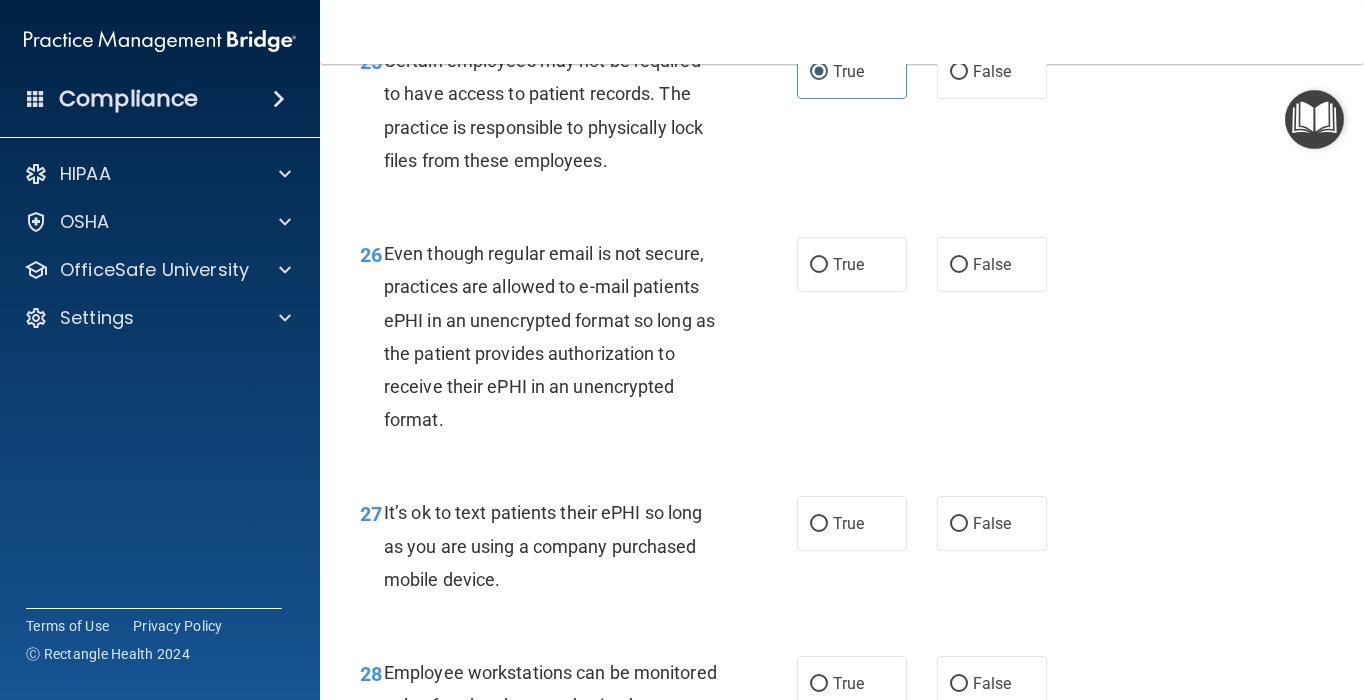 scroll, scrollTop: 5176, scrollLeft: 0, axis: vertical 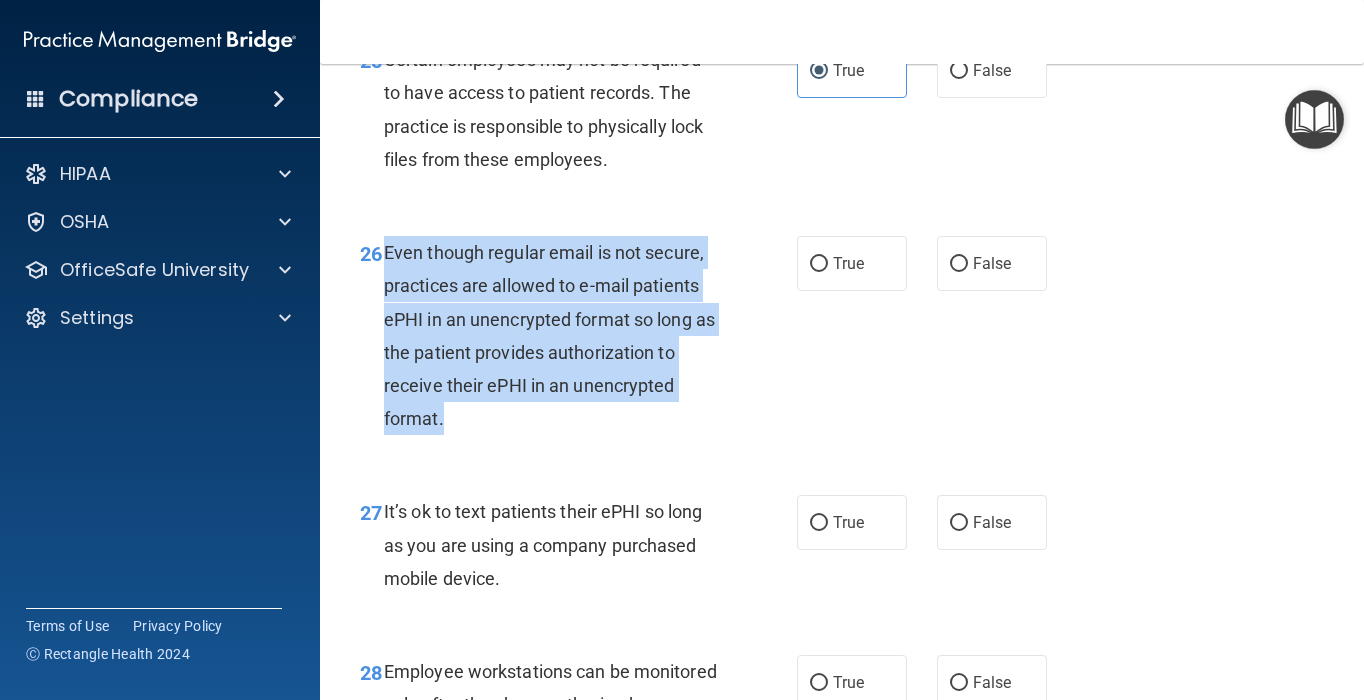 drag, startPoint x: 565, startPoint y: 448, endPoint x: 385, endPoint y: 290, distance: 239.50783 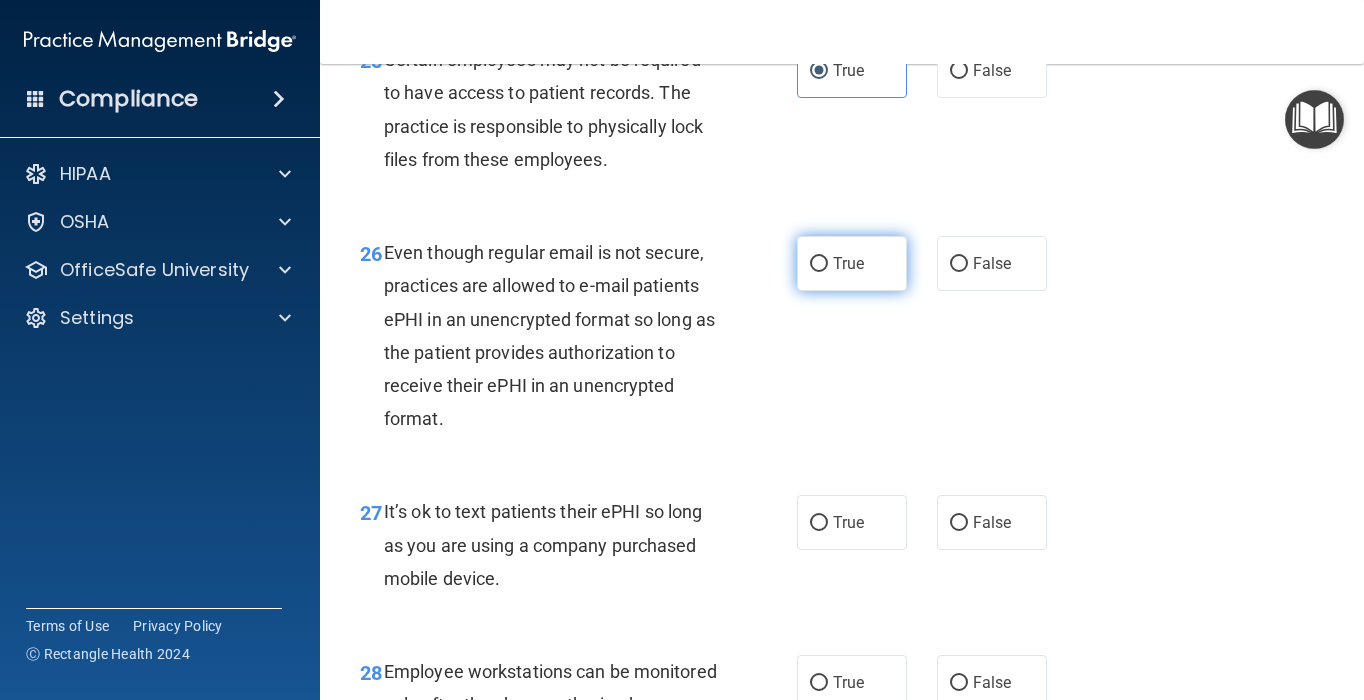 click on "True" at bounding box center (852, 263) 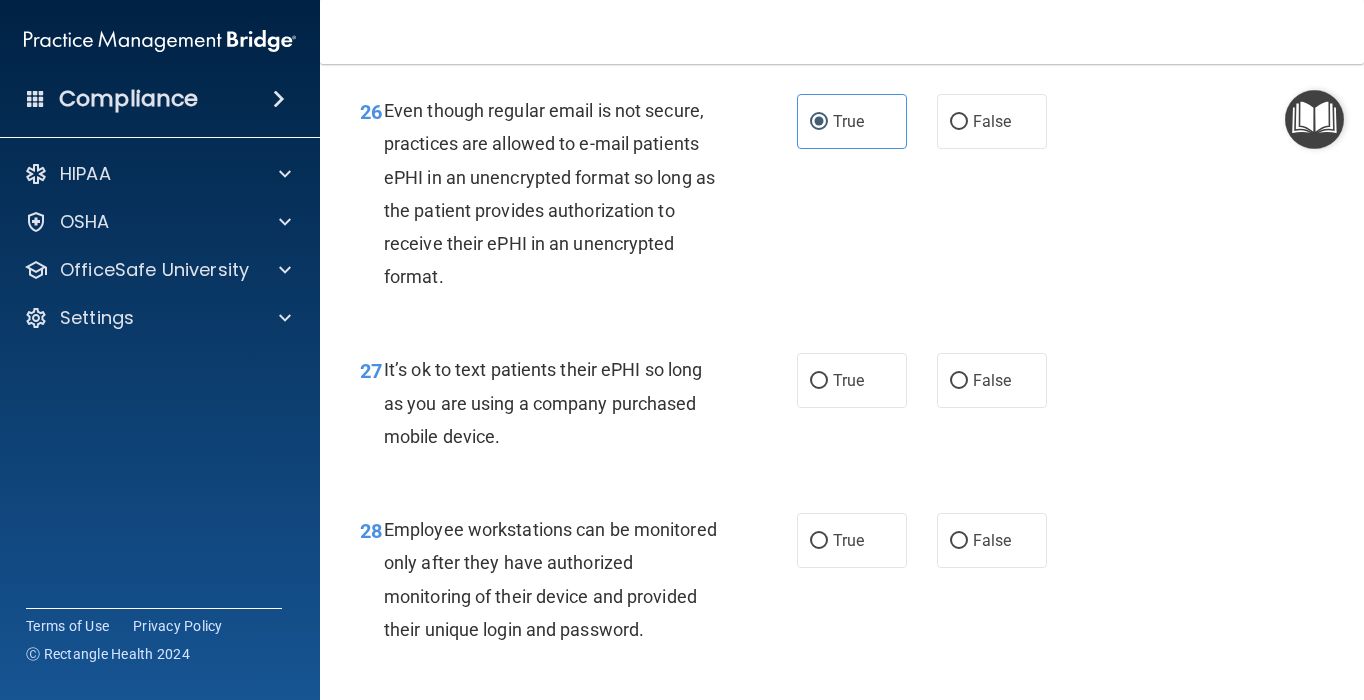 scroll, scrollTop: 5320, scrollLeft: 0, axis: vertical 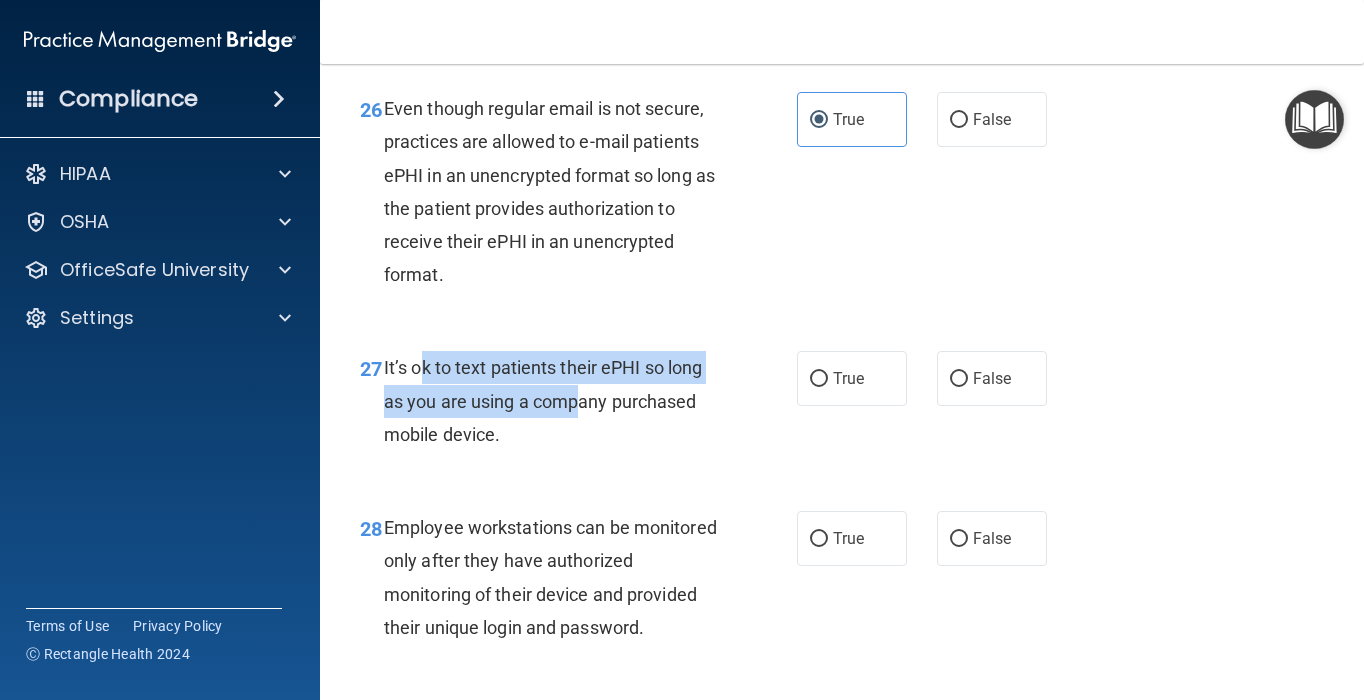 drag, startPoint x: 562, startPoint y: 451, endPoint x: 408, endPoint y: 407, distance: 160.16241 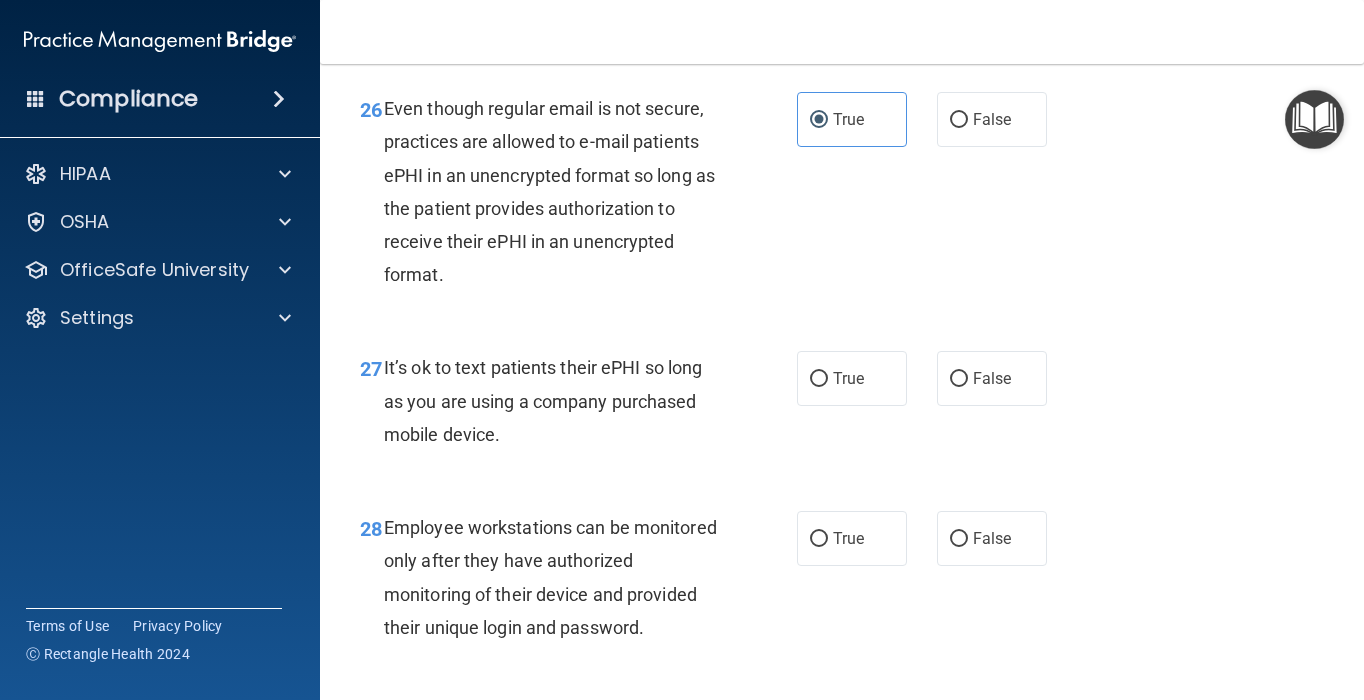 drag, startPoint x: 408, startPoint y: 407, endPoint x: 529, endPoint y: 468, distance: 135.50645 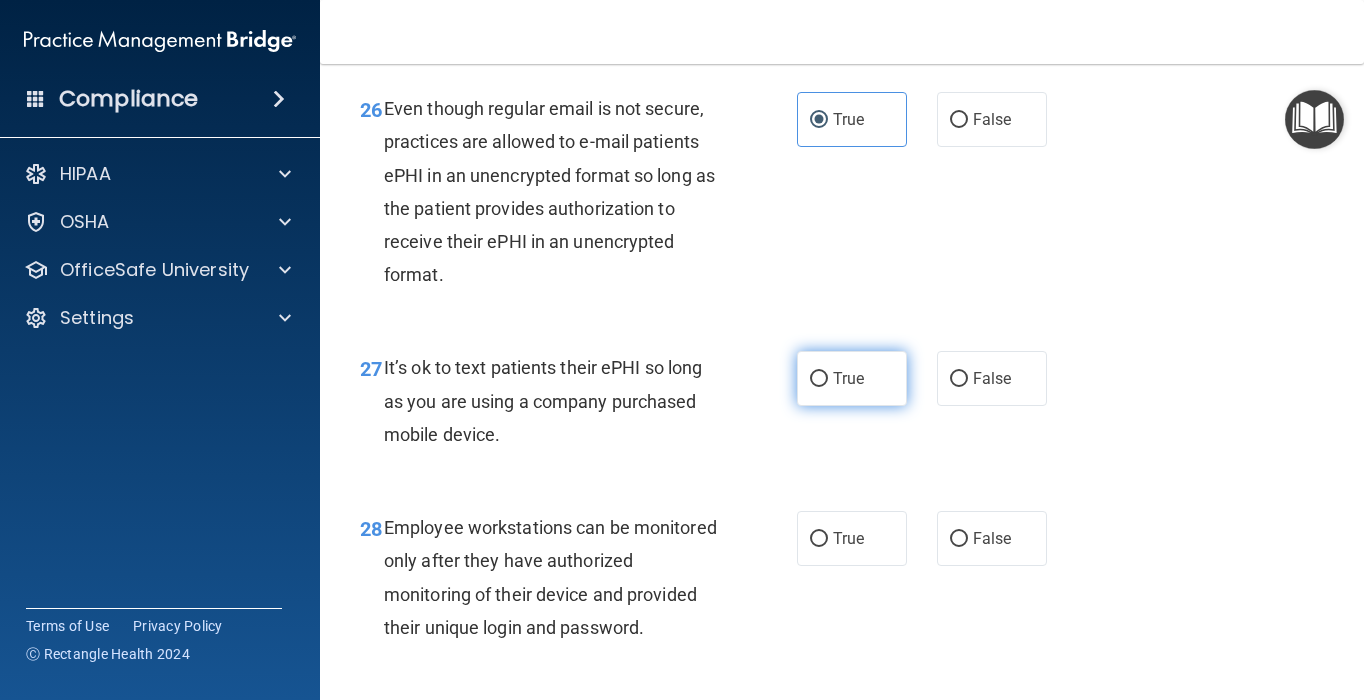 click on "True" at bounding box center [848, 378] 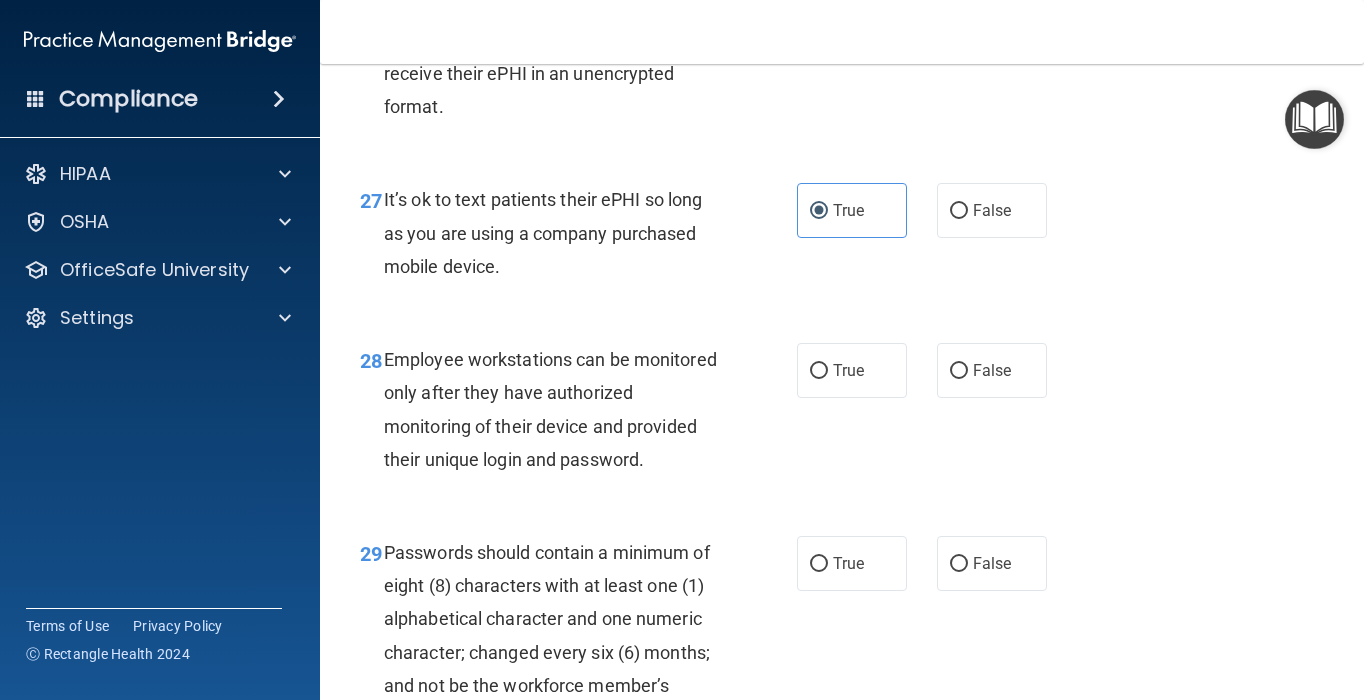 scroll, scrollTop: 5559, scrollLeft: 0, axis: vertical 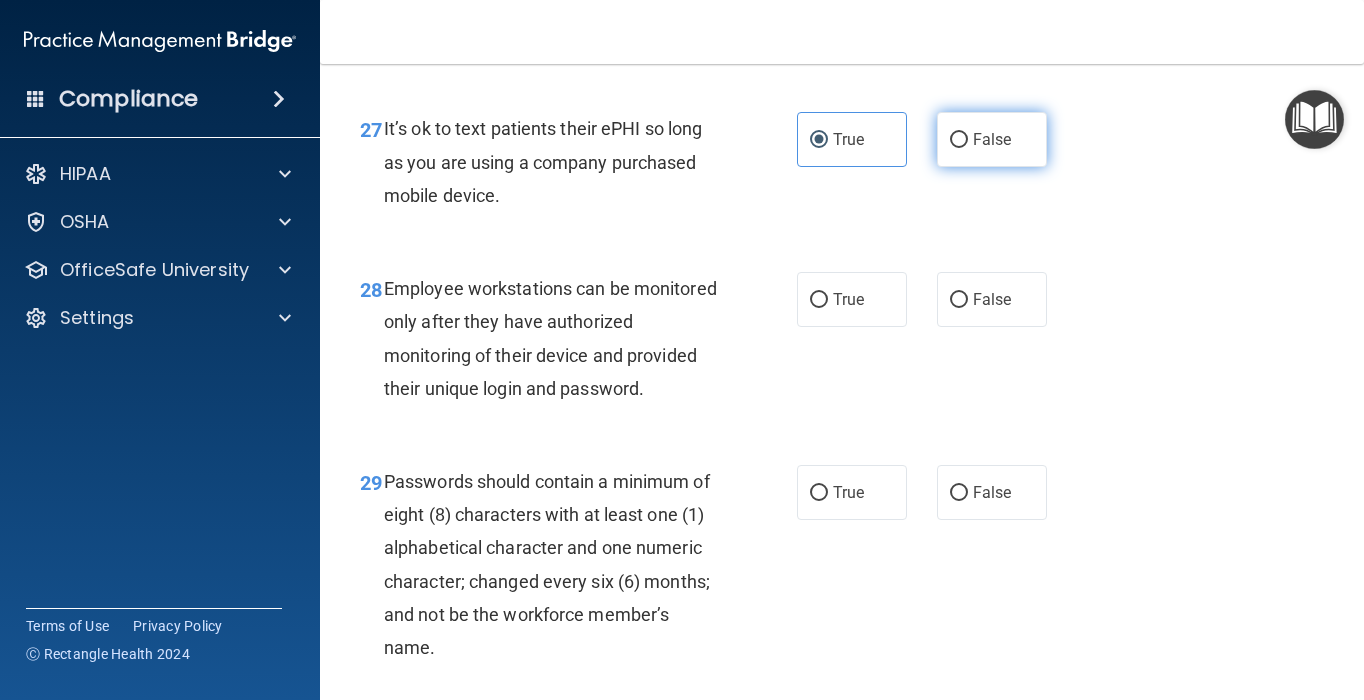 click on "False" at bounding box center (992, 139) 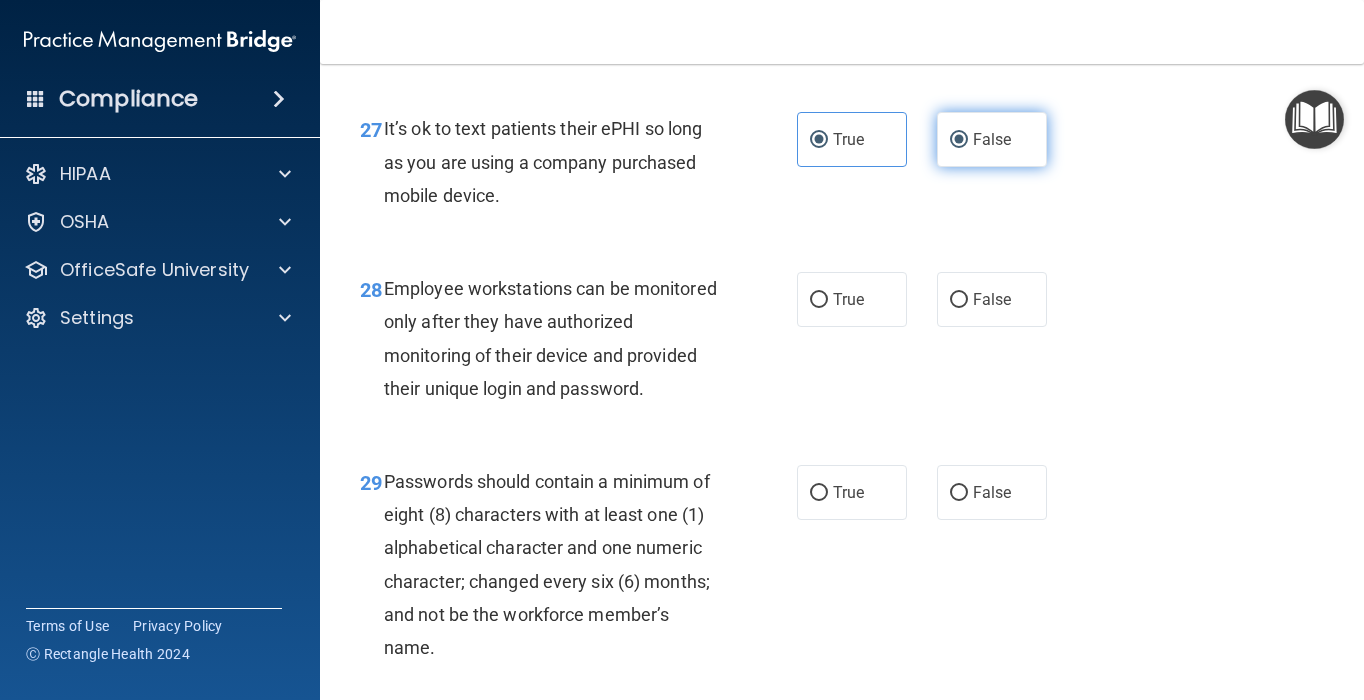 radio on "false" 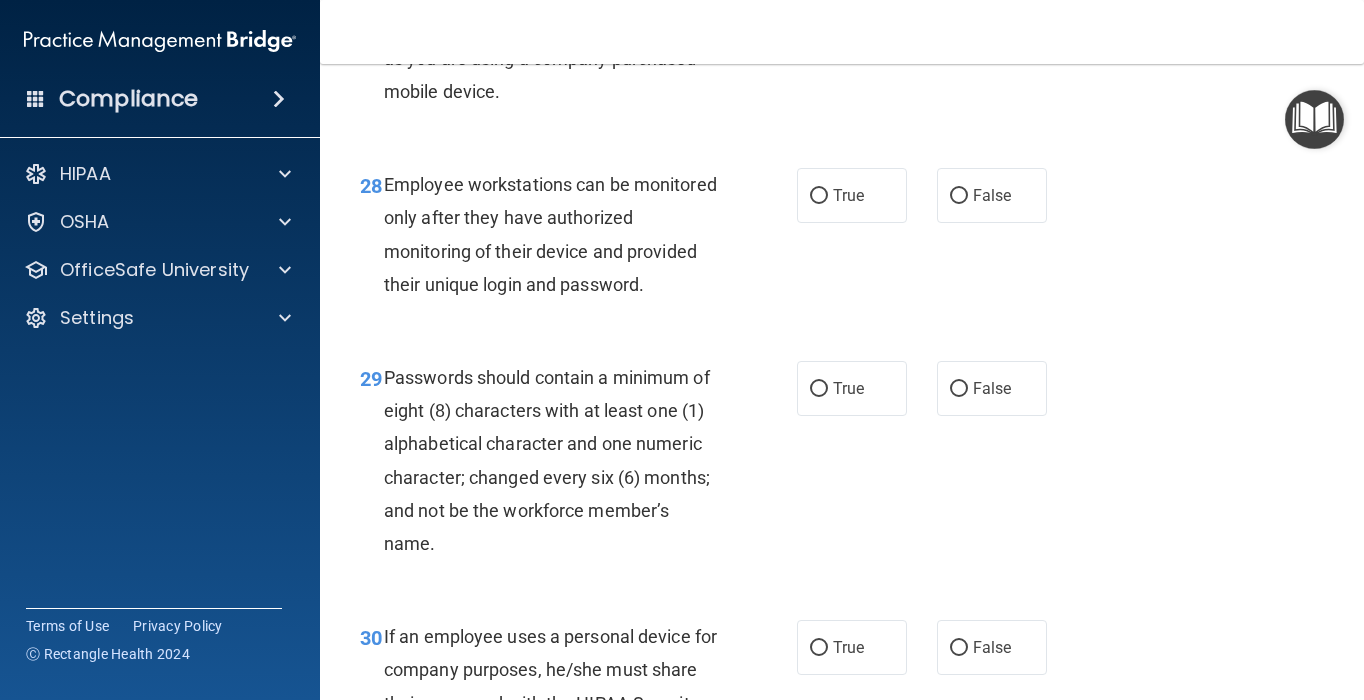 scroll, scrollTop: 5591, scrollLeft: 0, axis: vertical 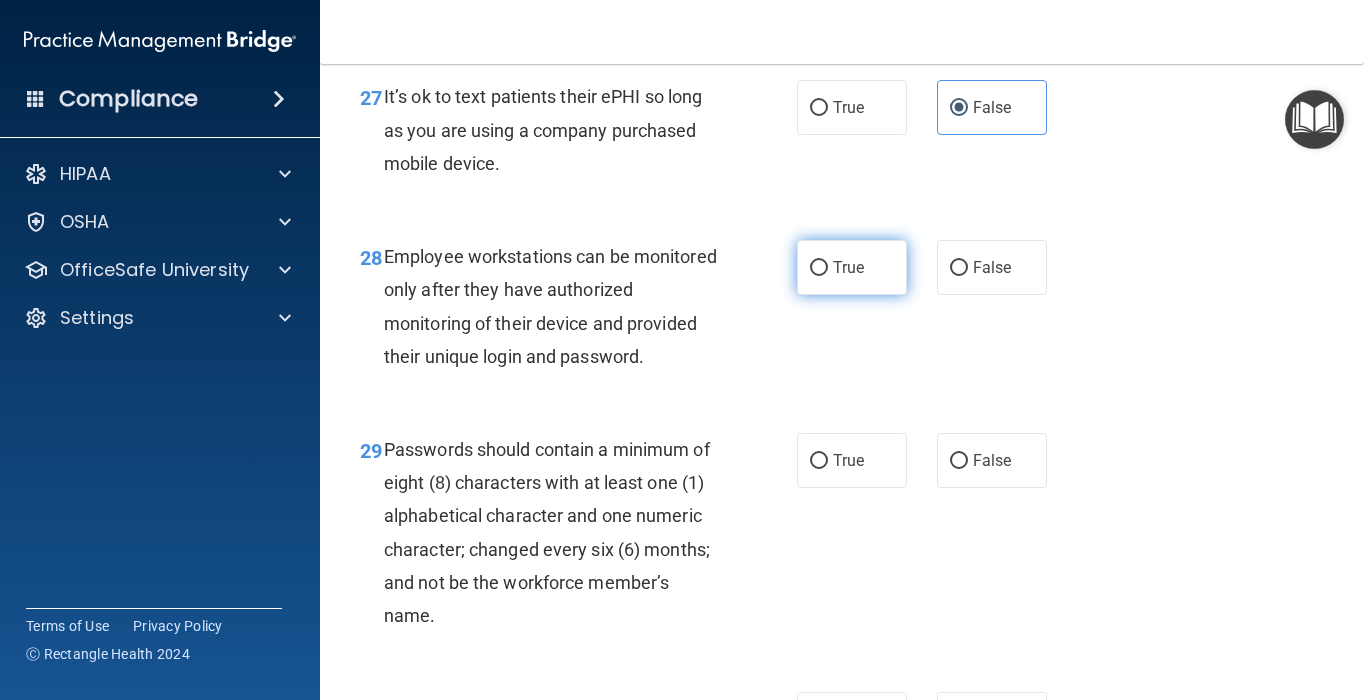 click on "True" at bounding box center (852, 267) 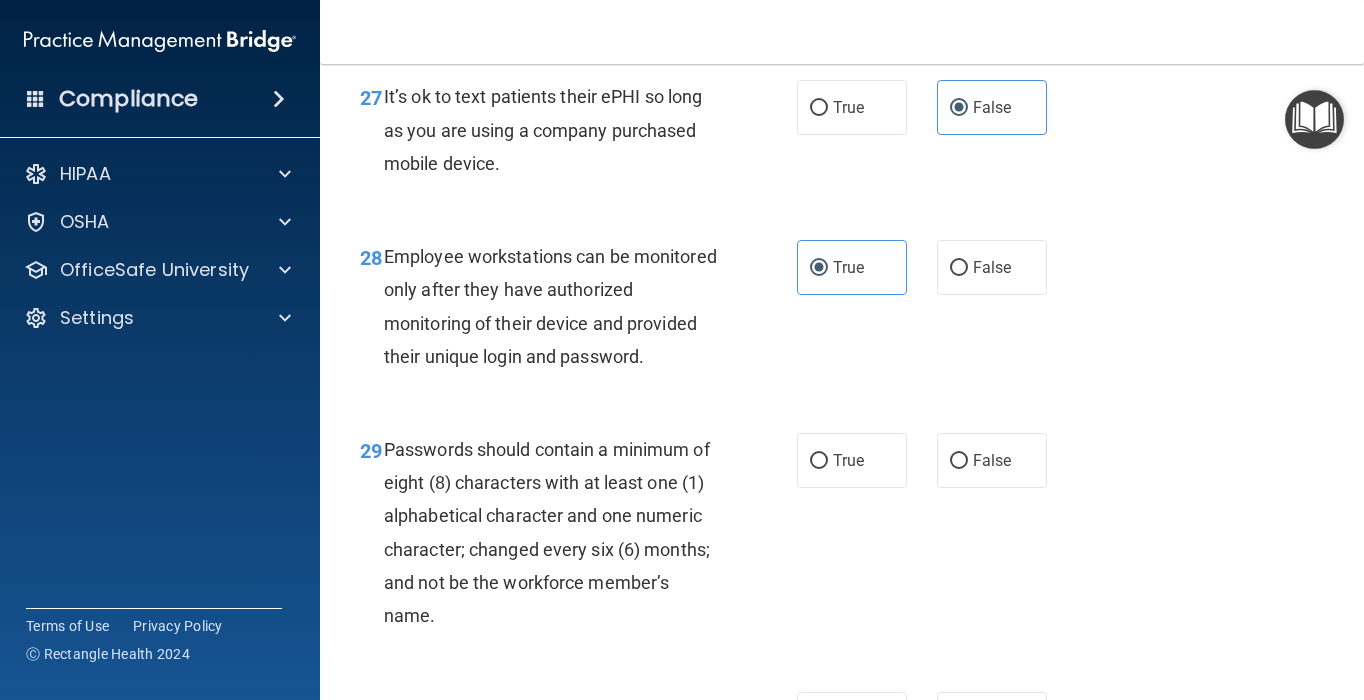 scroll, scrollTop: 5832, scrollLeft: 0, axis: vertical 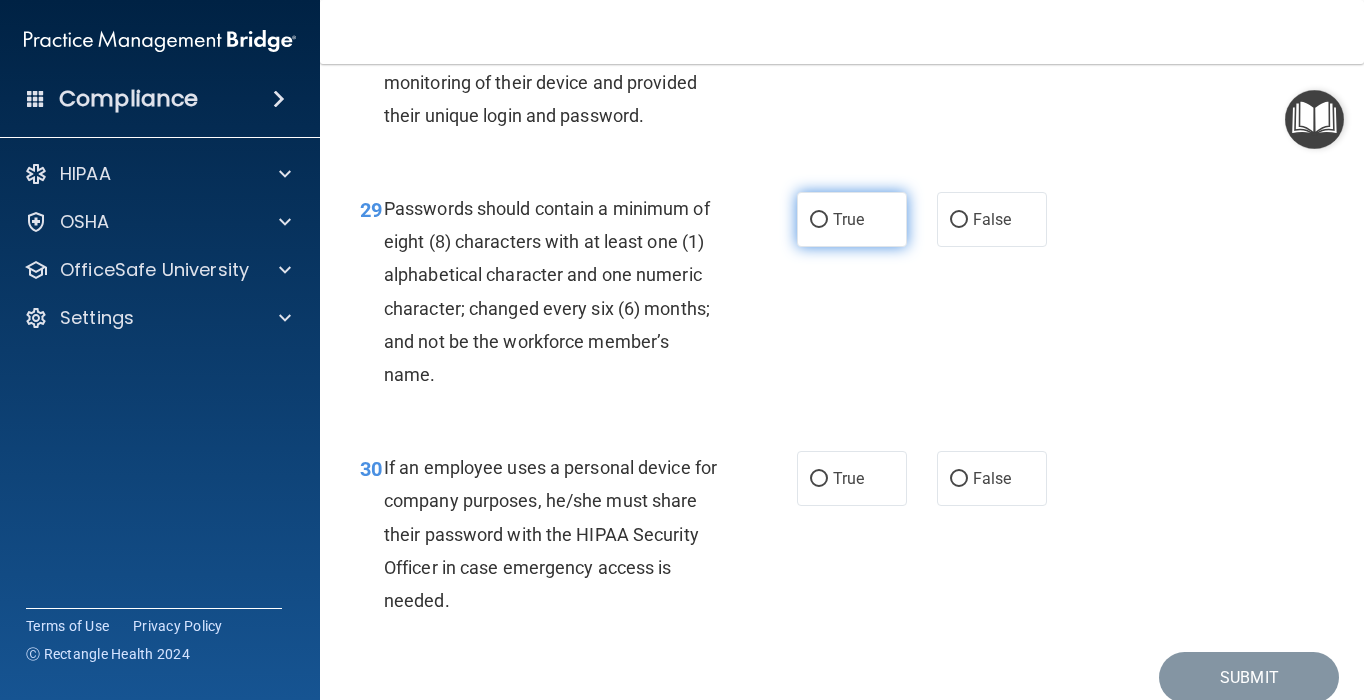 click on "True" at bounding box center [852, 219] 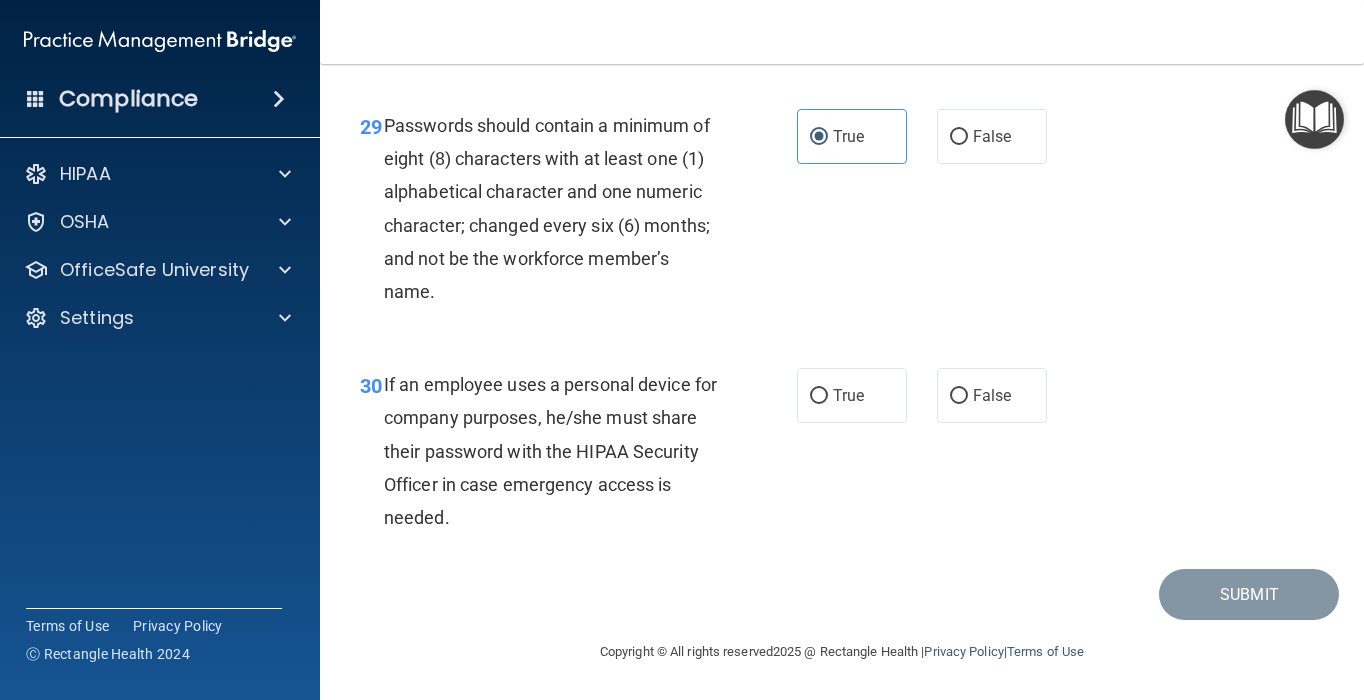 scroll, scrollTop: 5982, scrollLeft: 0, axis: vertical 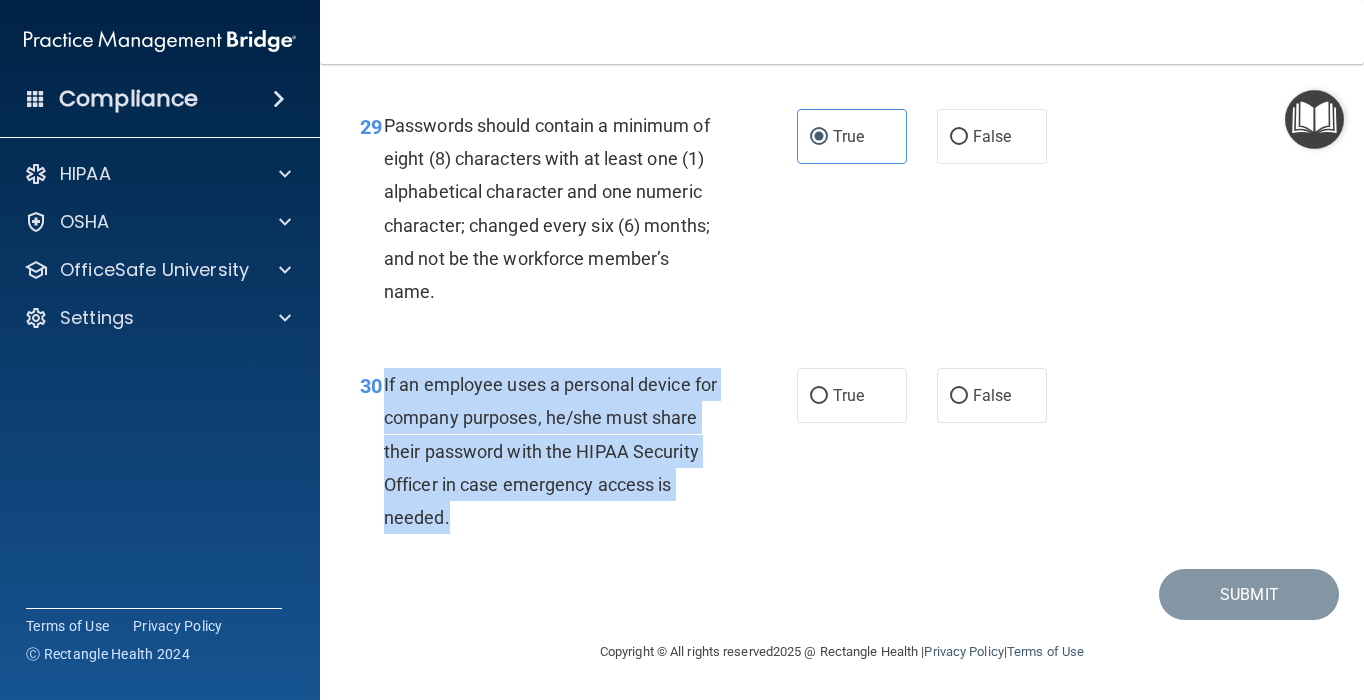 drag, startPoint x: 546, startPoint y: 509, endPoint x: 380, endPoint y: 386, distance: 206.60349 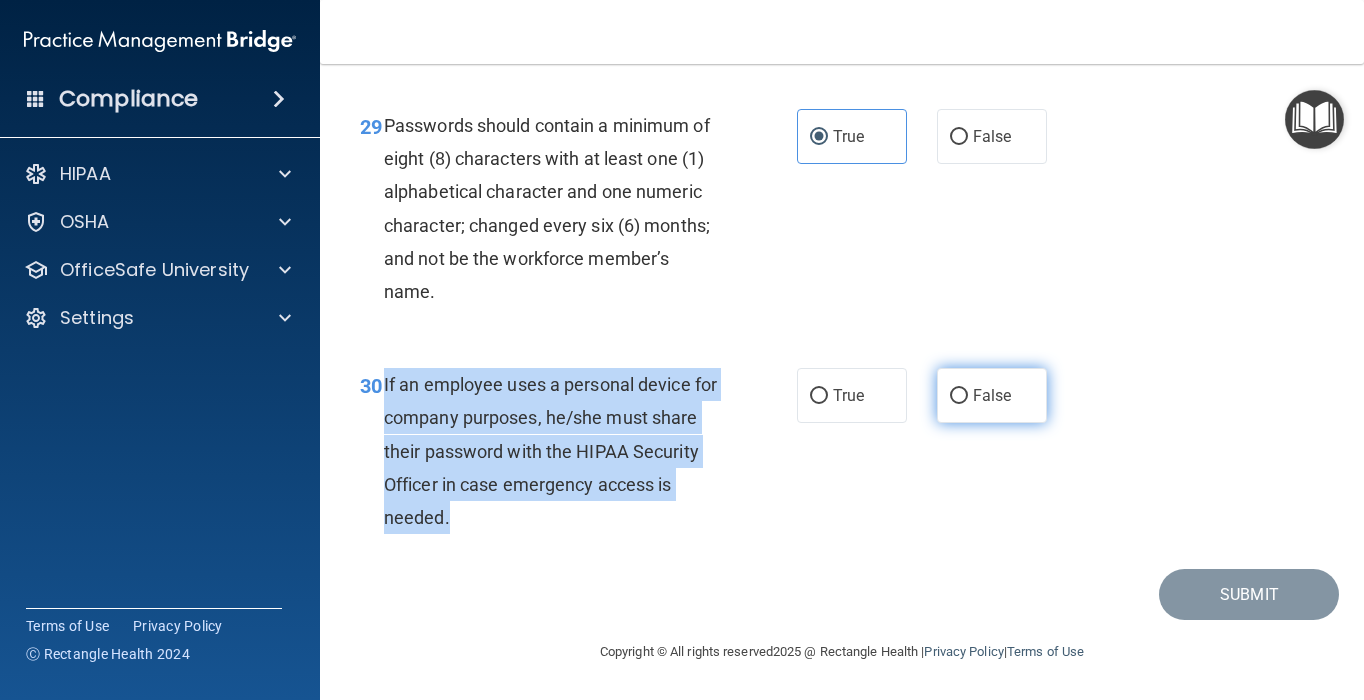 click on "False" at bounding box center (959, 396) 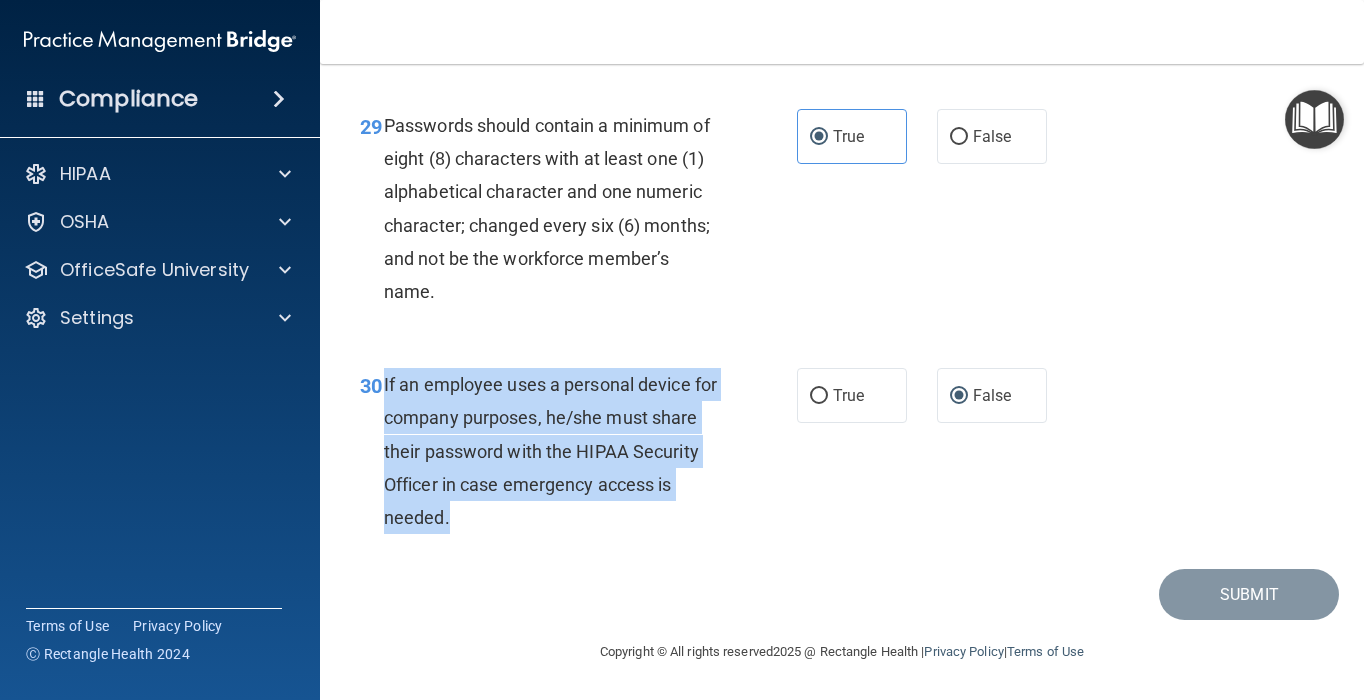 click on "If an employee uses a personal device for company purposes, he/she must share their password with the HIPAA Security Officer in case emergency access is needed." at bounding box center (559, 451) 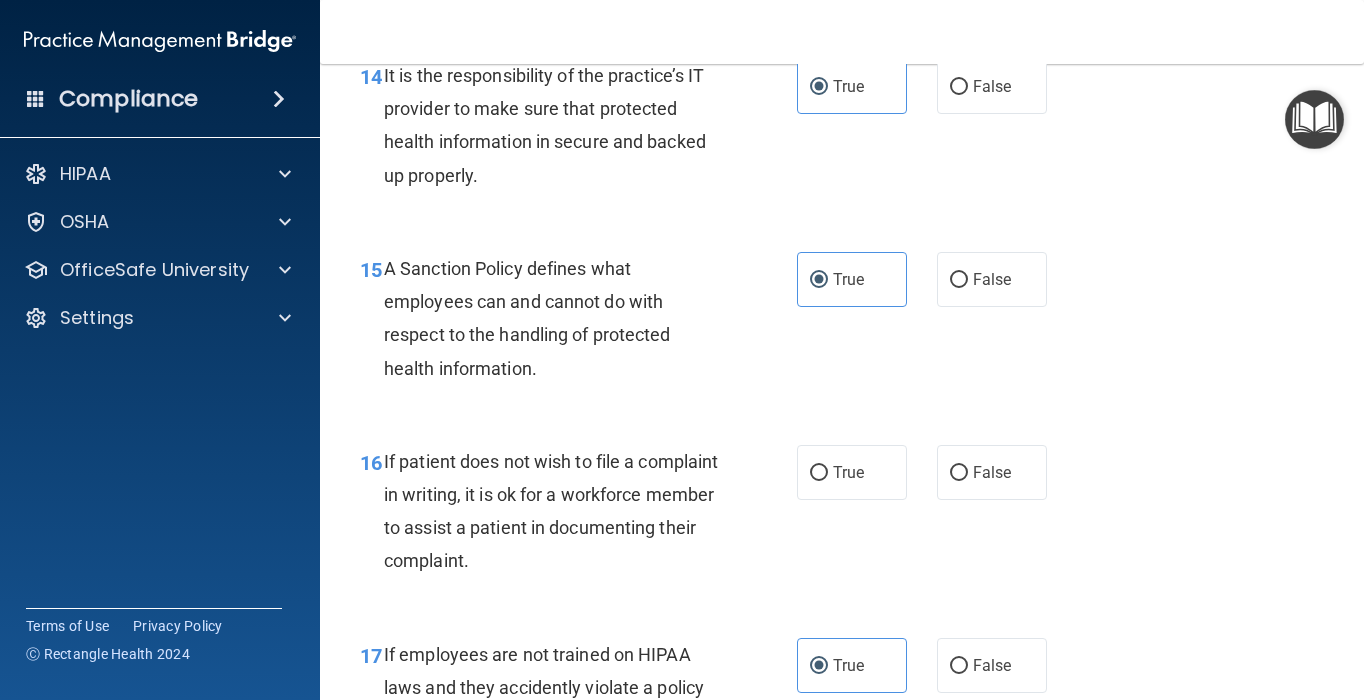 scroll, scrollTop: 3106, scrollLeft: 0, axis: vertical 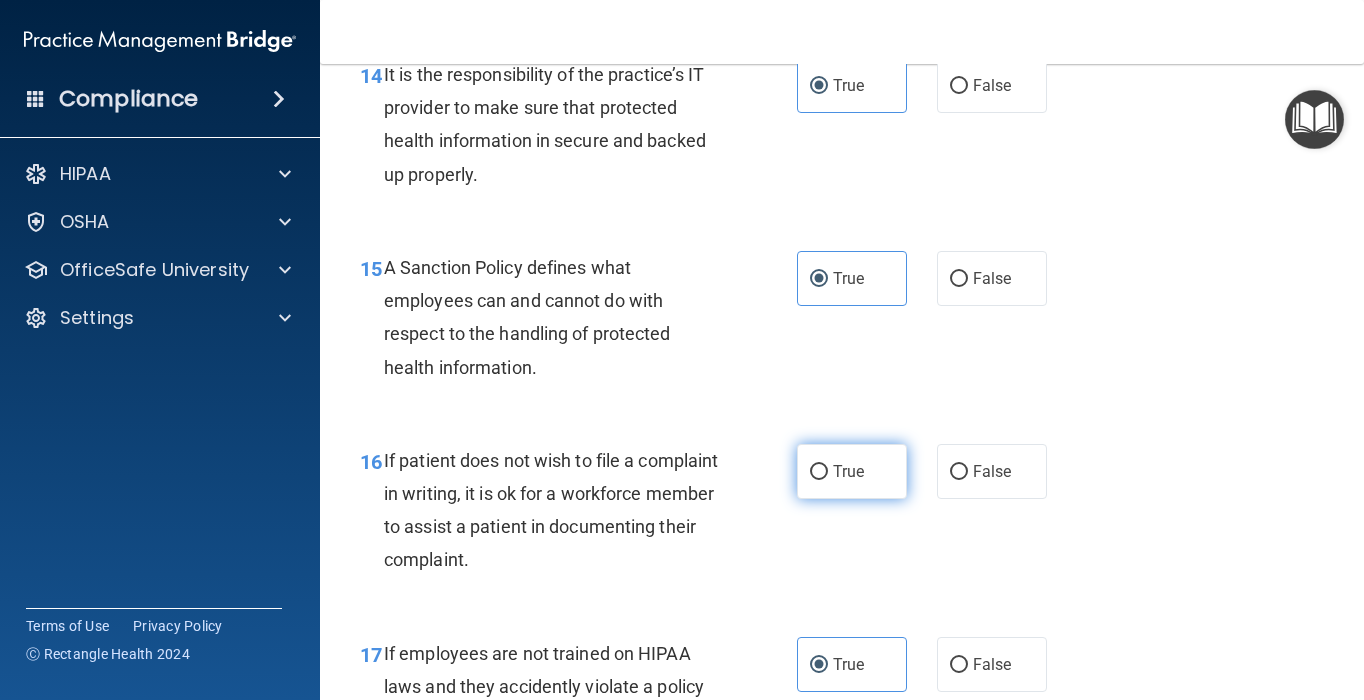 click on "True" at bounding box center (819, 472) 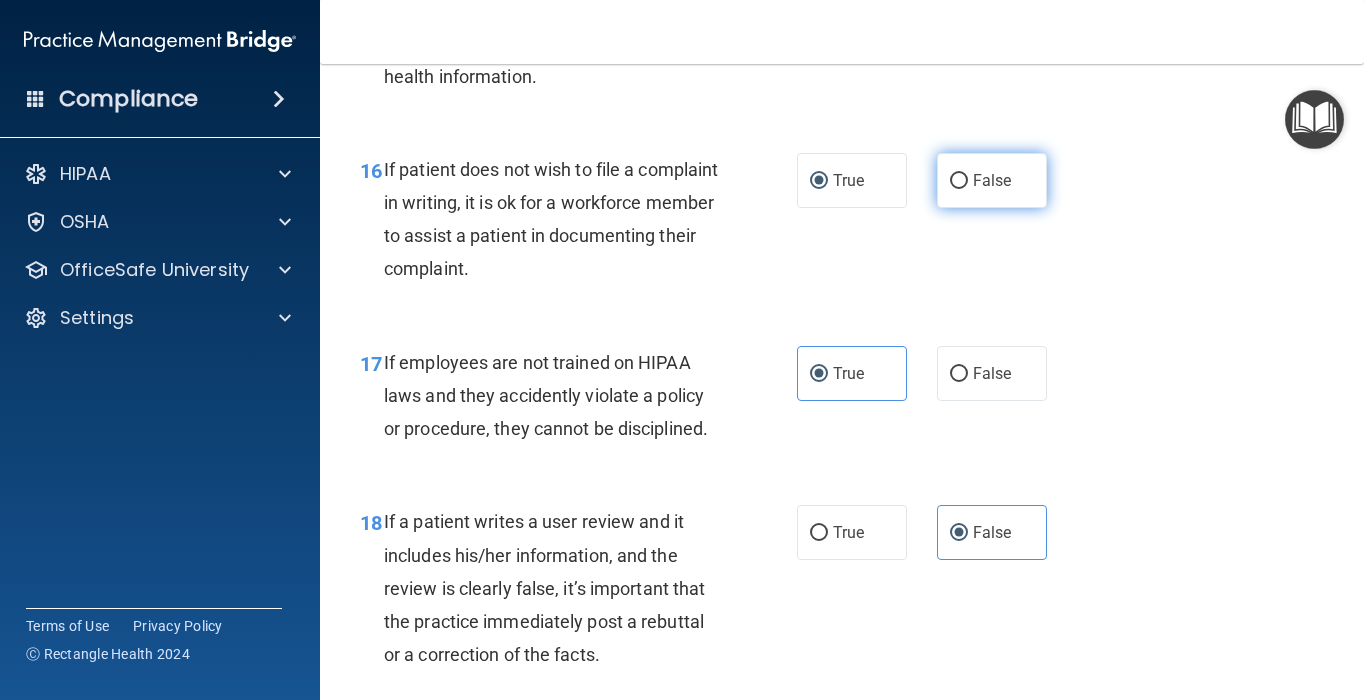 scroll, scrollTop: 3398, scrollLeft: 0, axis: vertical 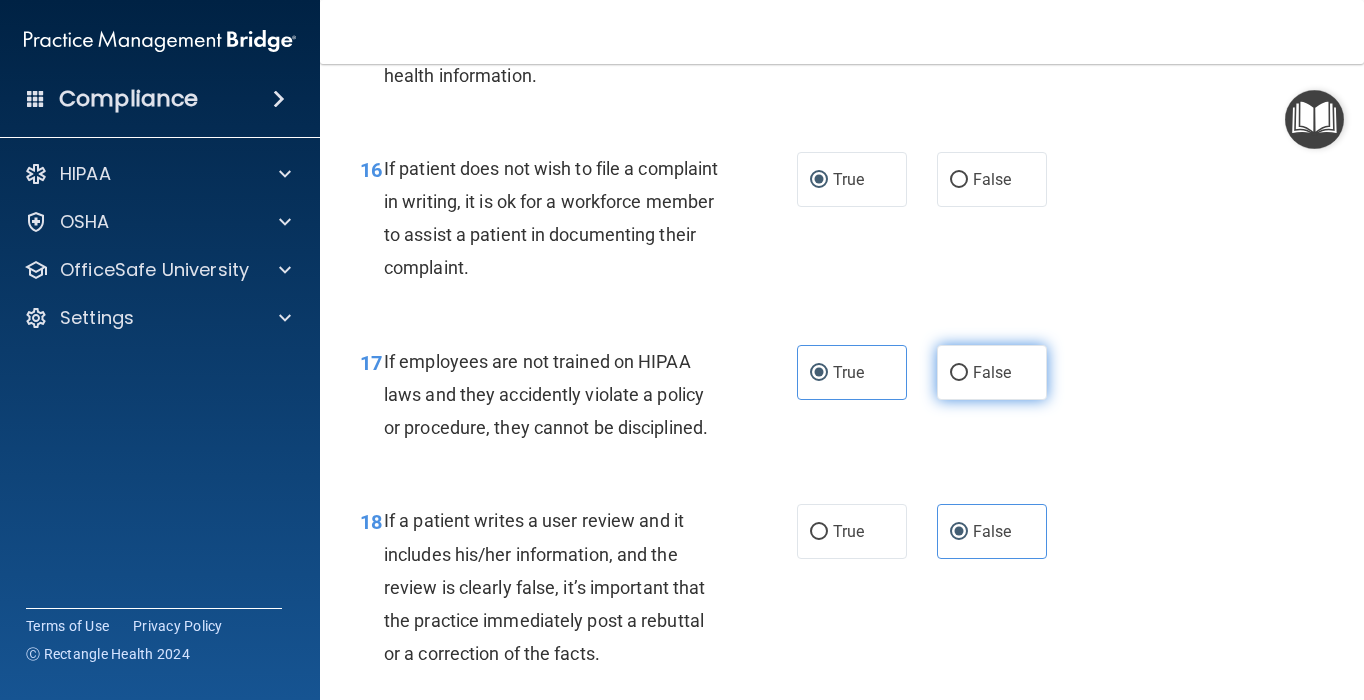 click on "False" at bounding box center [992, 372] 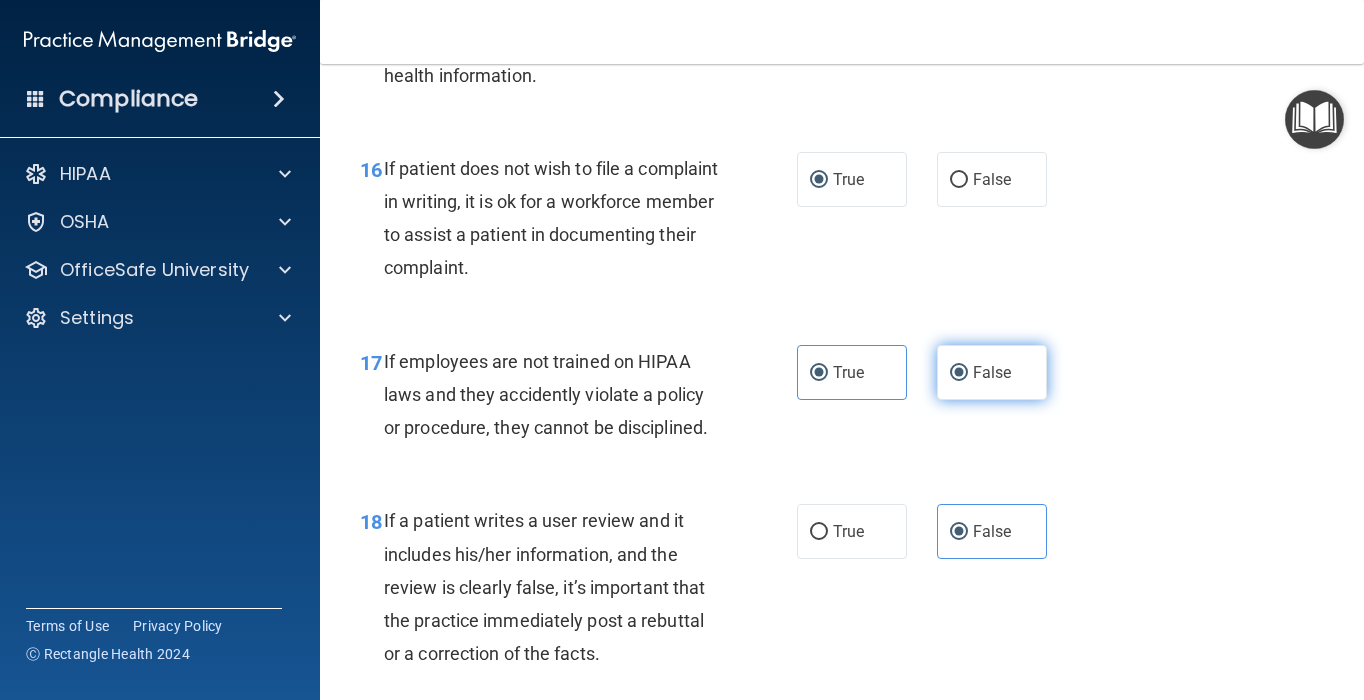 radio on "false" 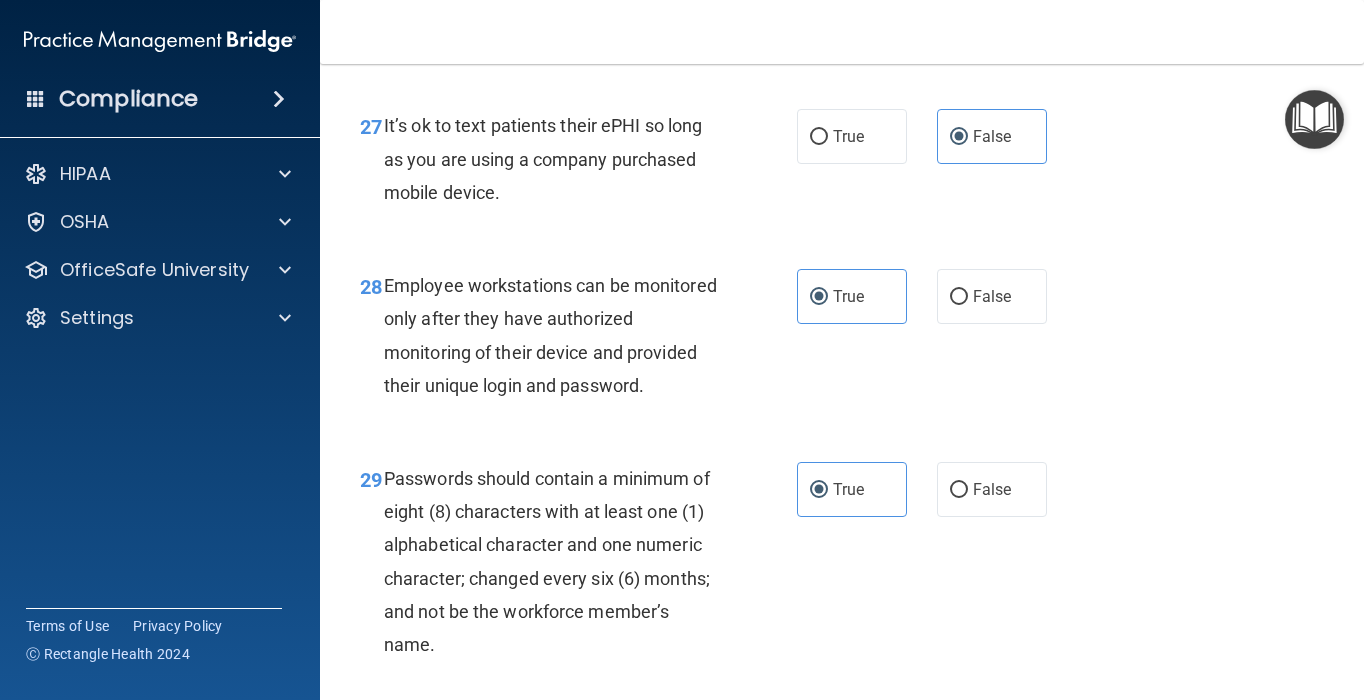 scroll, scrollTop: 5982, scrollLeft: 0, axis: vertical 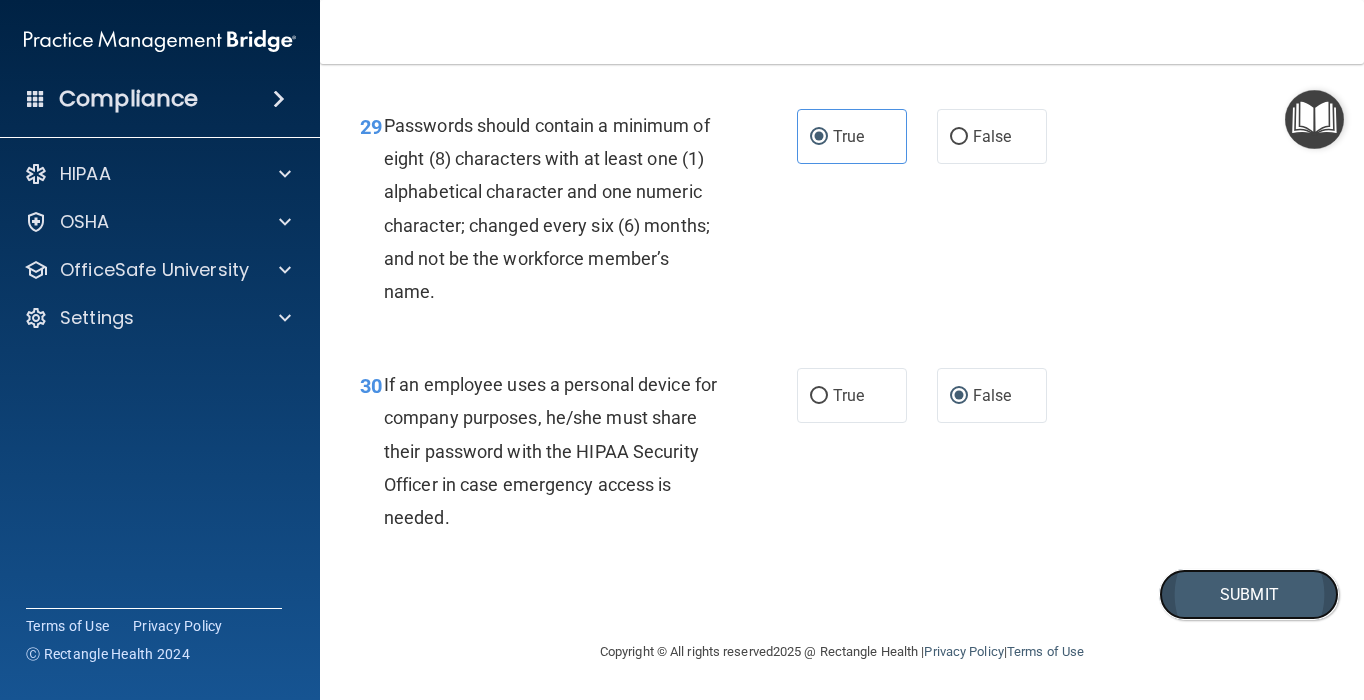 click on "Submit" at bounding box center (1249, 594) 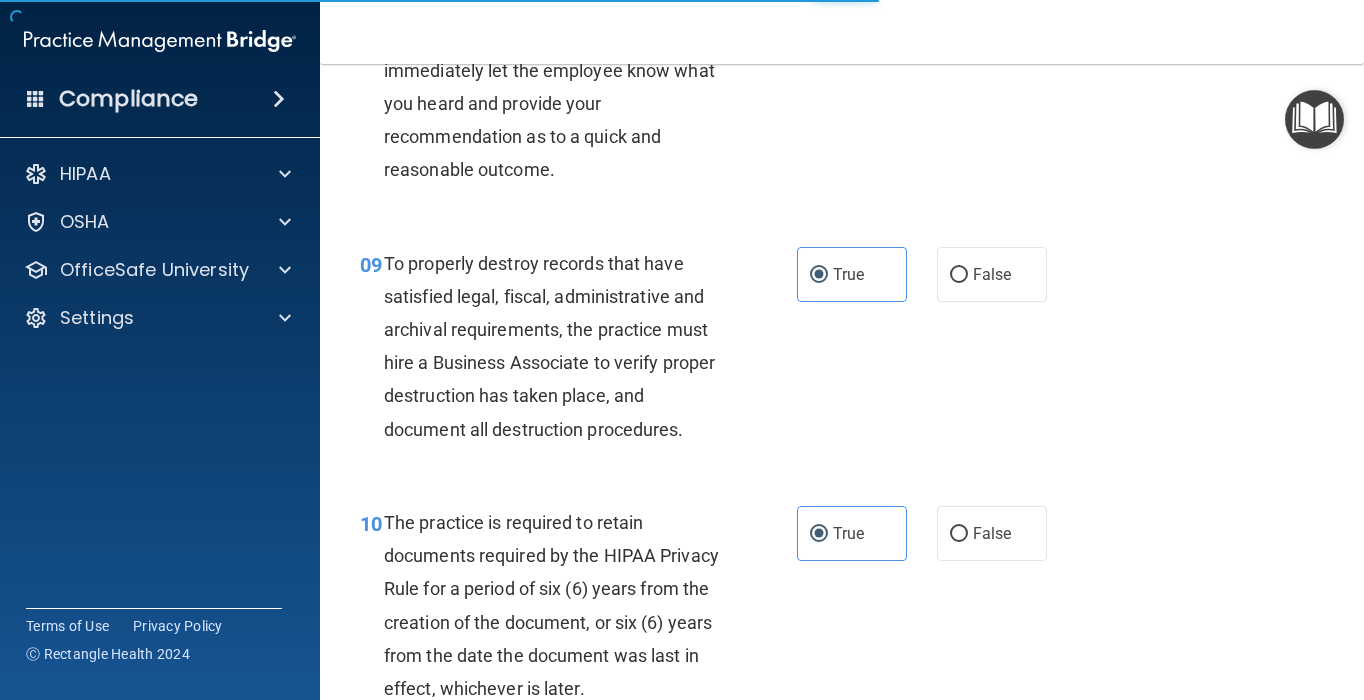 scroll, scrollTop: 1780, scrollLeft: 0, axis: vertical 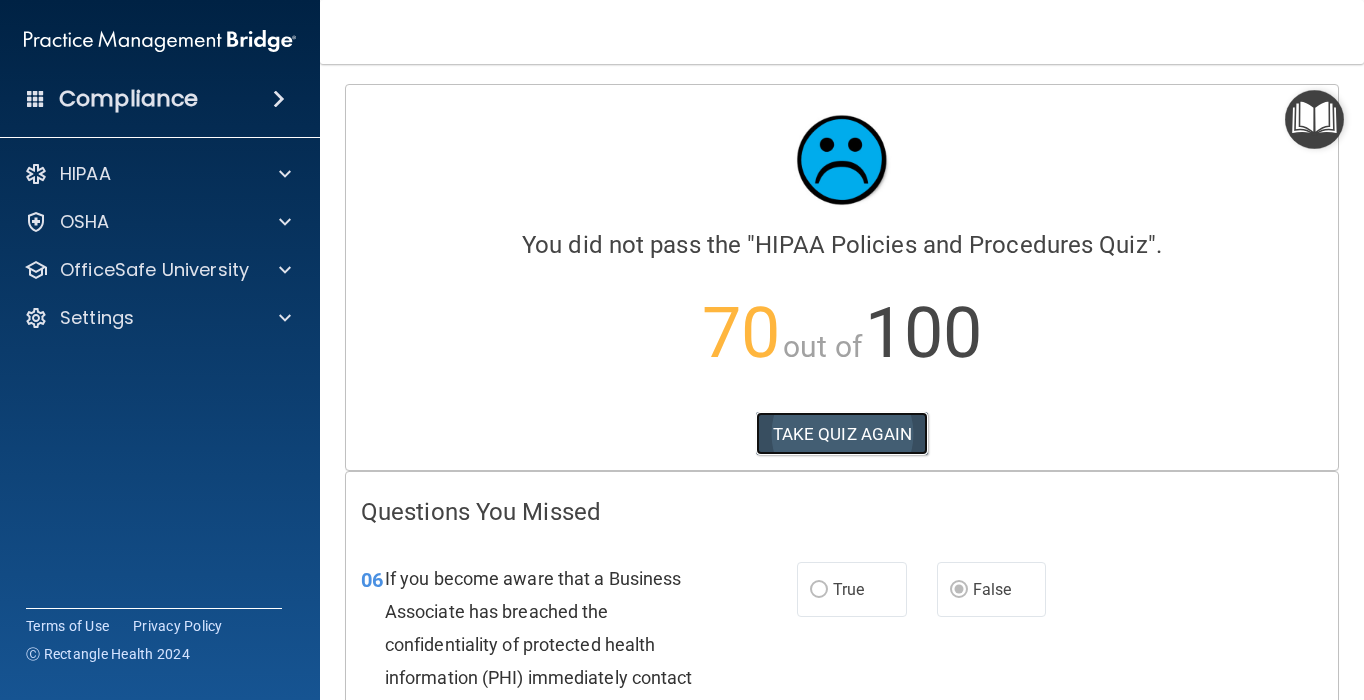 click on "TAKE QUIZ AGAIN" at bounding box center [842, 434] 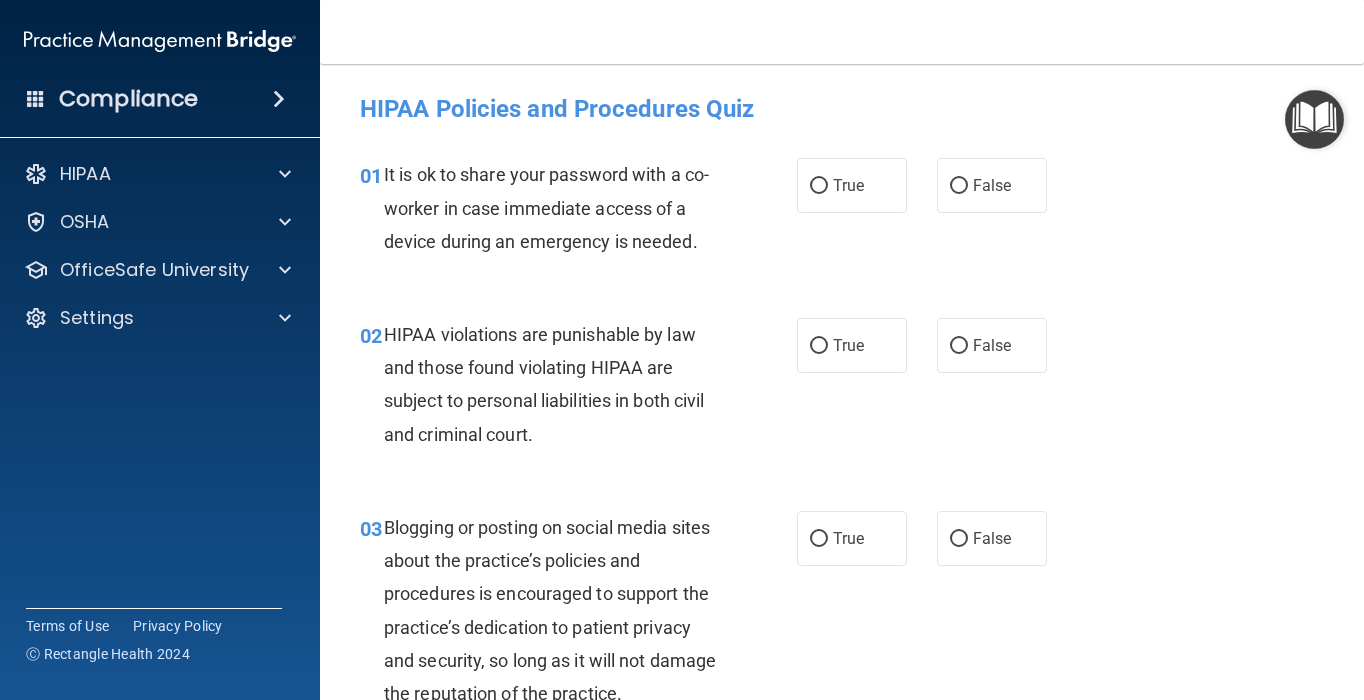 scroll, scrollTop: 36, scrollLeft: 0, axis: vertical 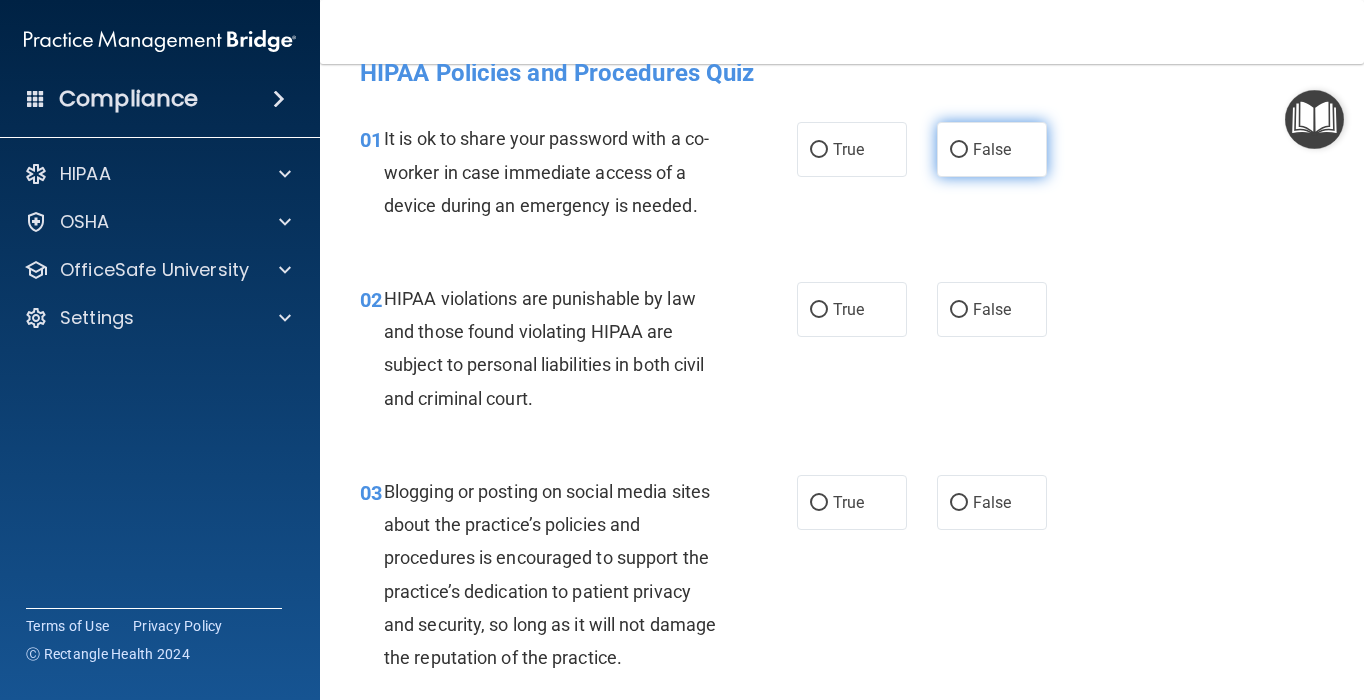 click on "False" at bounding box center [992, 149] 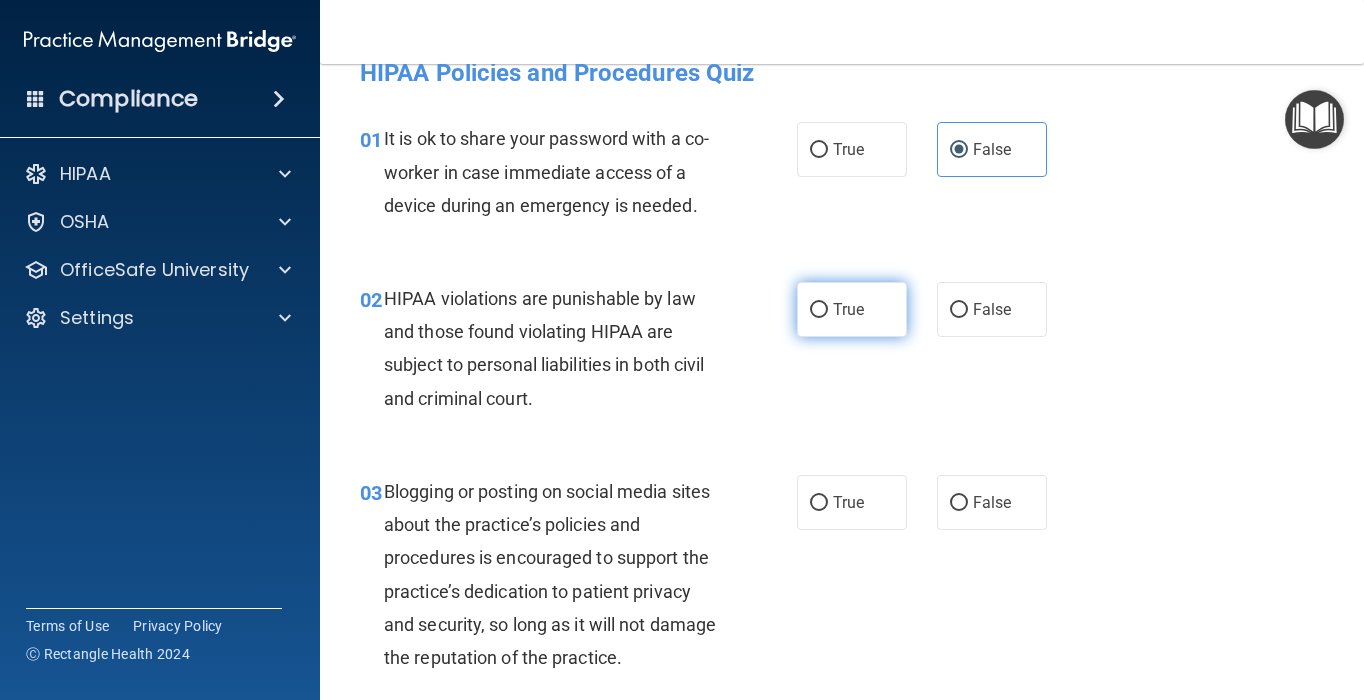 click on "True" at bounding box center (852, 309) 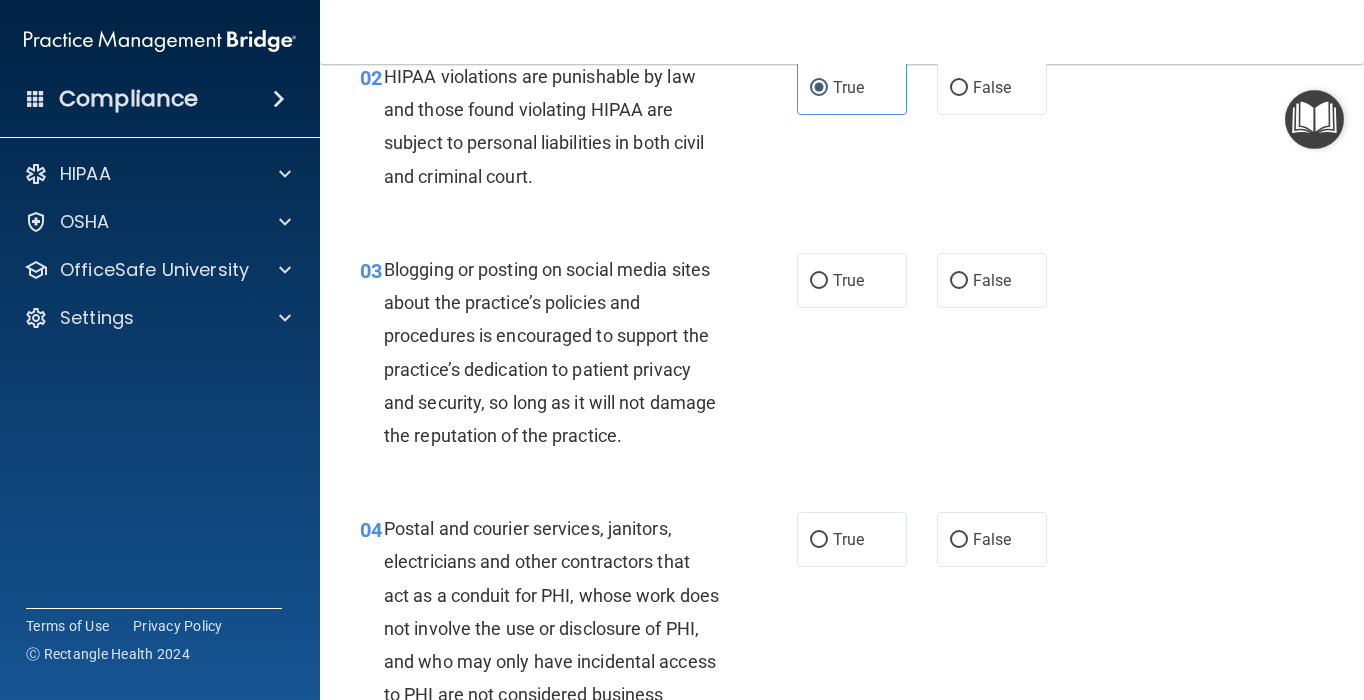 scroll, scrollTop: 264, scrollLeft: 0, axis: vertical 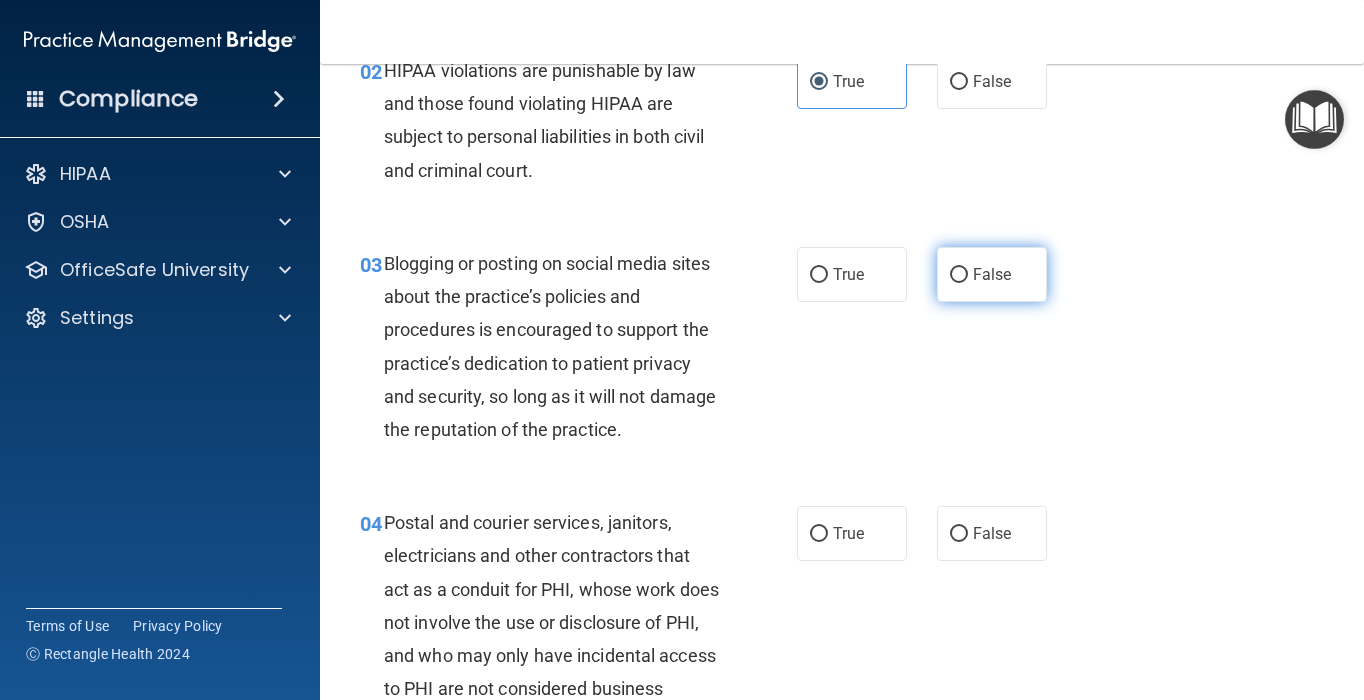 click on "False" at bounding box center [992, 274] 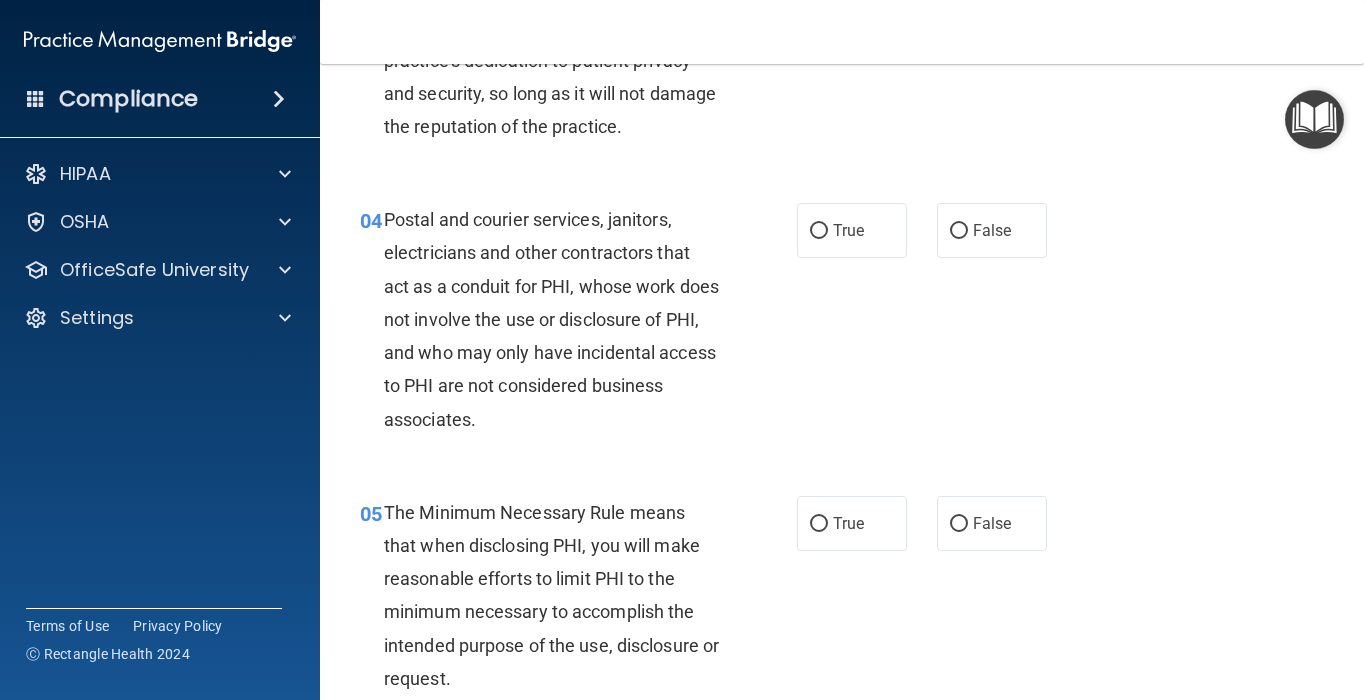 scroll, scrollTop: 580, scrollLeft: 0, axis: vertical 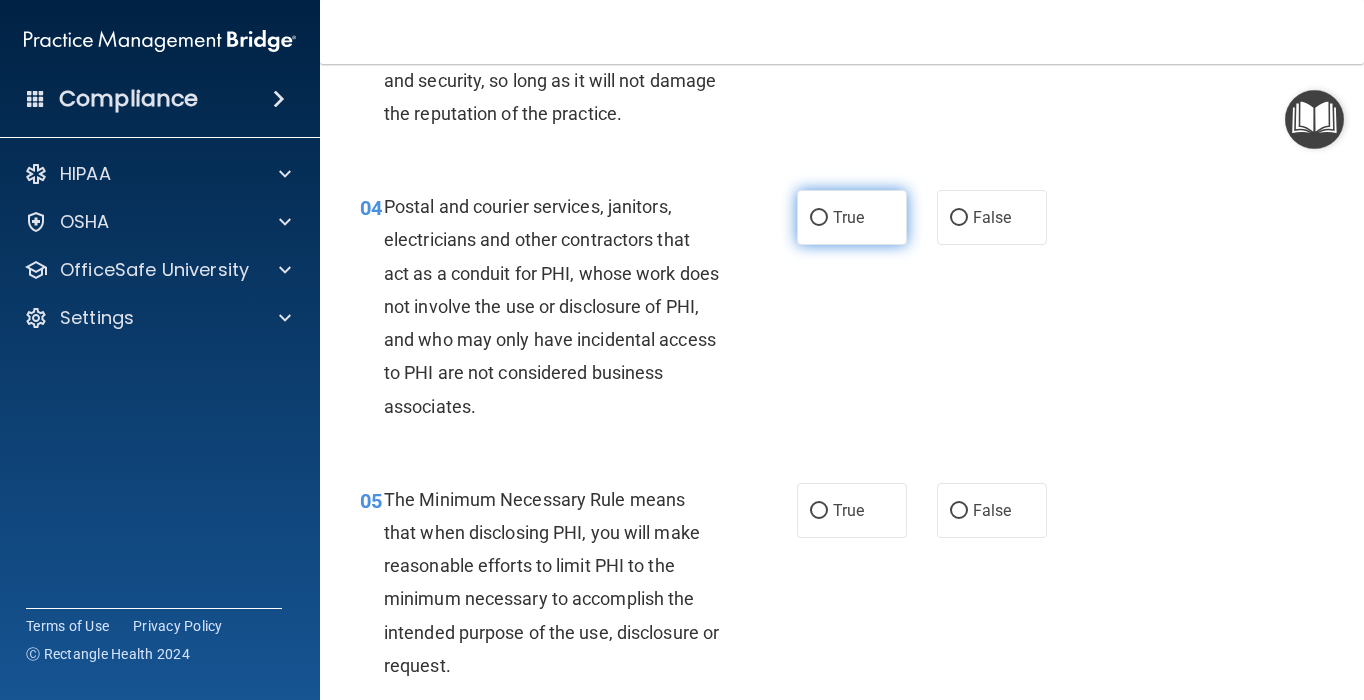 click on "True" at bounding box center (848, 217) 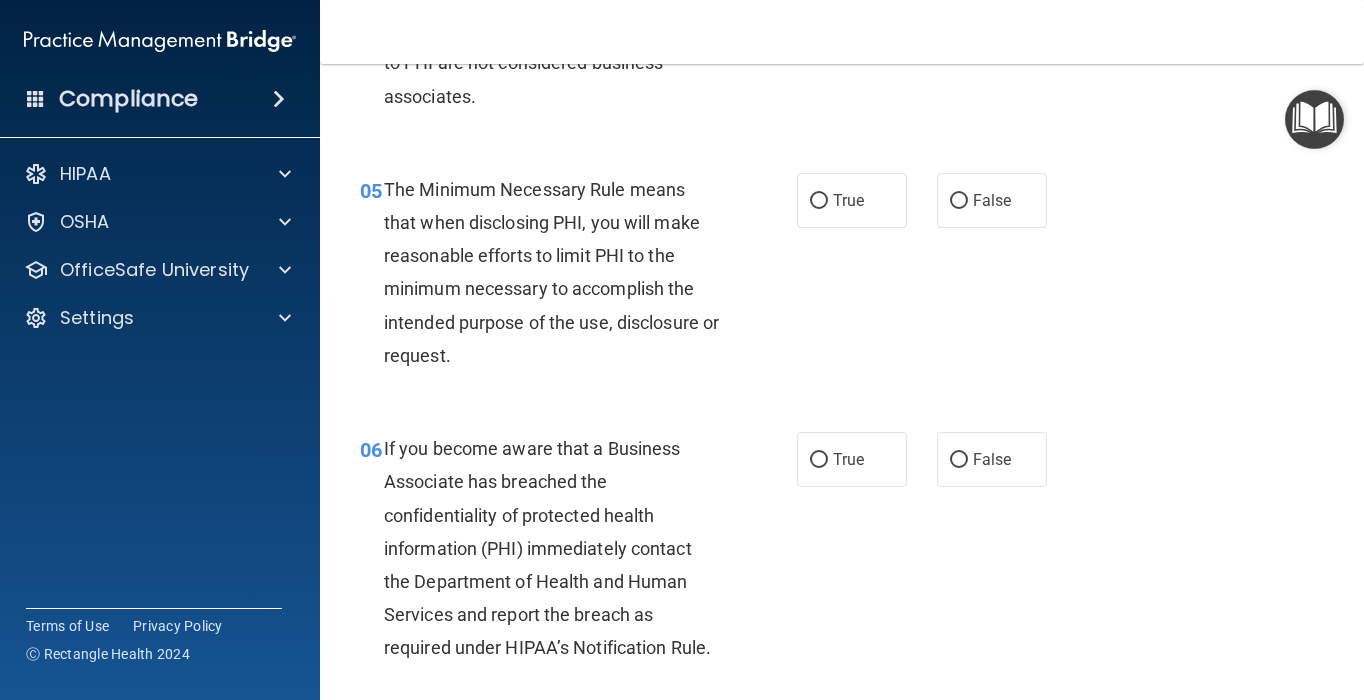 scroll, scrollTop: 912, scrollLeft: 0, axis: vertical 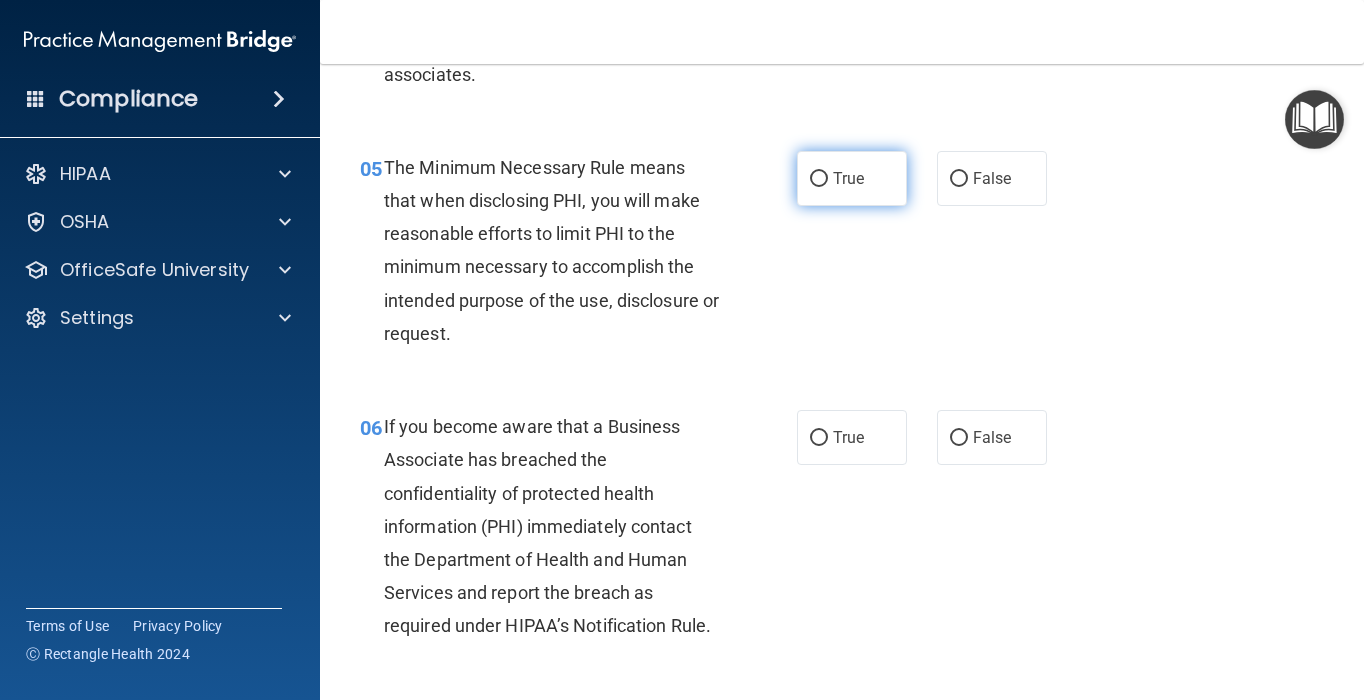 click on "True" at bounding box center (848, 178) 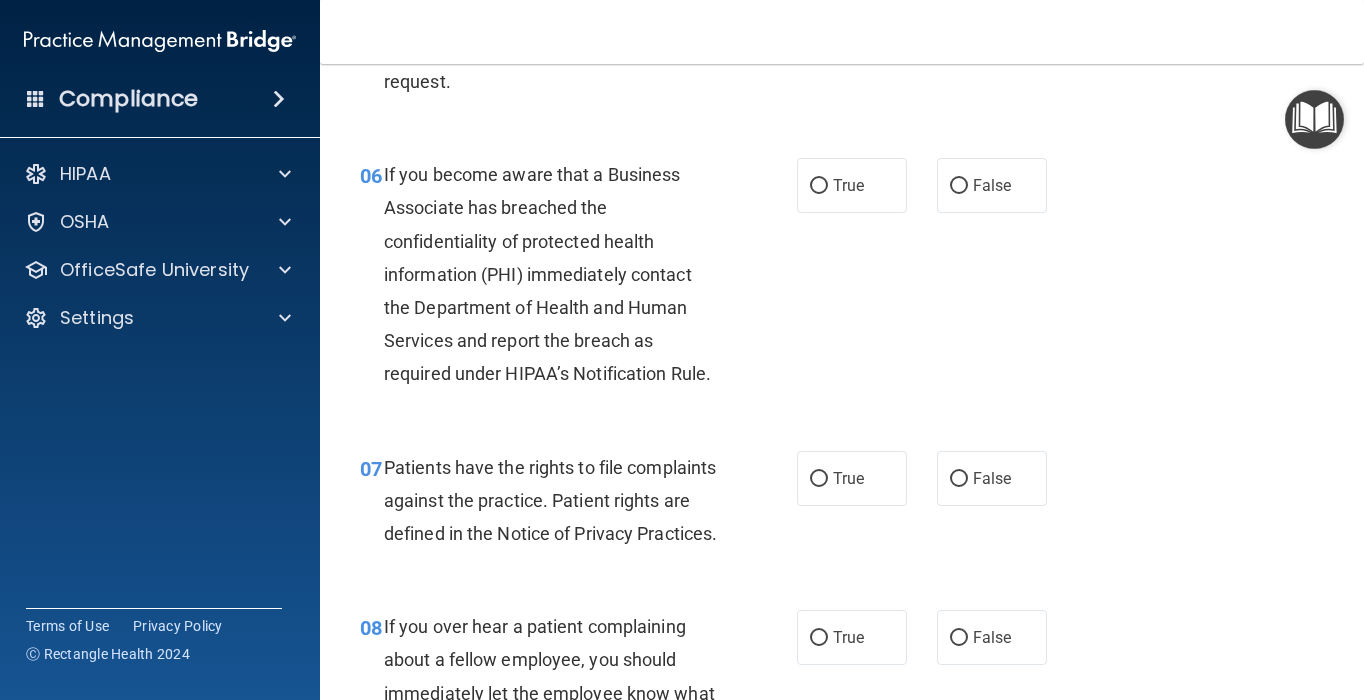 scroll, scrollTop: 1166, scrollLeft: 0, axis: vertical 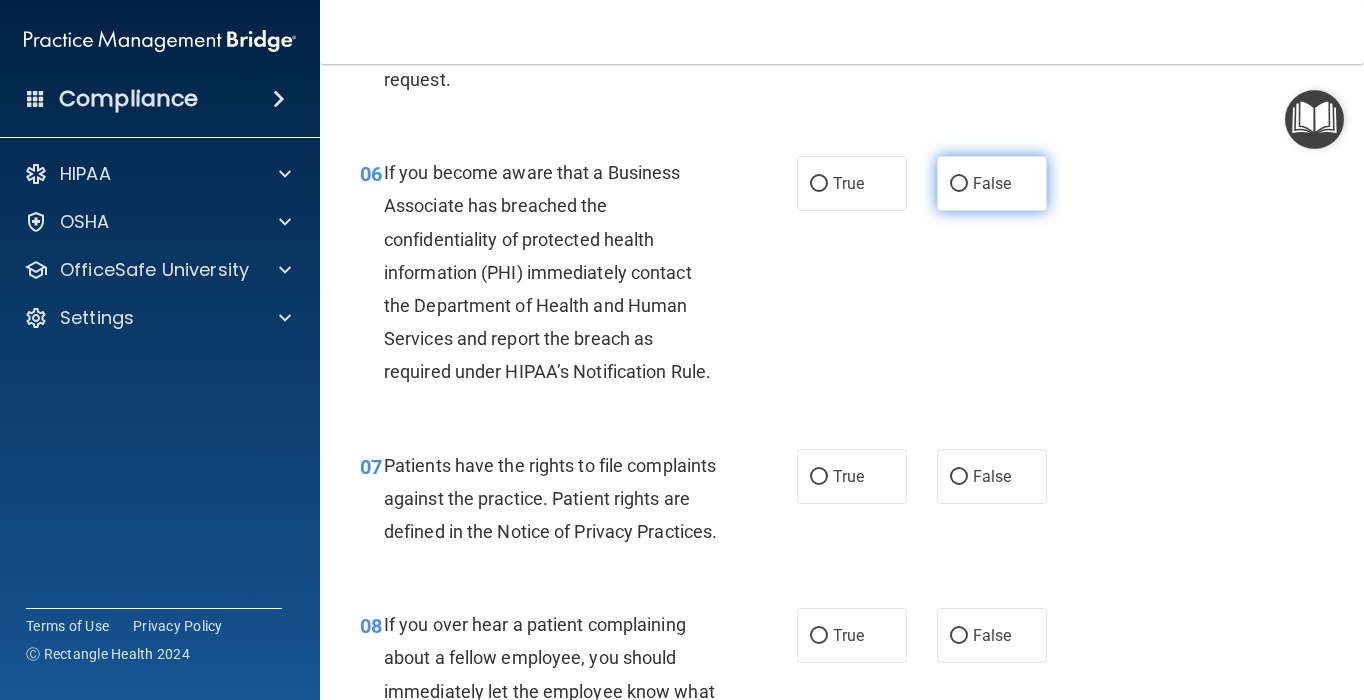 click on "False" at bounding box center (992, 183) 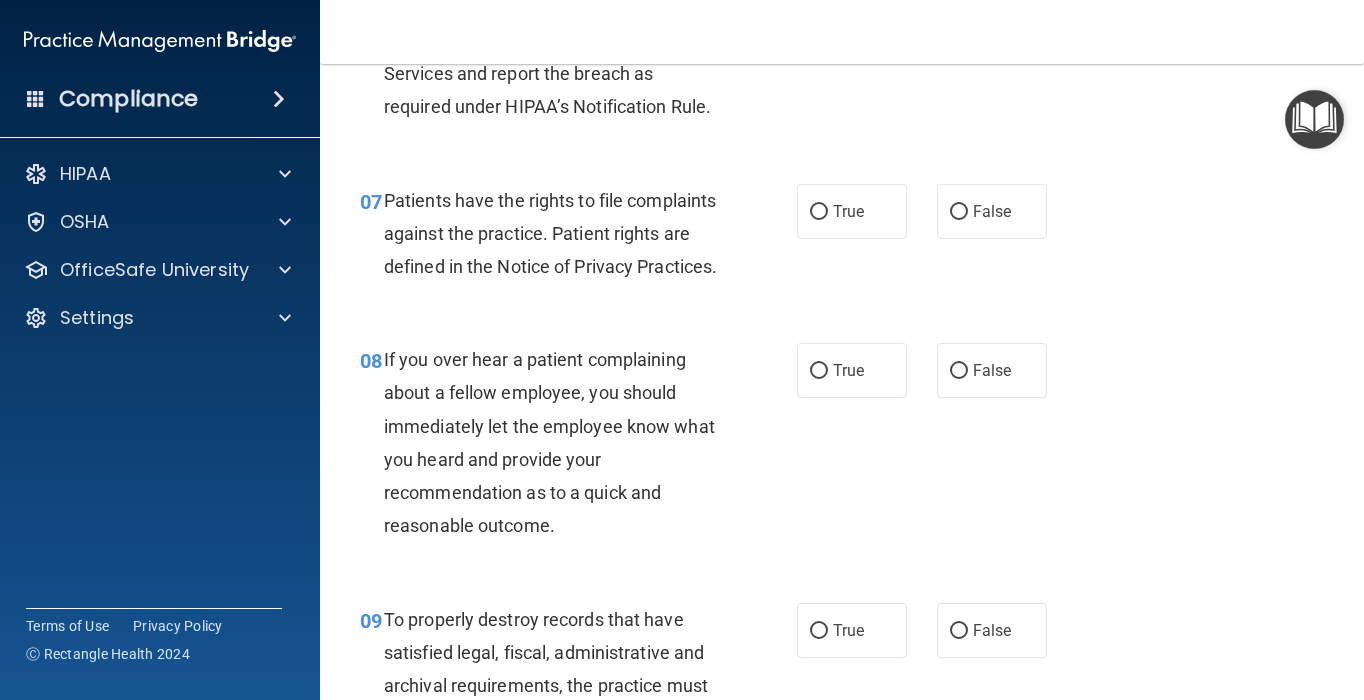 scroll, scrollTop: 1463, scrollLeft: 0, axis: vertical 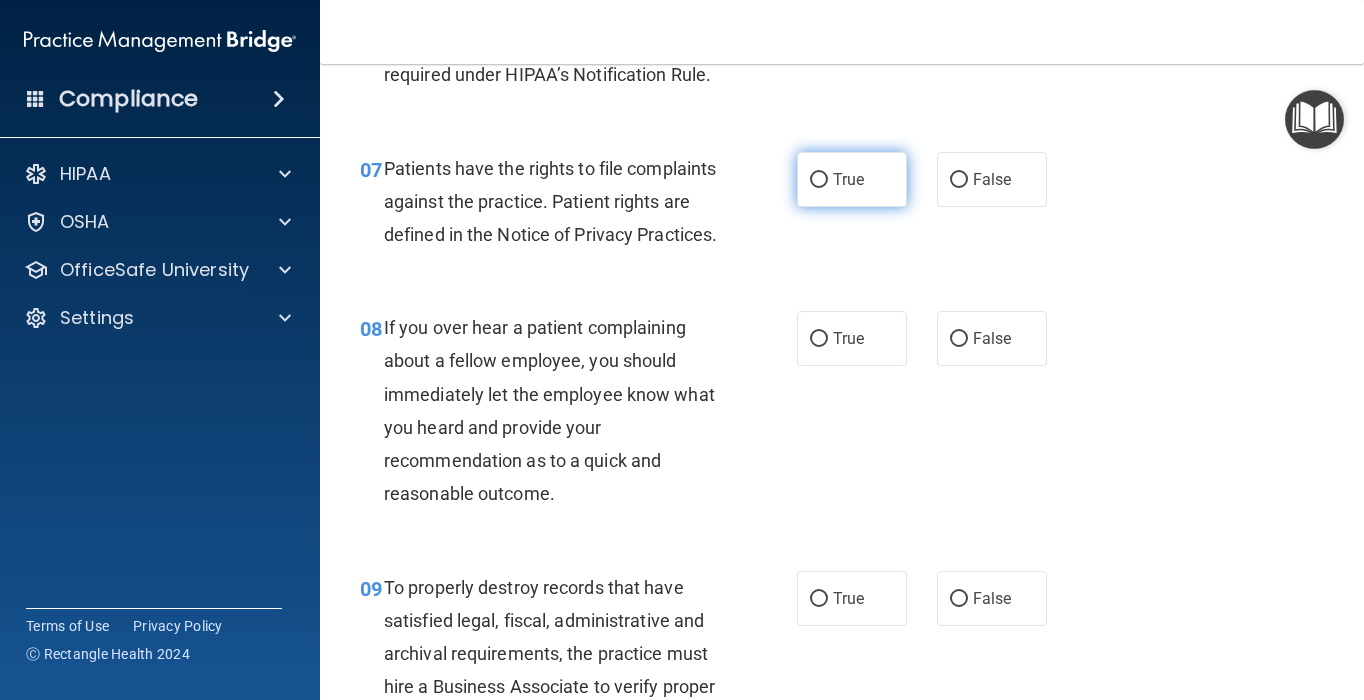 click on "True" at bounding box center [848, 179] 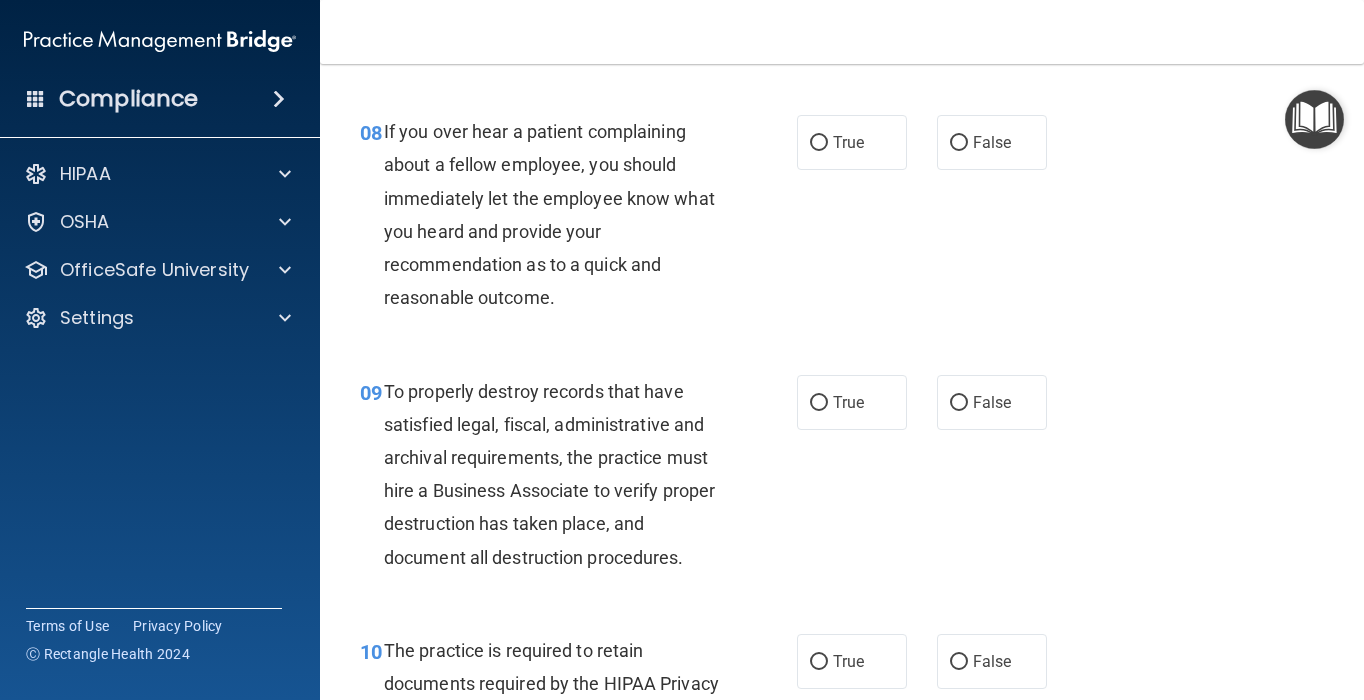 scroll, scrollTop: 1663, scrollLeft: 0, axis: vertical 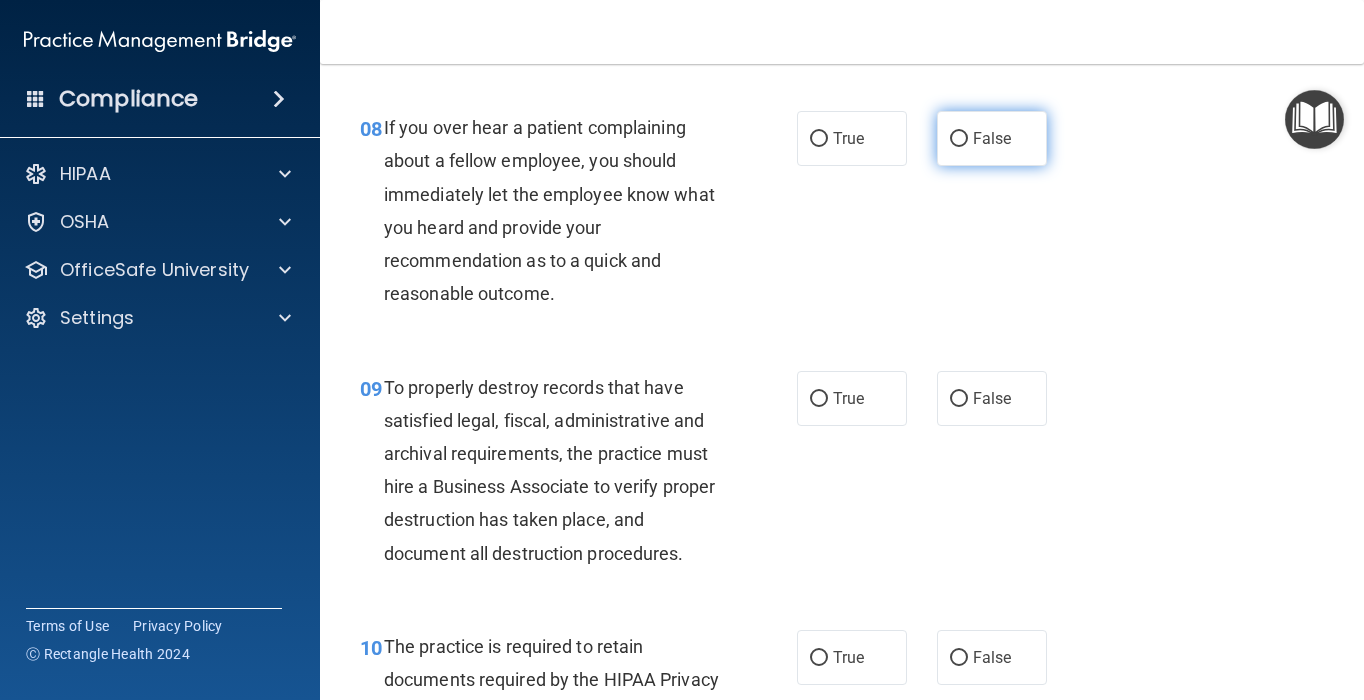 click on "False" at bounding box center (992, 138) 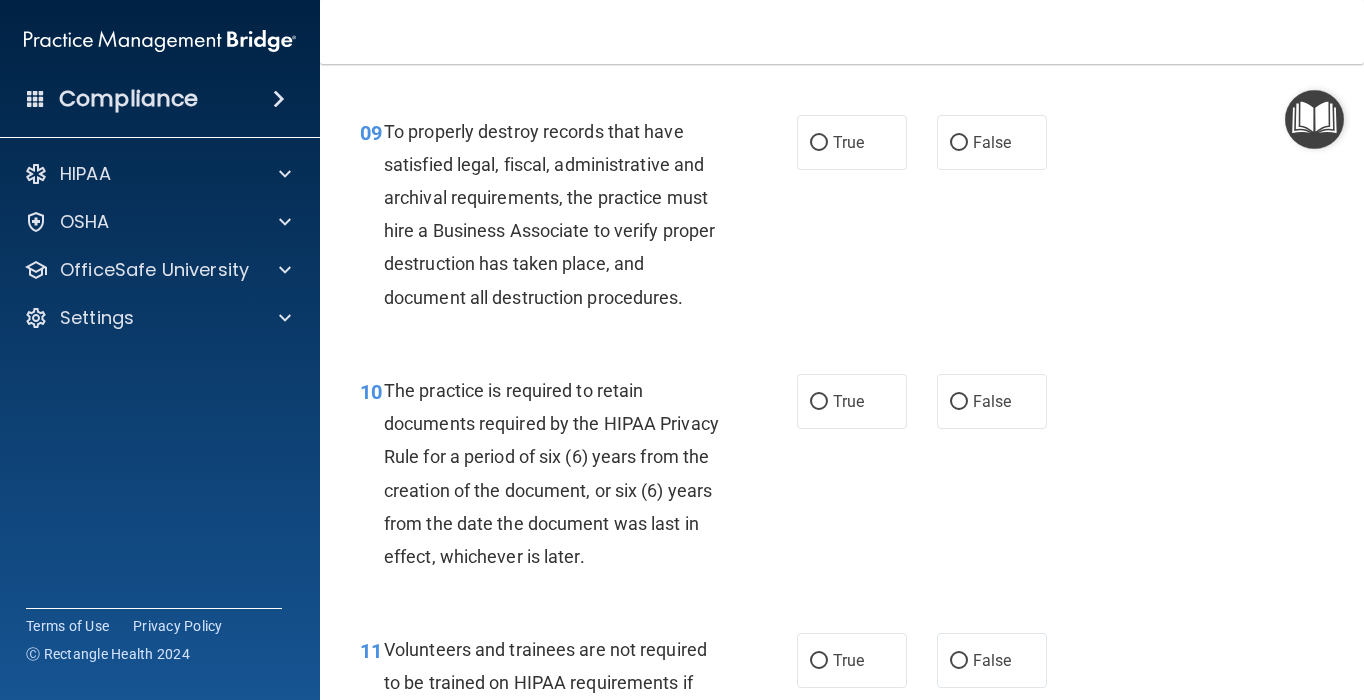 scroll, scrollTop: 1920, scrollLeft: 0, axis: vertical 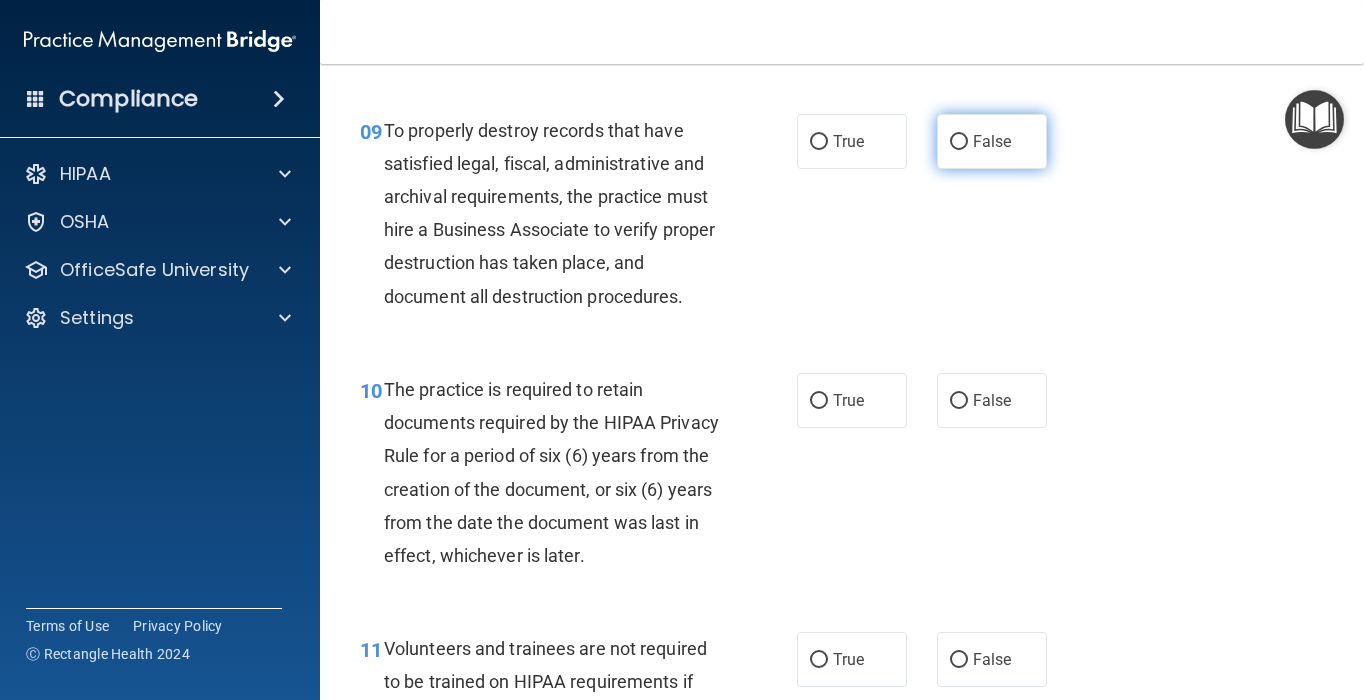click on "False" at bounding box center [992, 141] 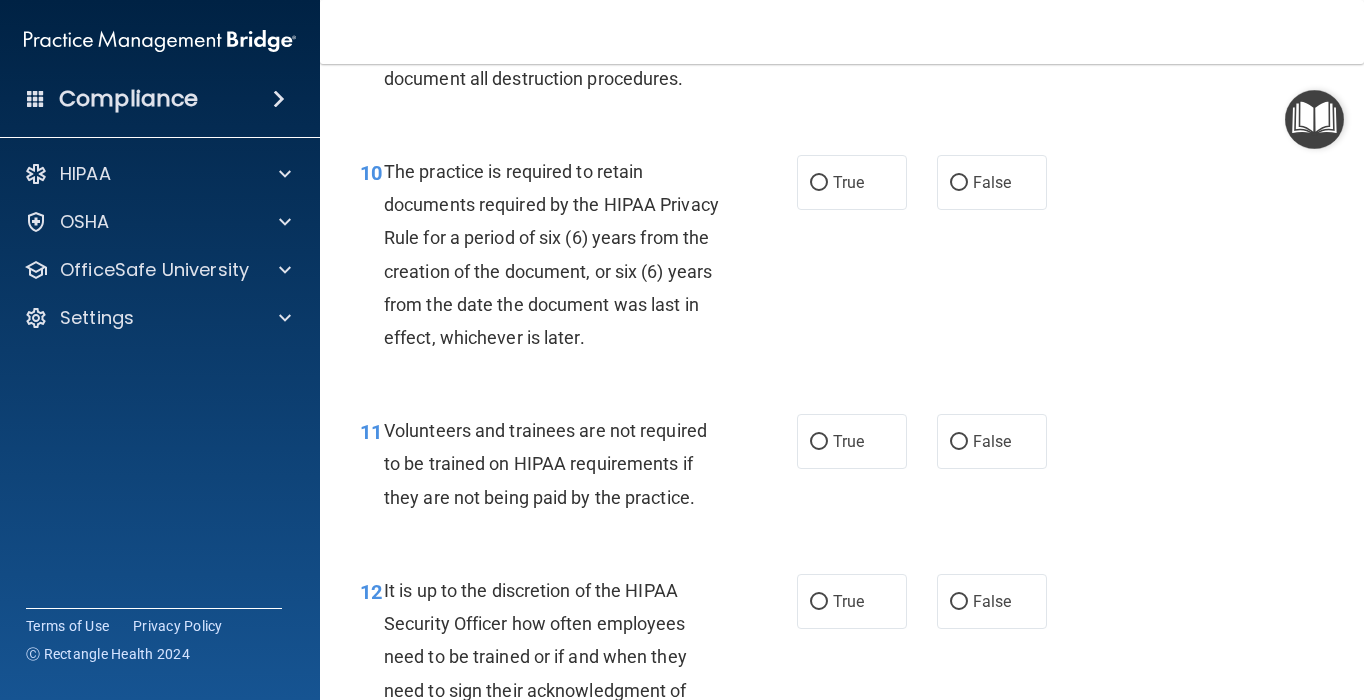 scroll, scrollTop: 2152, scrollLeft: 0, axis: vertical 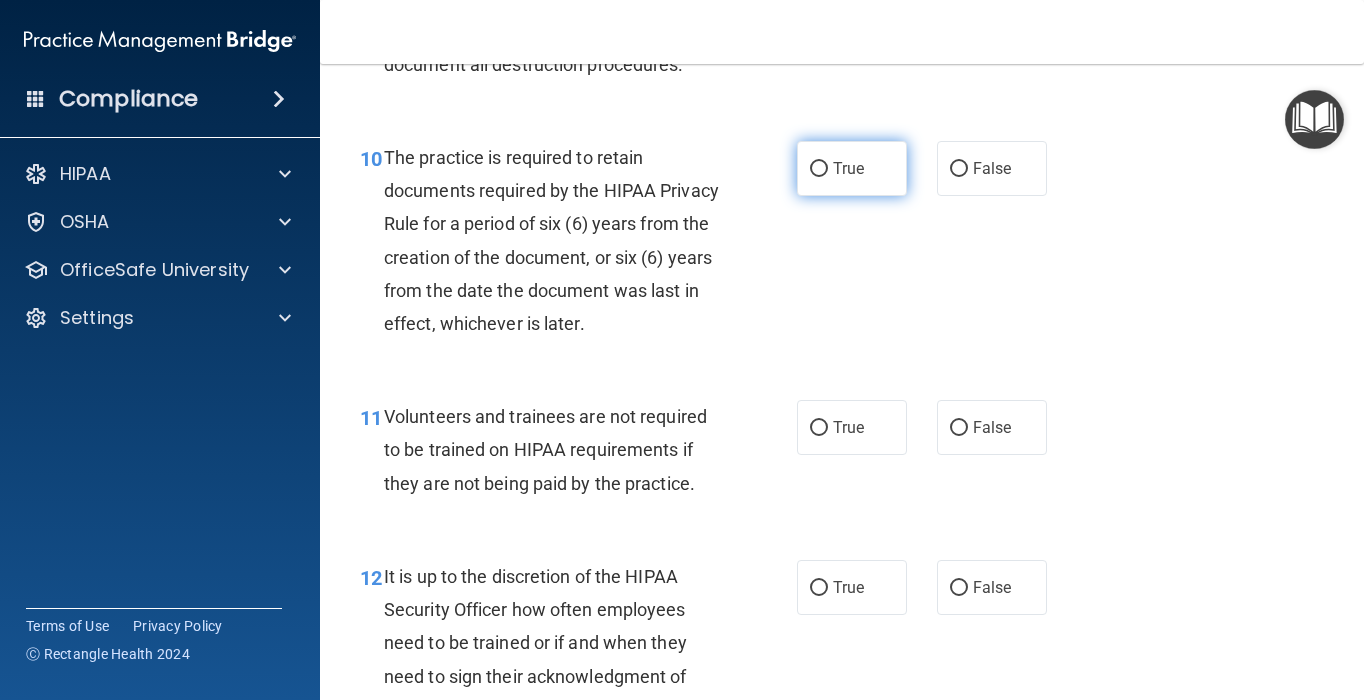 click on "True" at bounding box center (852, 168) 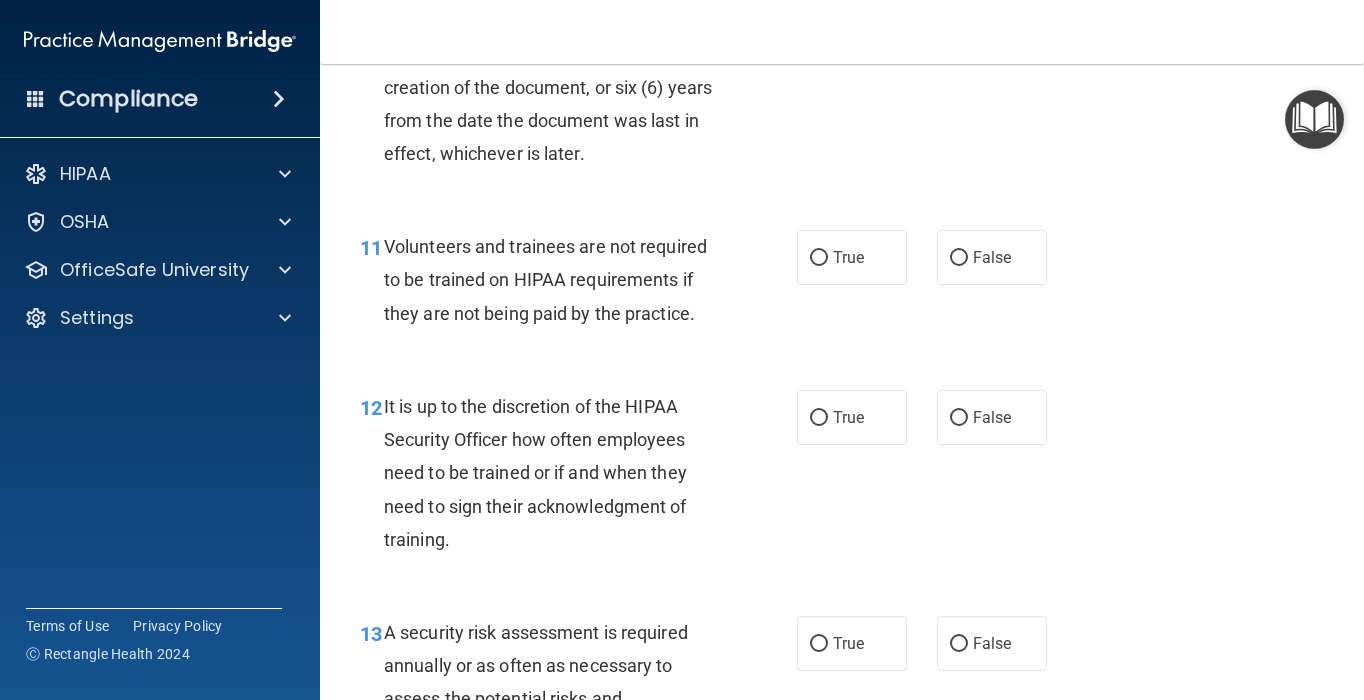 scroll, scrollTop: 2331, scrollLeft: 0, axis: vertical 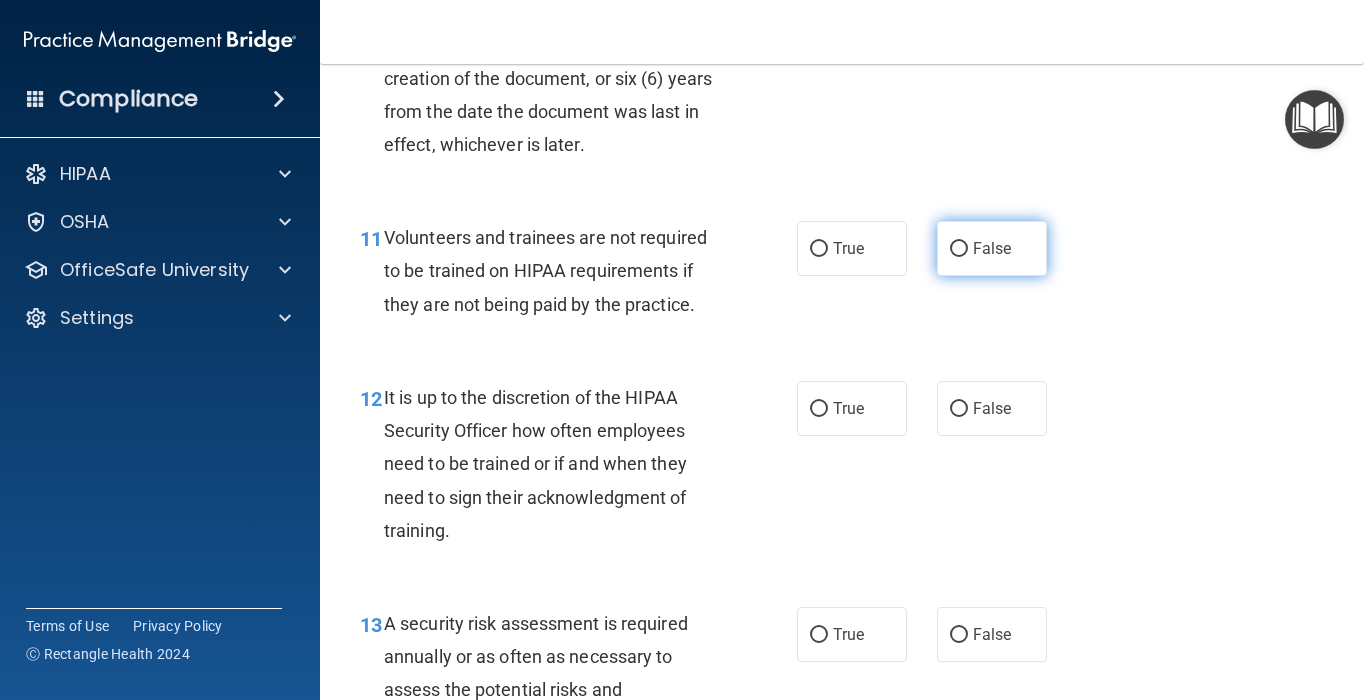 click on "False" at bounding box center [992, 248] 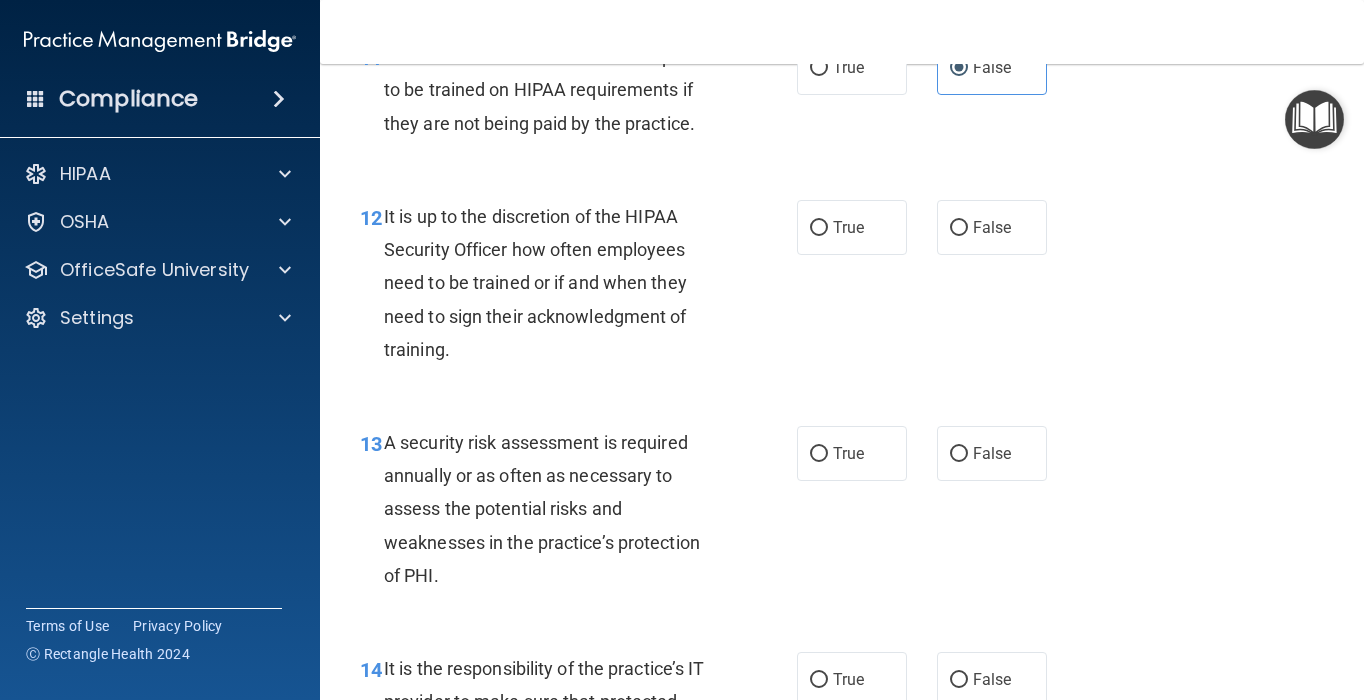 scroll, scrollTop: 2512, scrollLeft: 0, axis: vertical 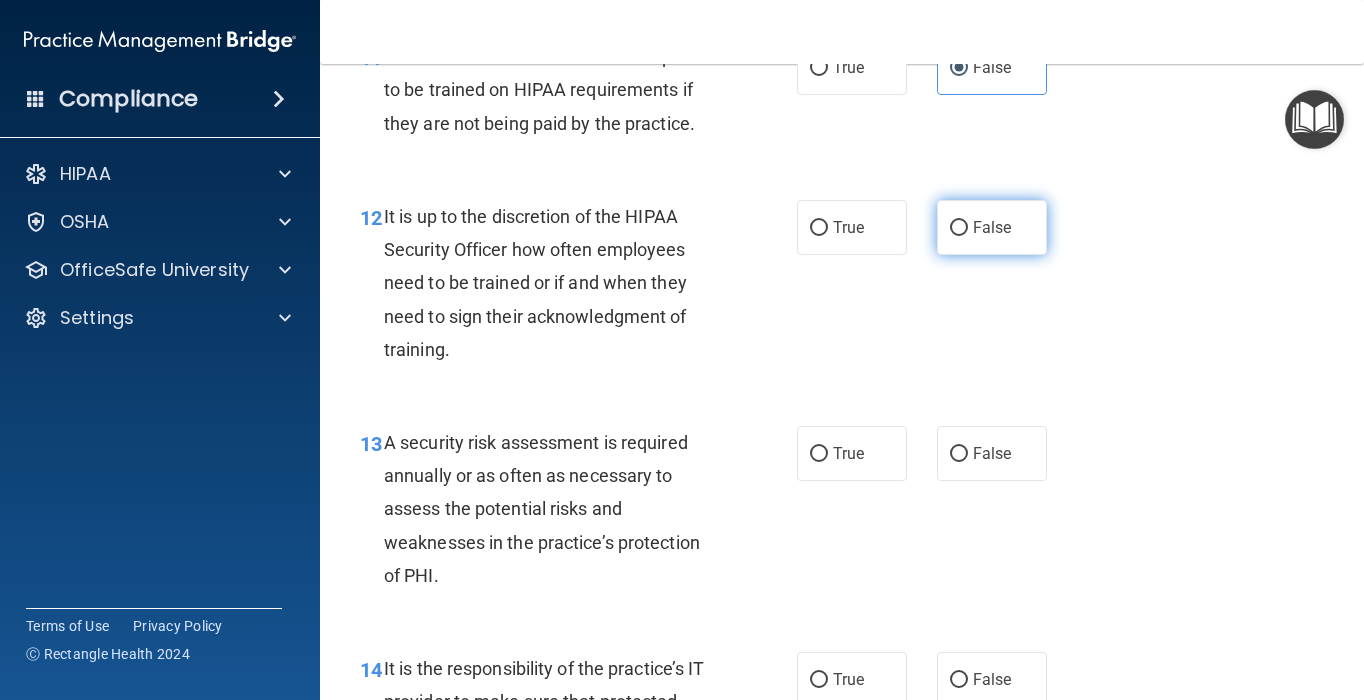 click on "False" at bounding box center (992, 227) 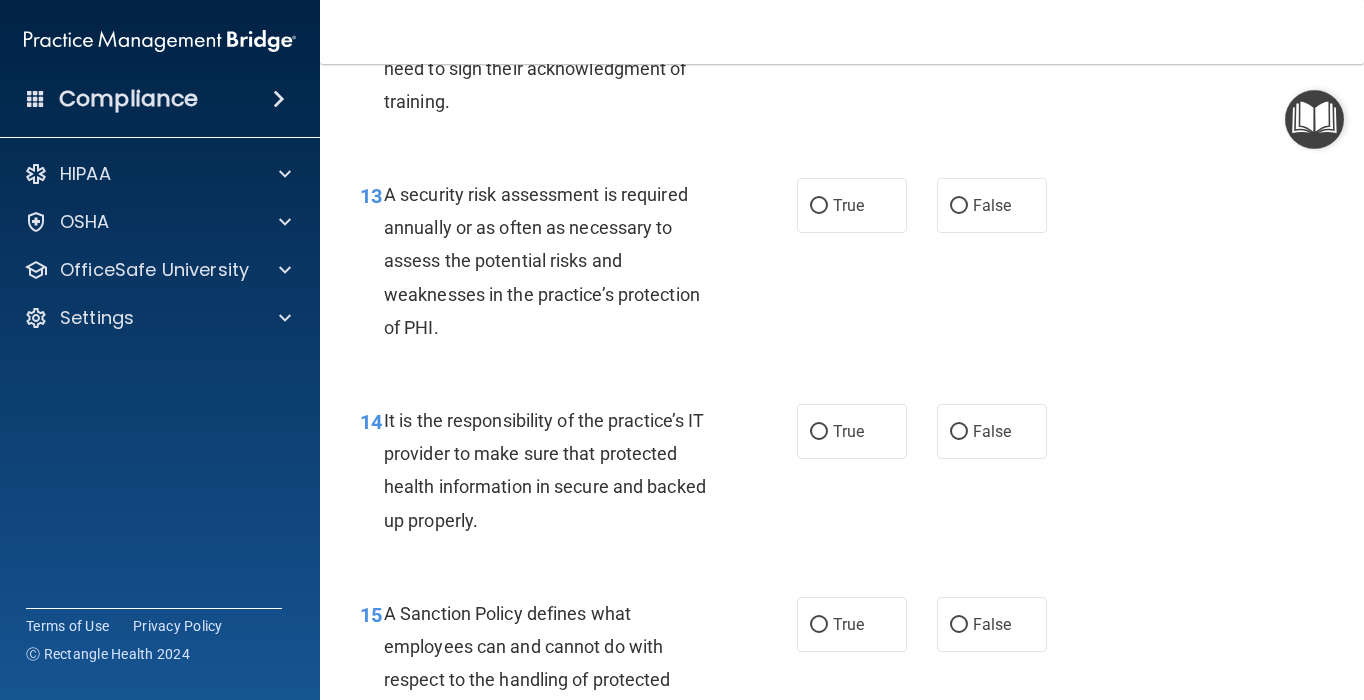scroll, scrollTop: 2771, scrollLeft: 0, axis: vertical 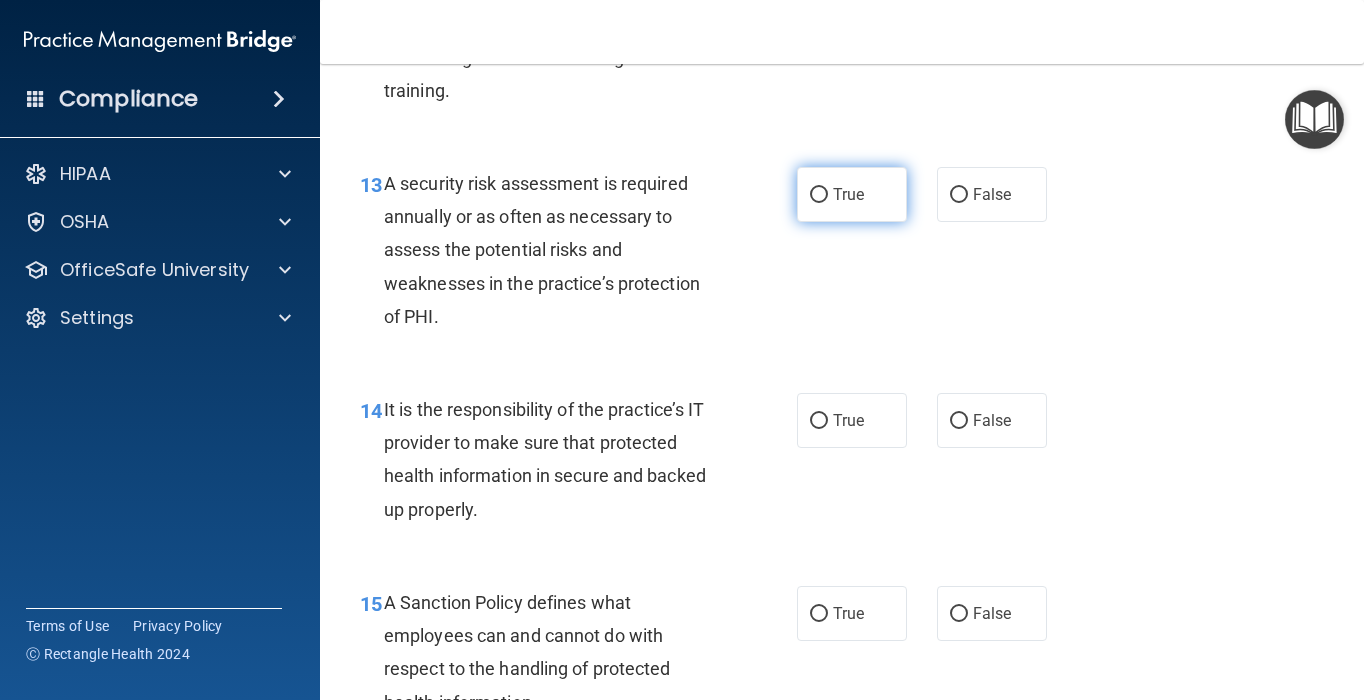 click on "True" at bounding box center [848, 194] 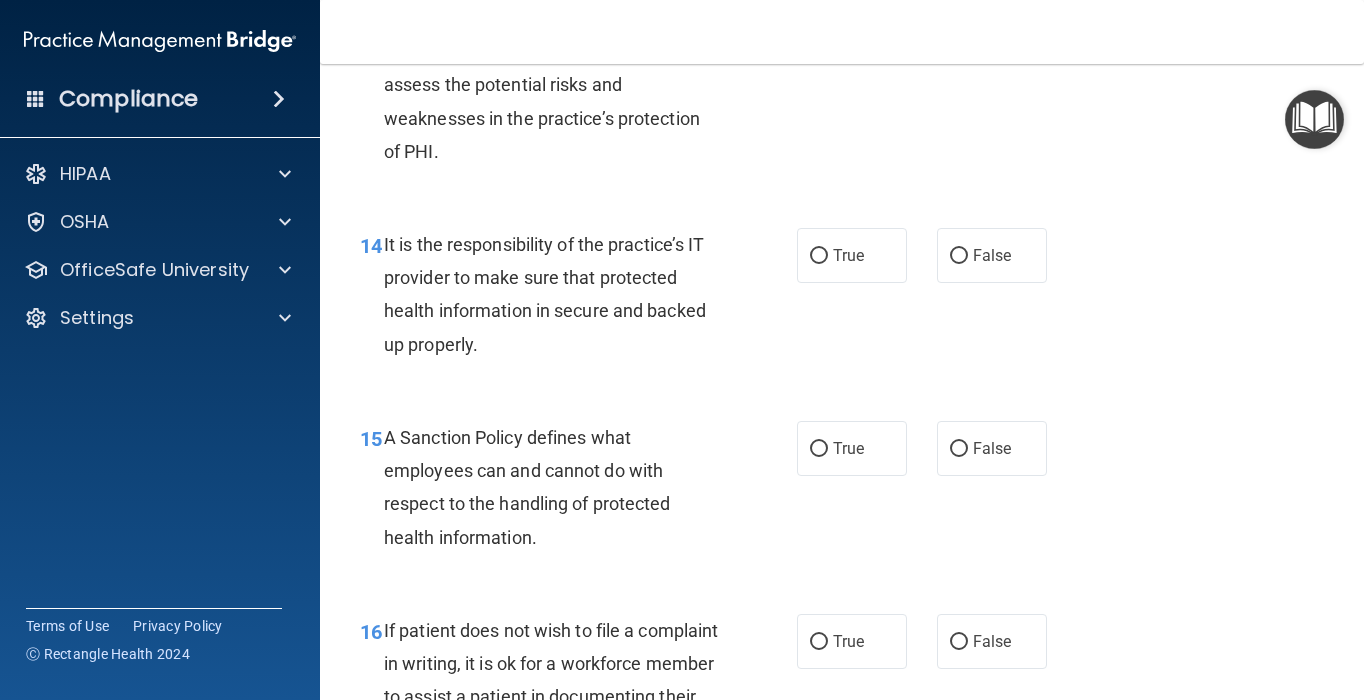 scroll, scrollTop: 2940, scrollLeft: 0, axis: vertical 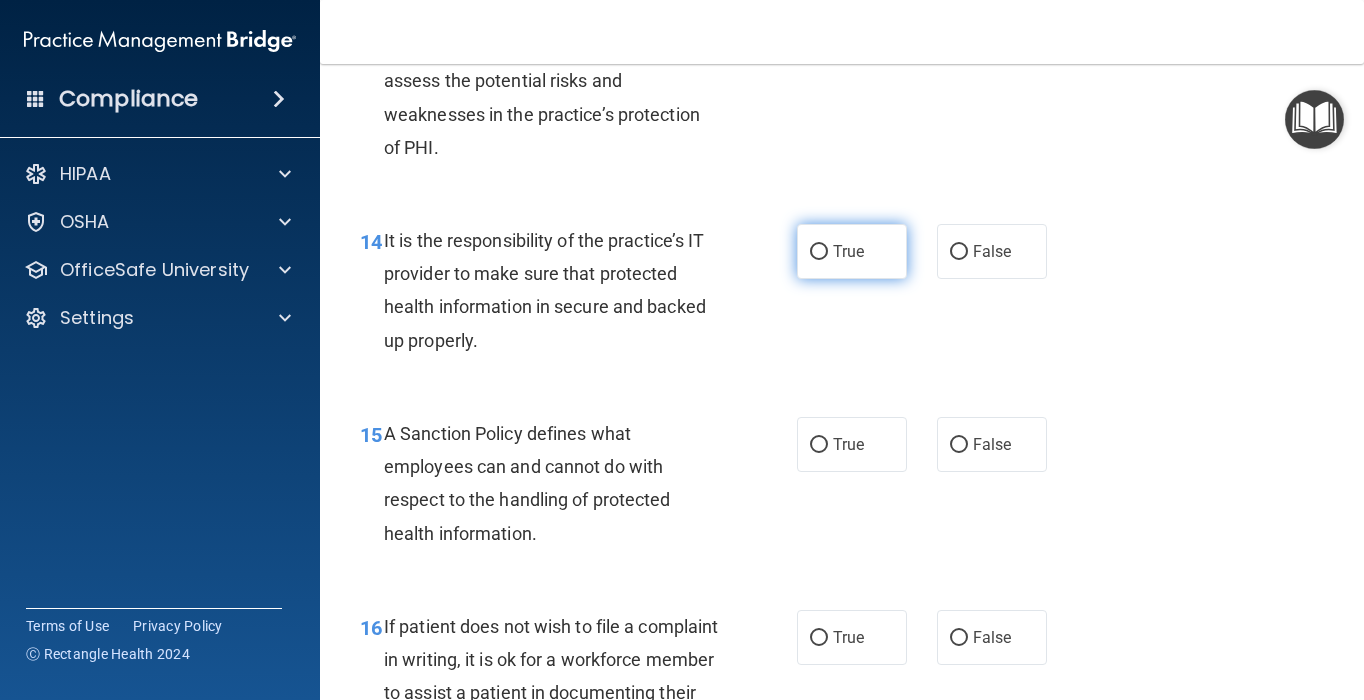 click on "True" at bounding box center (852, 251) 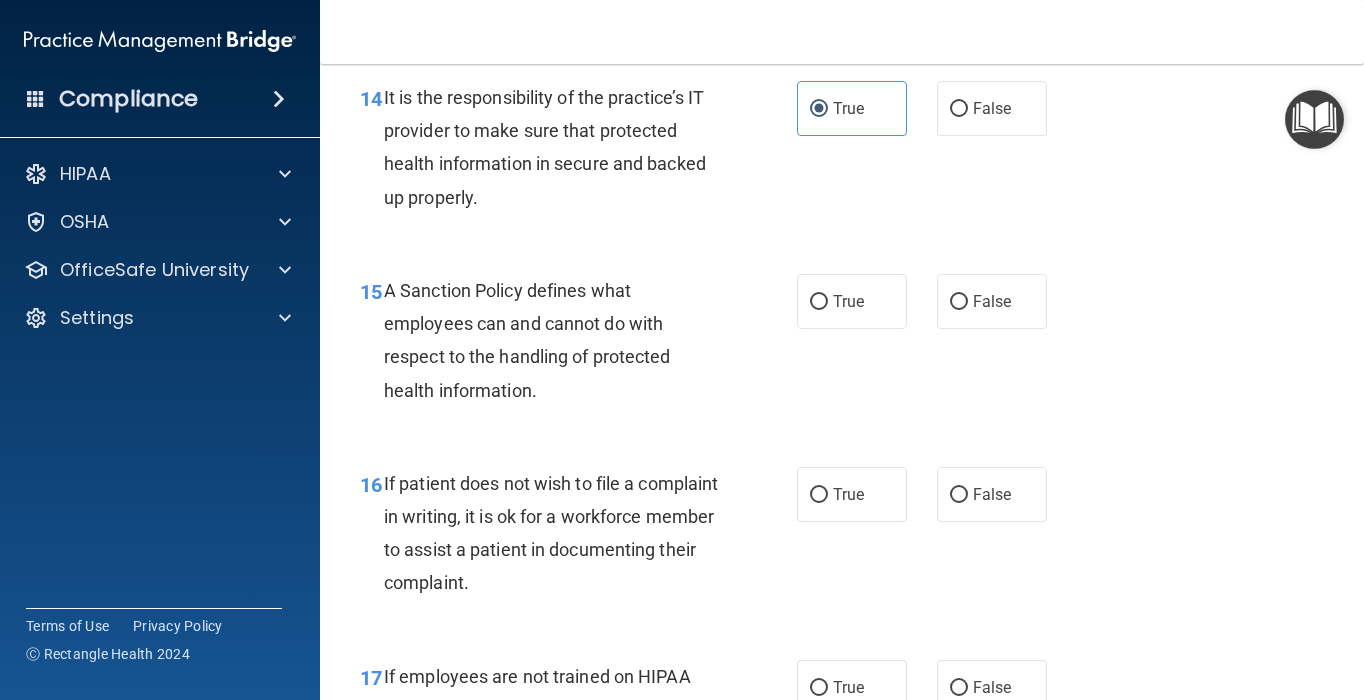 scroll, scrollTop: 3088, scrollLeft: 0, axis: vertical 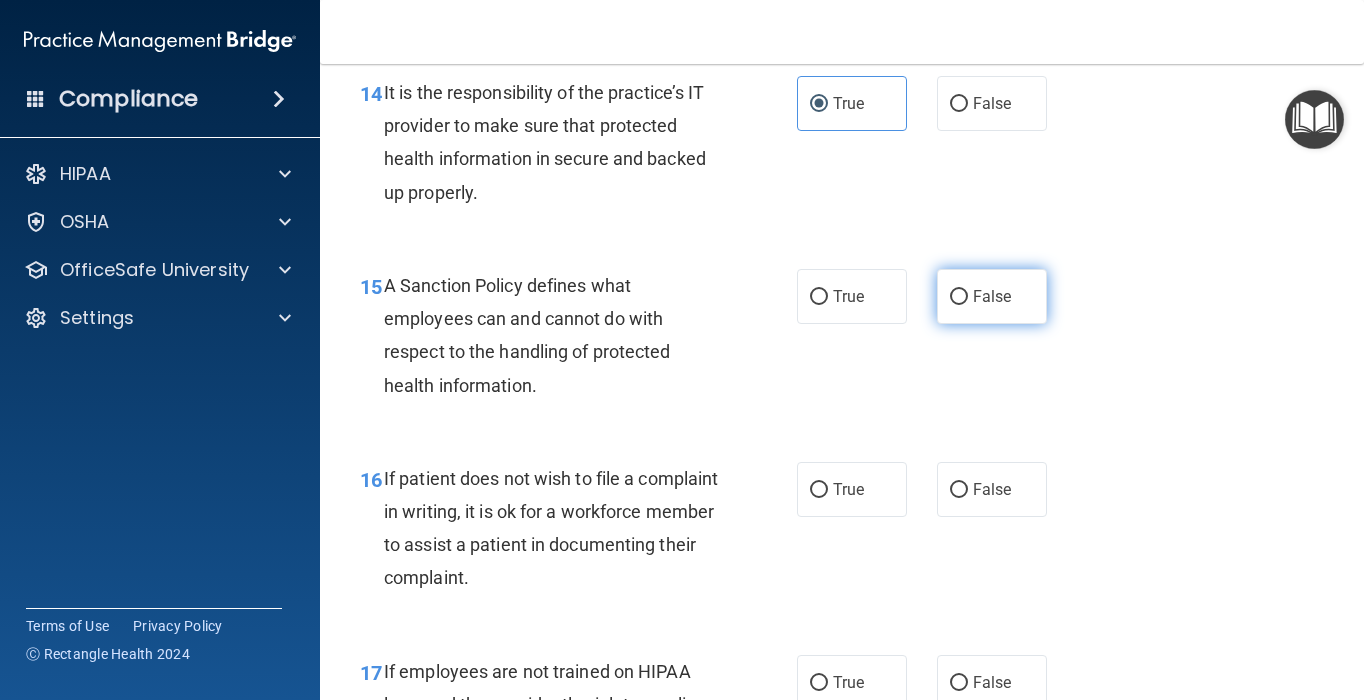 click on "False" at bounding box center (992, 296) 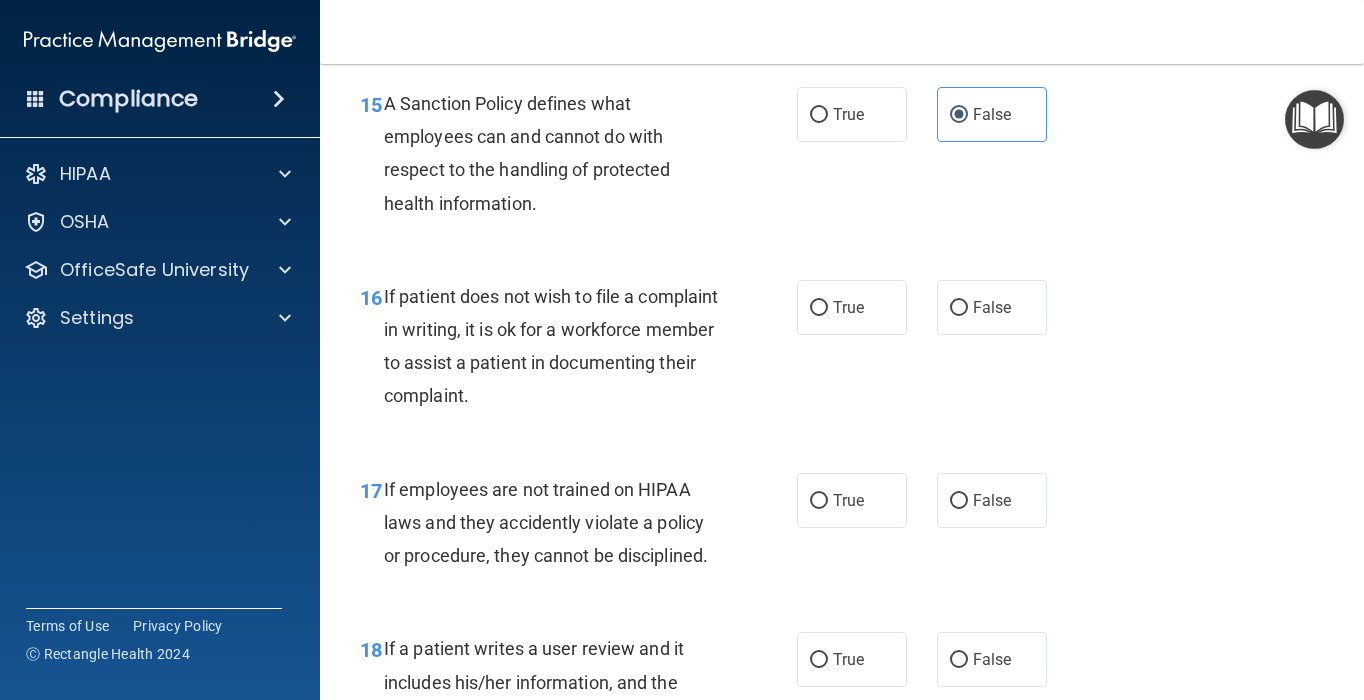 scroll, scrollTop: 3272, scrollLeft: 0, axis: vertical 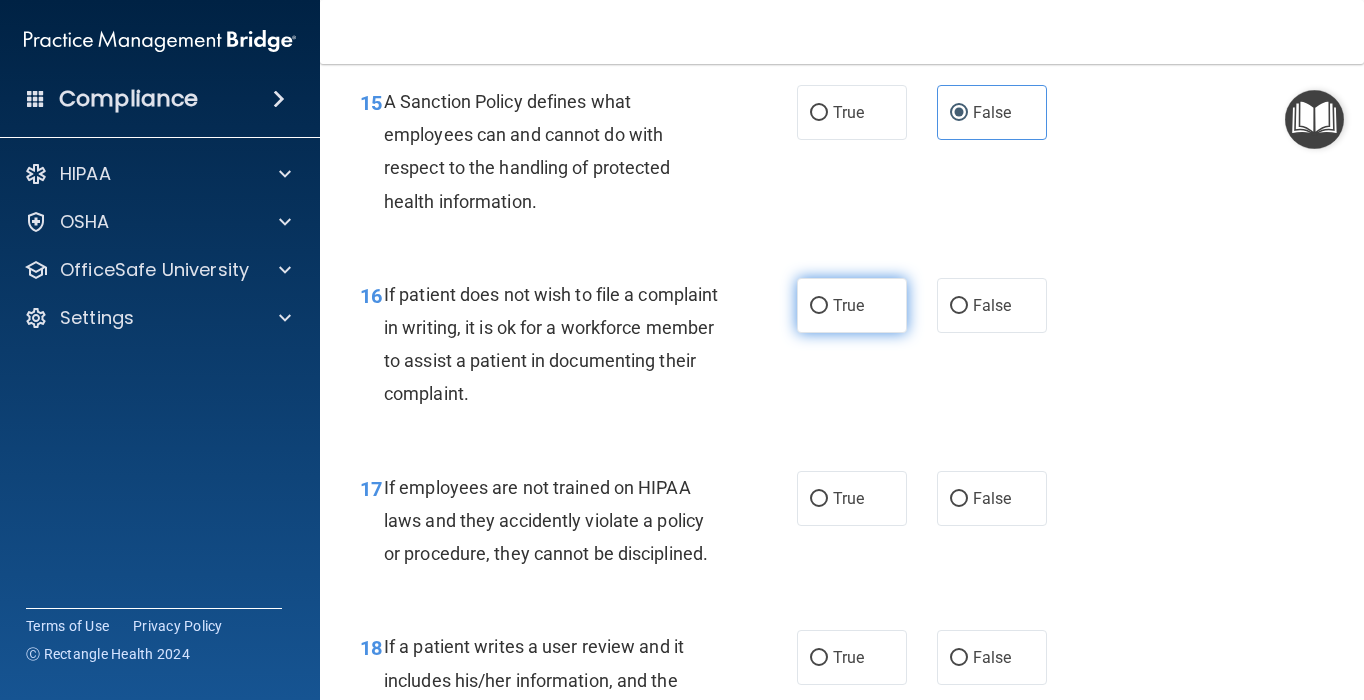 click on "True" at bounding box center [852, 305] 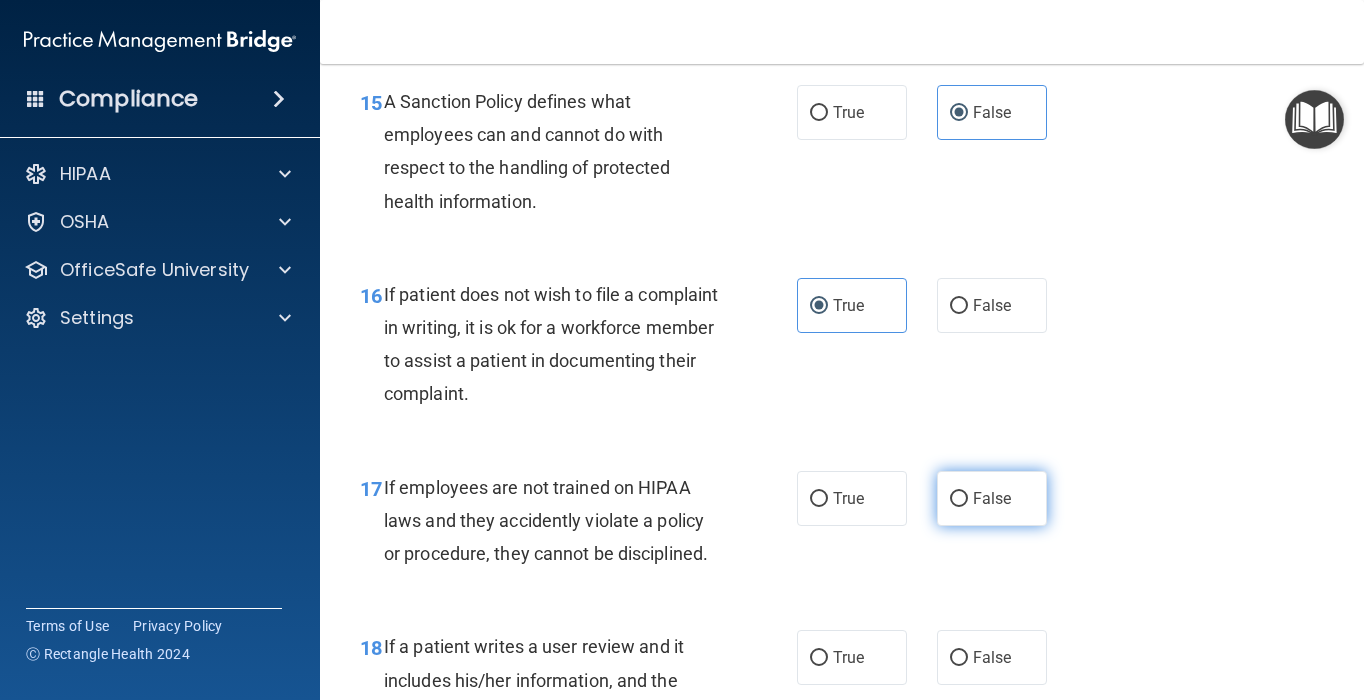 click on "False" at bounding box center [992, 498] 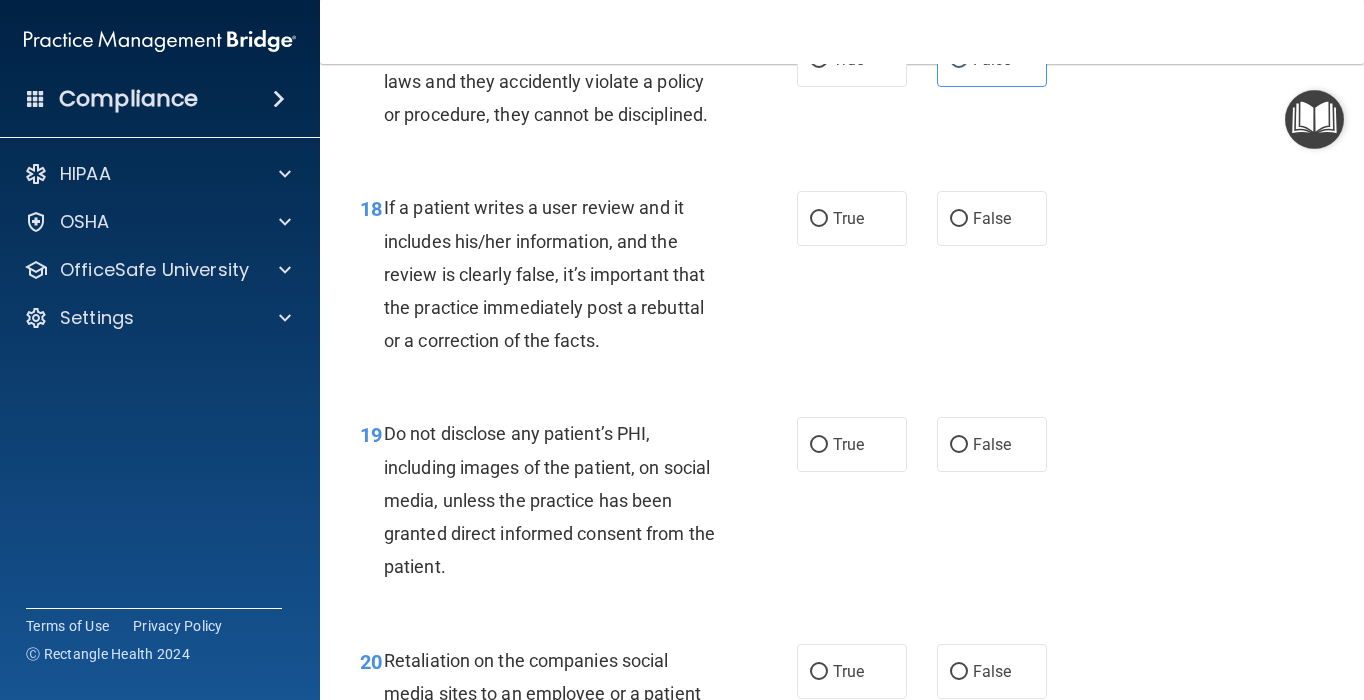 scroll, scrollTop: 3736, scrollLeft: 0, axis: vertical 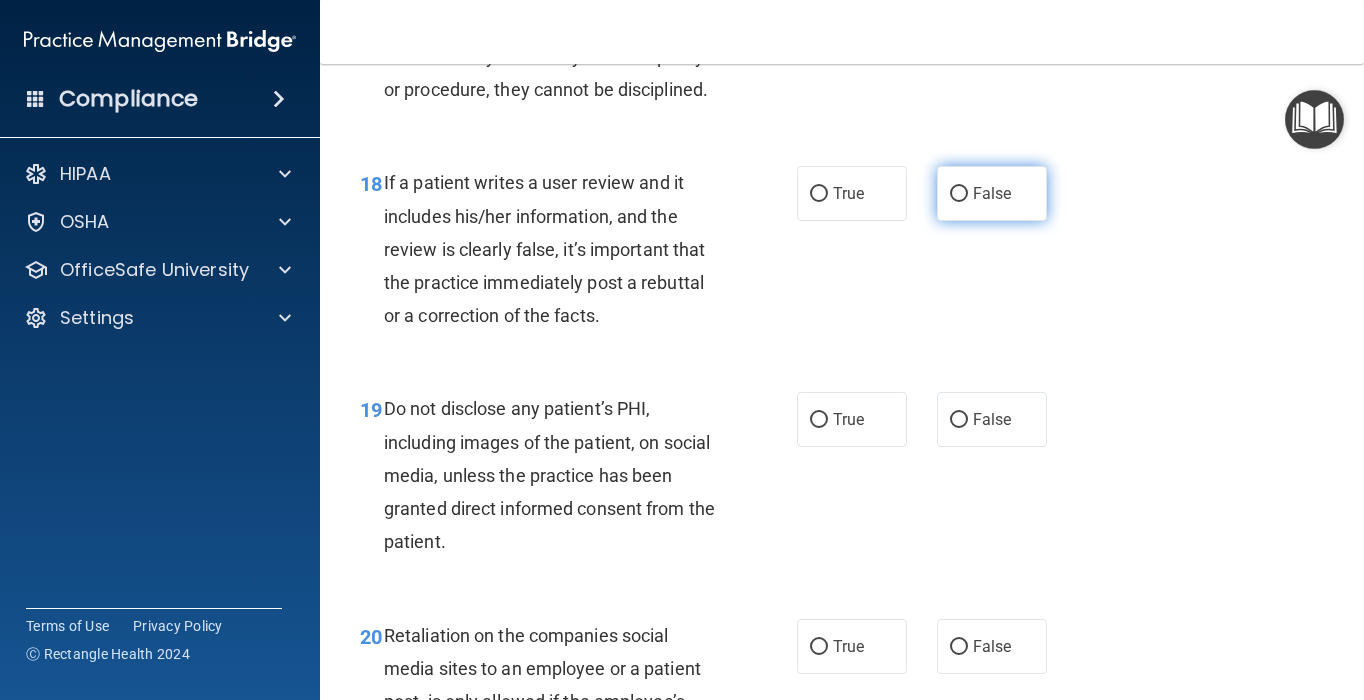 click on "False" at bounding box center (992, 193) 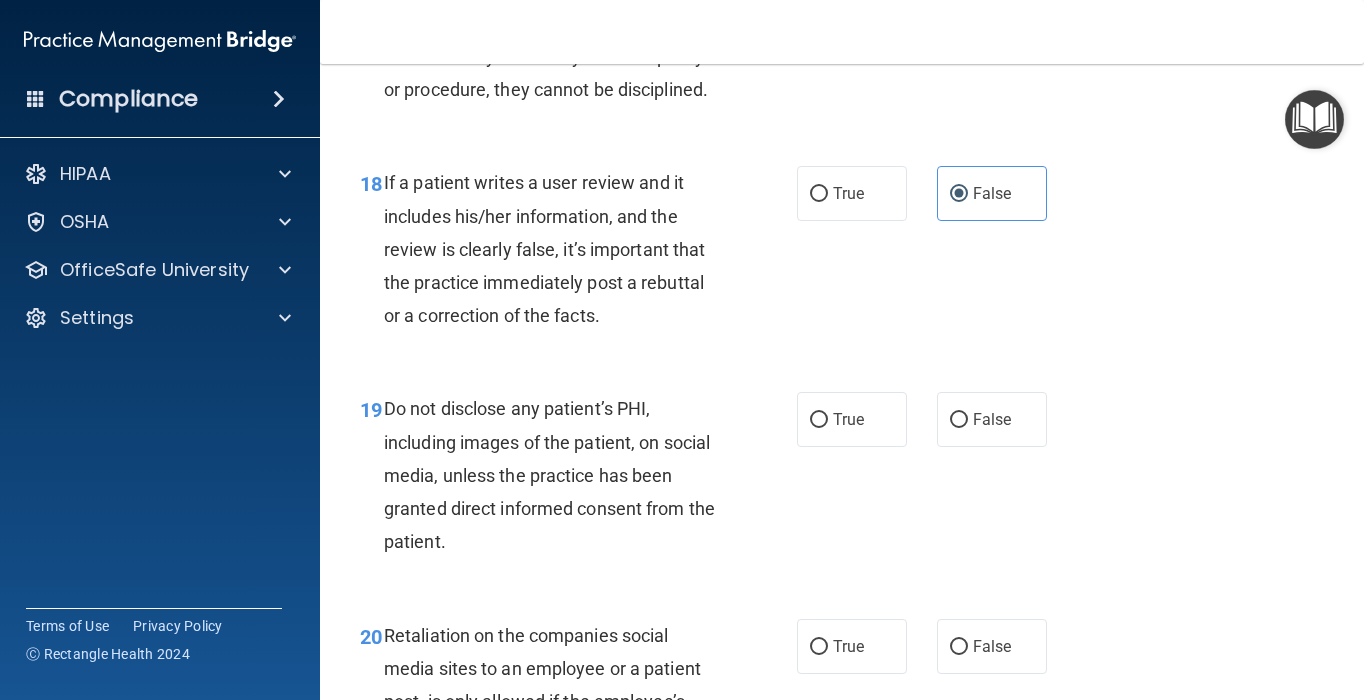scroll, scrollTop: 3923, scrollLeft: 0, axis: vertical 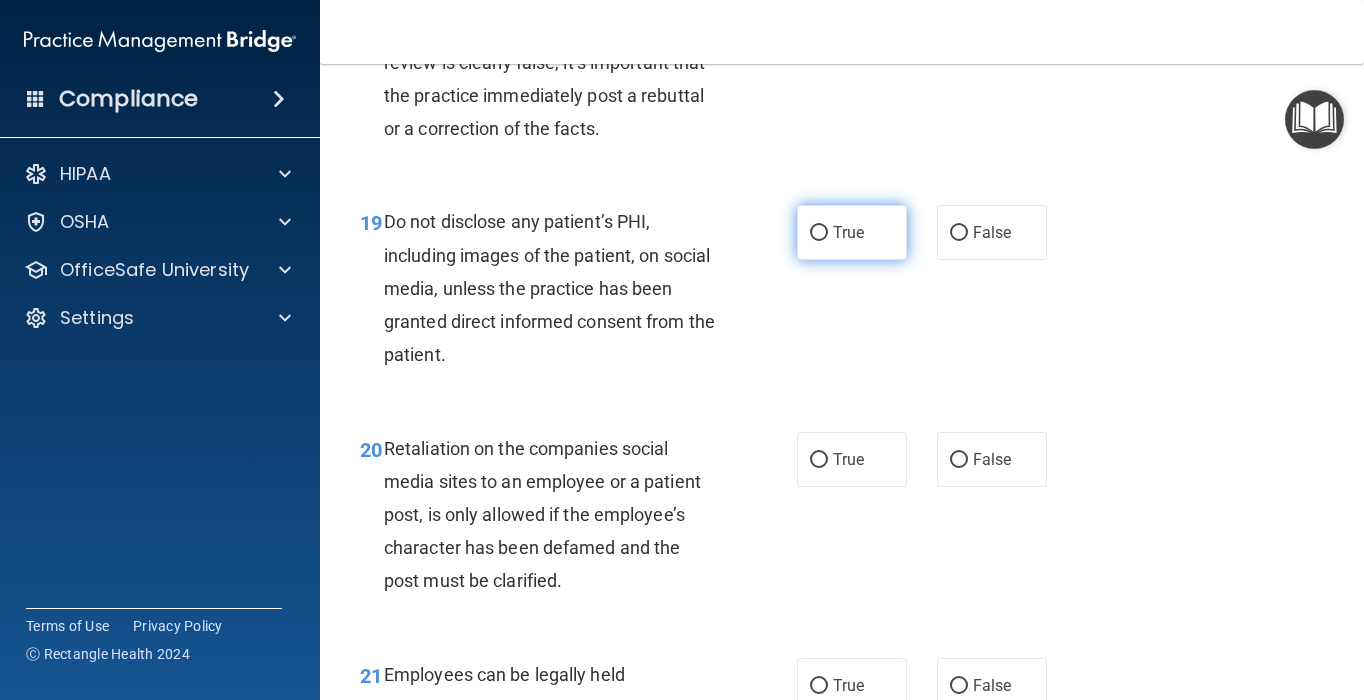click on "True" at bounding box center (852, 232) 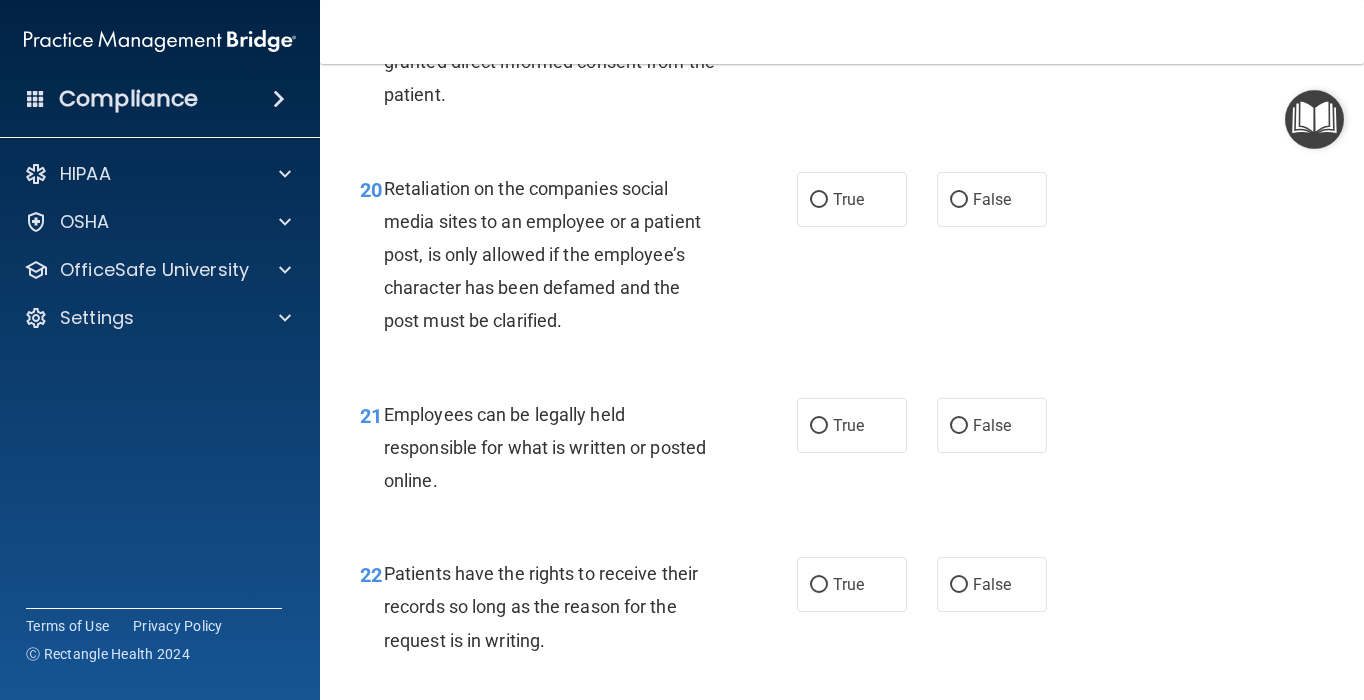 scroll, scrollTop: 4183, scrollLeft: 0, axis: vertical 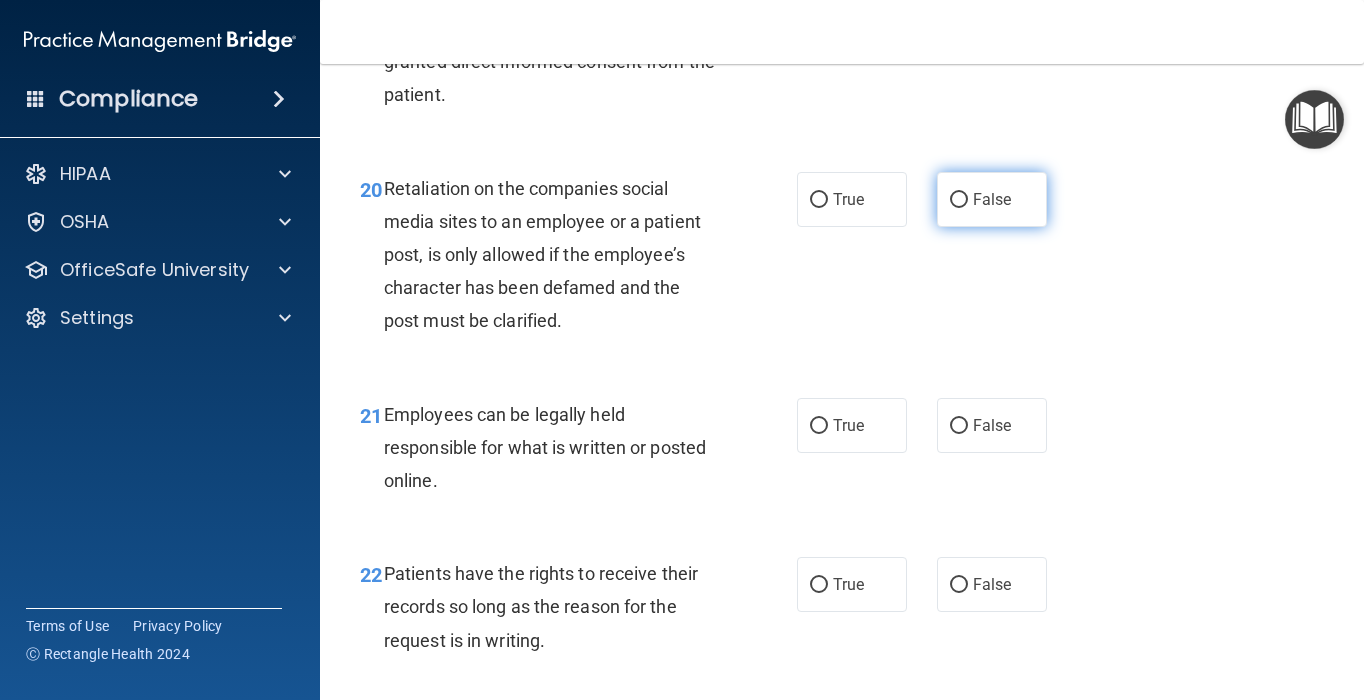 click on "False" at bounding box center [992, 199] 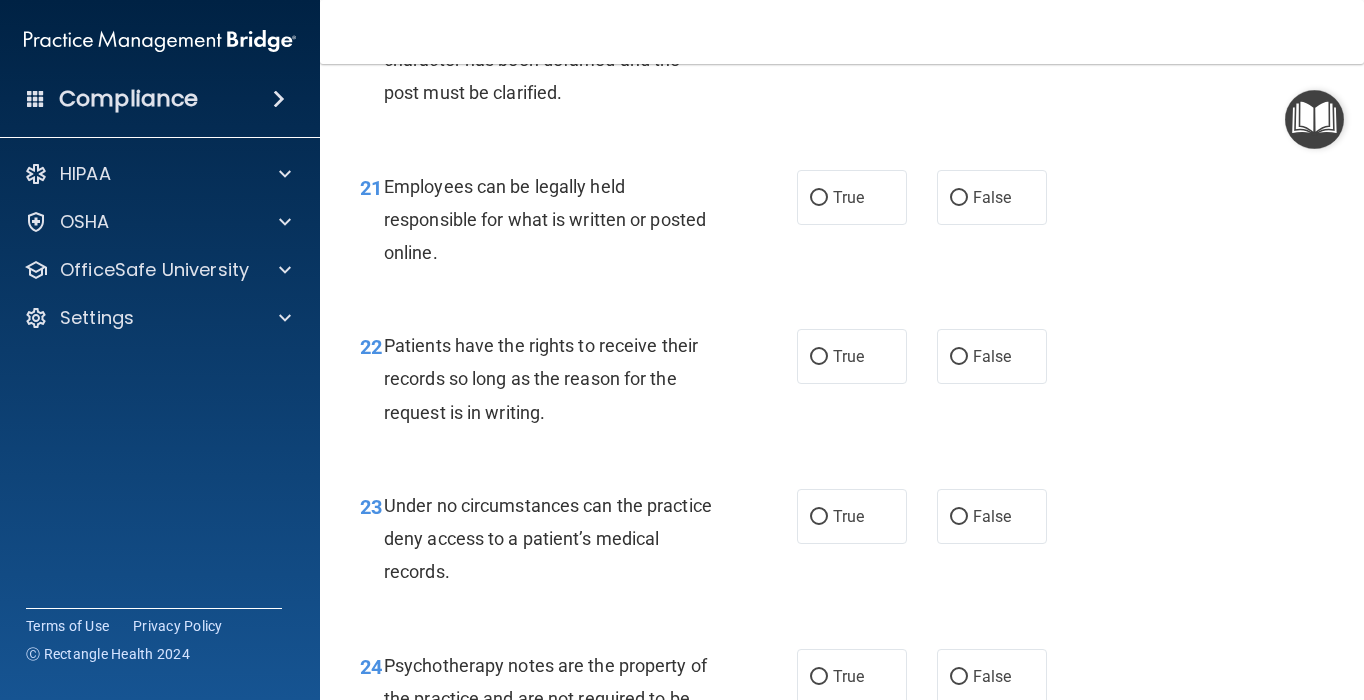 scroll, scrollTop: 4443, scrollLeft: 0, axis: vertical 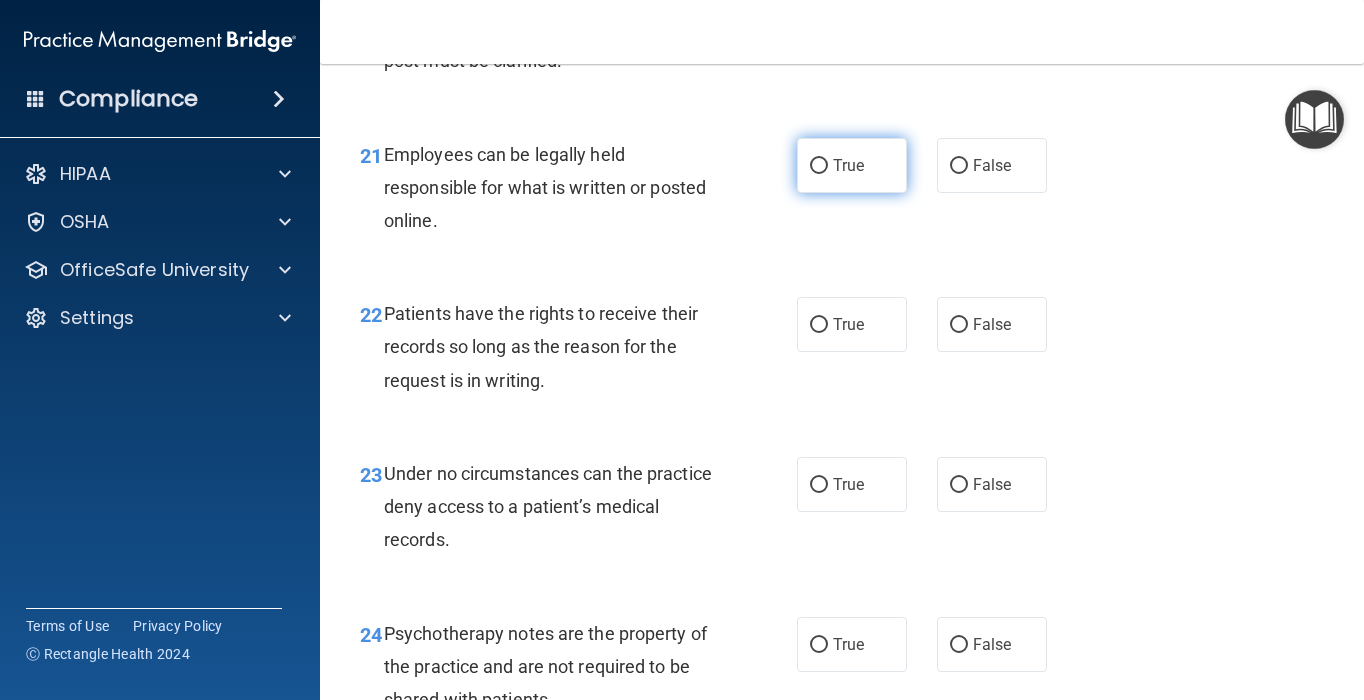 click on "True" at bounding box center [852, 165] 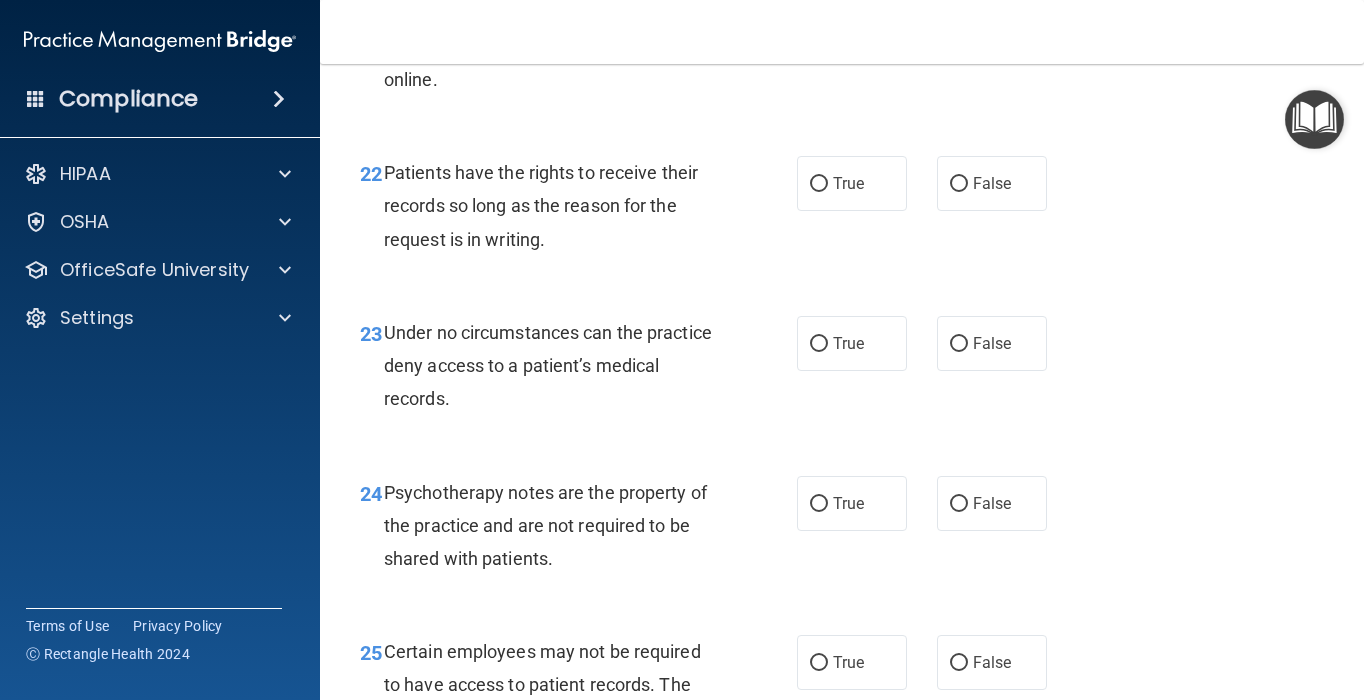 scroll, scrollTop: 4599, scrollLeft: 0, axis: vertical 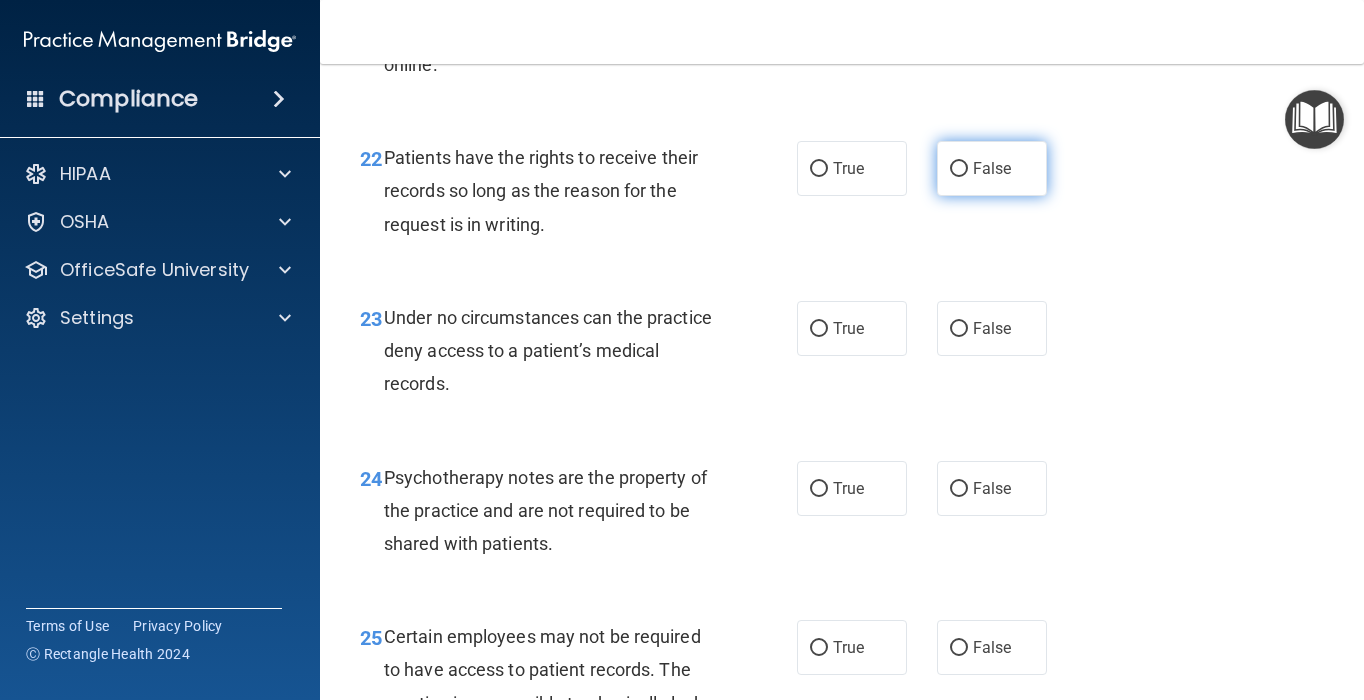 click on "False" at bounding box center [992, 168] 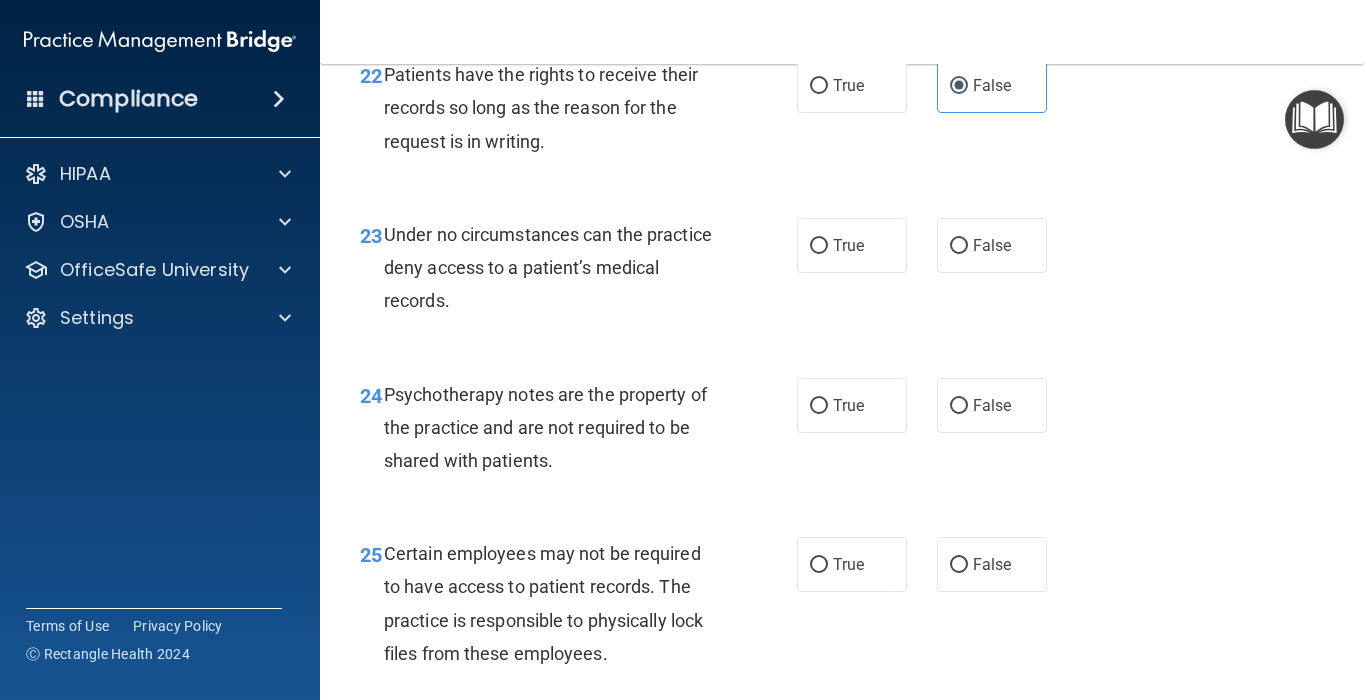 scroll, scrollTop: 4683, scrollLeft: 0, axis: vertical 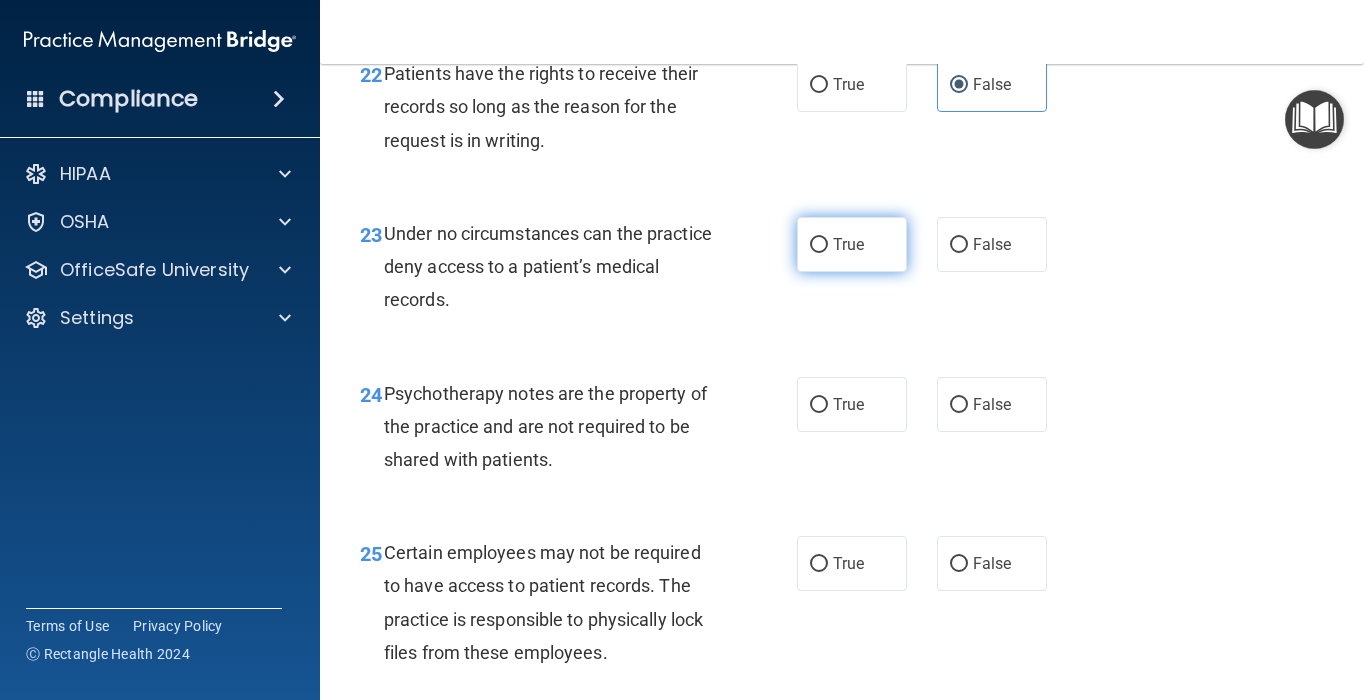 click on "True" at bounding box center (852, 244) 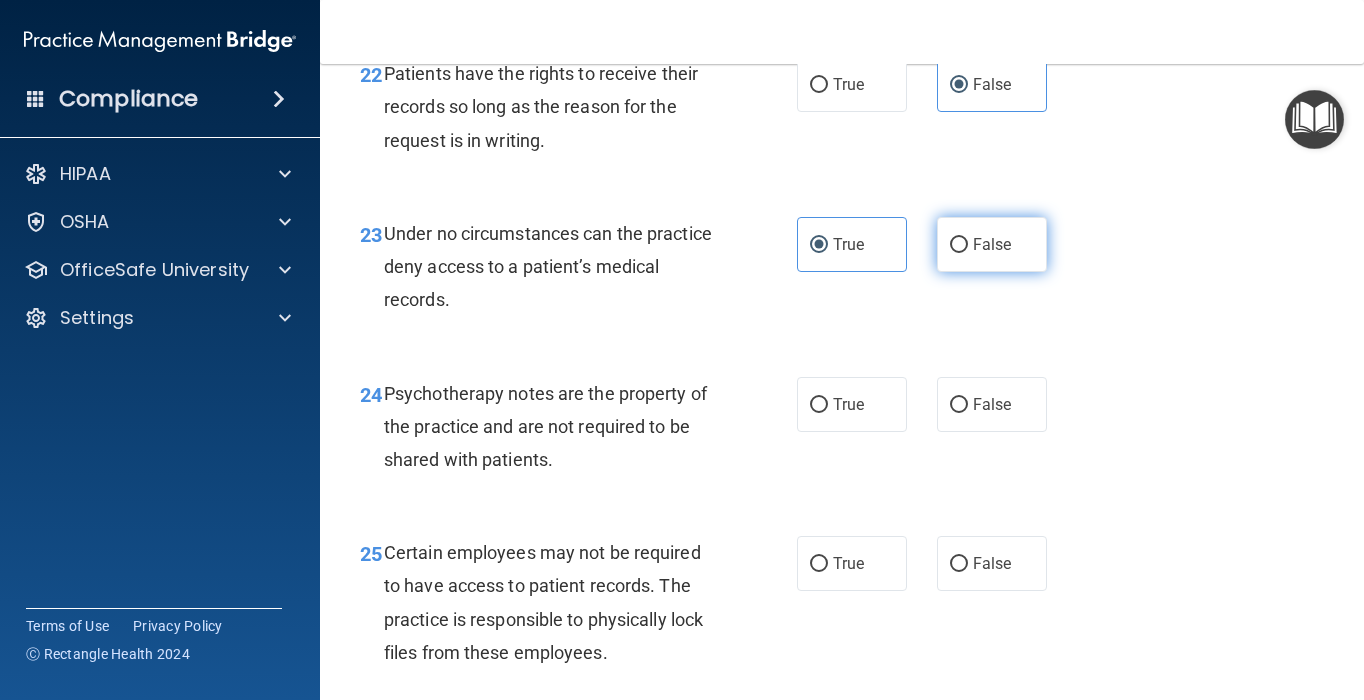 click on "False" at bounding box center (992, 244) 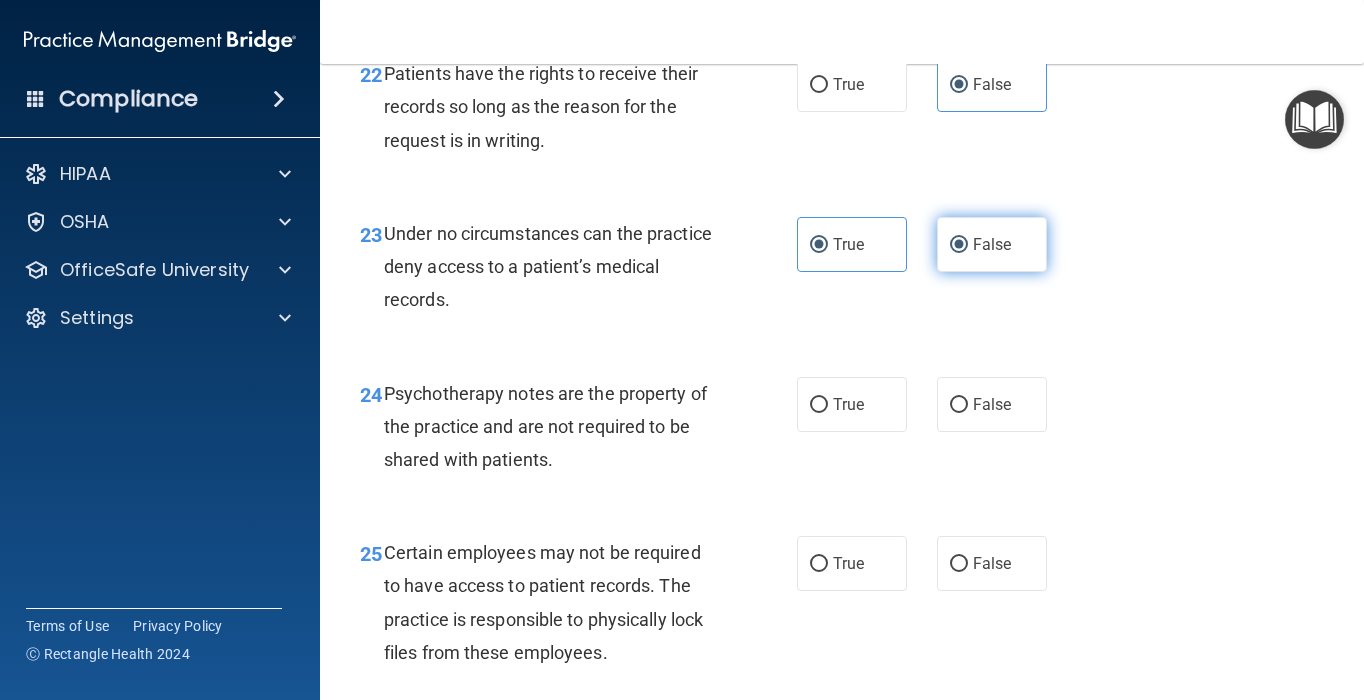 radio on "false" 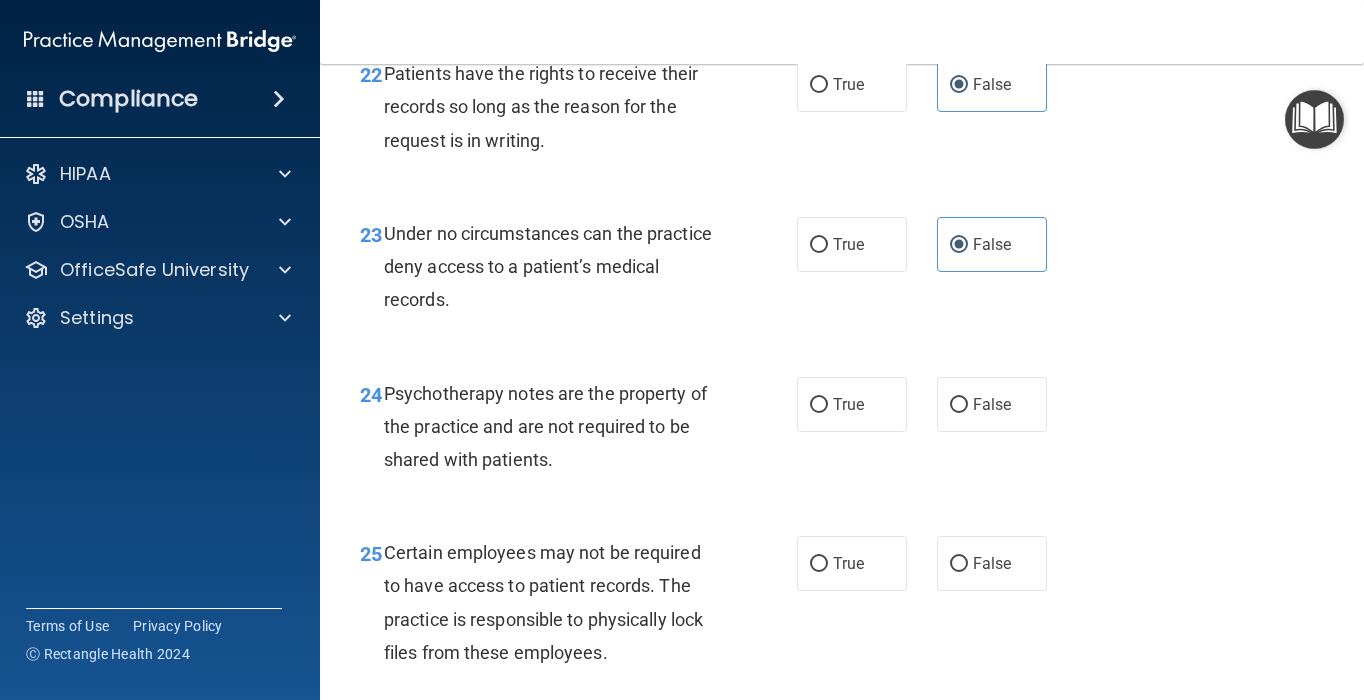 scroll, scrollTop: 4816, scrollLeft: 0, axis: vertical 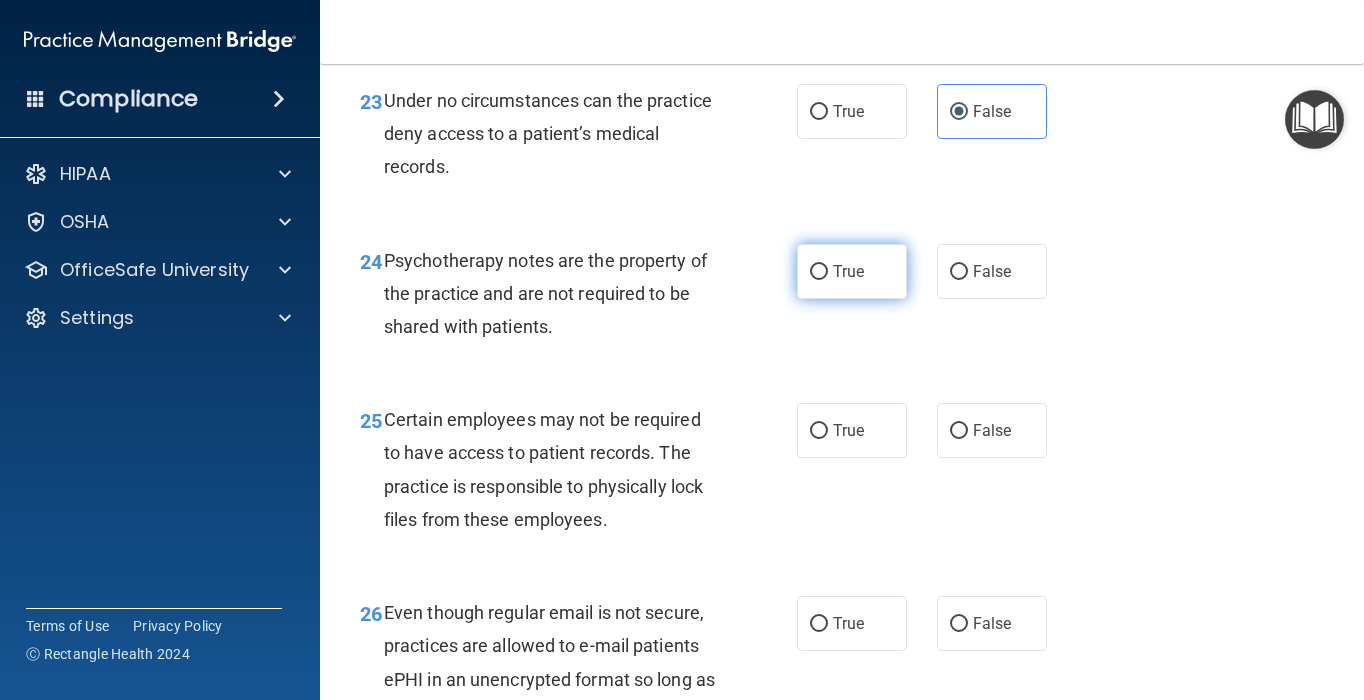 click on "True" at bounding box center (848, 271) 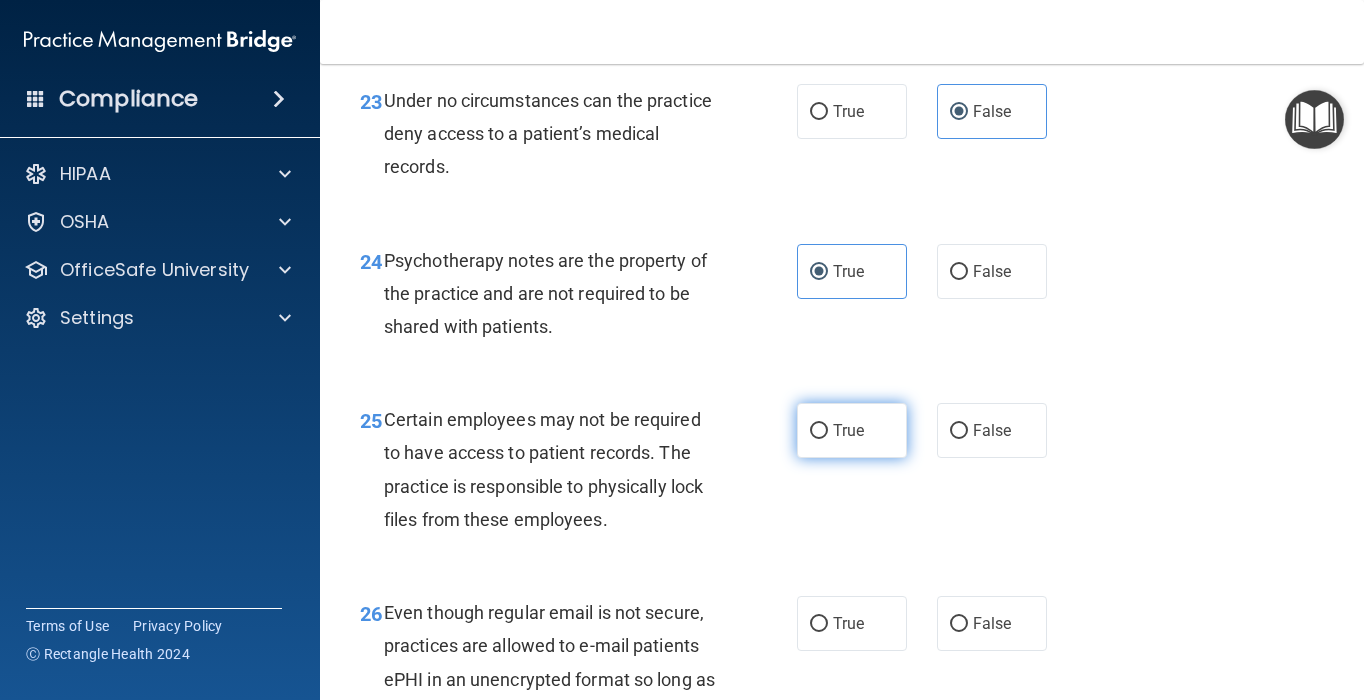 click on "True" at bounding box center [852, 430] 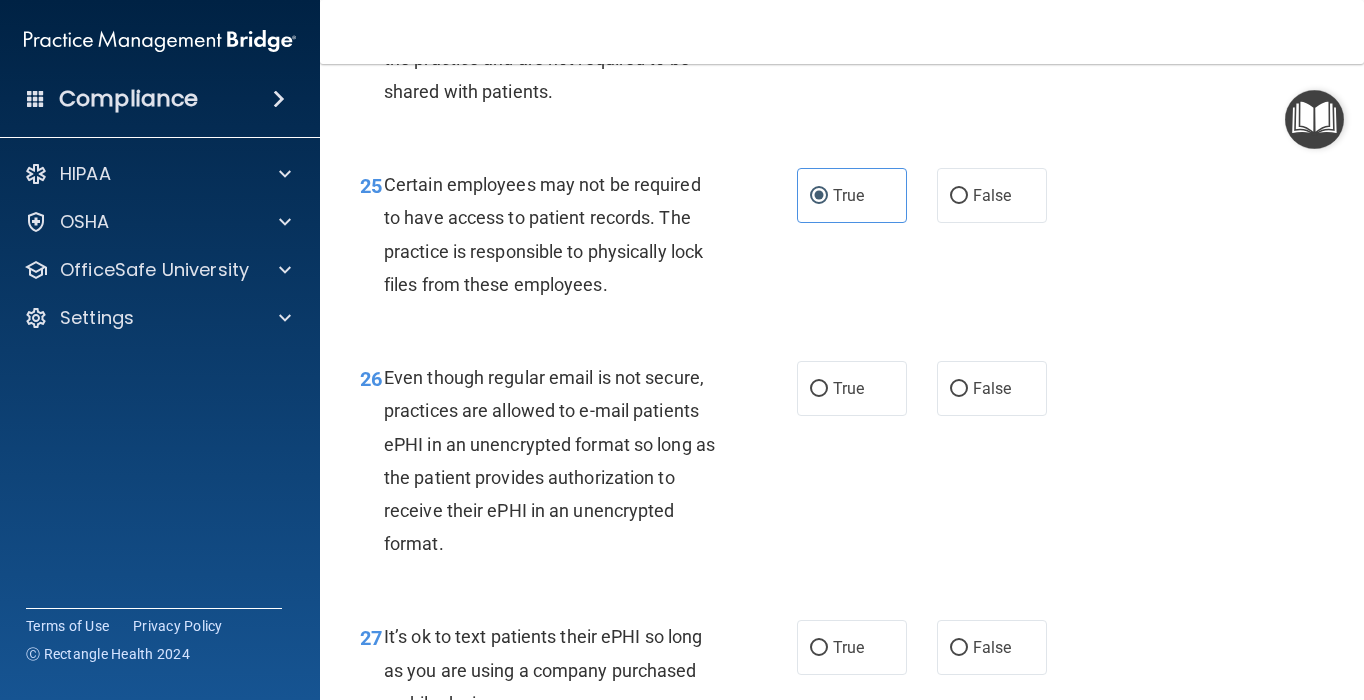 scroll, scrollTop: 5052, scrollLeft: 0, axis: vertical 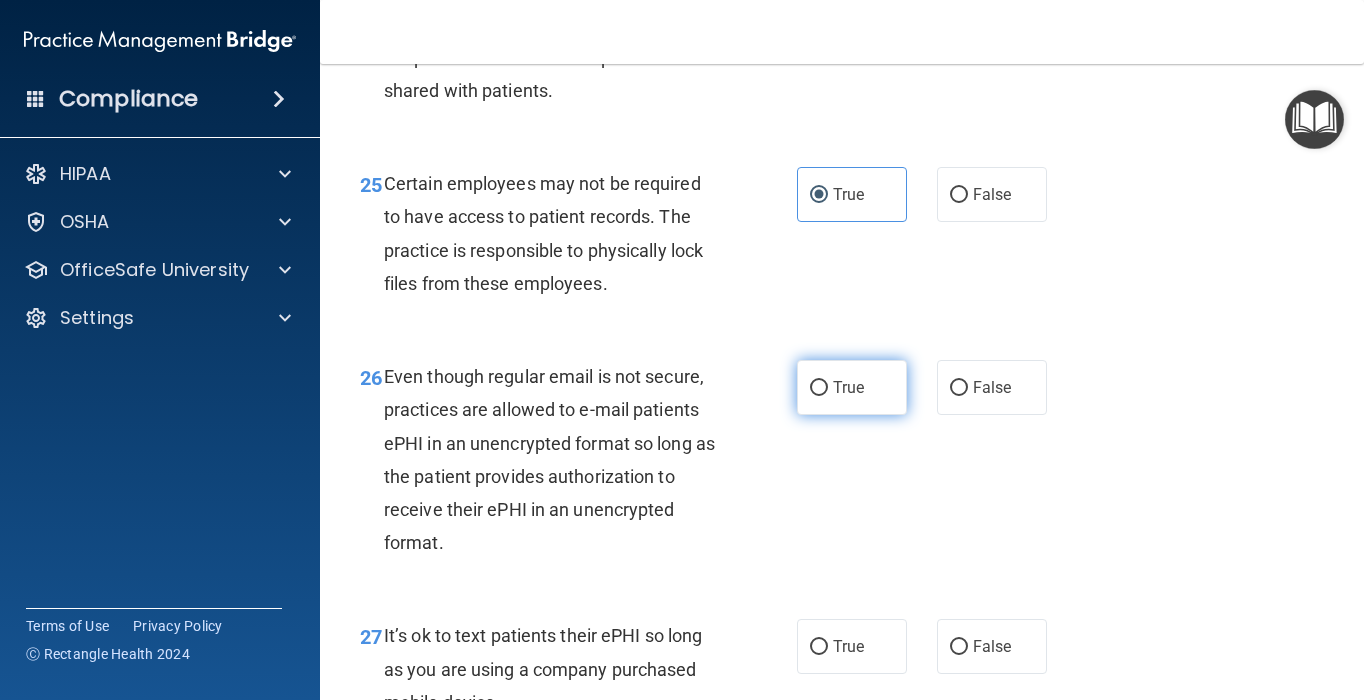 click on "True" at bounding box center (852, 387) 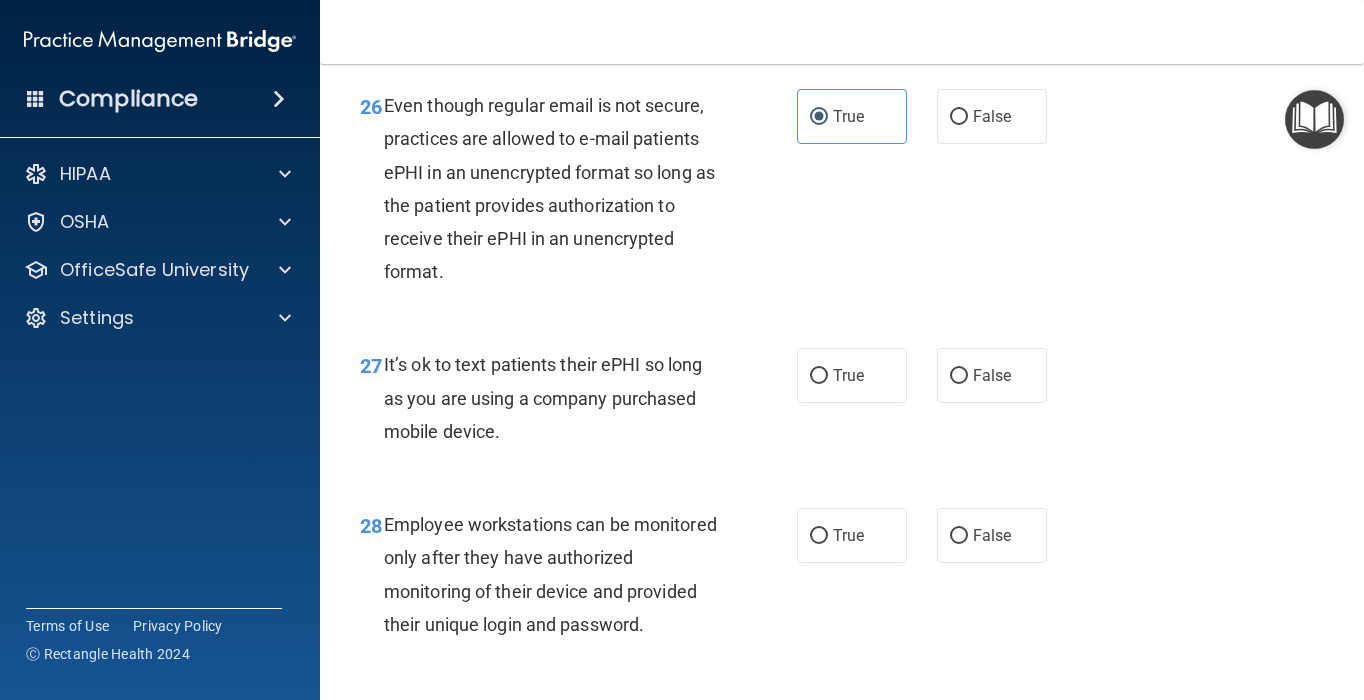 scroll, scrollTop: 5348, scrollLeft: 0, axis: vertical 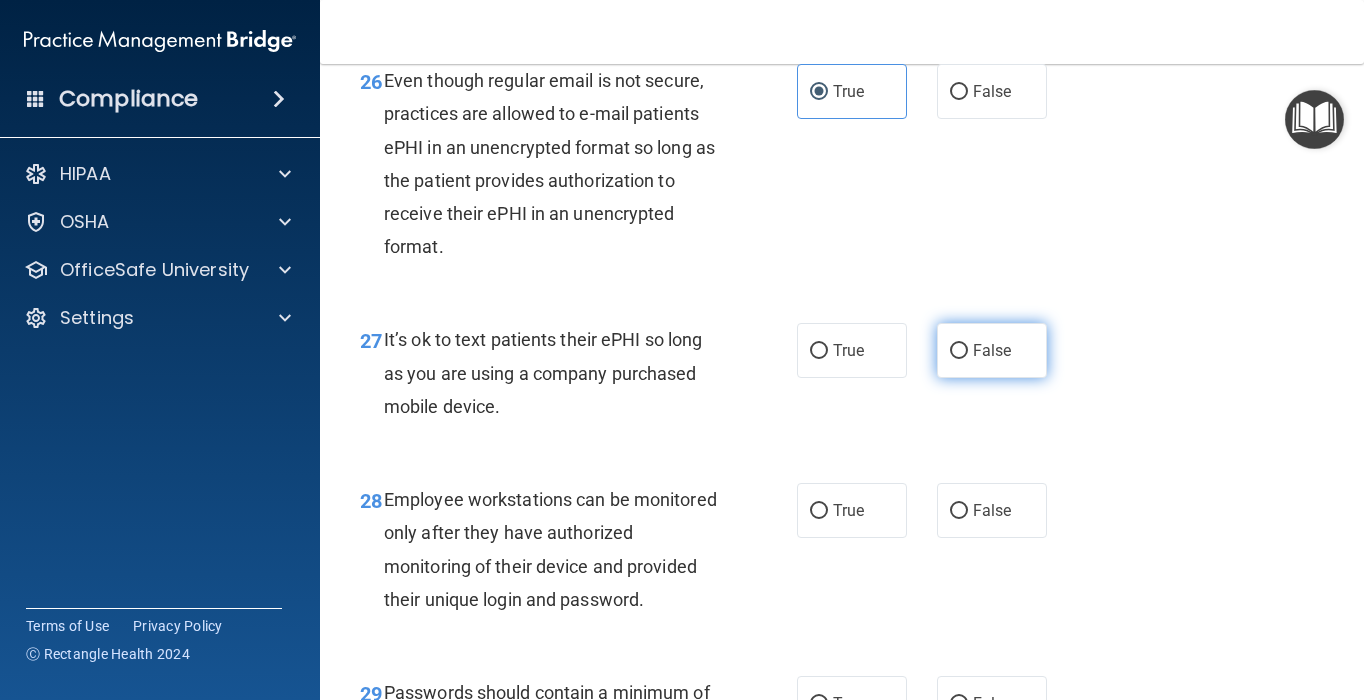 click on "False" at bounding box center [992, 350] 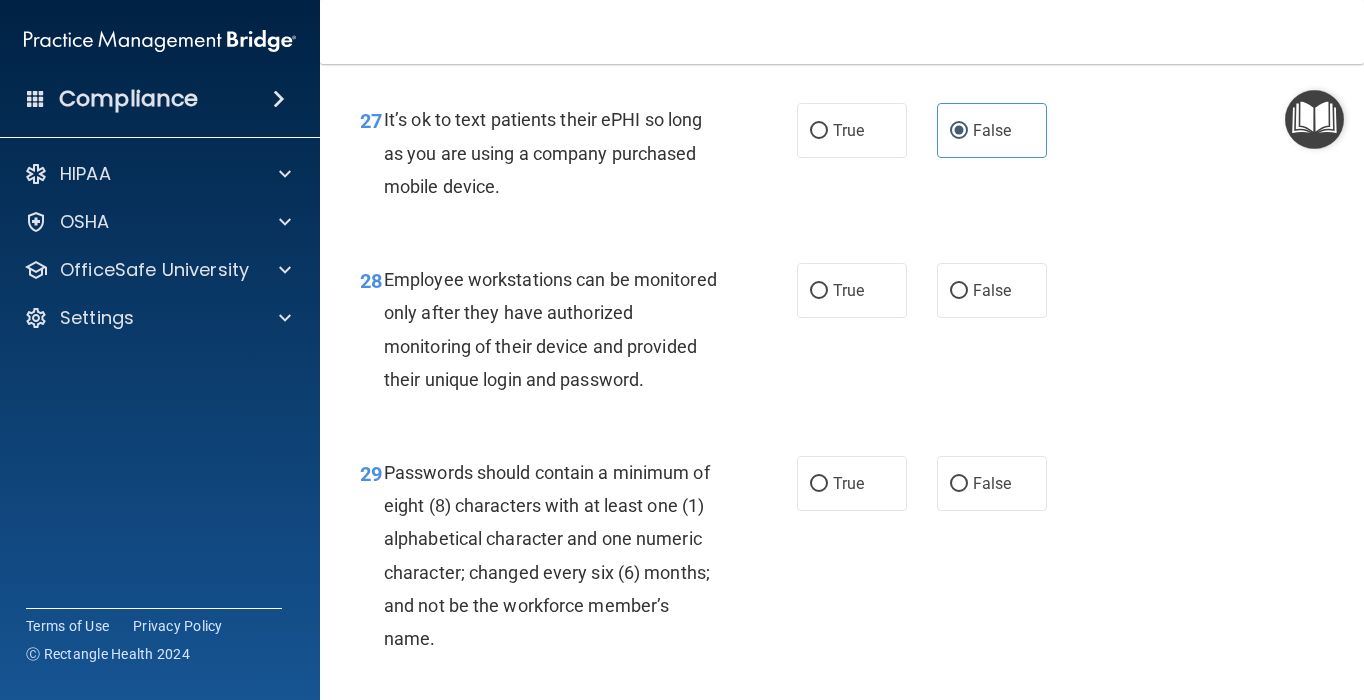 scroll, scrollTop: 5568, scrollLeft: 0, axis: vertical 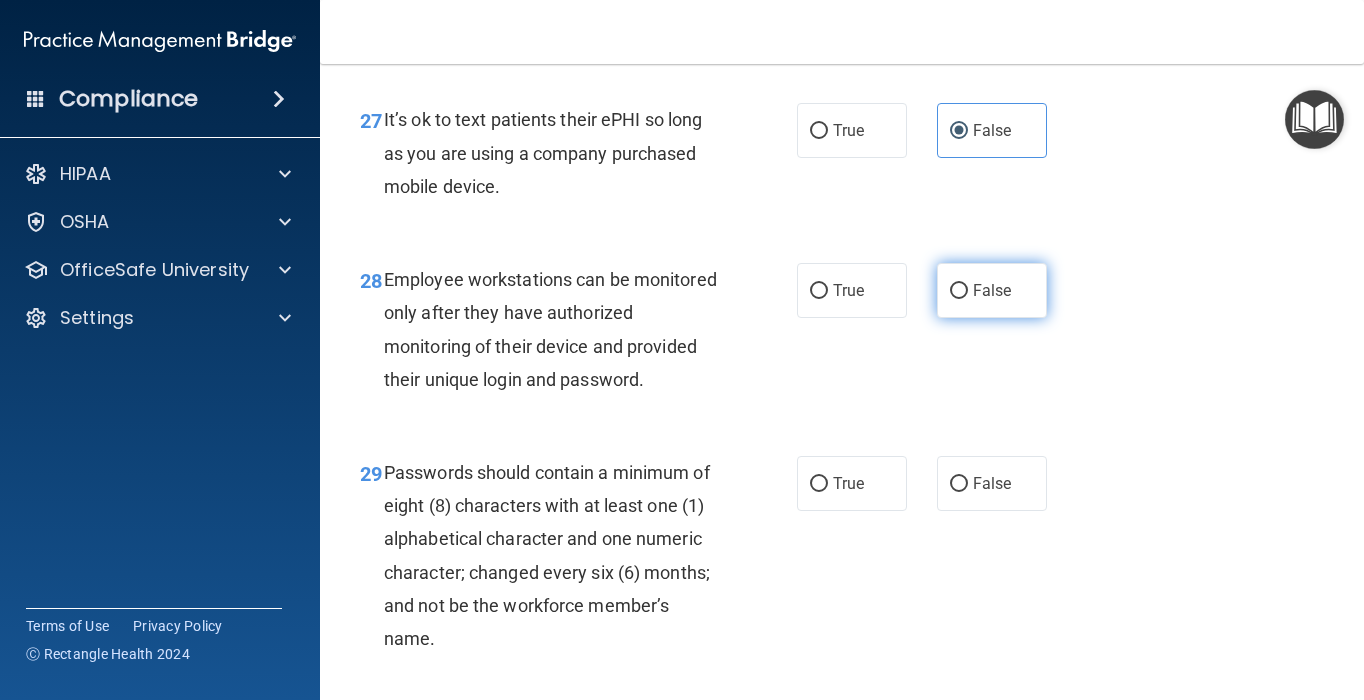 click on "False" at bounding box center [992, 290] 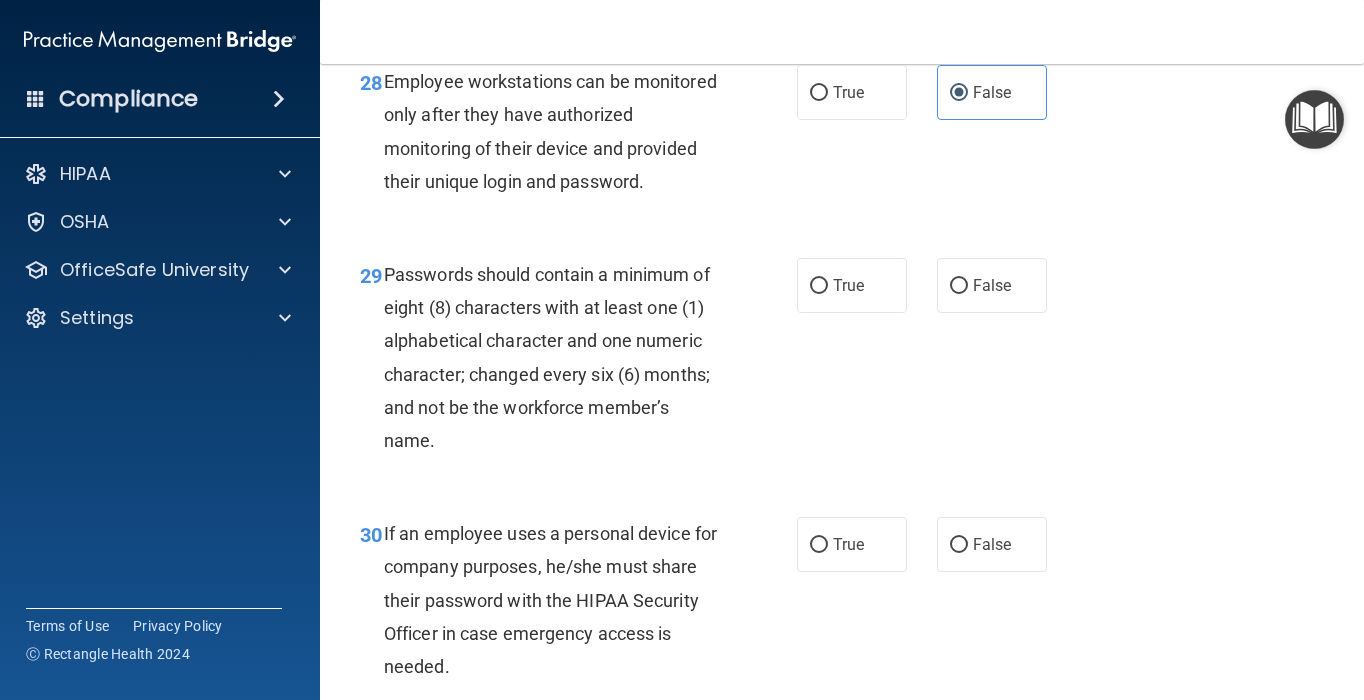 scroll, scrollTop: 5768, scrollLeft: 0, axis: vertical 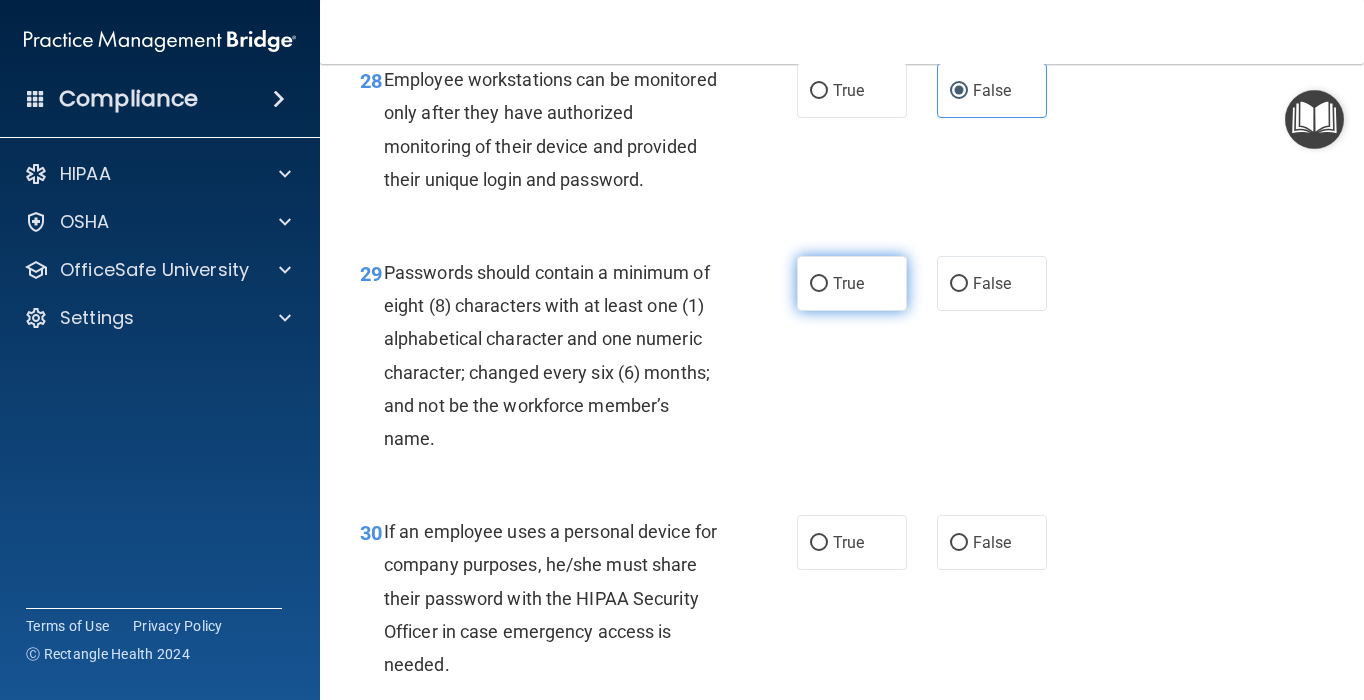 click on "True" at bounding box center (848, 283) 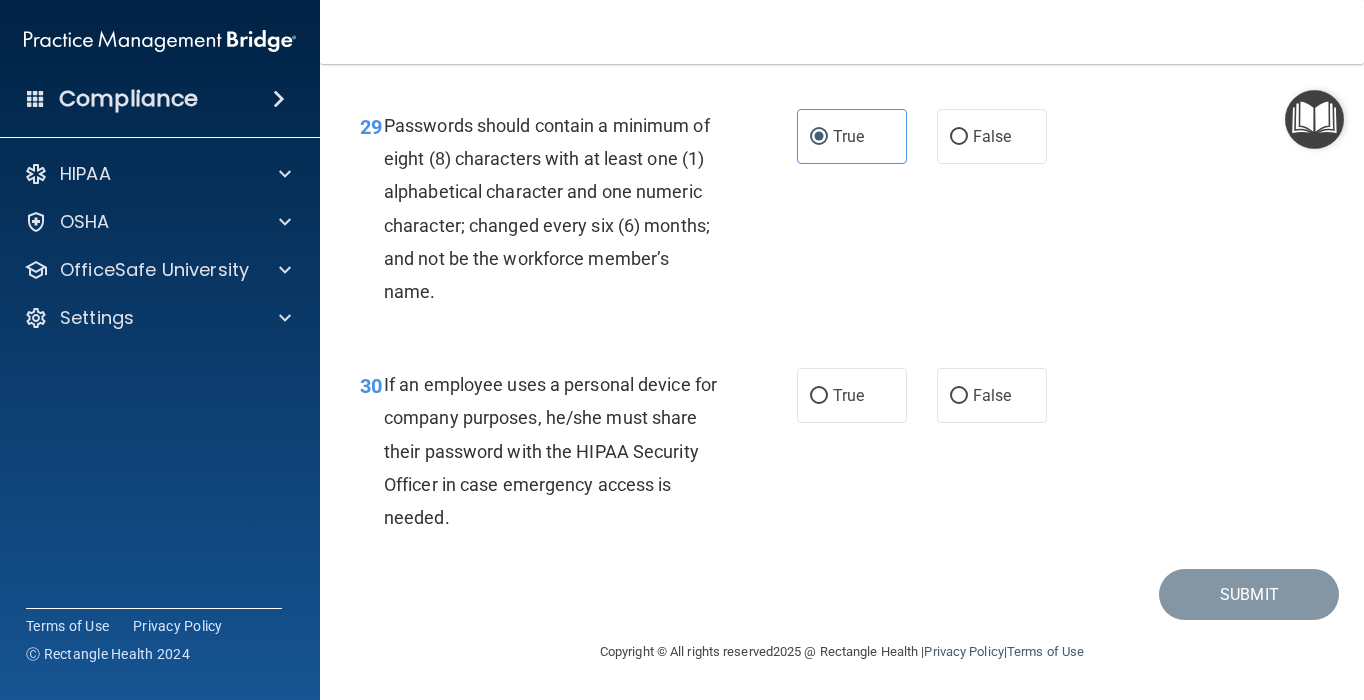 scroll, scrollTop: 5974, scrollLeft: 0, axis: vertical 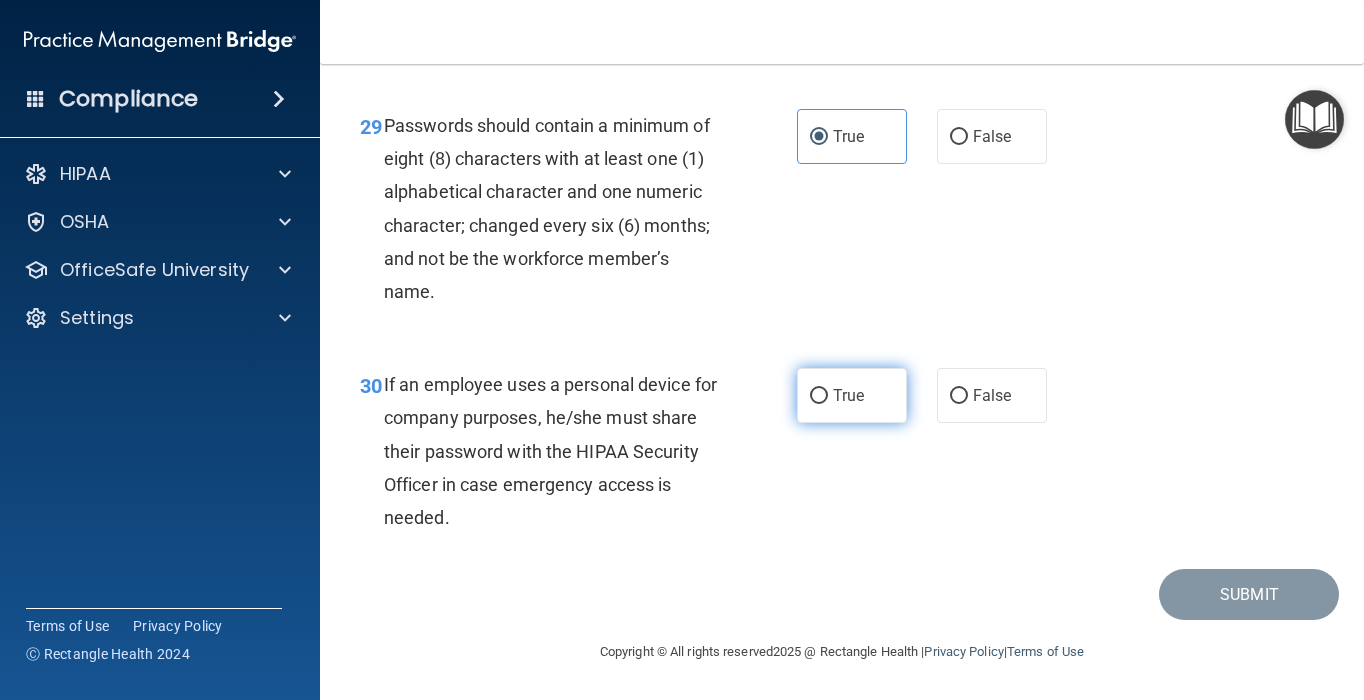 click on "True" at bounding box center (852, 395) 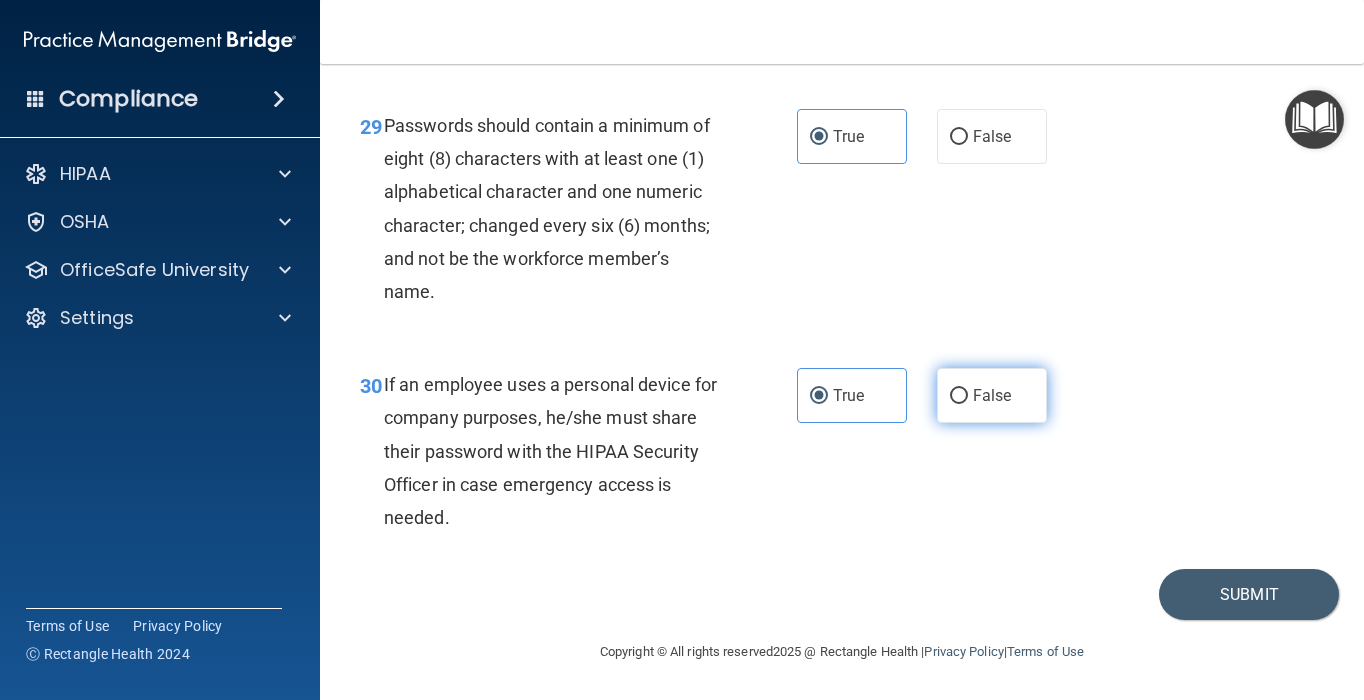 click on "False" at bounding box center (959, 396) 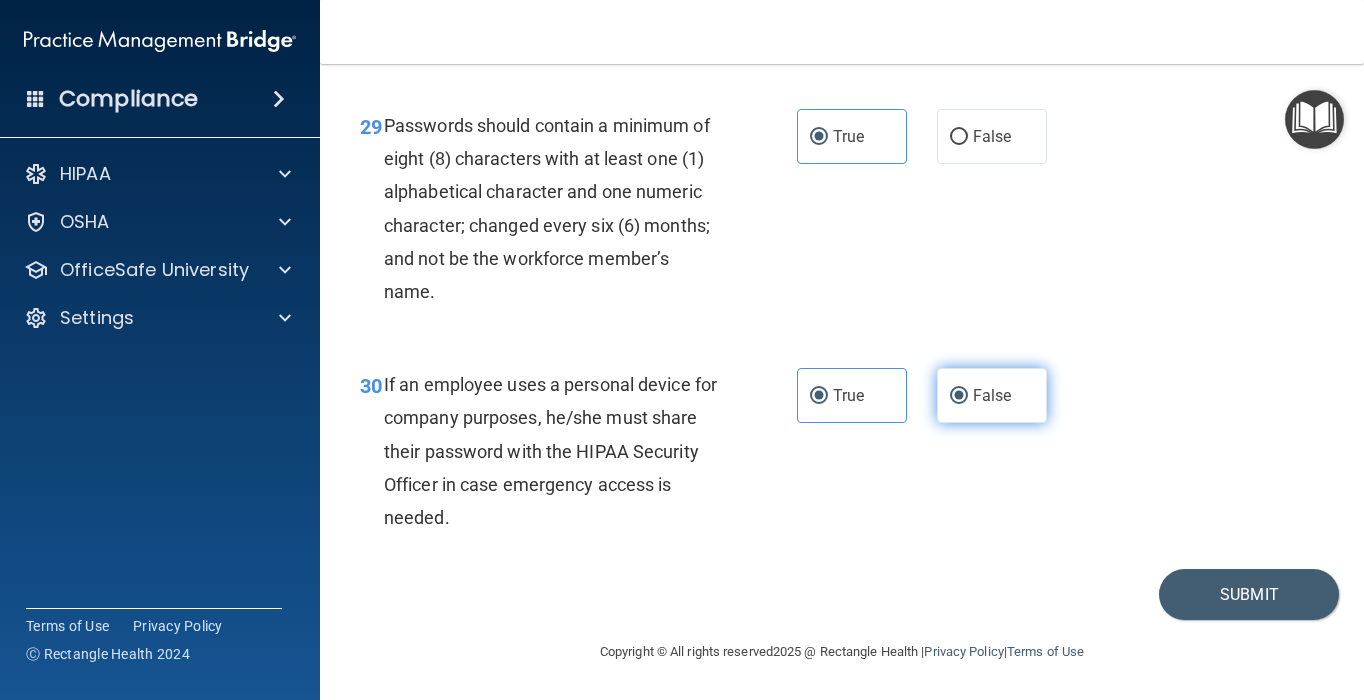 radio on "false" 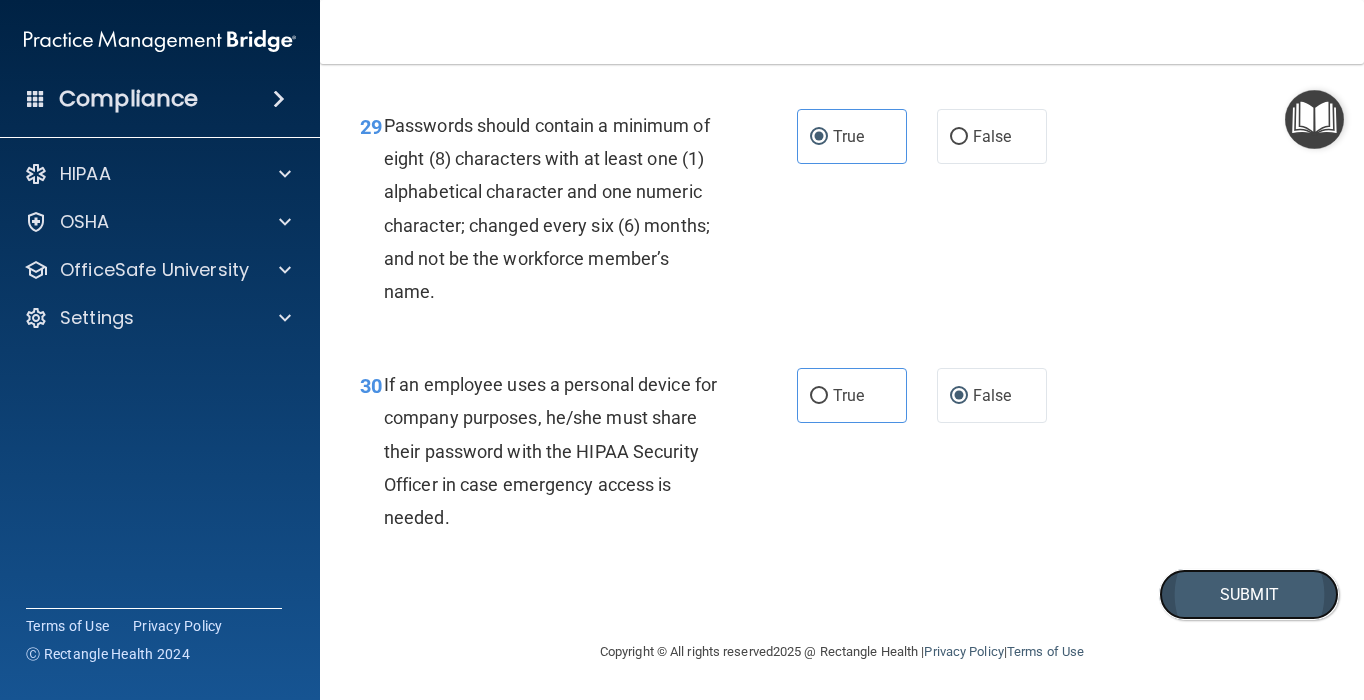 click on "Submit" at bounding box center [1249, 594] 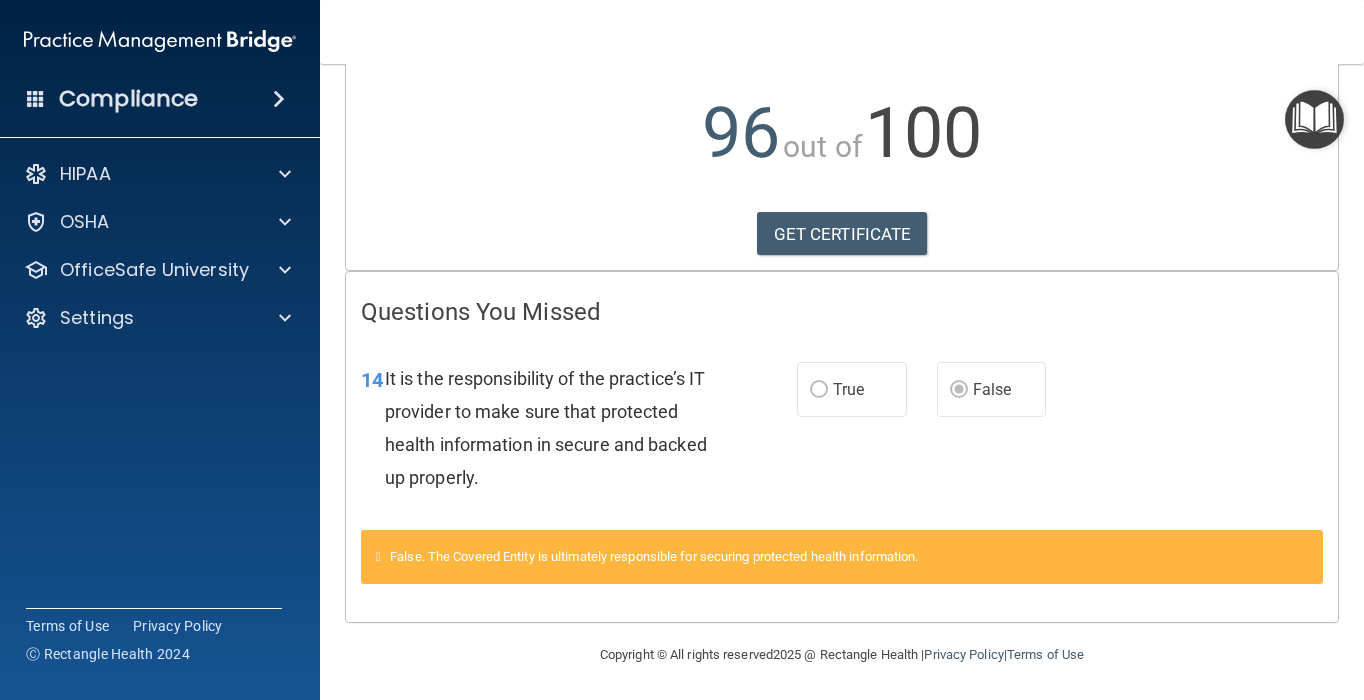 scroll, scrollTop: 198, scrollLeft: 0, axis: vertical 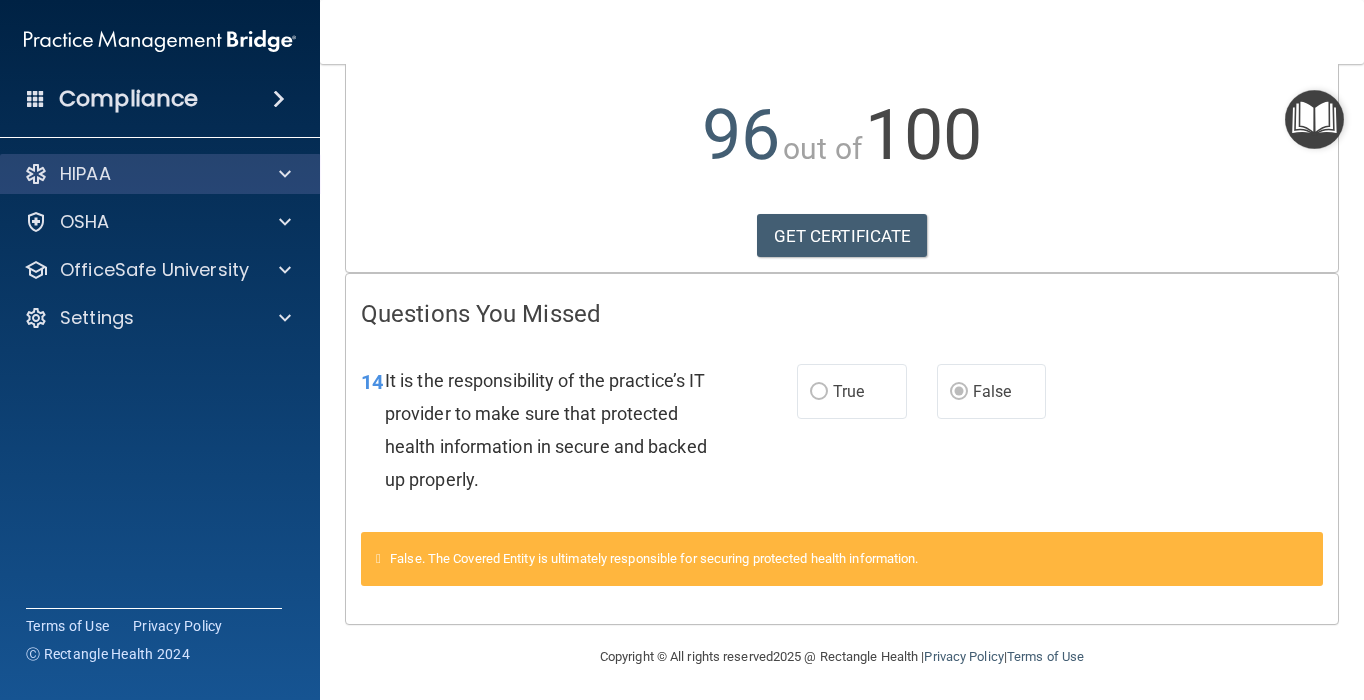 click on "HIPAA" at bounding box center [160, 174] 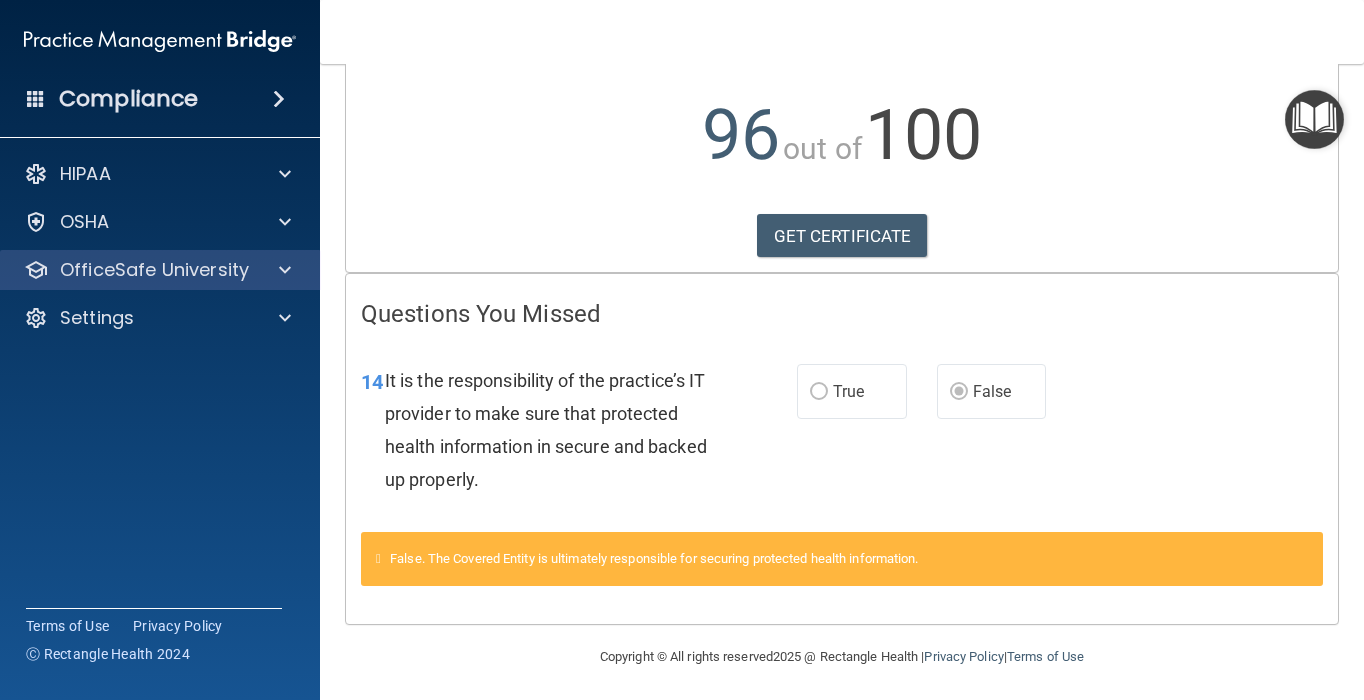 click on "OfficeSafe University" at bounding box center (160, 270) 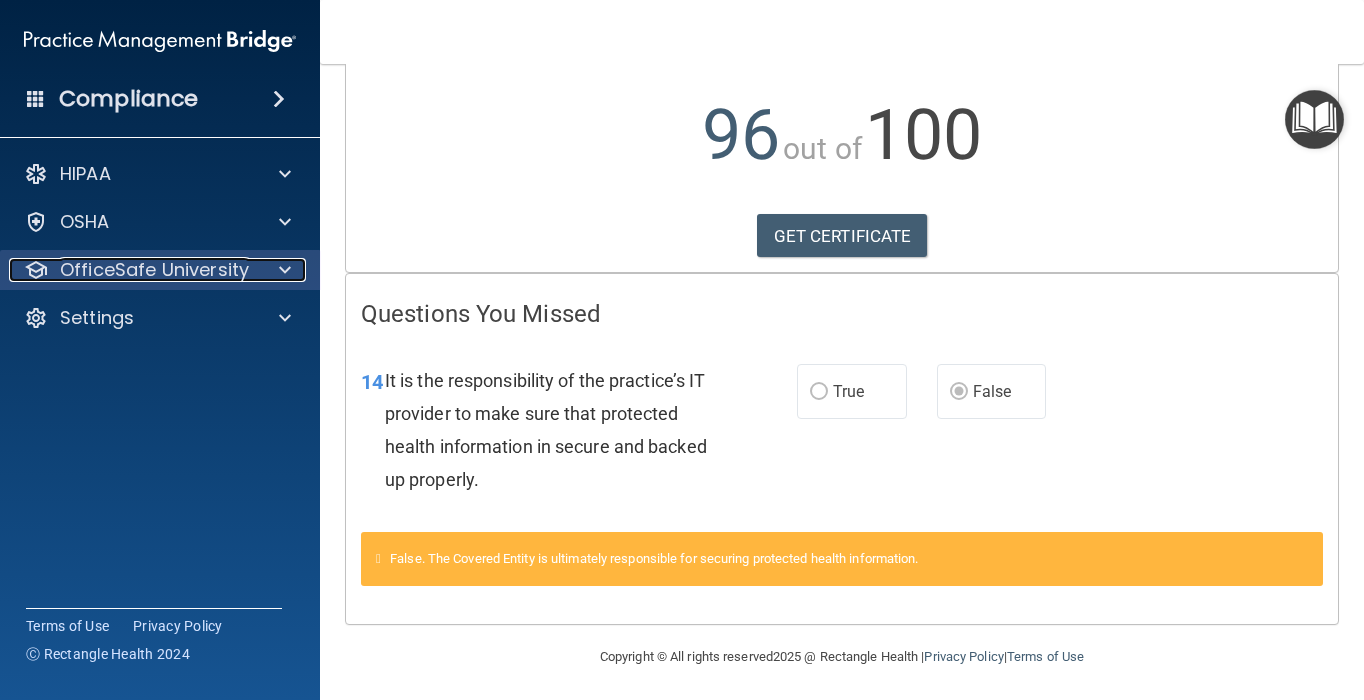 click on "OfficeSafe University" at bounding box center [154, 270] 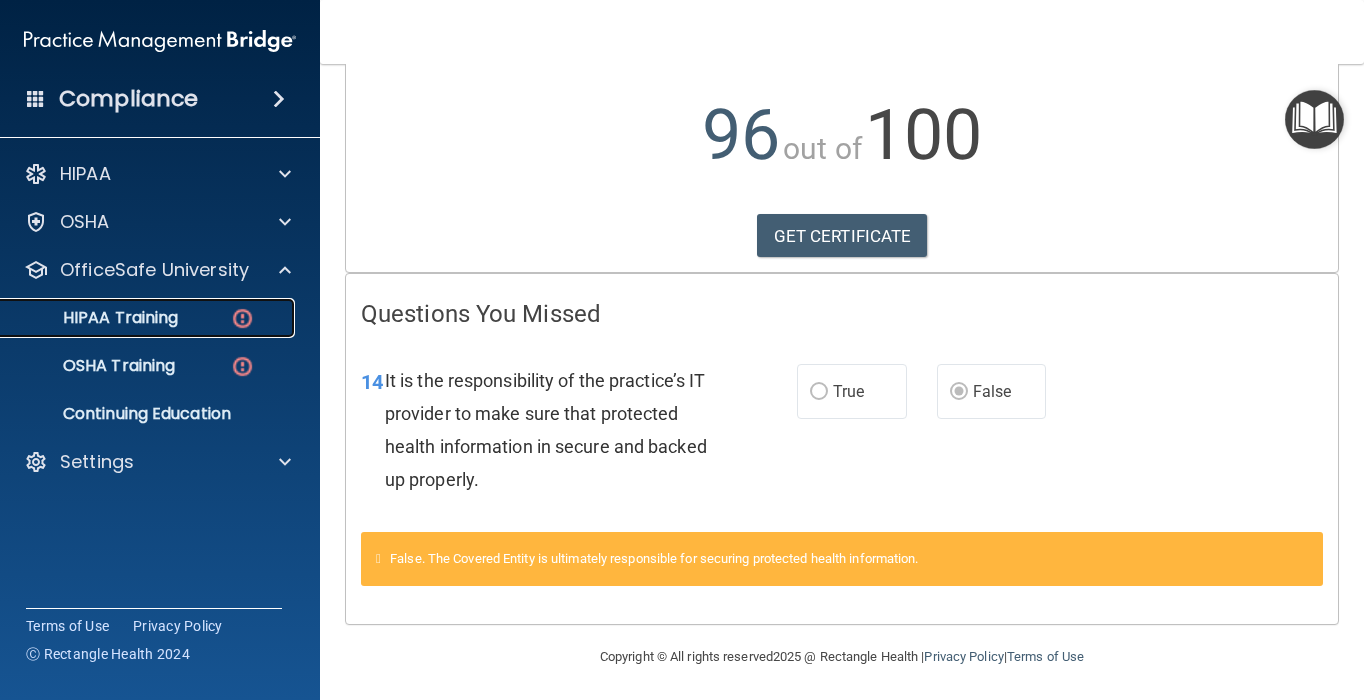 click on "HIPAA Training" at bounding box center (137, 318) 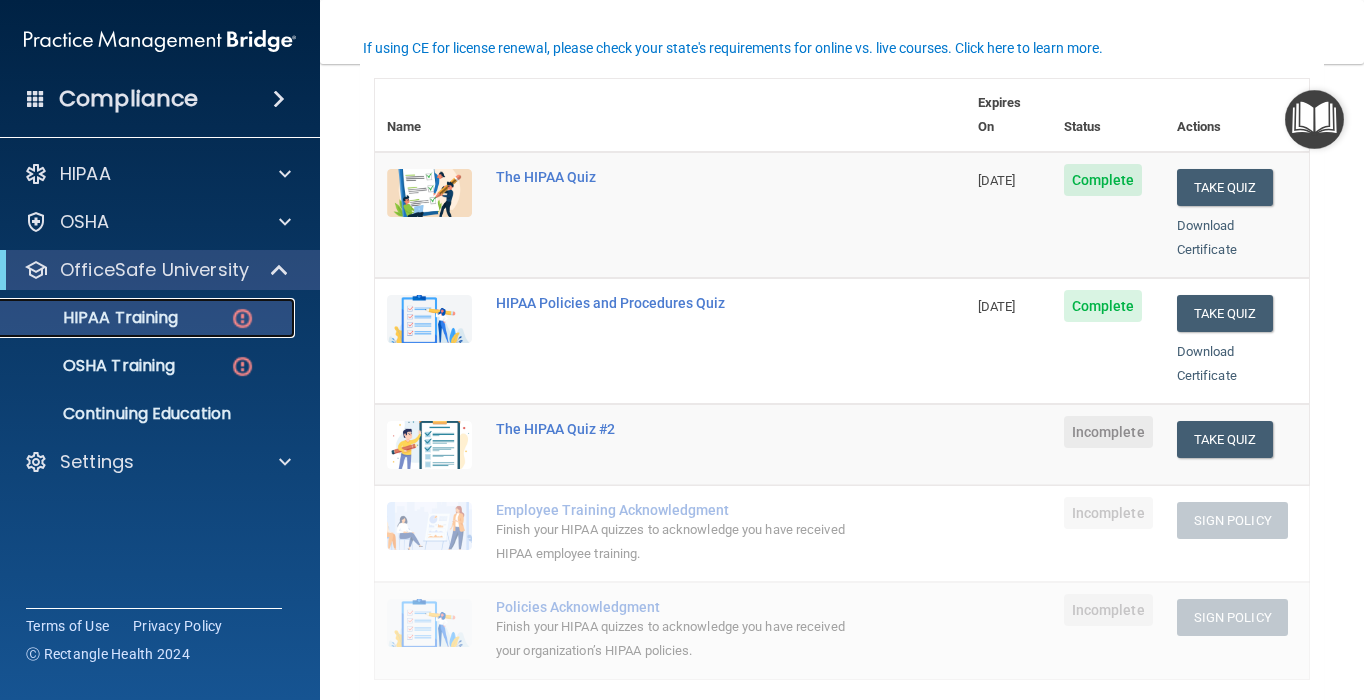 scroll, scrollTop: 226, scrollLeft: 0, axis: vertical 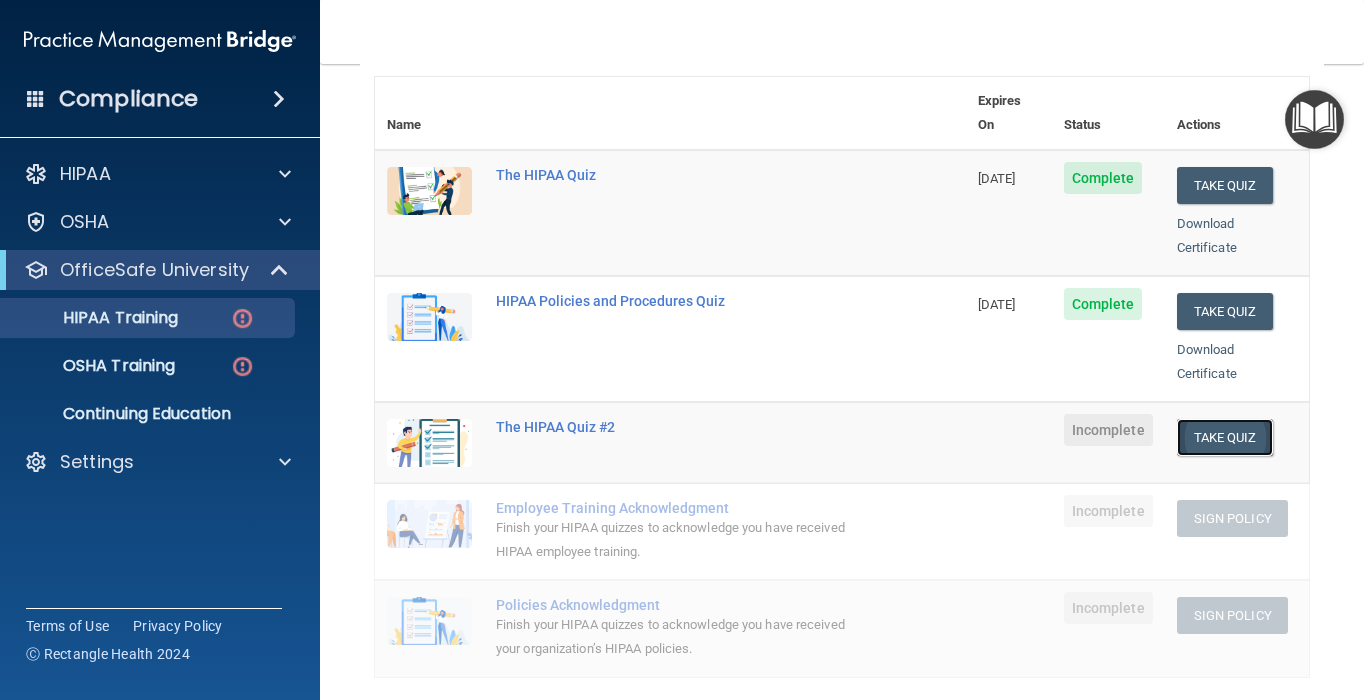 click on "Take Quiz" at bounding box center [1225, 437] 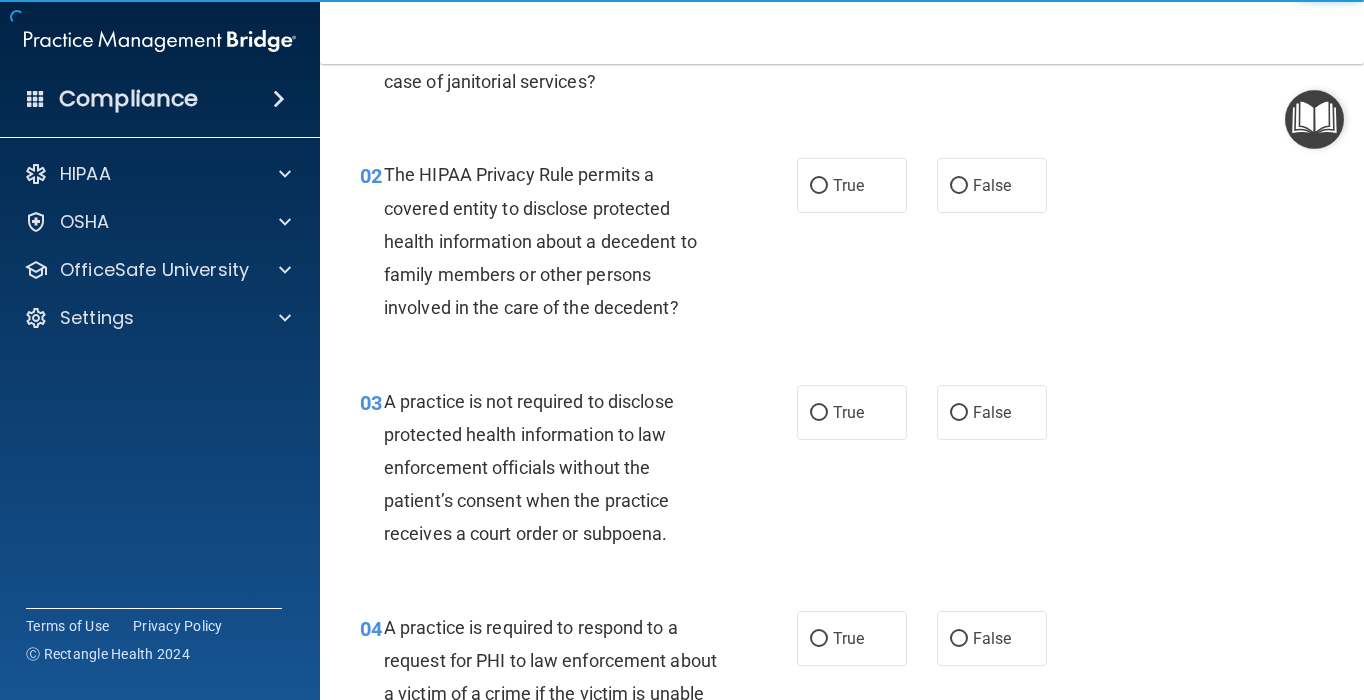 scroll, scrollTop: 0, scrollLeft: 0, axis: both 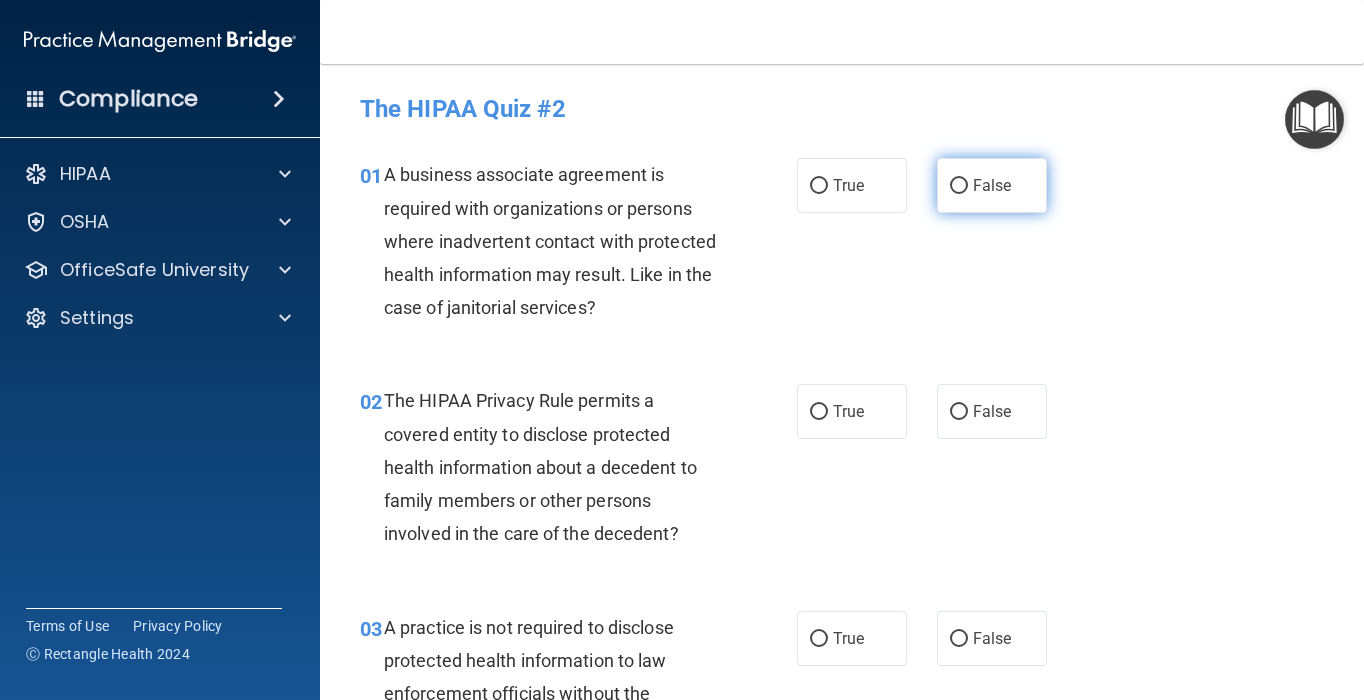 click on "False" at bounding box center (992, 185) 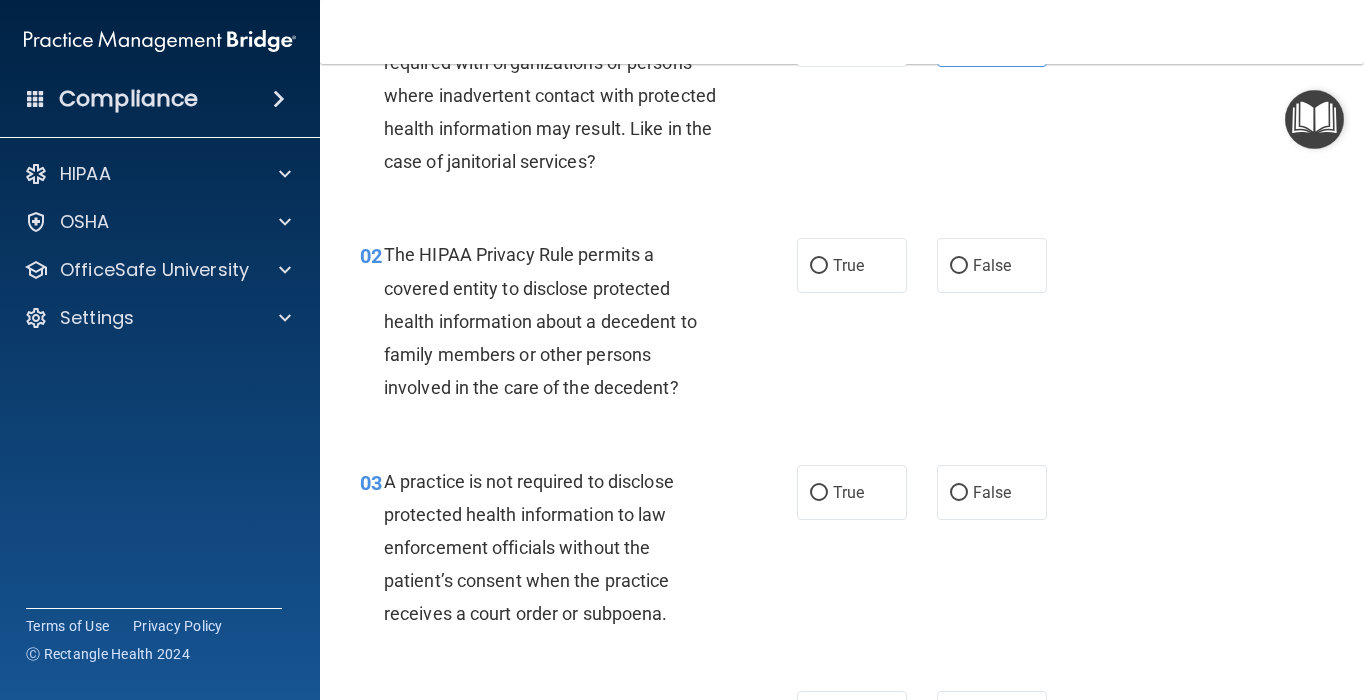 scroll, scrollTop: 182, scrollLeft: 0, axis: vertical 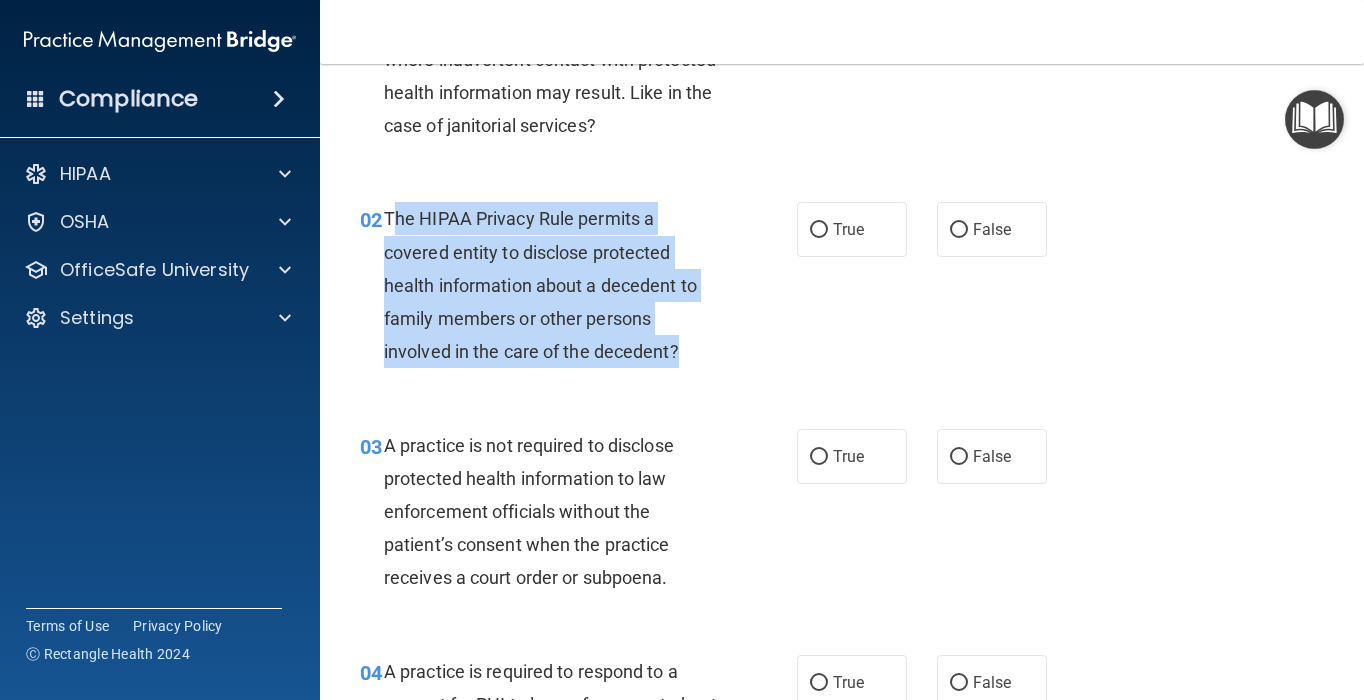 drag, startPoint x: 716, startPoint y: 346, endPoint x: 398, endPoint y: 232, distance: 337.81653 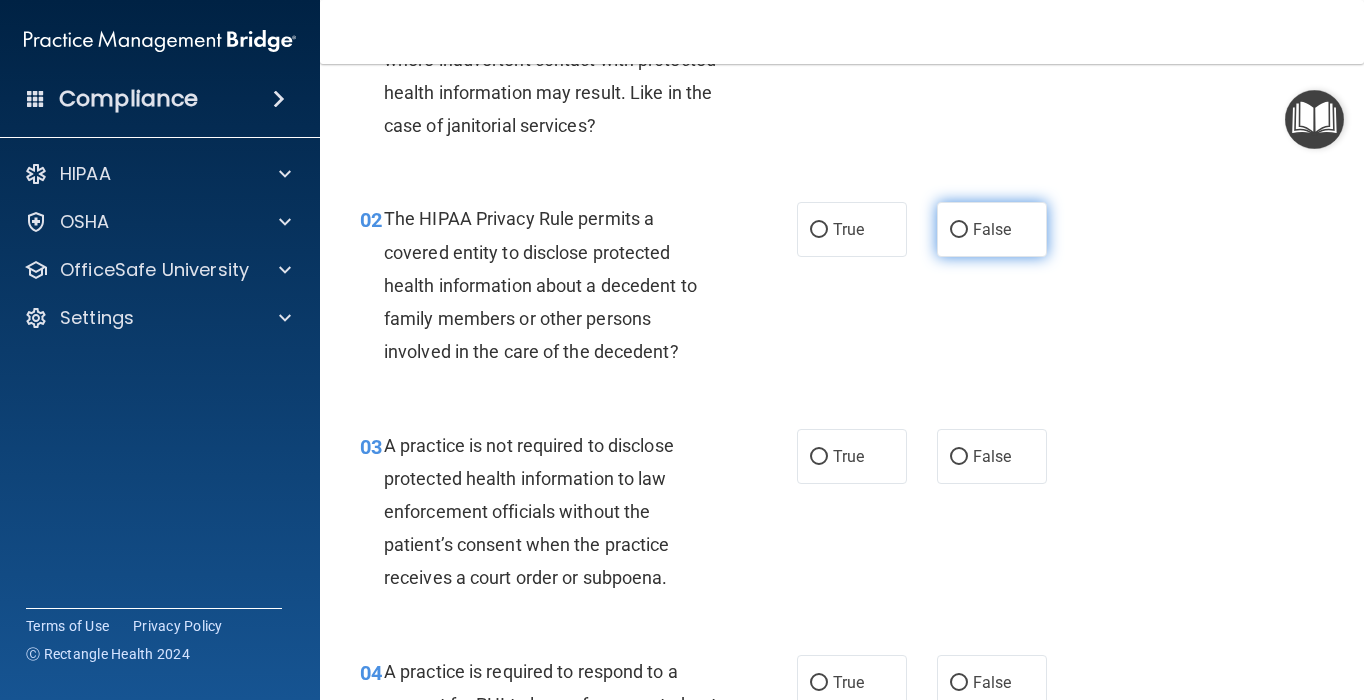 click on "False" at bounding box center [992, 229] 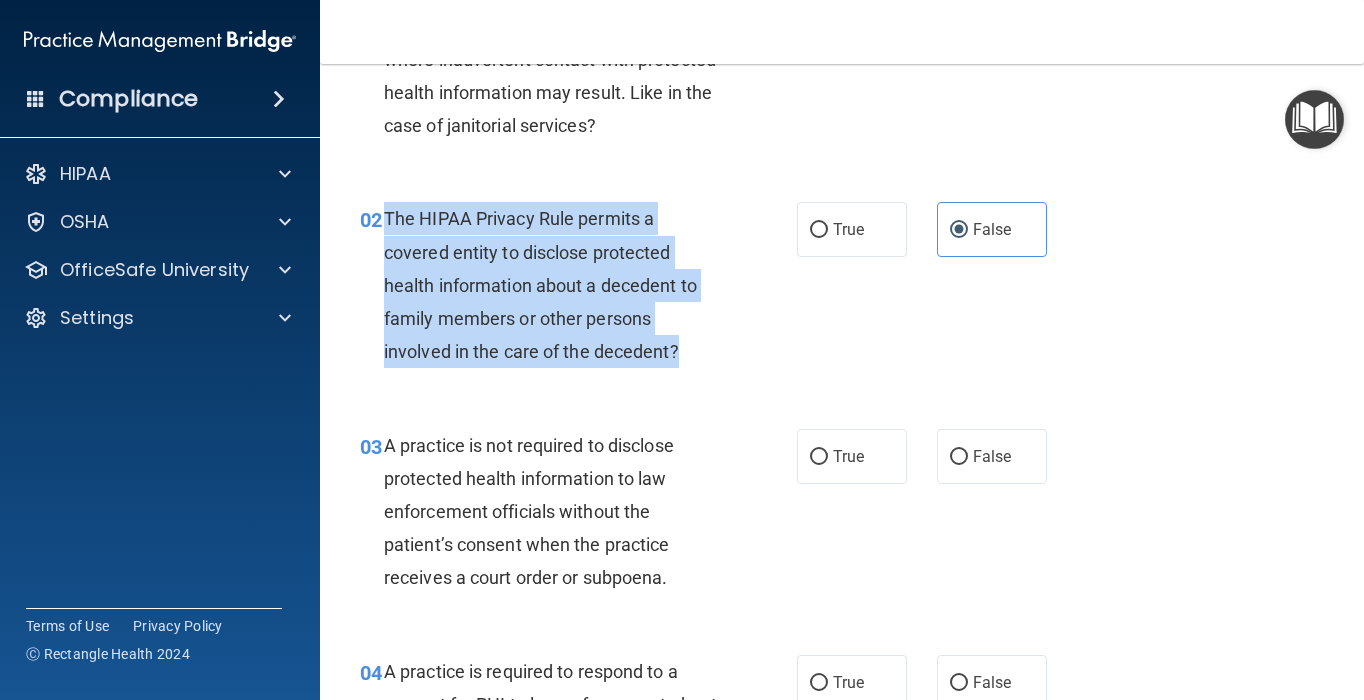 drag, startPoint x: 695, startPoint y: 347, endPoint x: 384, endPoint y: 217, distance: 337.07715 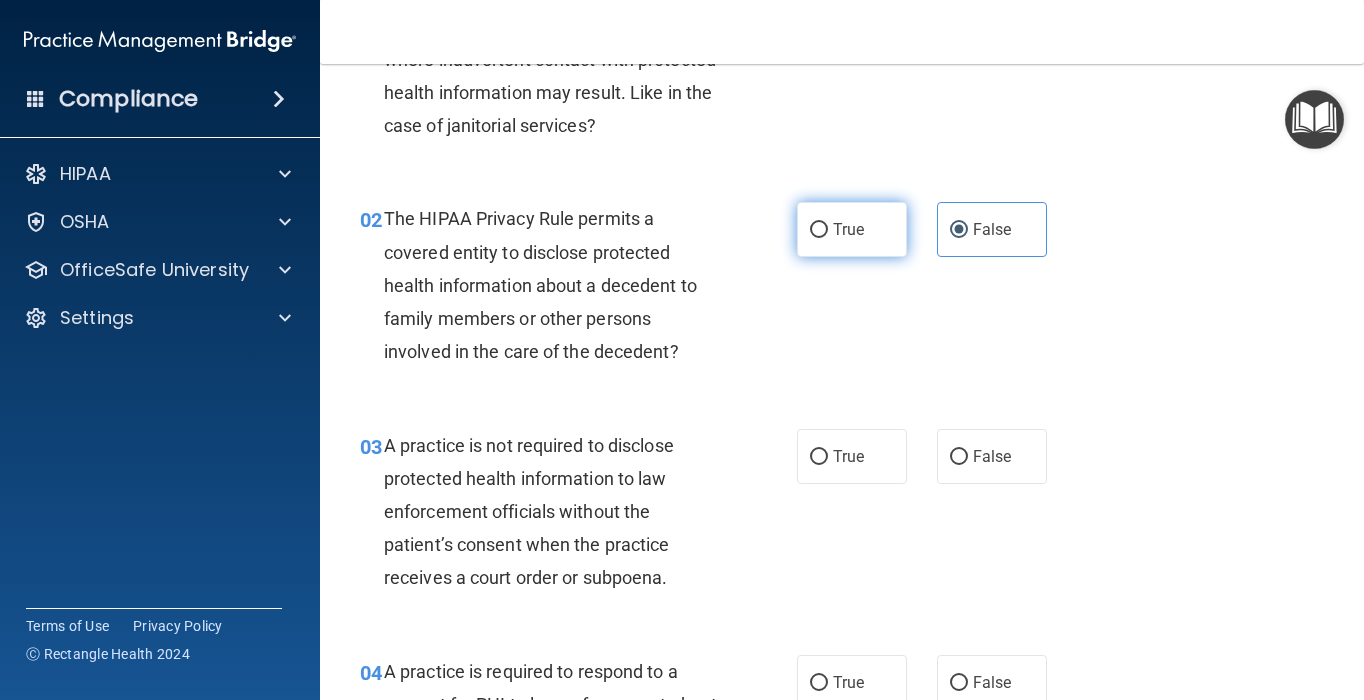 click on "True" at bounding box center [852, 229] 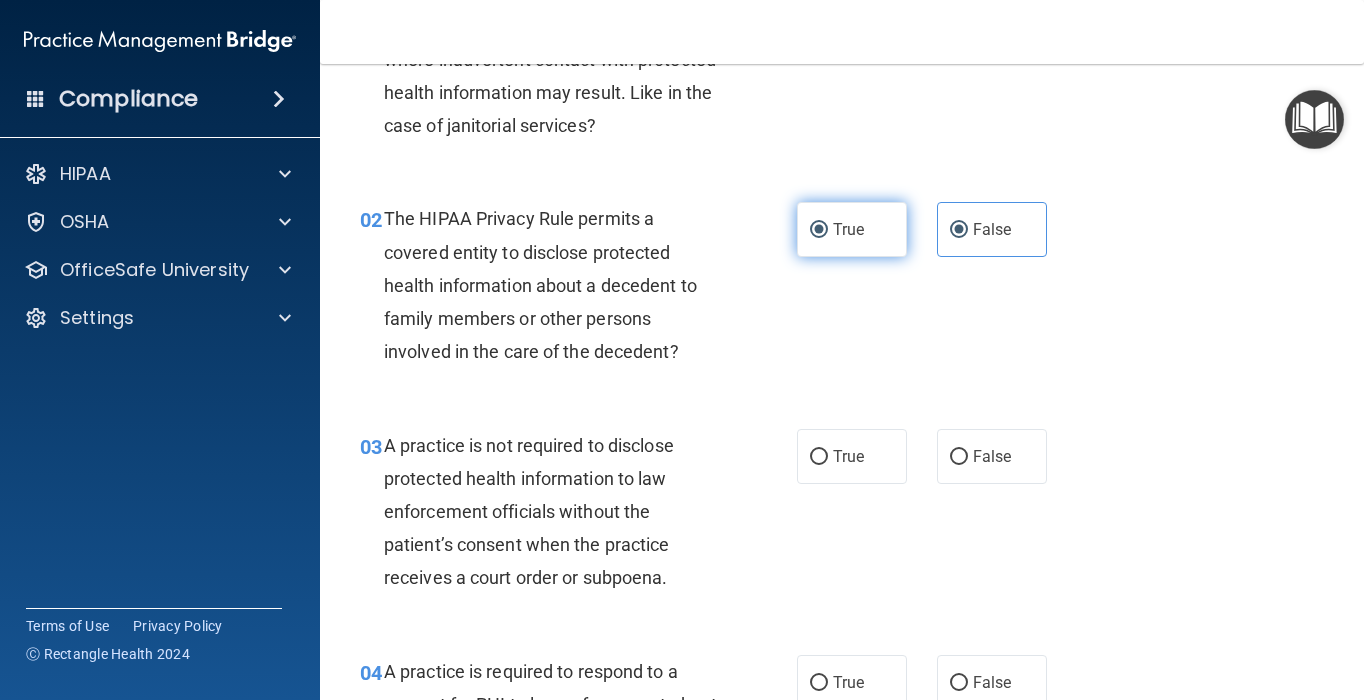 radio on "false" 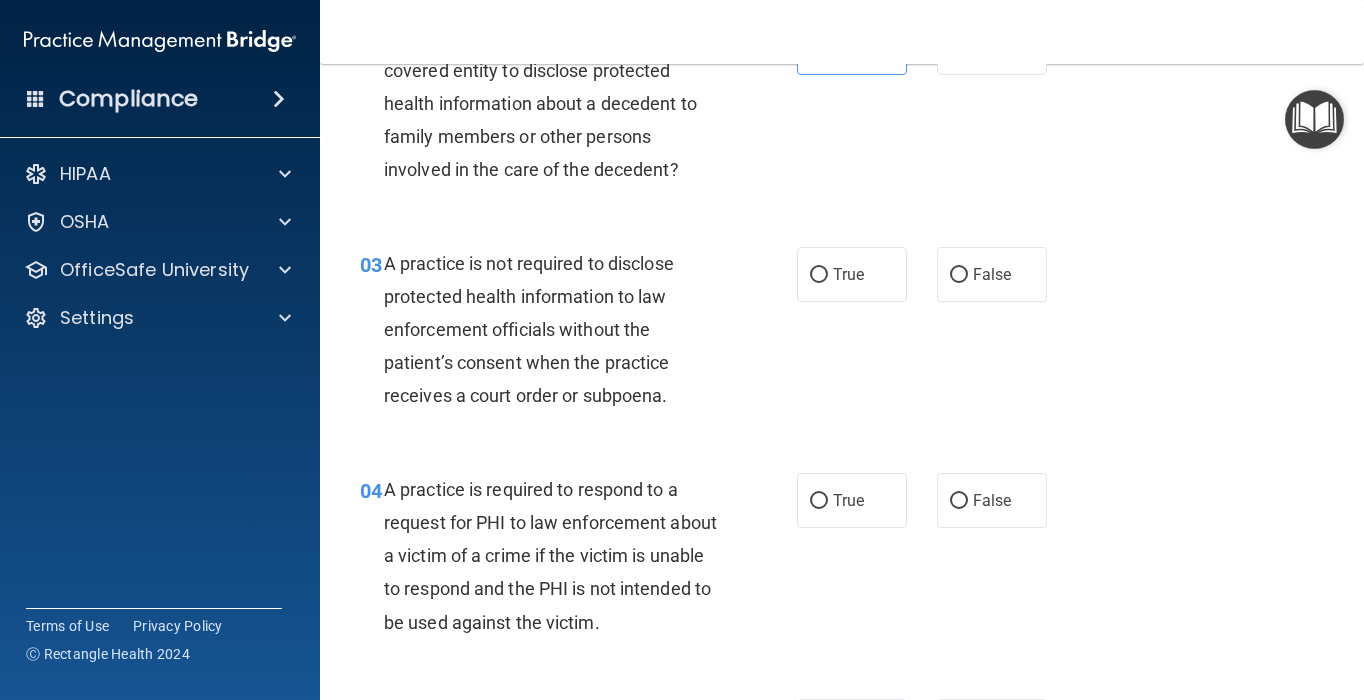 scroll, scrollTop: 366, scrollLeft: 0, axis: vertical 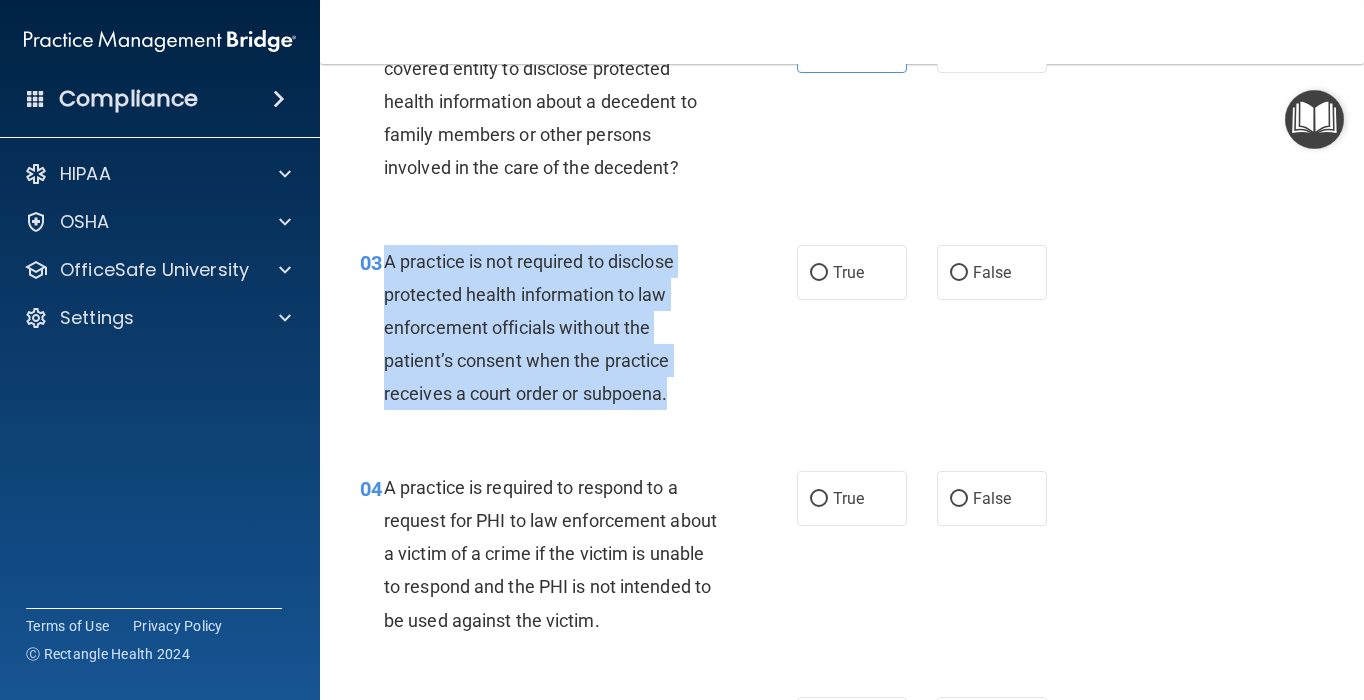 drag, startPoint x: 675, startPoint y: 400, endPoint x: 384, endPoint y: 262, distance: 322.06366 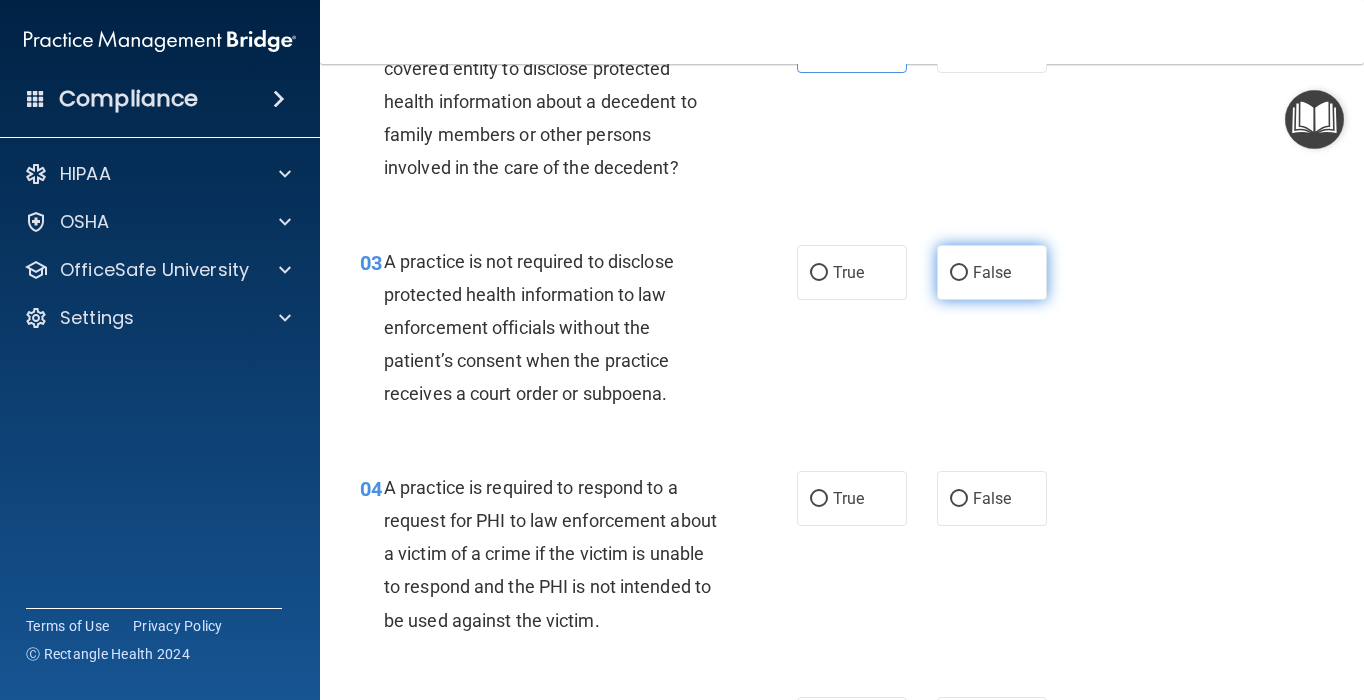 click on "False" at bounding box center (992, 272) 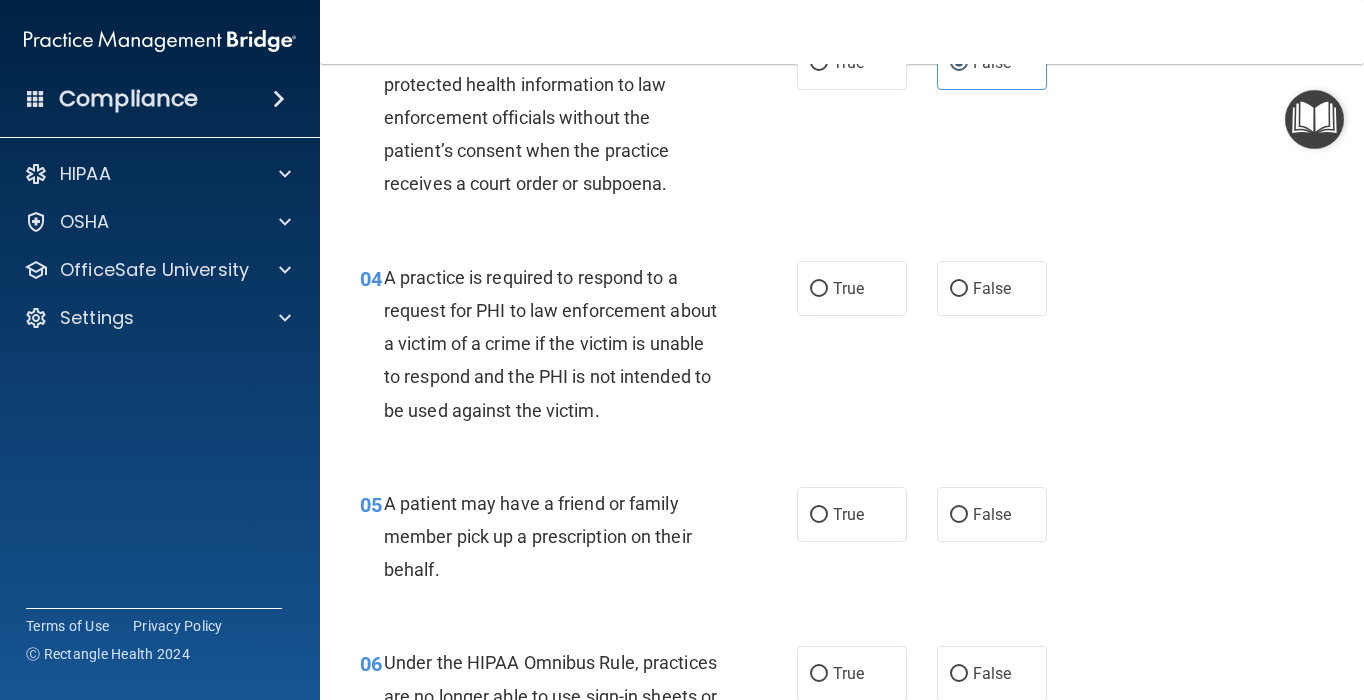 scroll, scrollTop: 604, scrollLeft: 0, axis: vertical 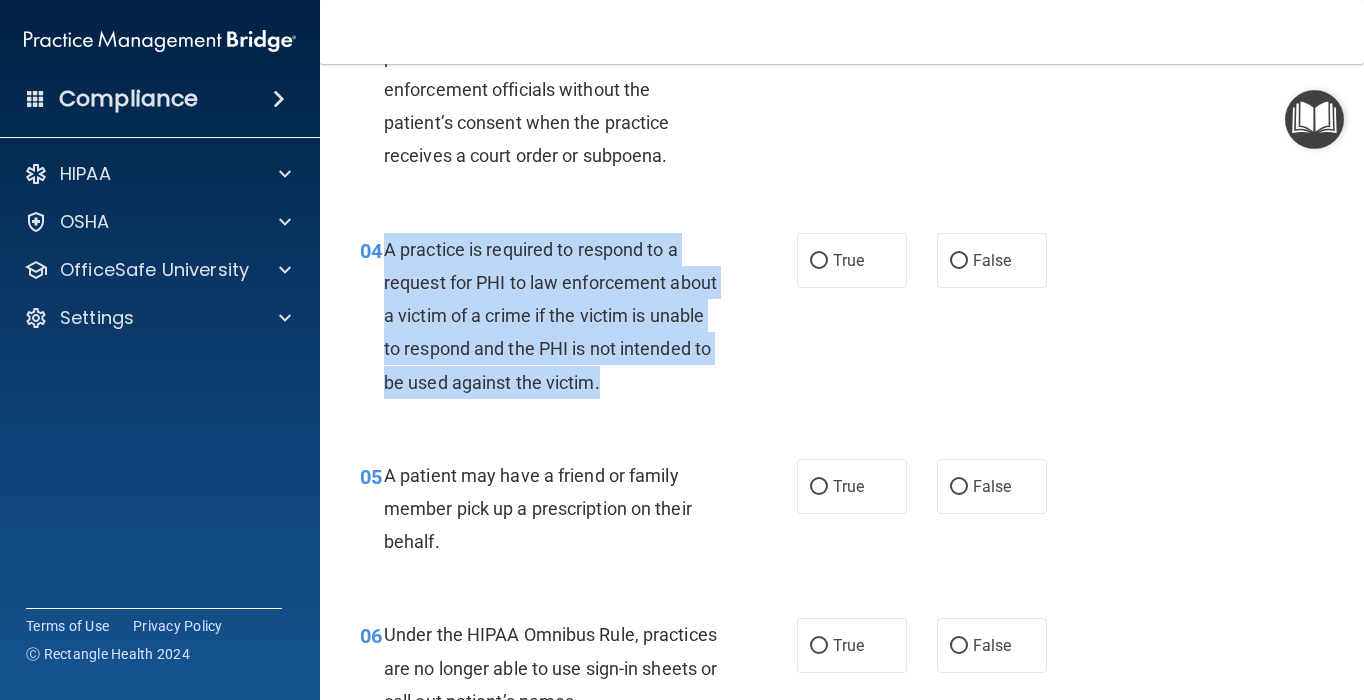 drag, startPoint x: 720, startPoint y: 381, endPoint x: 381, endPoint y: 247, distance: 364.52298 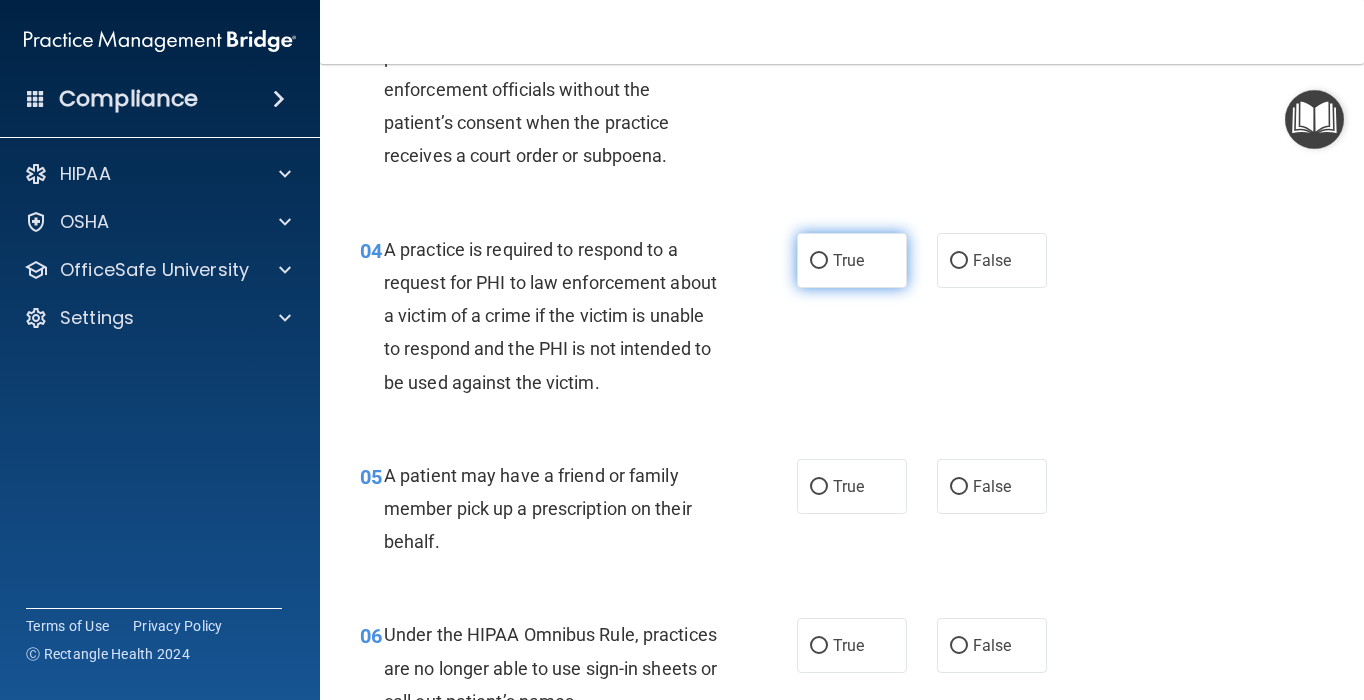click on "True" at bounding box center (852, 260) 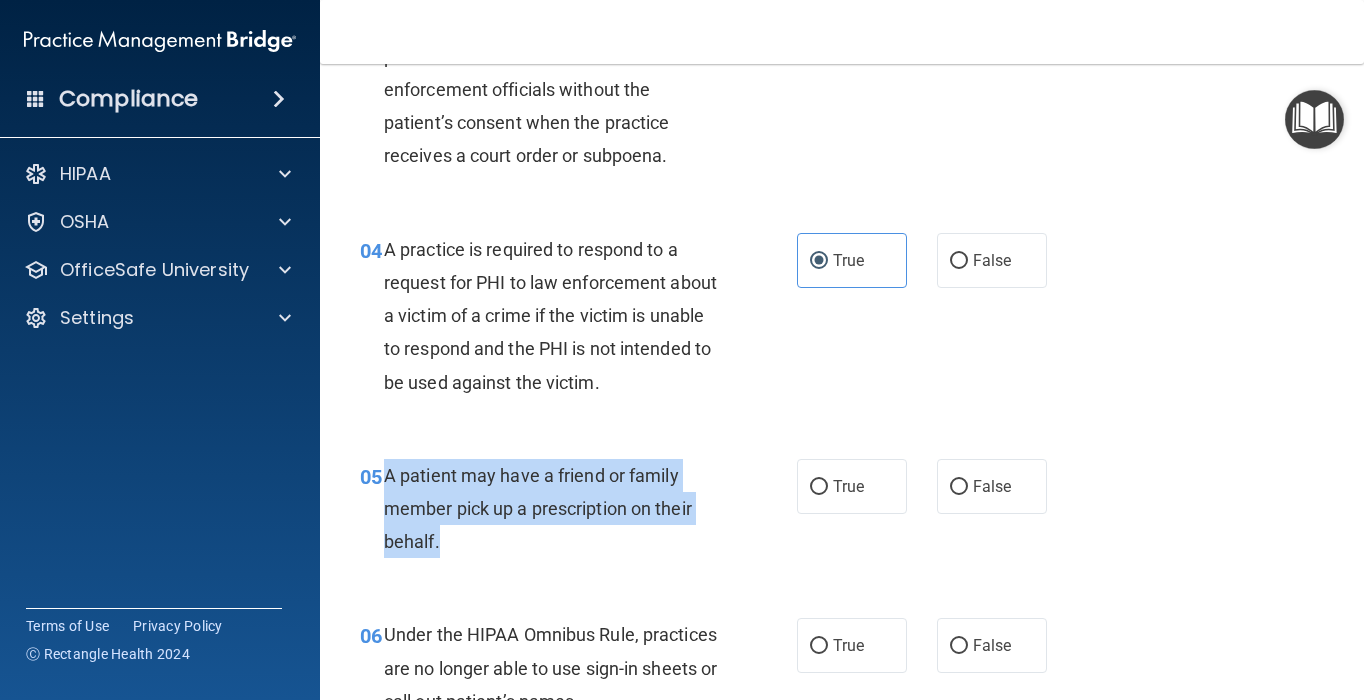 drag, startPoint x: 488, startPoint y: 546, endPoint x: 380, endPoint y: 478, distance: 127.62445 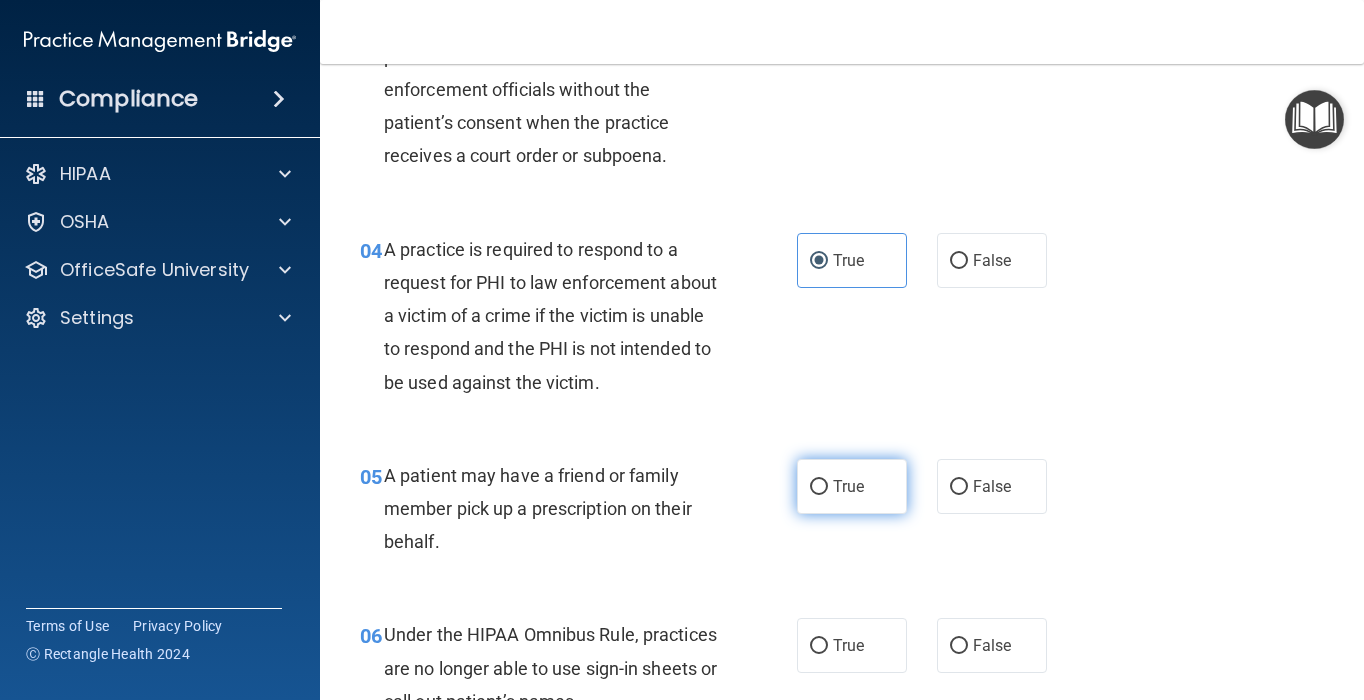 click on "True" at bounding box center [852, 486] 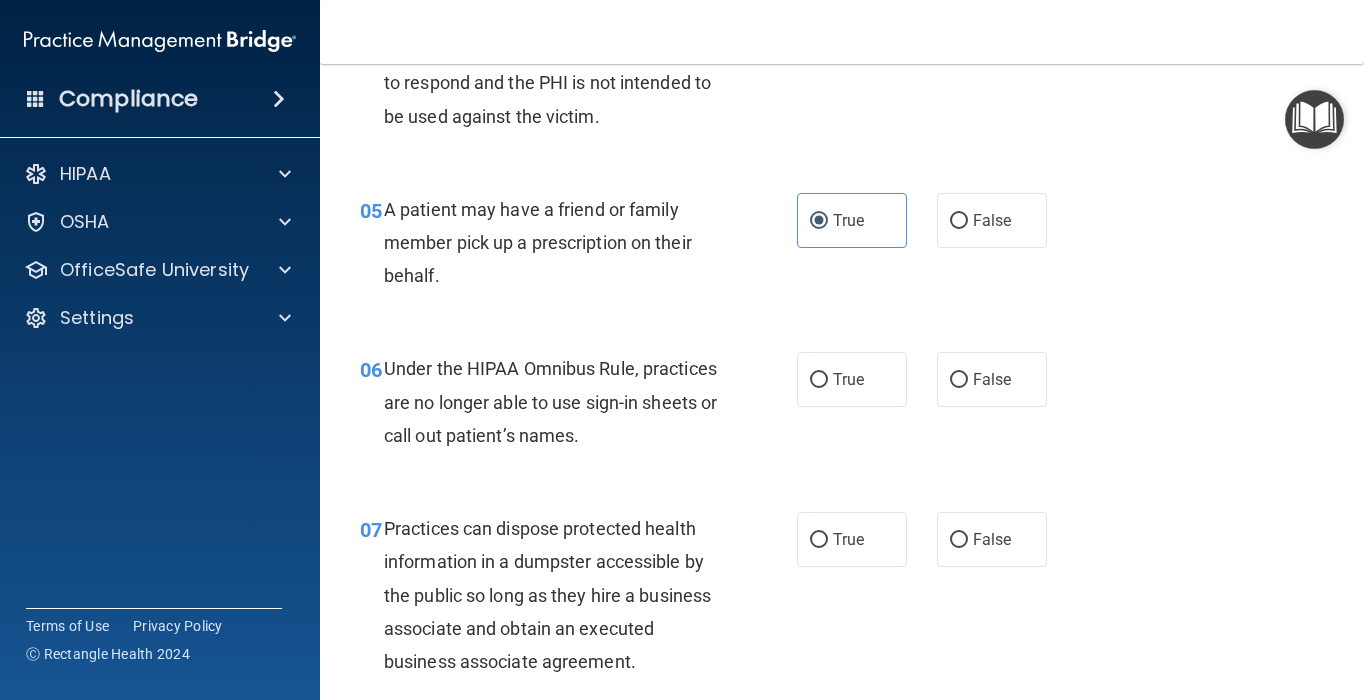 scroll, scrollTop: 871, scrollLeft: 0, axis: vertical 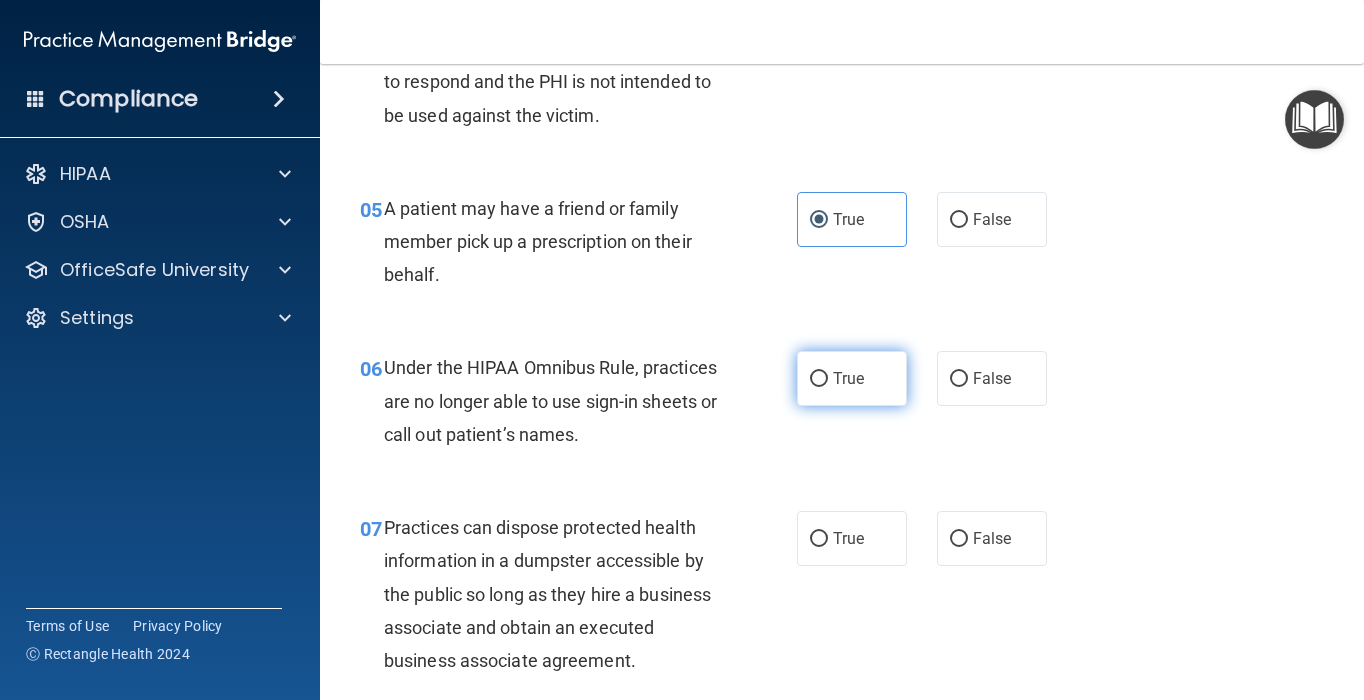 click on "True" at bounding box center (852, 378) 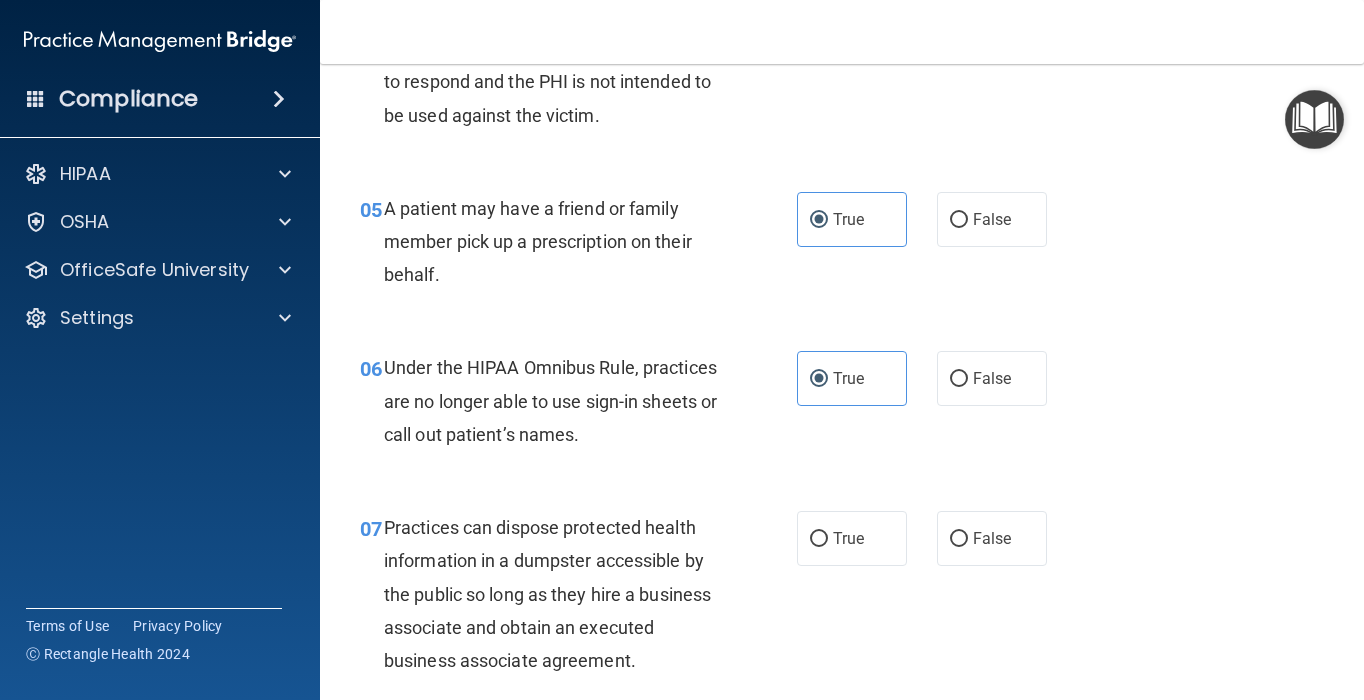 scroll, scrollTop: 1015, scrollLeft: 0, axis: vertical 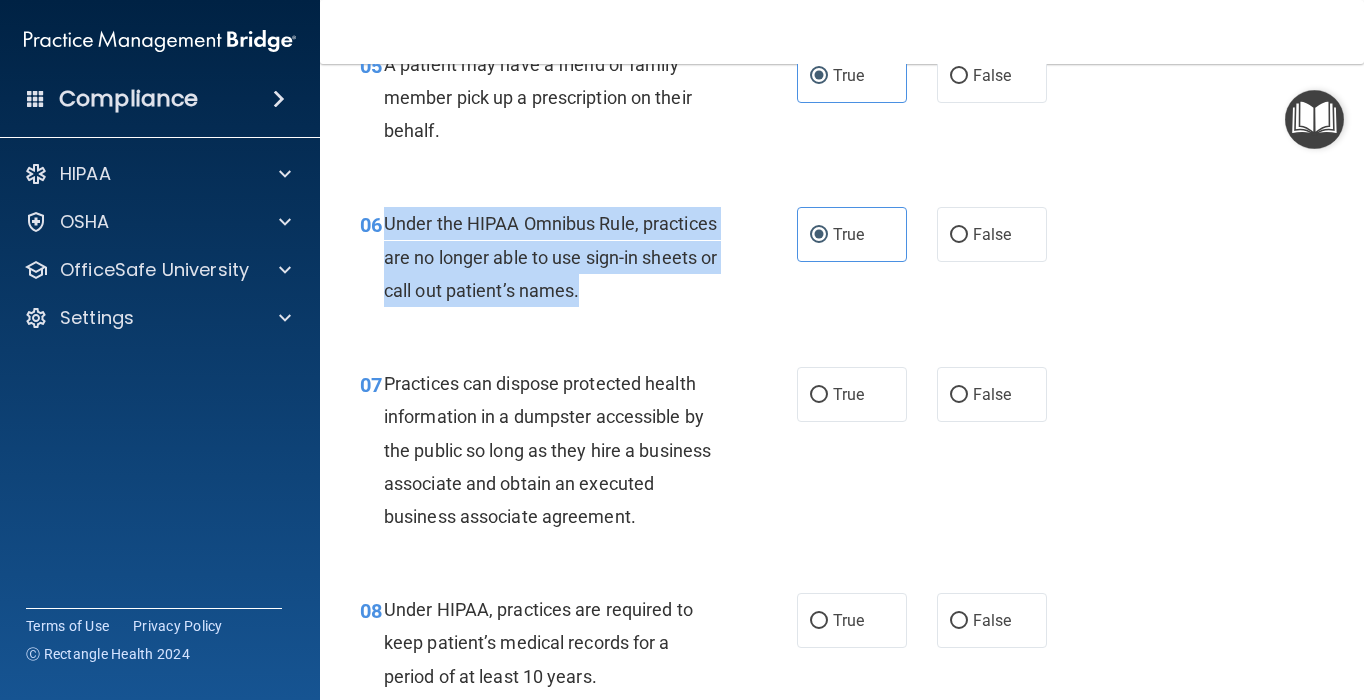 drag, startPoint x: 696, startPoint y: 306, endPoint x: 386, endPoint y: 220, distance: 321.70795 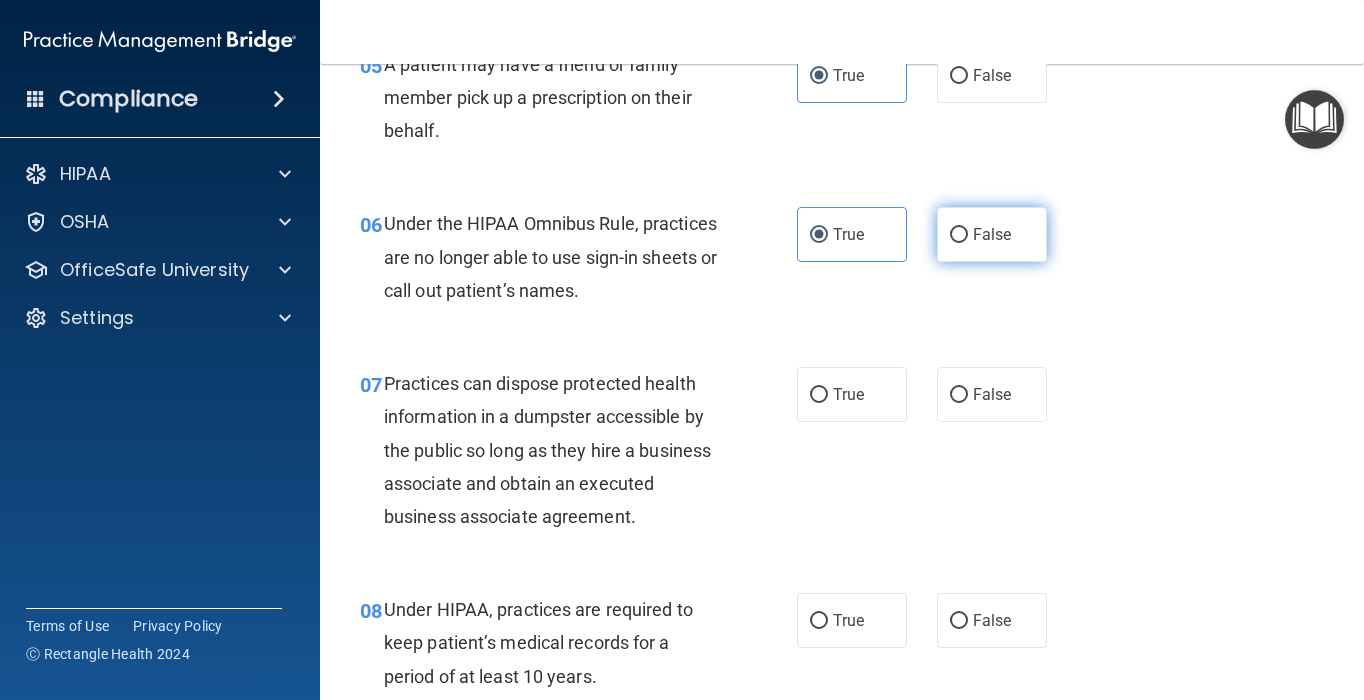 click on "False" at bounding box center (992, 234) 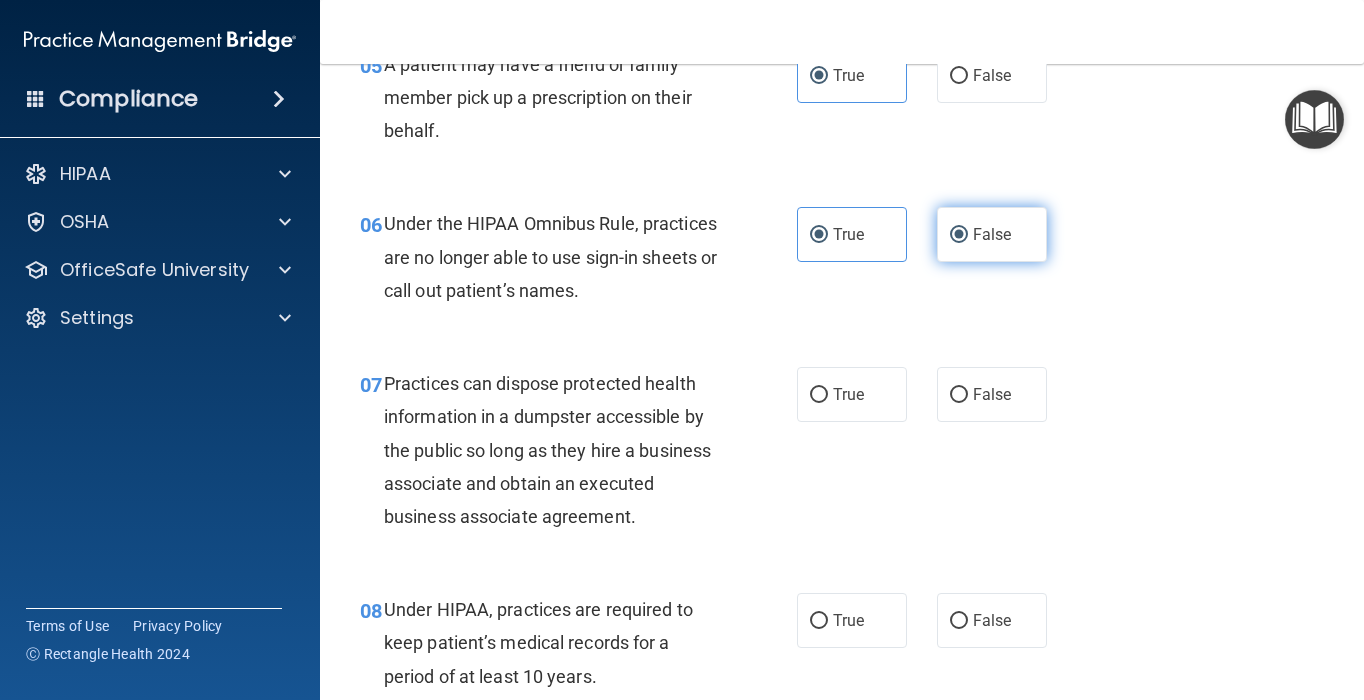 radio on "false" 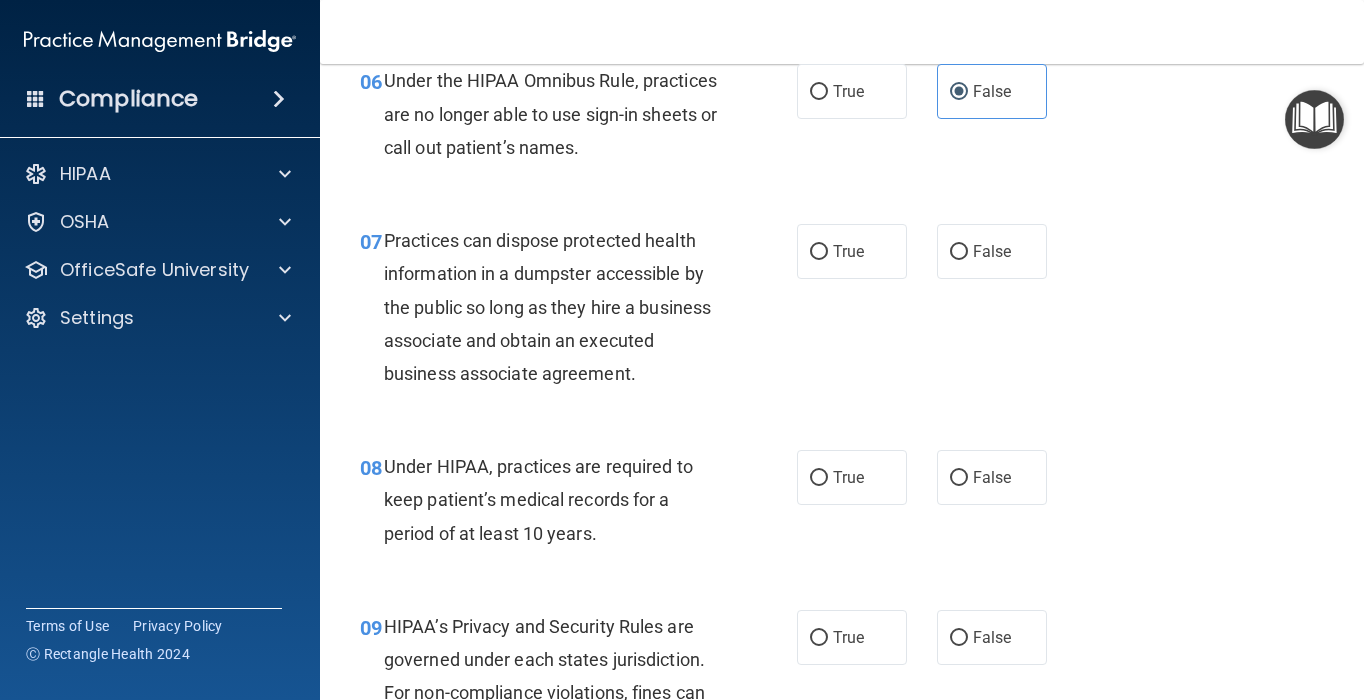 scroll, scrollTop: 1198, scrollLeft: 0, axis: vertical 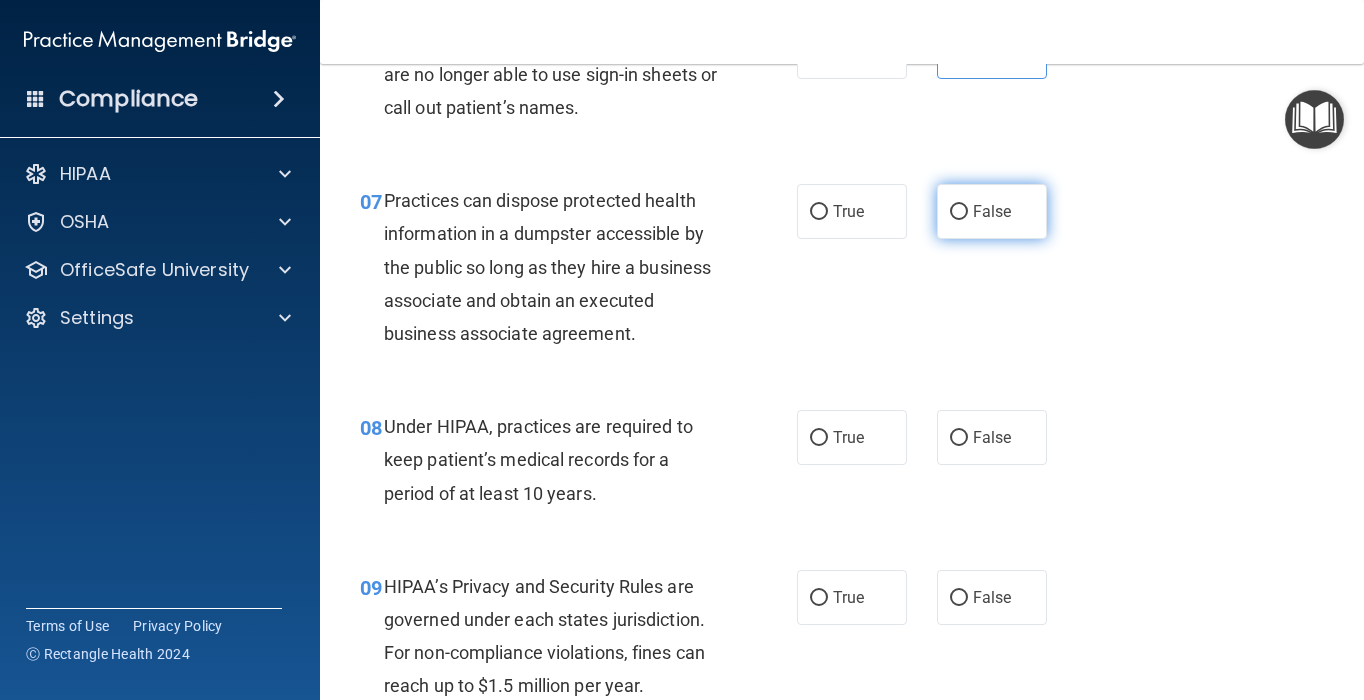 click on "False" at bounding box center [992, 211] 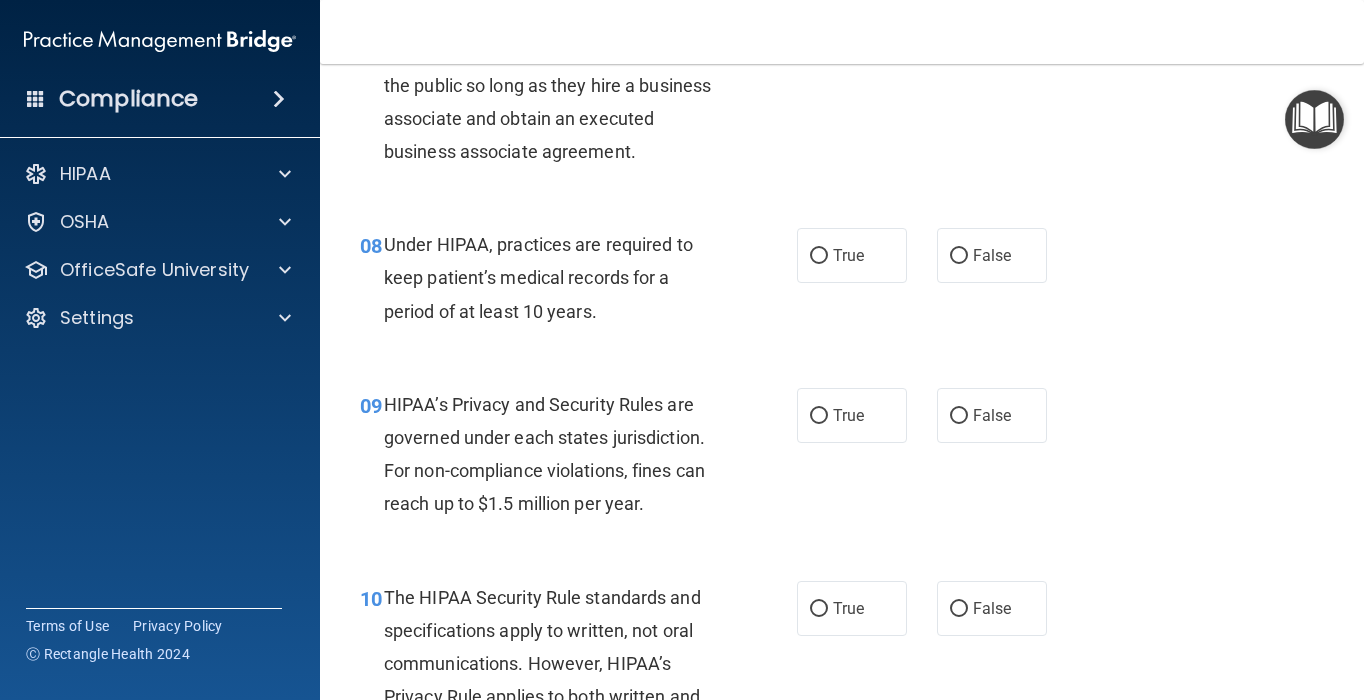 scroll, scrollTop: 1382, scrollLeft: 0, axis: vertical 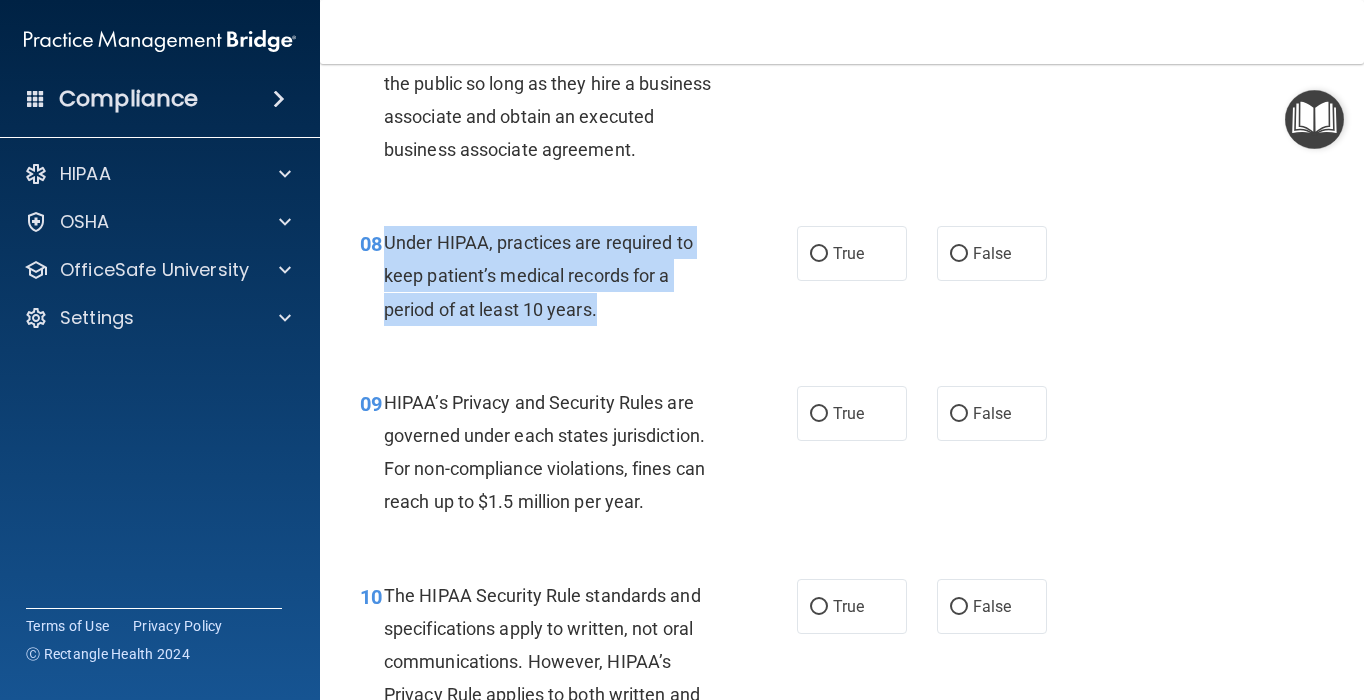 drag, startPoint x: 620, startPoint y: 337, endPoint x: 388, endPoint y: 279, distance: 239.14012 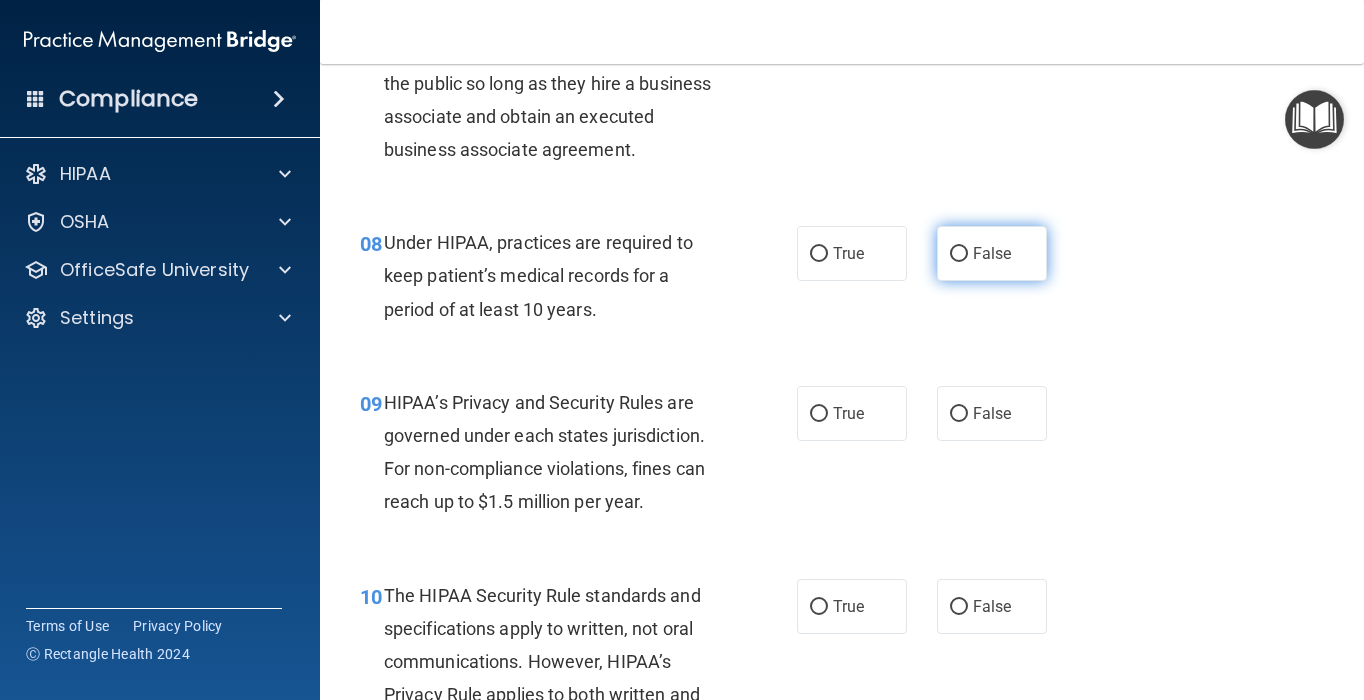 click on "False" at bounding box center [992, 253] 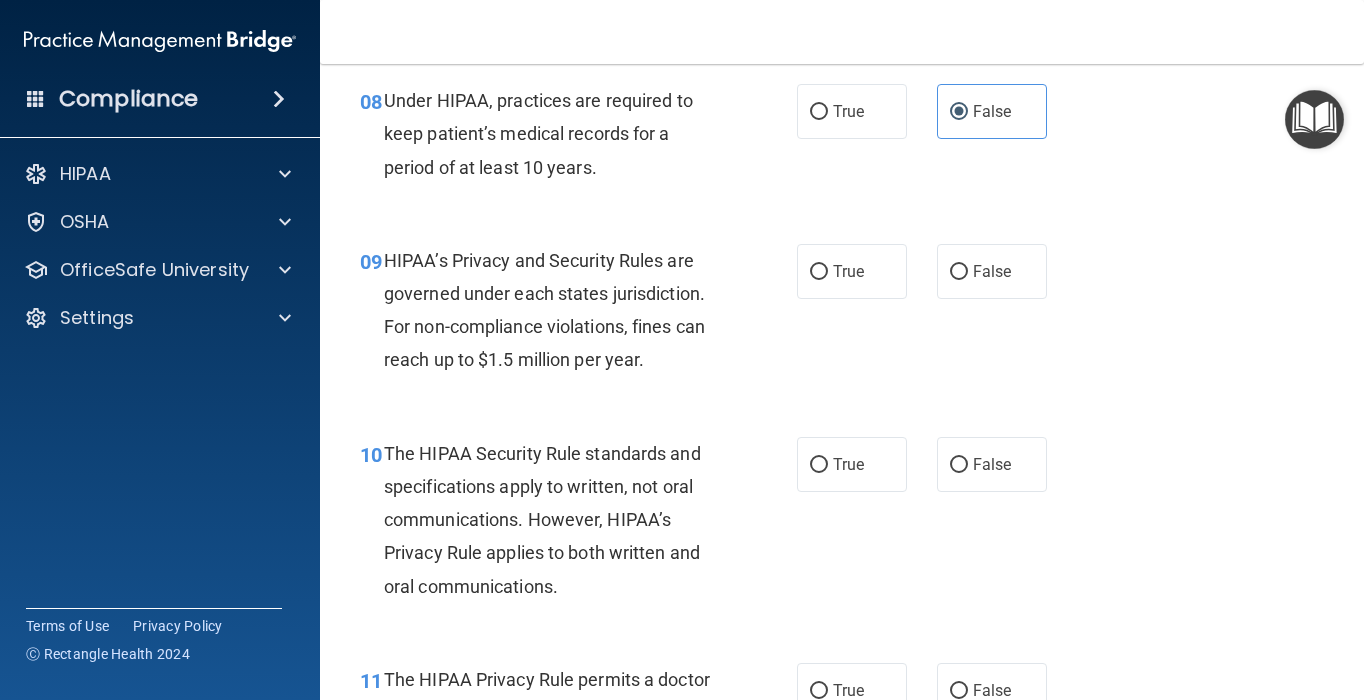scroll, scrollTop: 1526, scrollLeft: 0, axis: vertical 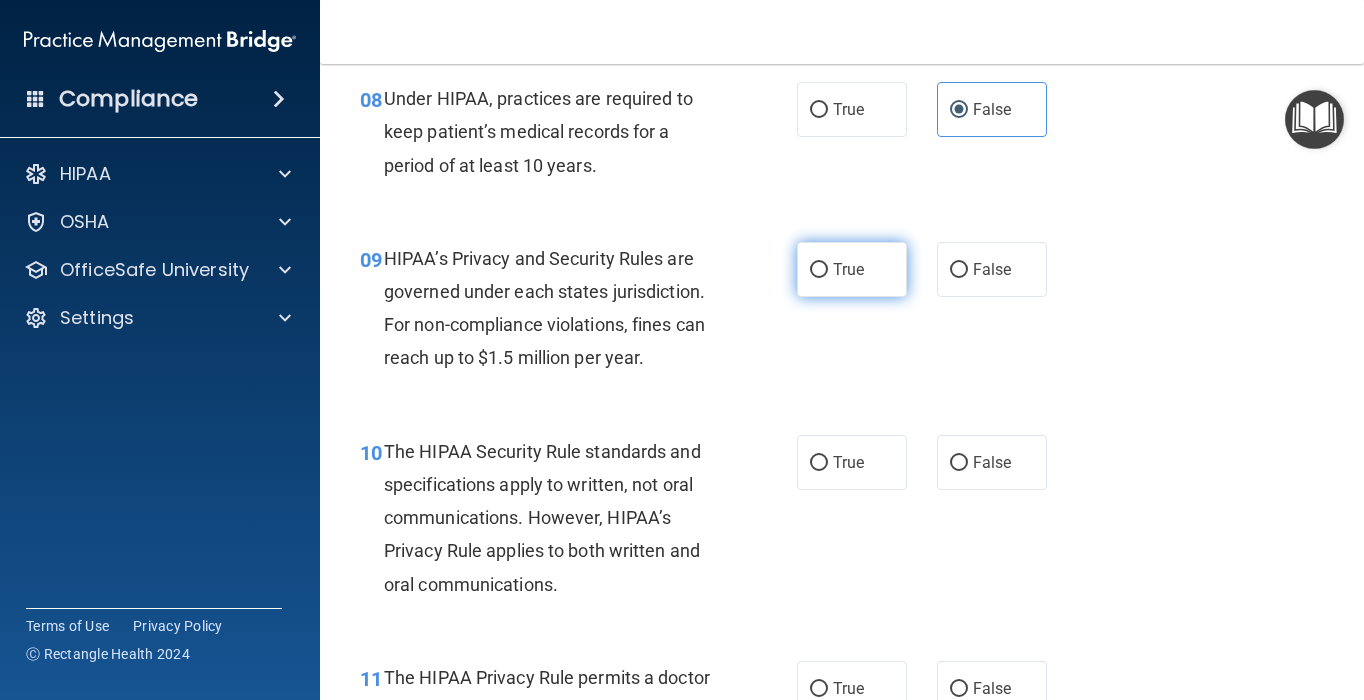 click on "True" at bounding box center [852, 269] 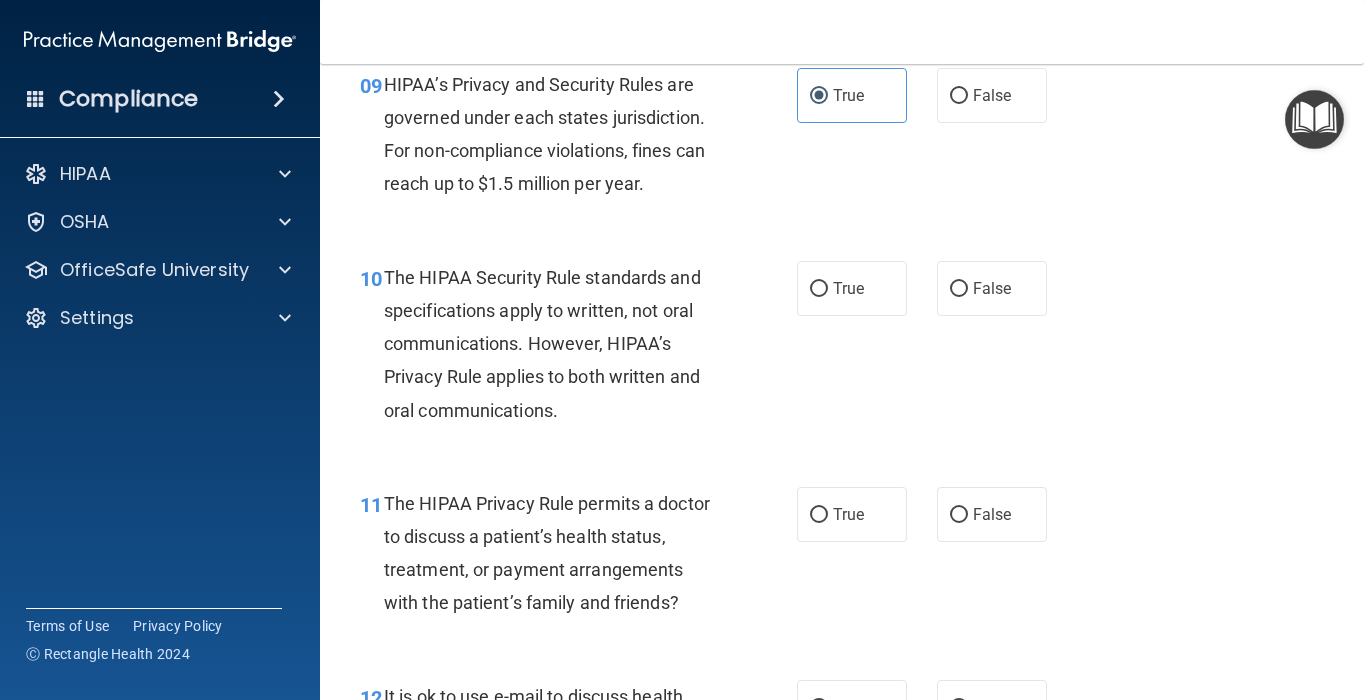 scroll, scrollTop: 1702, scrollLeft: 0, axis: vertical 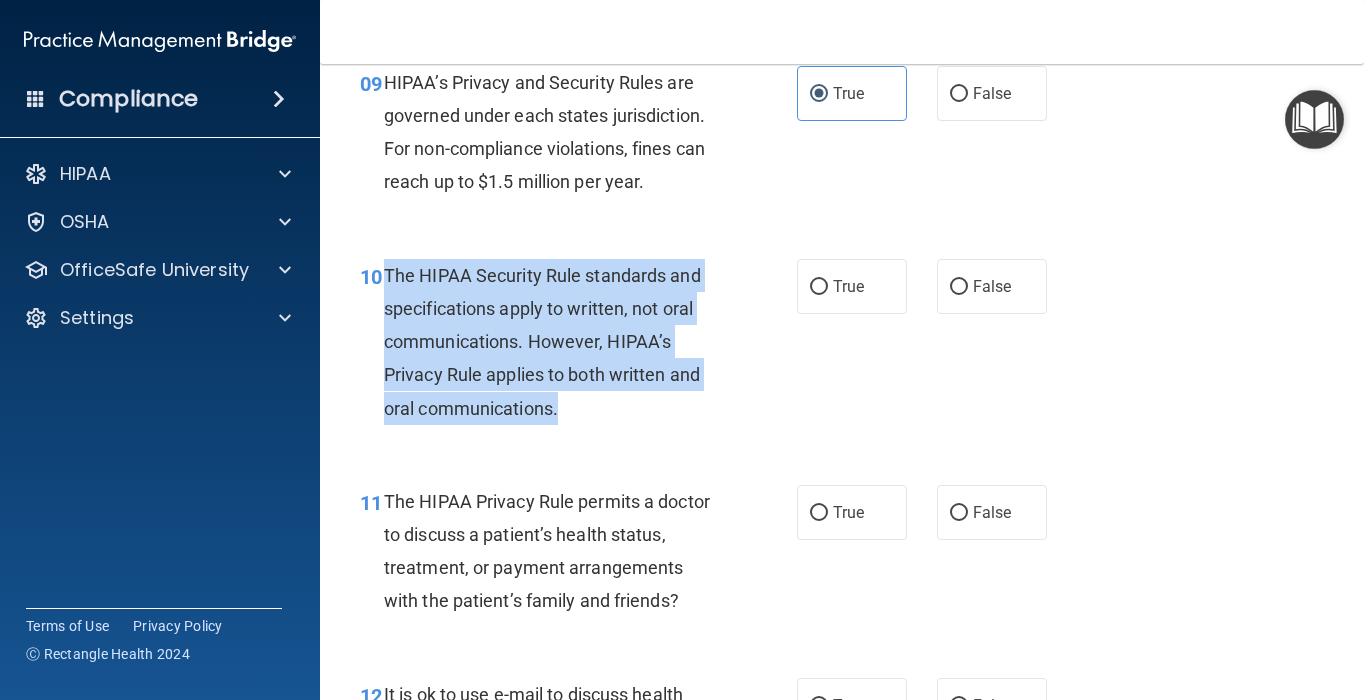 drag, startPoint x: 597, startPoint y: 445, endPoint x: 384, endPoint y: 301, distance: 257.10892 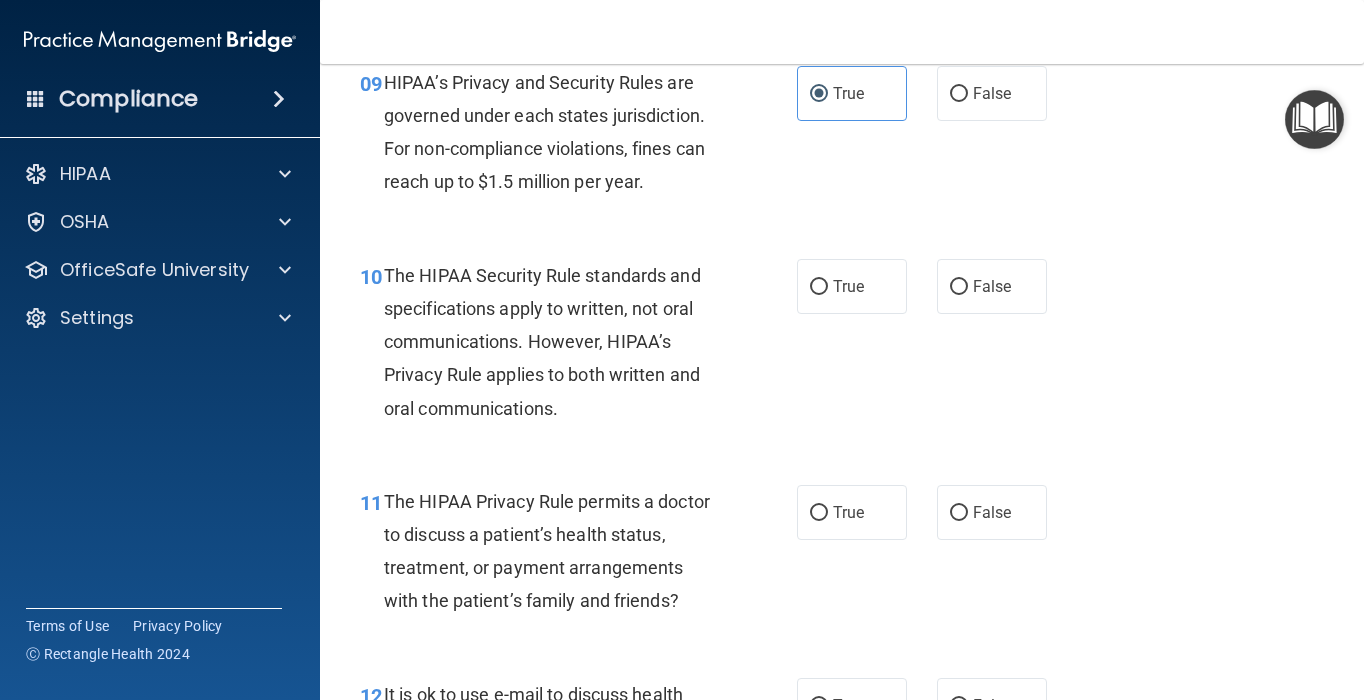 click on "10       The HIPAA Security Rule standards and specifications apply to written, not oral communications. However, HIPAA’s Privacy Rule applies to both written and oral communications.                 True           False" at bounding box center [842, 347] 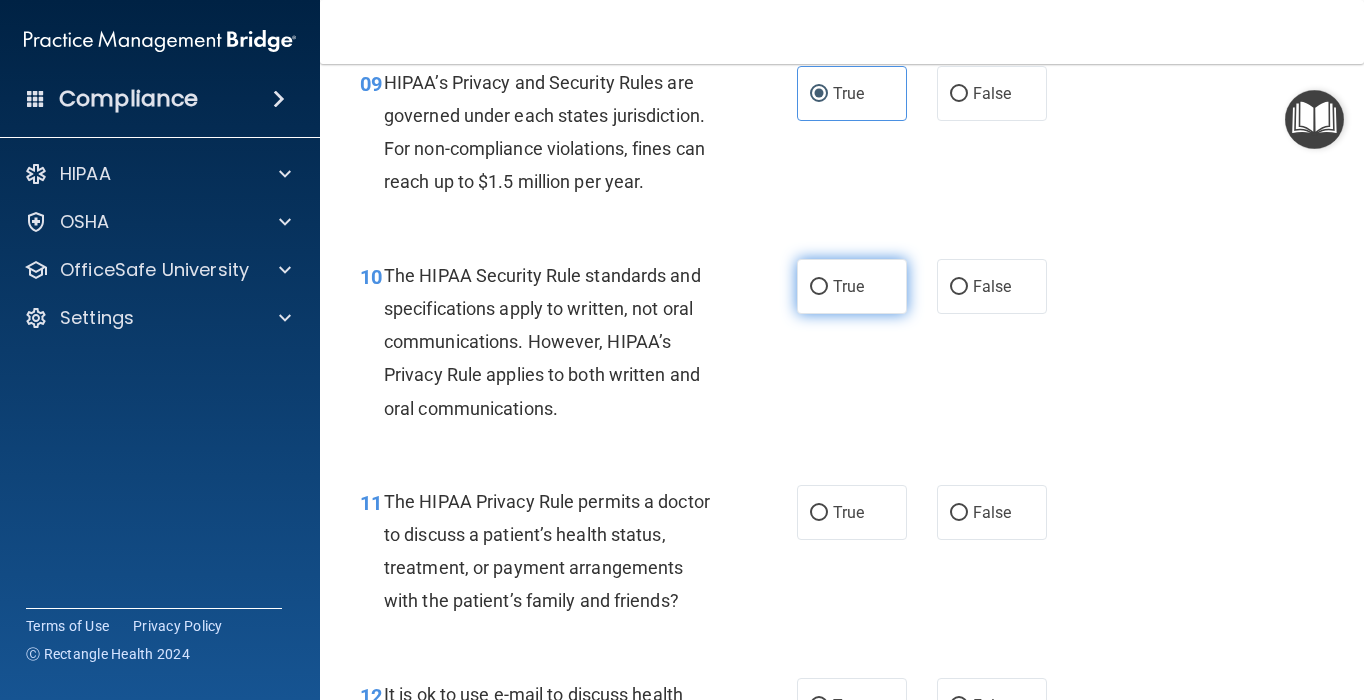 click on "True" at bounding box center (848, 286) 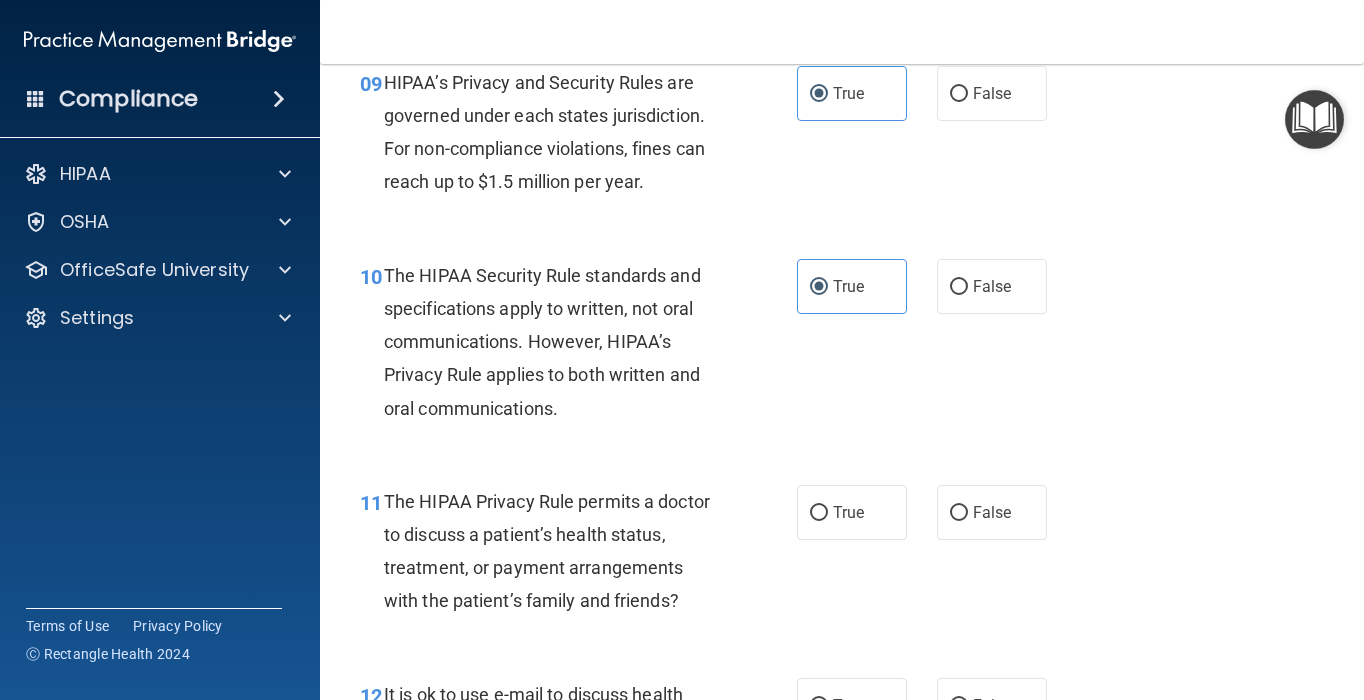 scroll, scrollTop: 1940, scrollLeft: 0, axis: vertical 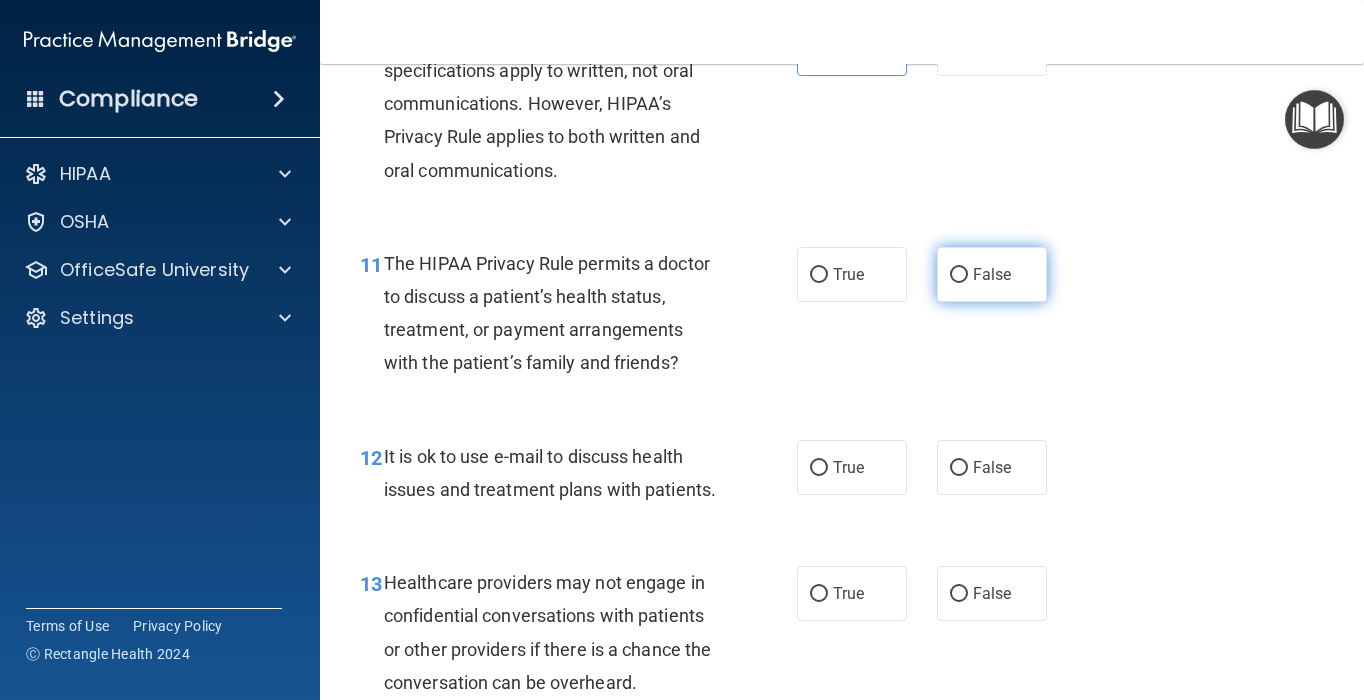 click on "False" at bounding box center [992, 274] 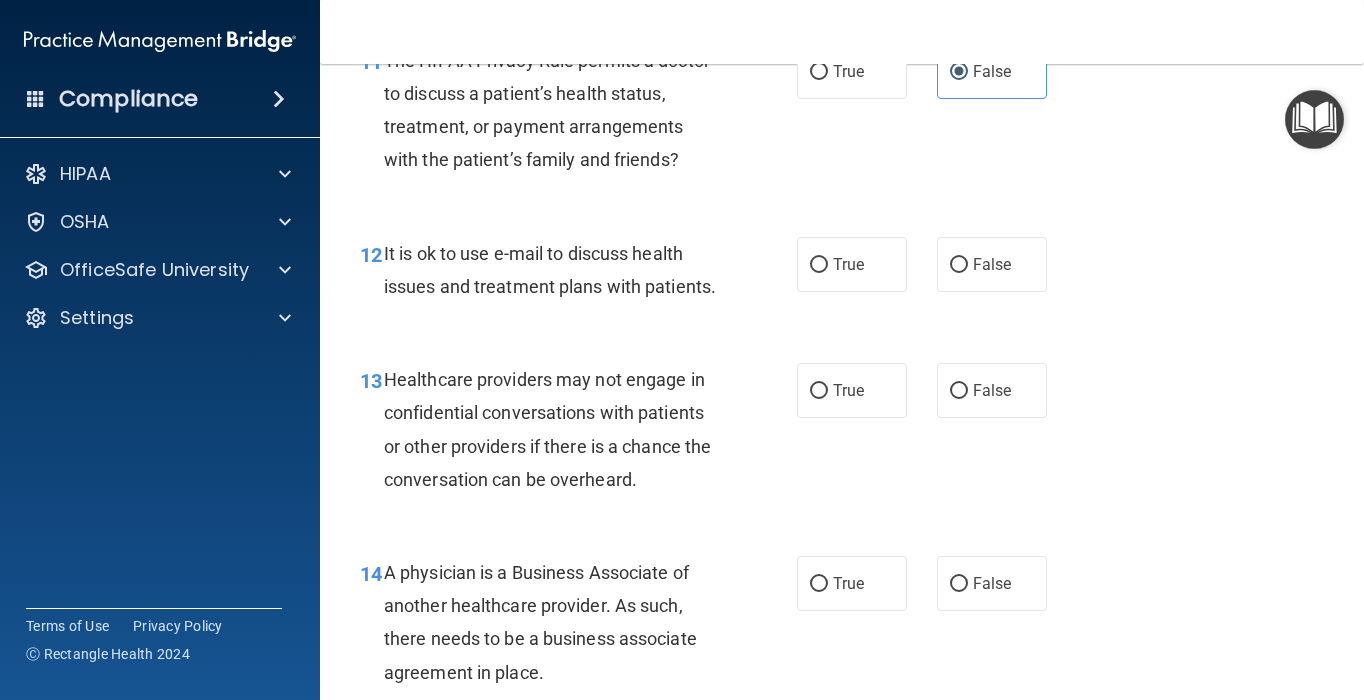 scroll, scrollTop: 2192, scrollLeft: 0, axis: vertical 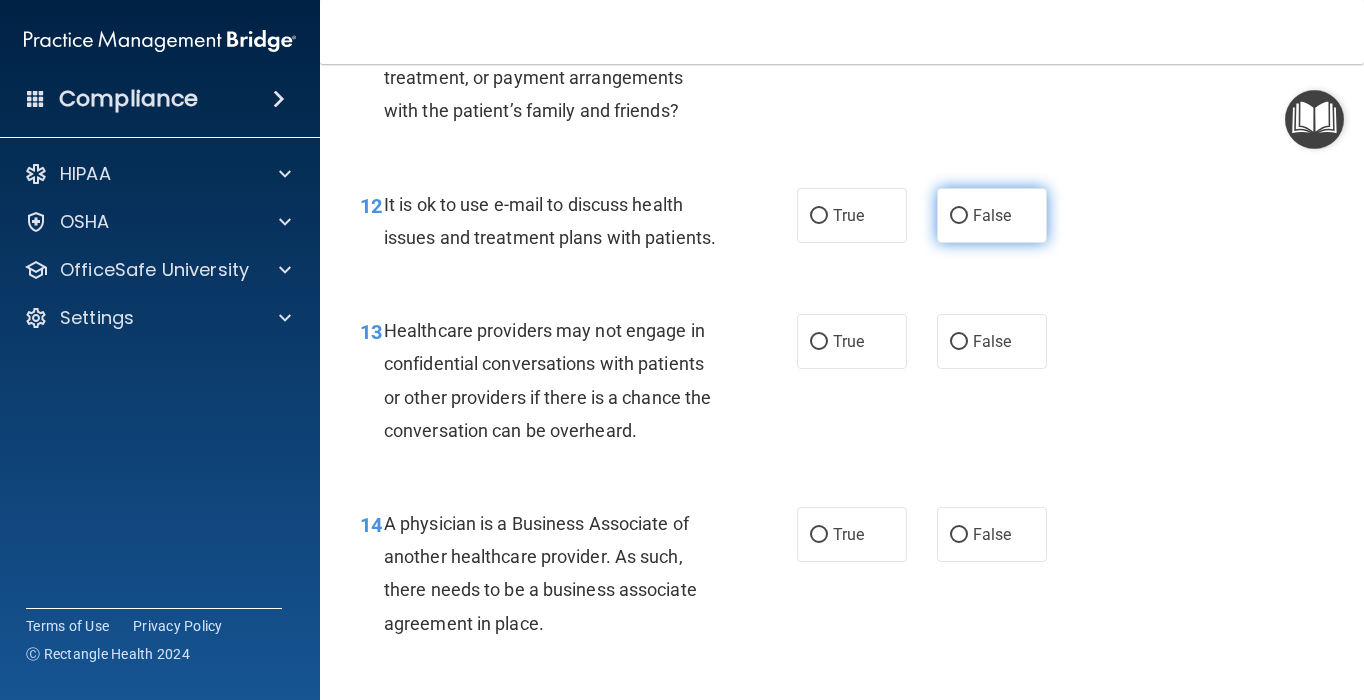click on "False" at bounding box center (992, 215) 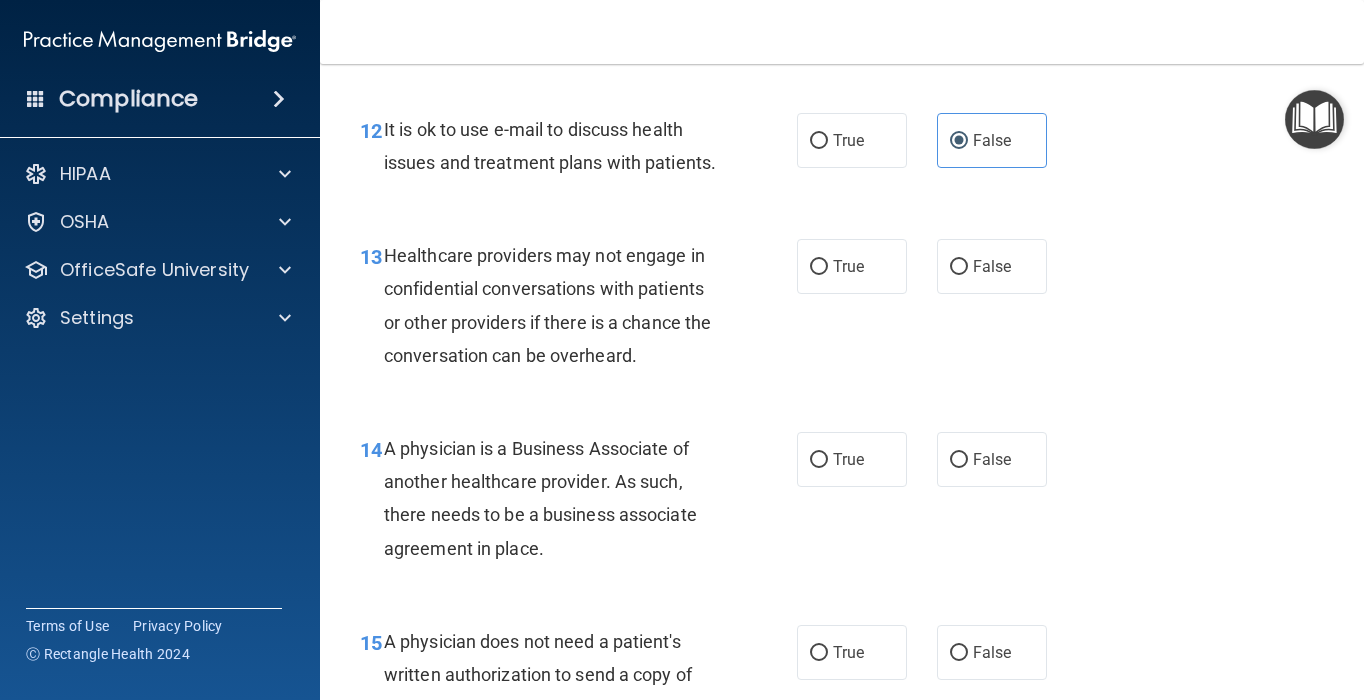 scroll, scrollTop: 2268, scrollLeft: 0, axis: vertical 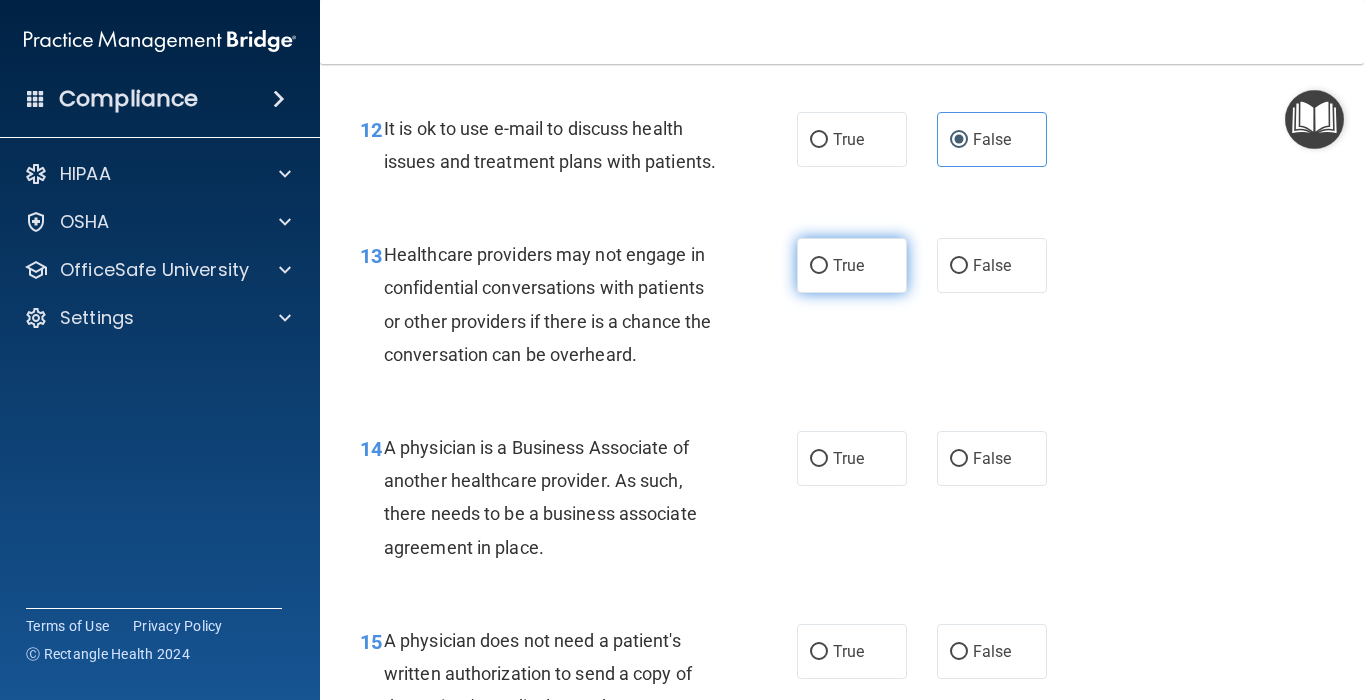 click on "True" at bounding box center (852, 265) 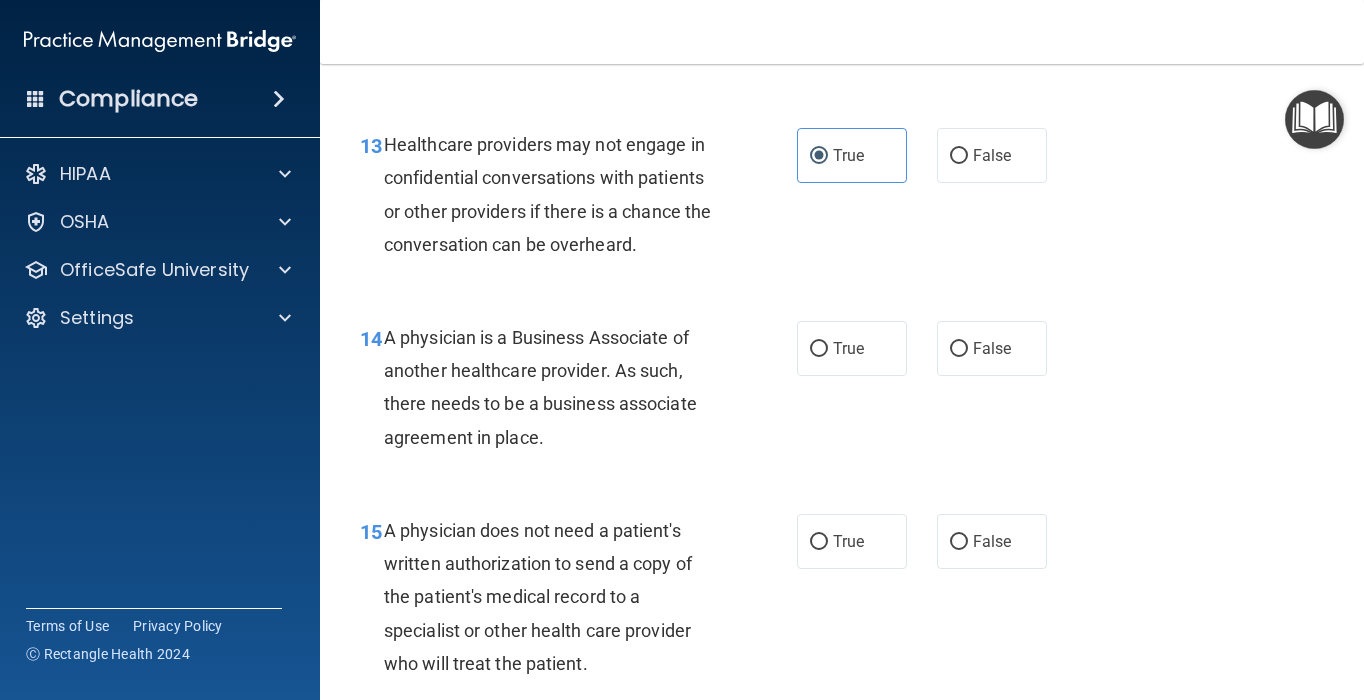 scroll, scrollTop: 2380, scrollLeft: 0, axis: vertical 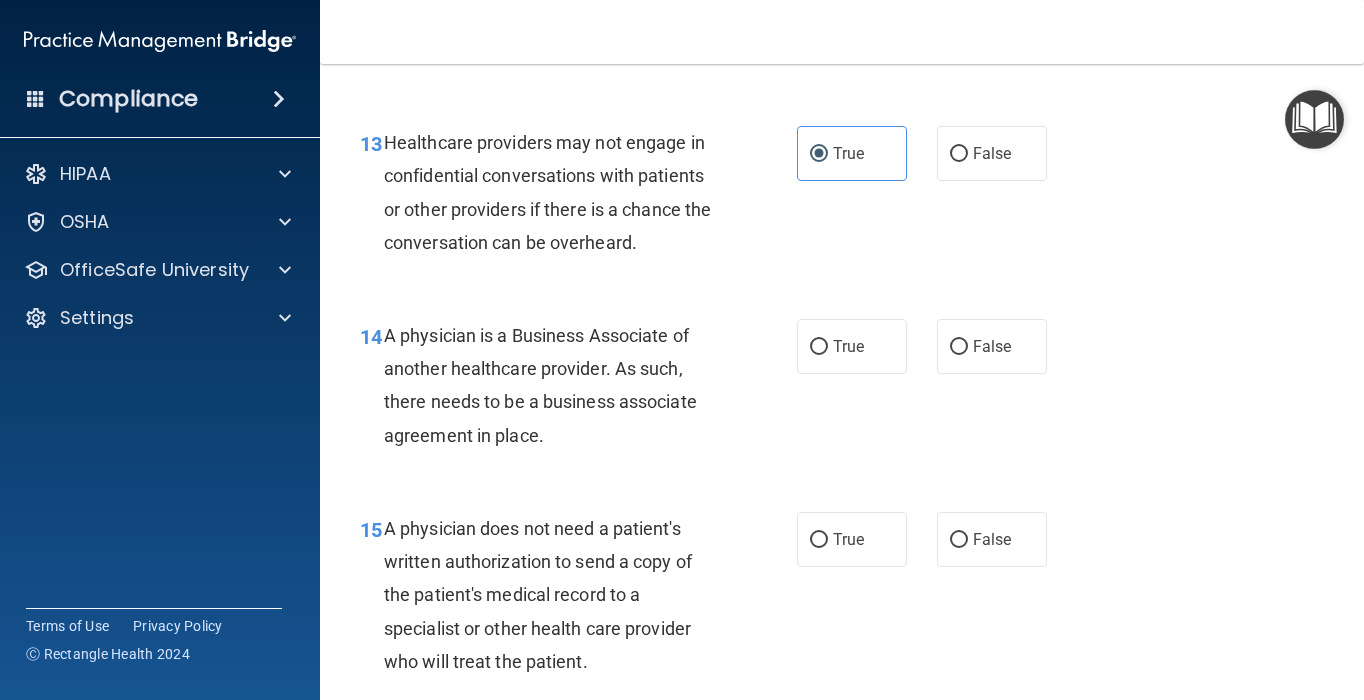 drag, startPoint x: 600, startPoint y: 493, endPoint x: 384, endPoint y: 403, distance: 234 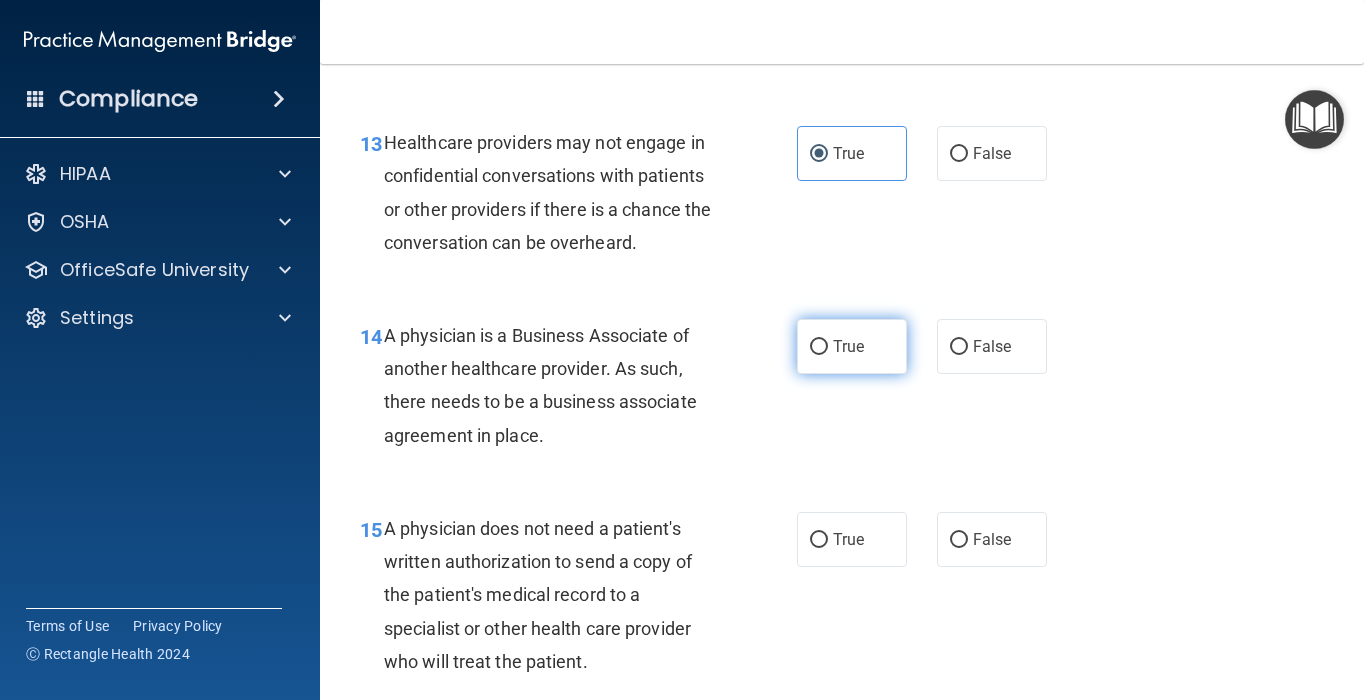 click on "True" at bounding box center (848, 346) 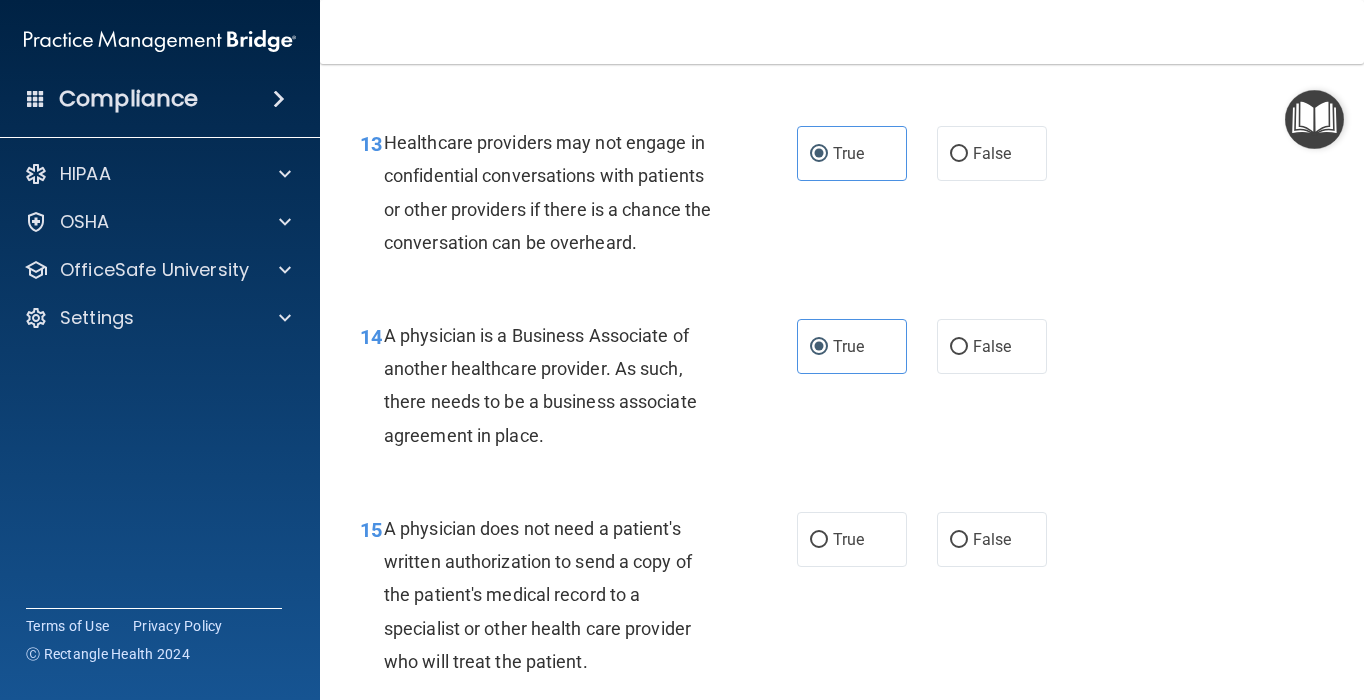scroll, scrollTop: 2554, scrollLeft: 0, axis: vertical 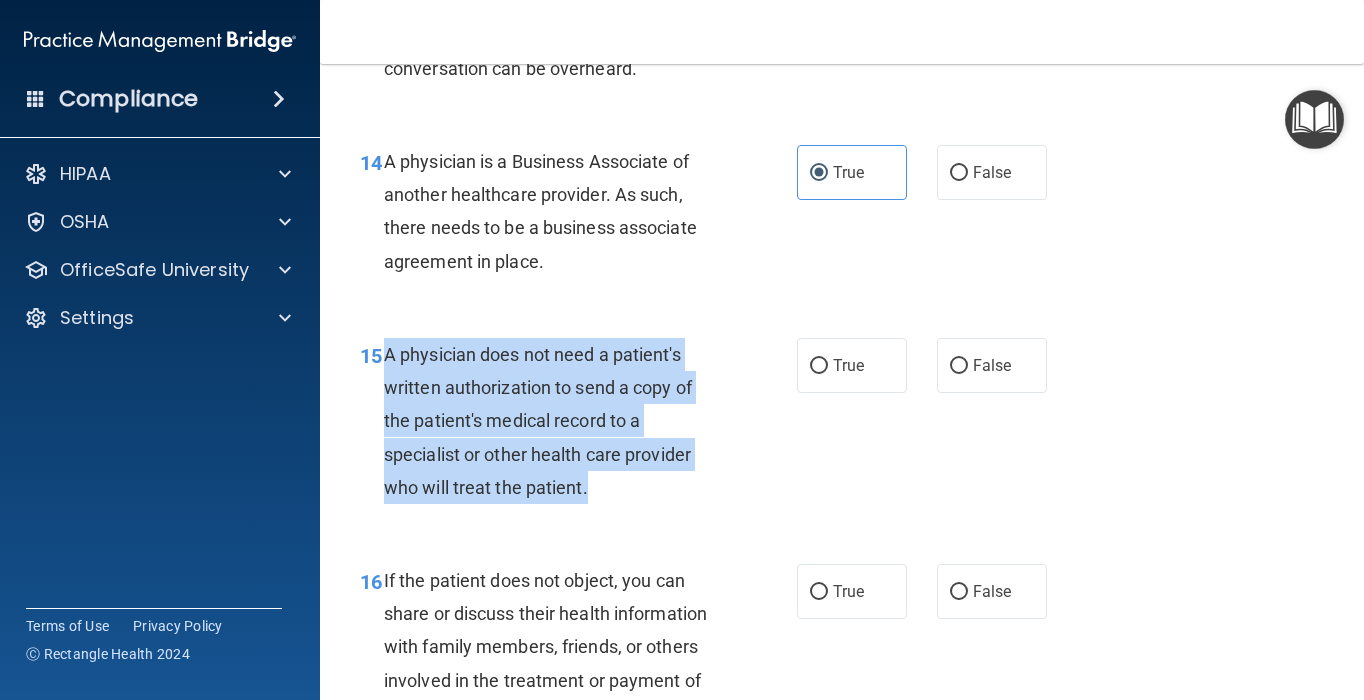 drag, startPoint x: 604, startPoint y: 563, endPoint x: 384, endPoint y: 424, distance: 260.23257 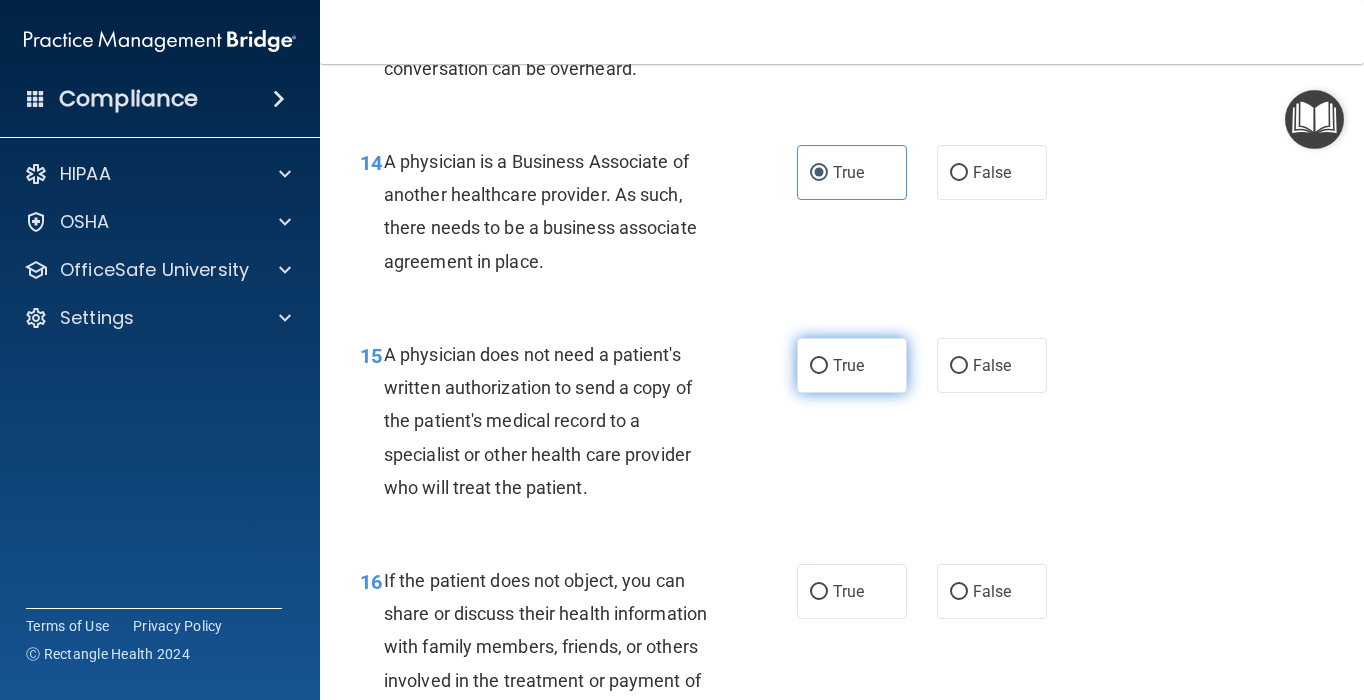 click on "True" at bounding box center (848, 365) 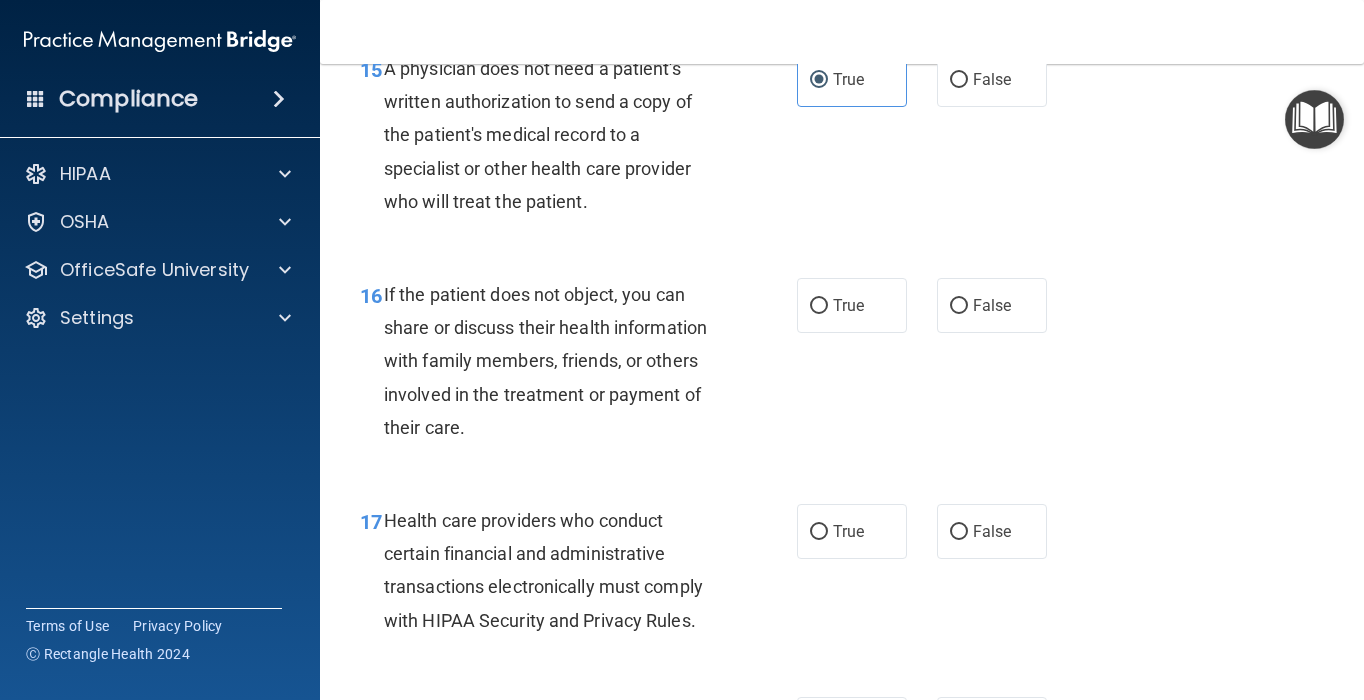 scroll, scrollTop: 2919, scrollLeft: 0, axis: vertical 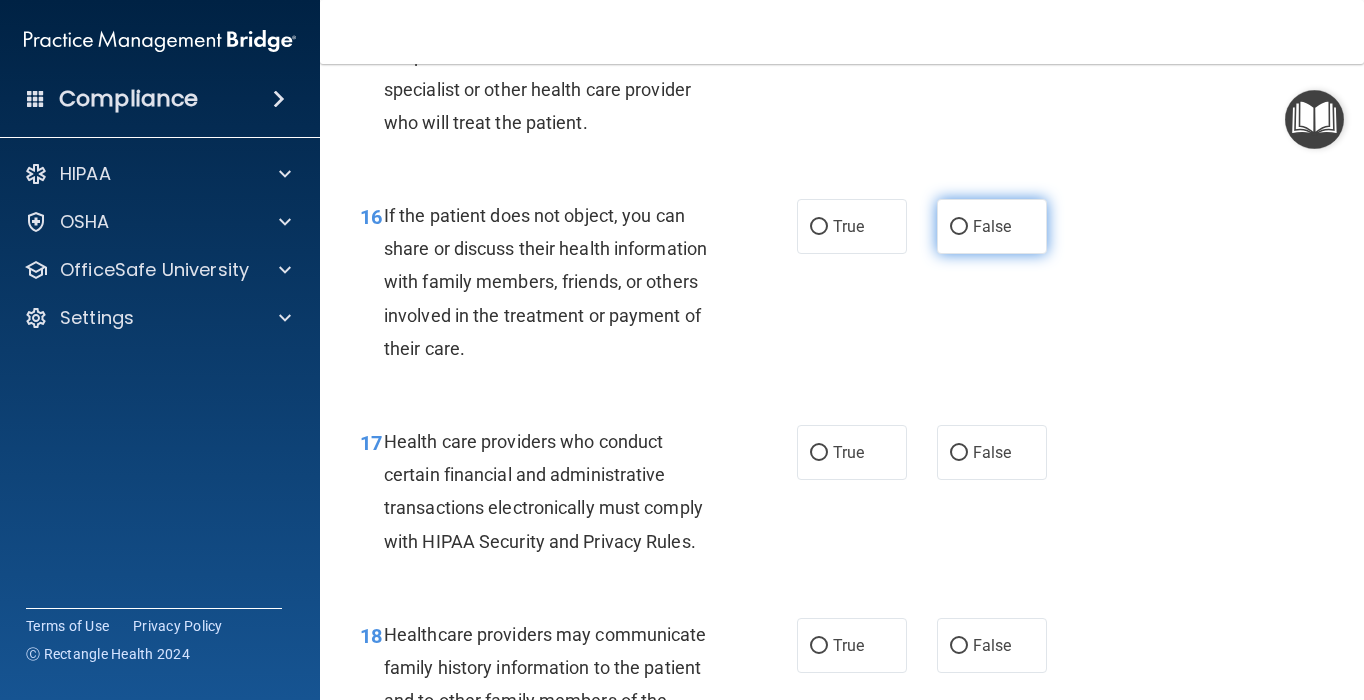 click on "False" at bounding box center (959, 227) 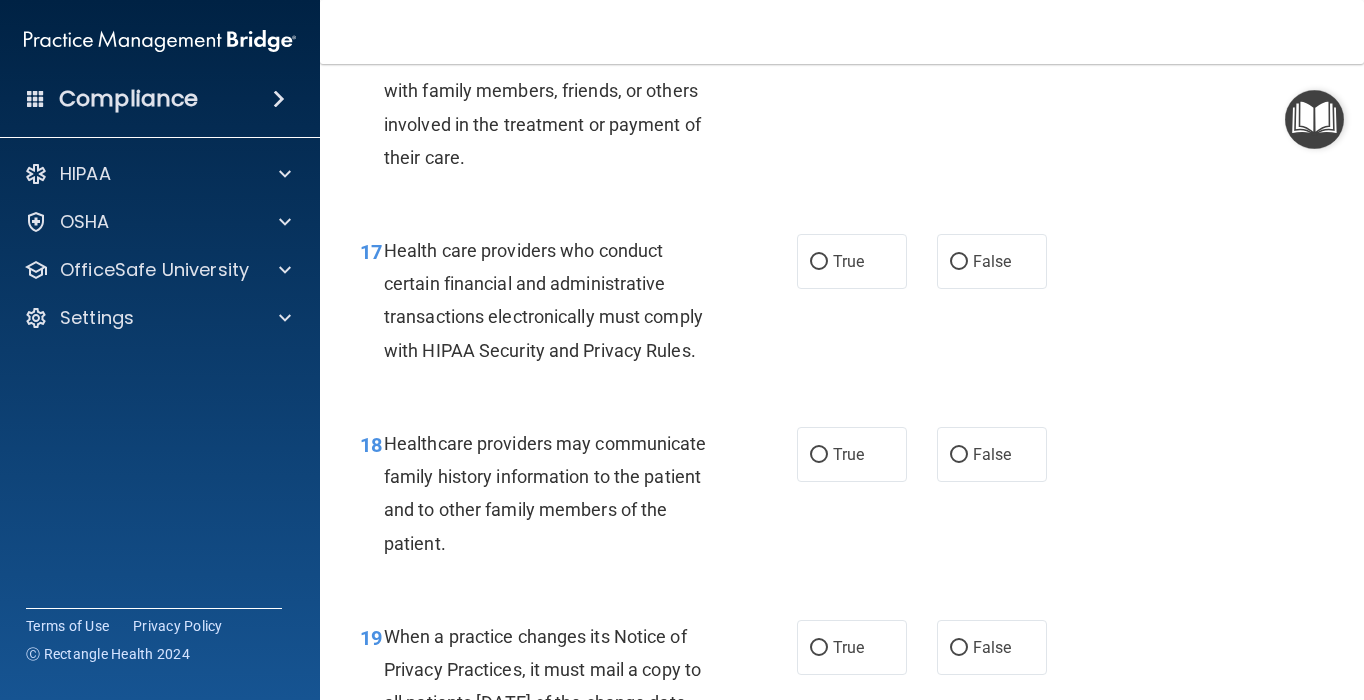 scroll, scrollTop: 3126, scrollLeft: 0, axis: vertical 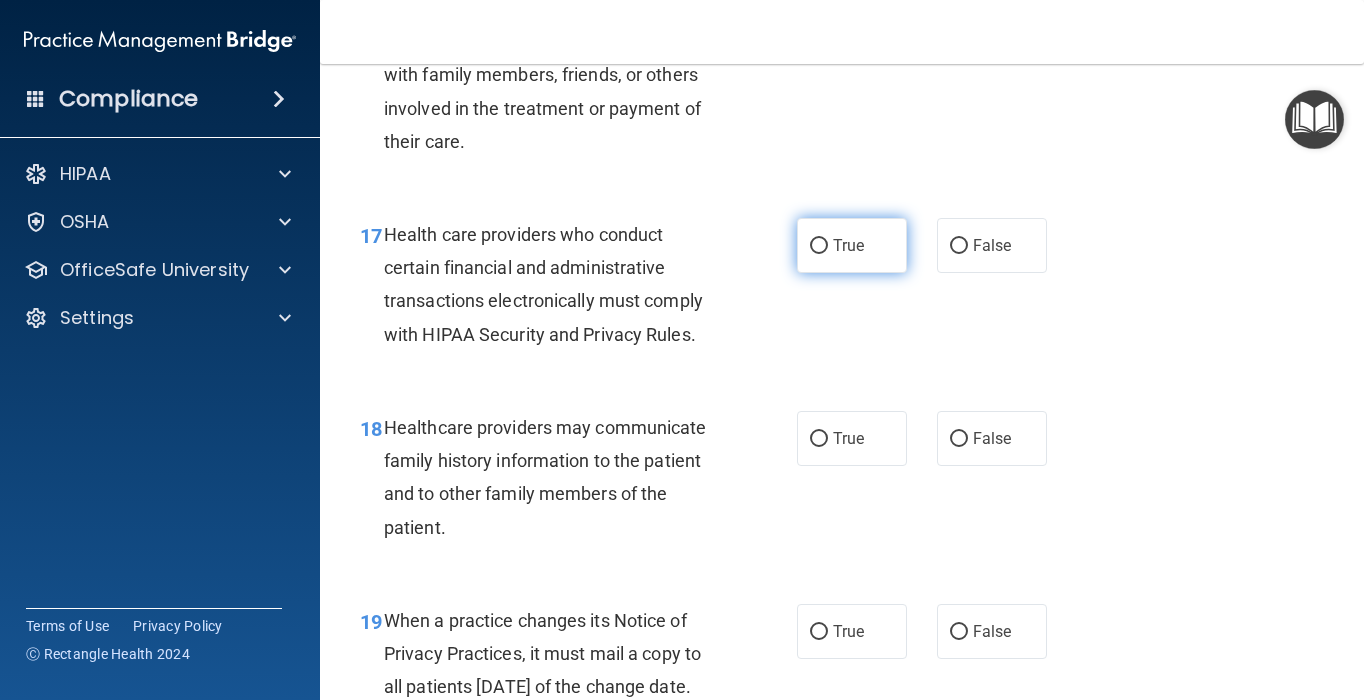 click on "True" at bounding box center (852, 245) 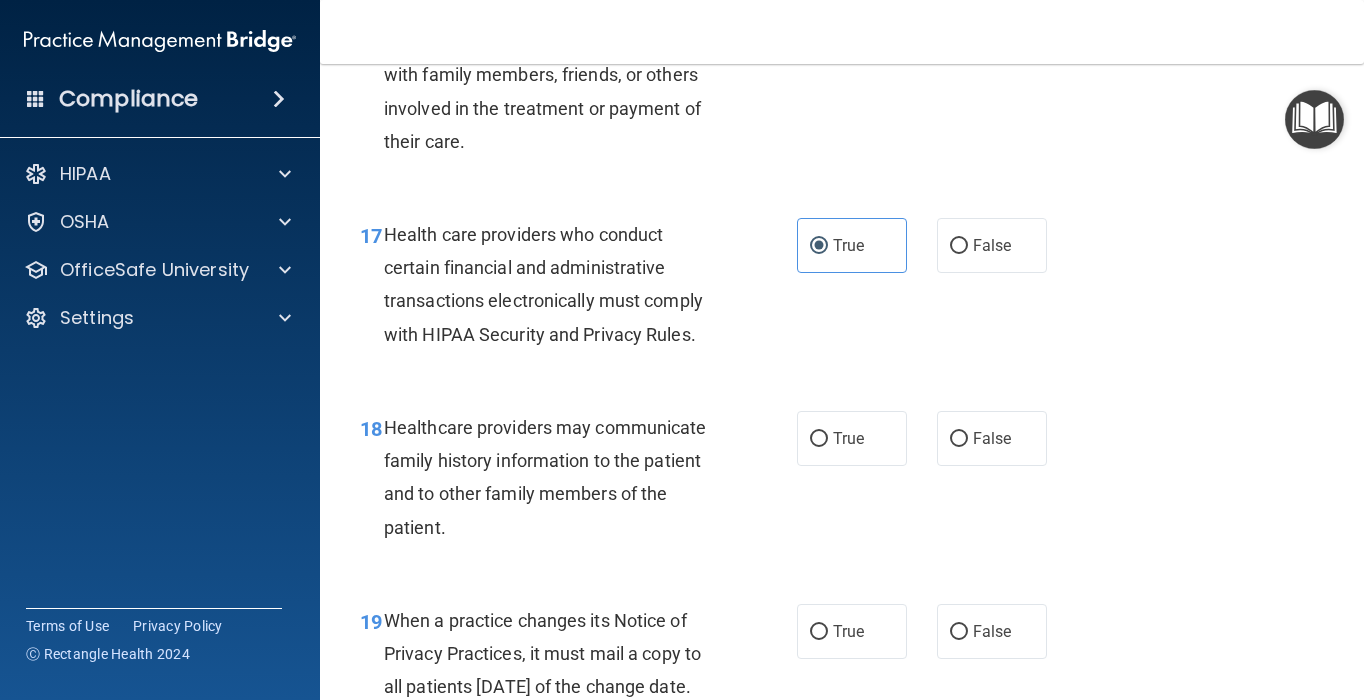 scroll, scrollTop: 3352, scrollLeft: 0, axis: vertical 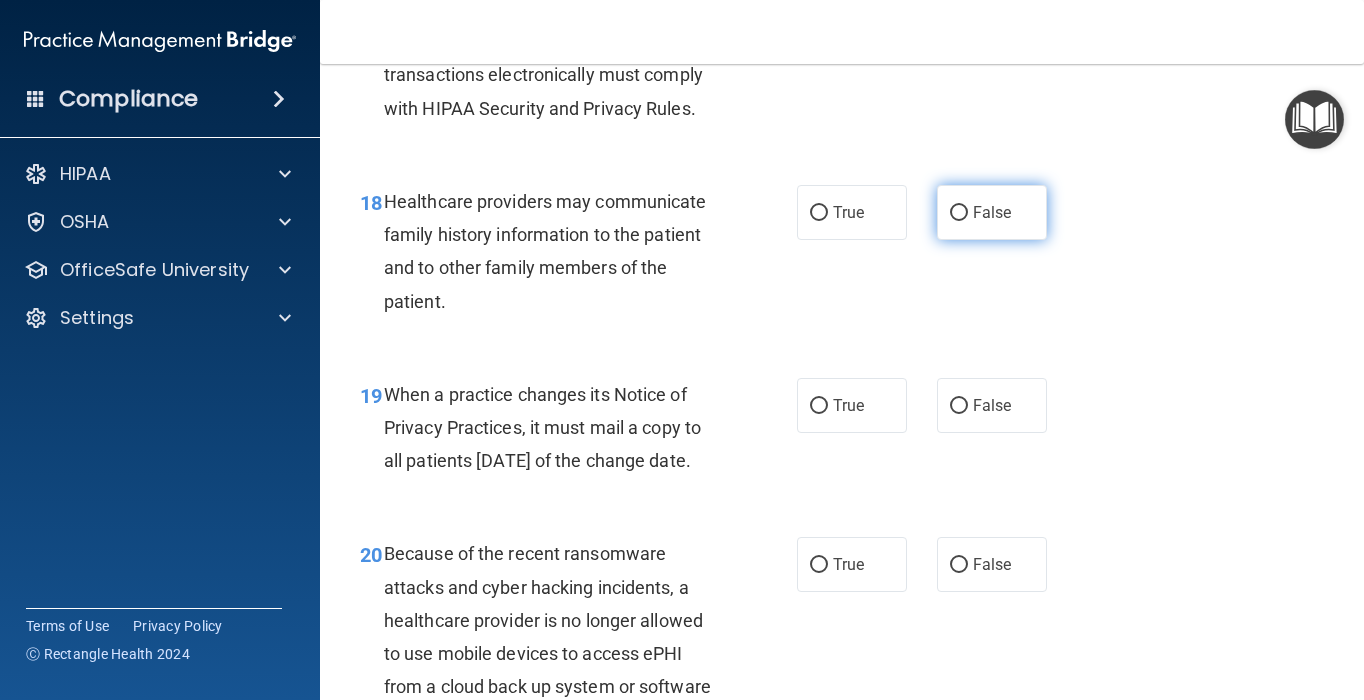 click on "False" at bounding box center (992, 212) 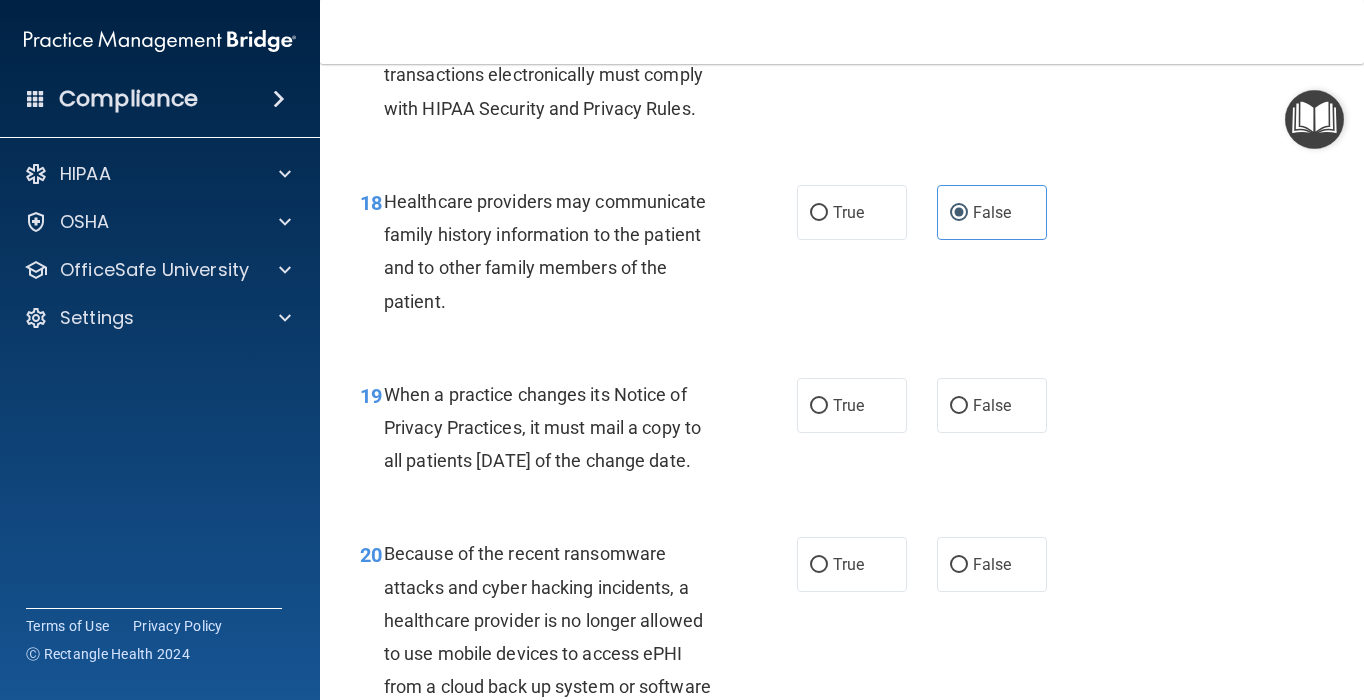 scroll, scrollTop: 3487, scrollLeft: 0, axis: vertical 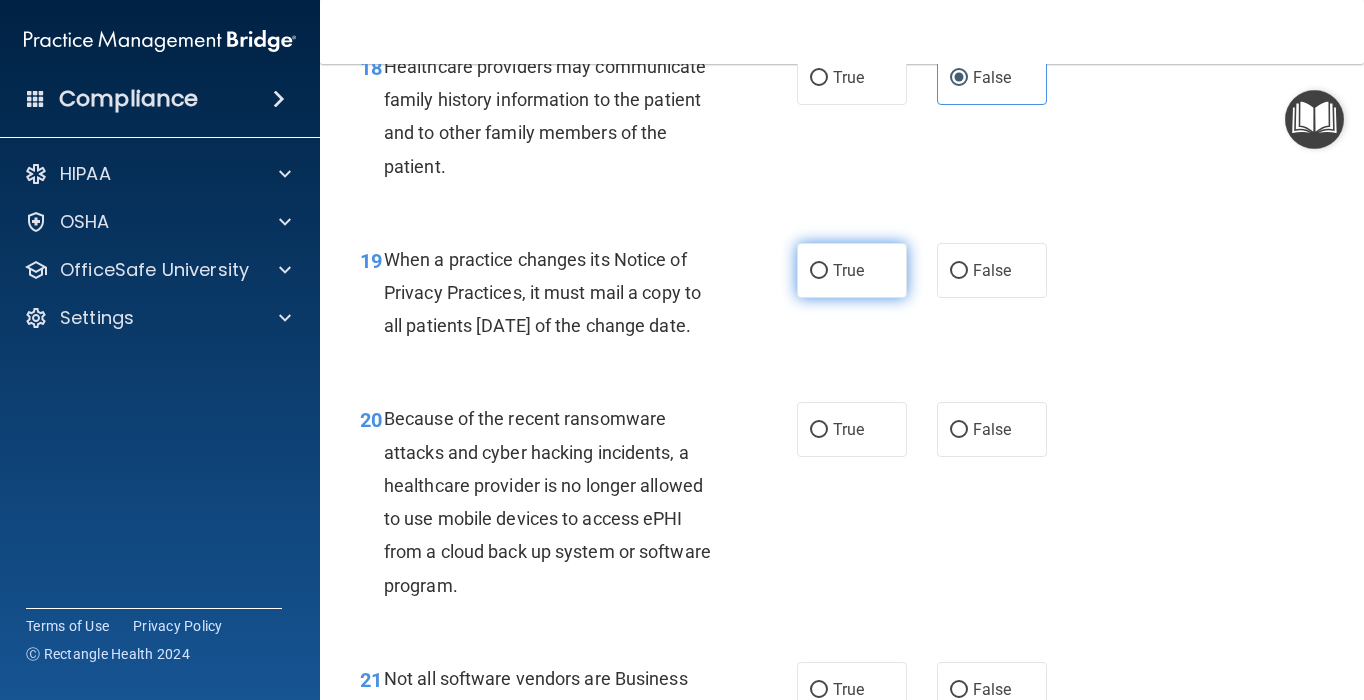 click on "True" at bounding box center (852, 270) 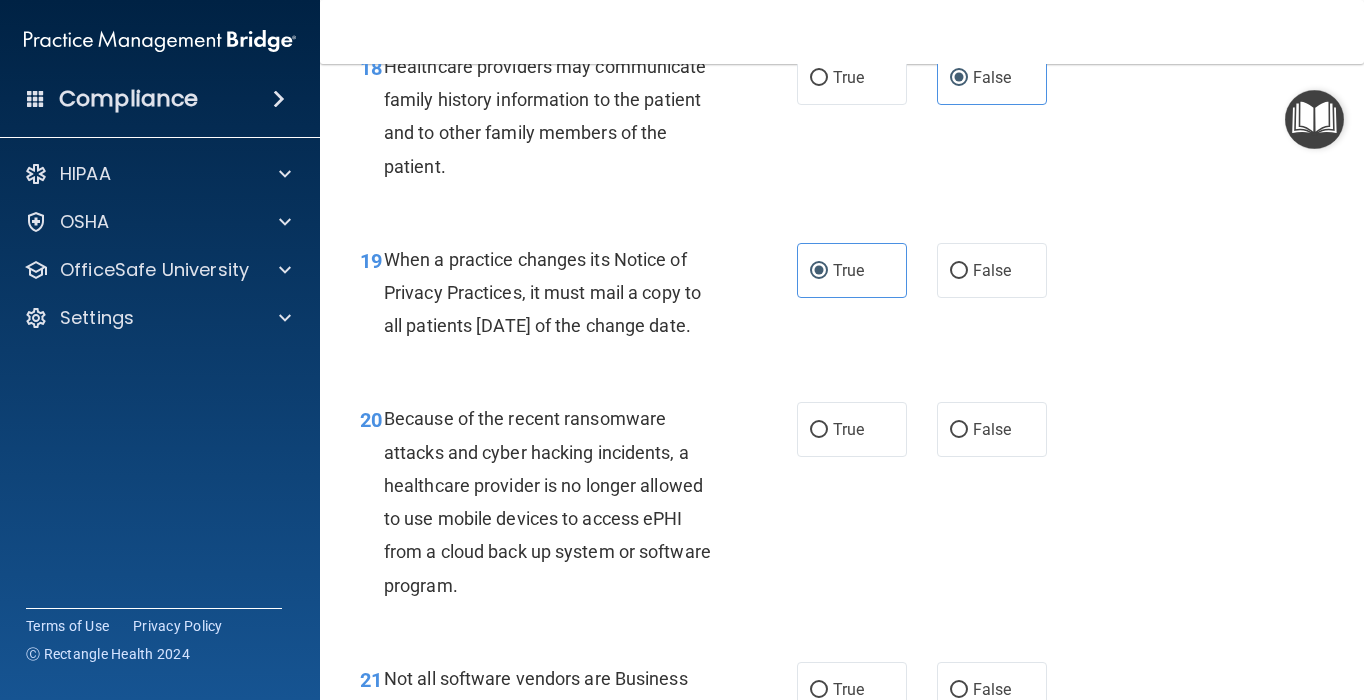scroll, scrollTop: 3664, scrollLeft: 0, axis: vertical 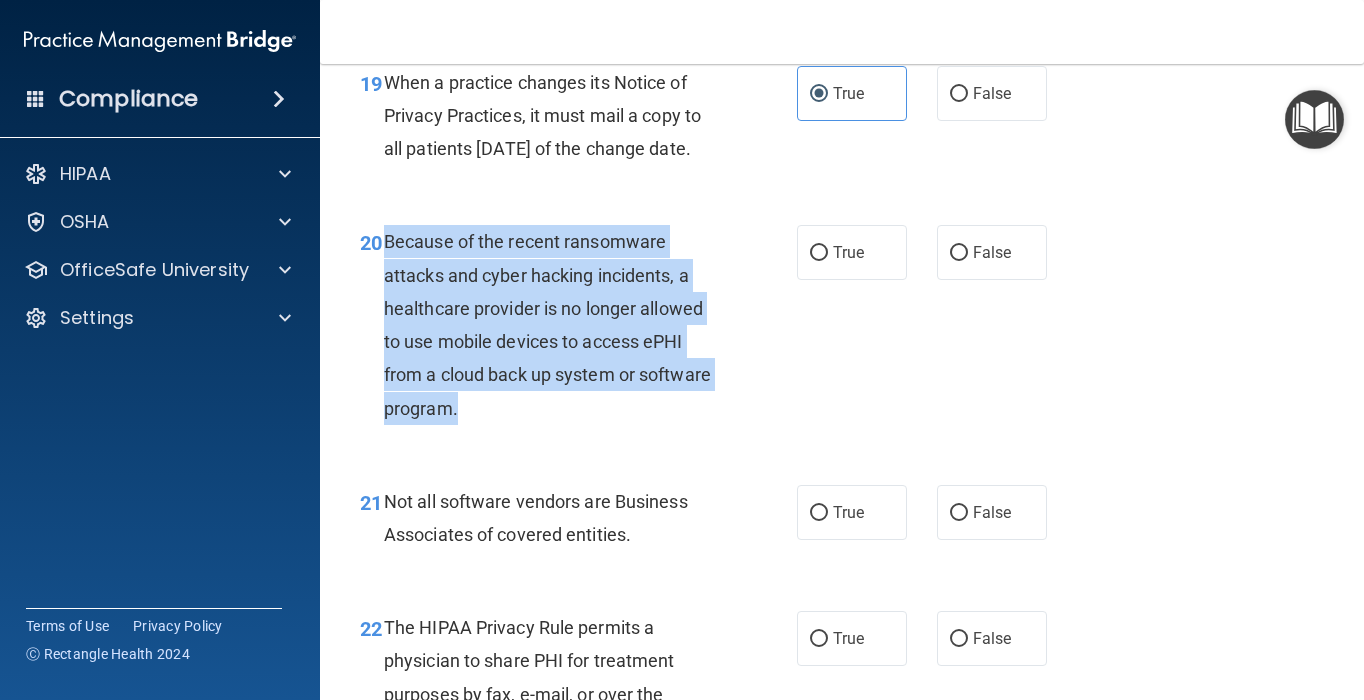 drag, startPoint x: 540, startPoint y: 511, endPoint x: 384, endPoint y: 347, distance: 226.34486 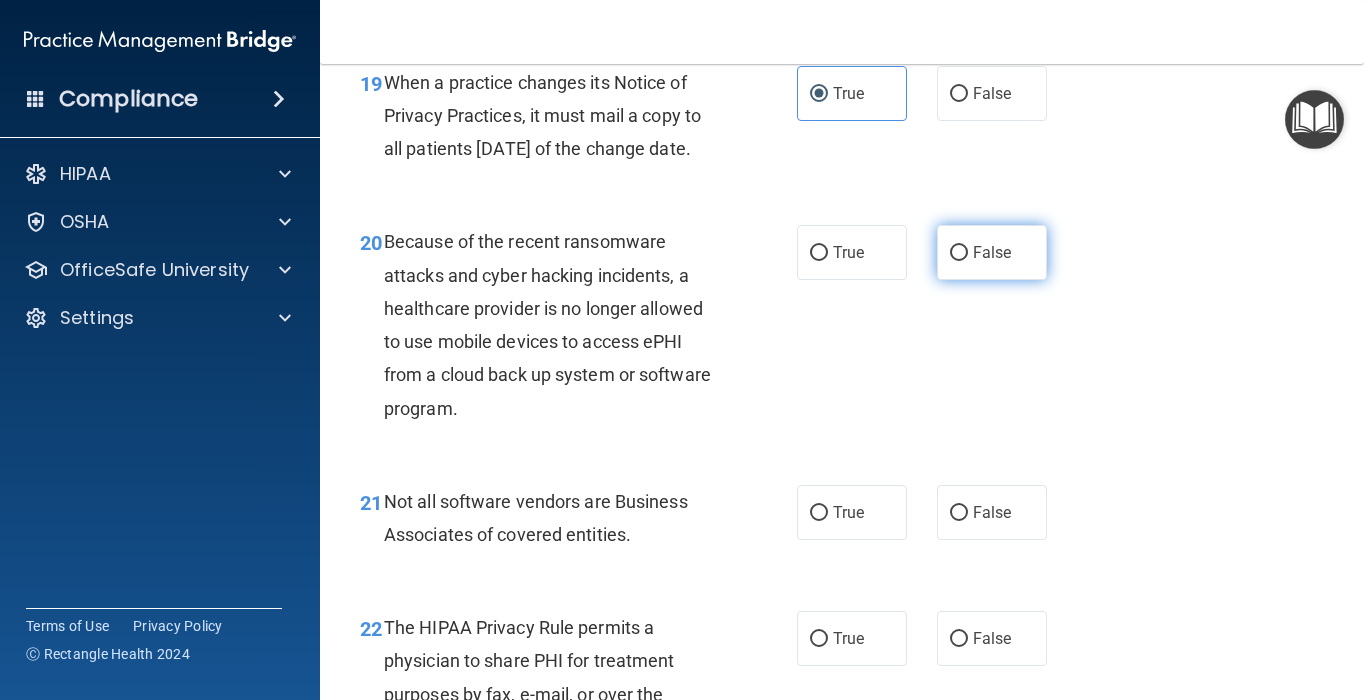 click on "False" at bounding box center [992, 252] 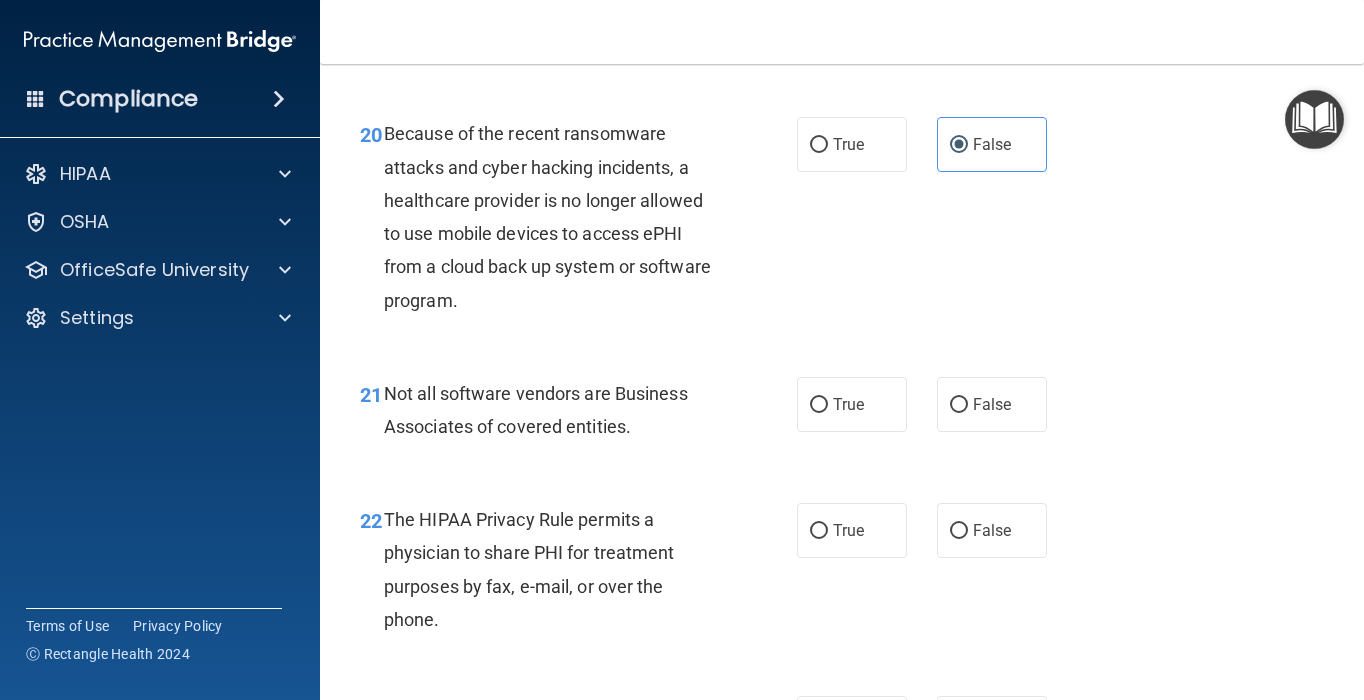 scroll, scrollTop: 3820, scrollLeft: 0, axis: vertical 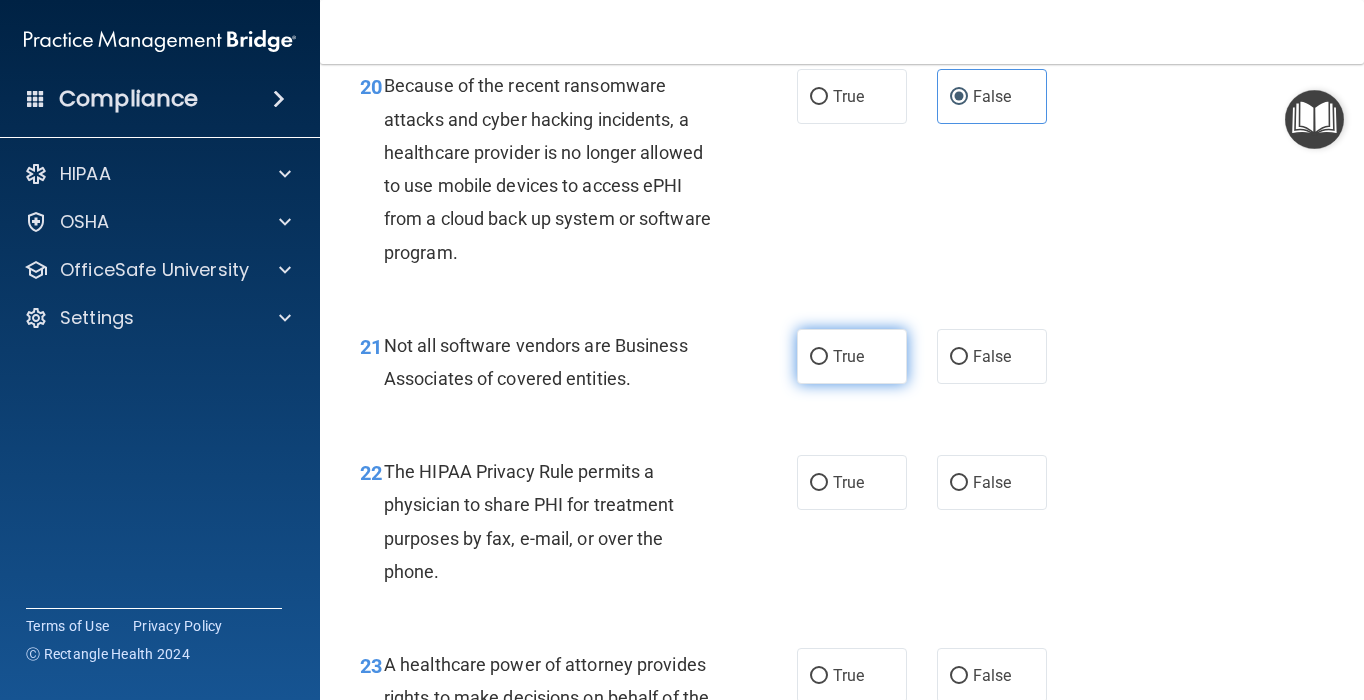click on "True" at bounding box center (852, 356) 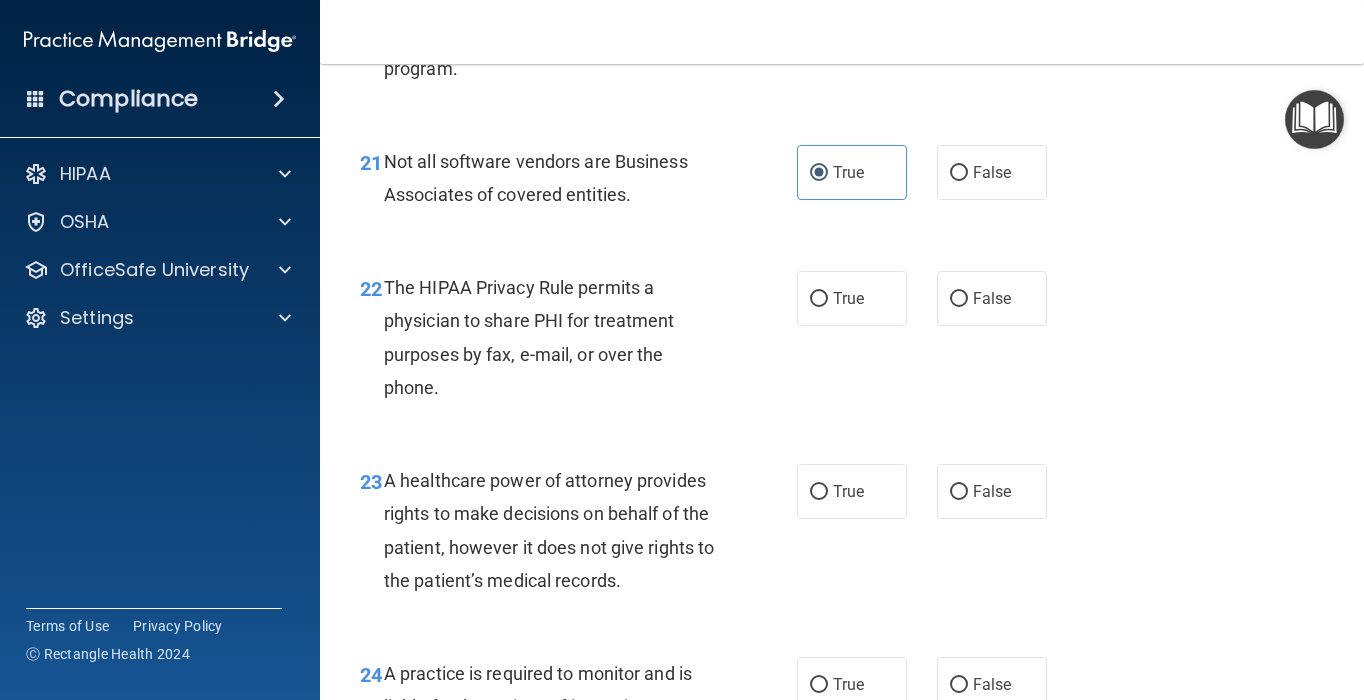 scroll, scrollTop: 4007, scrollLeft: 0, axis: vertical 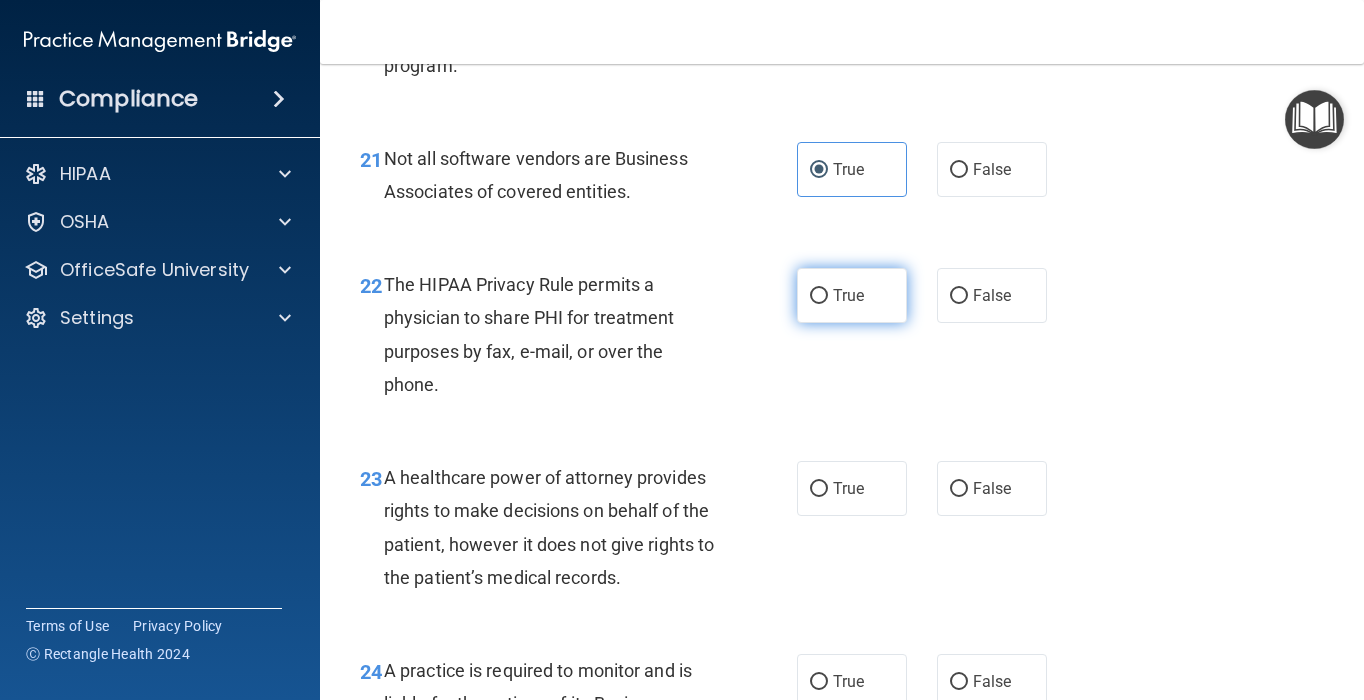 click on "True" at bounding box center (852, 295) 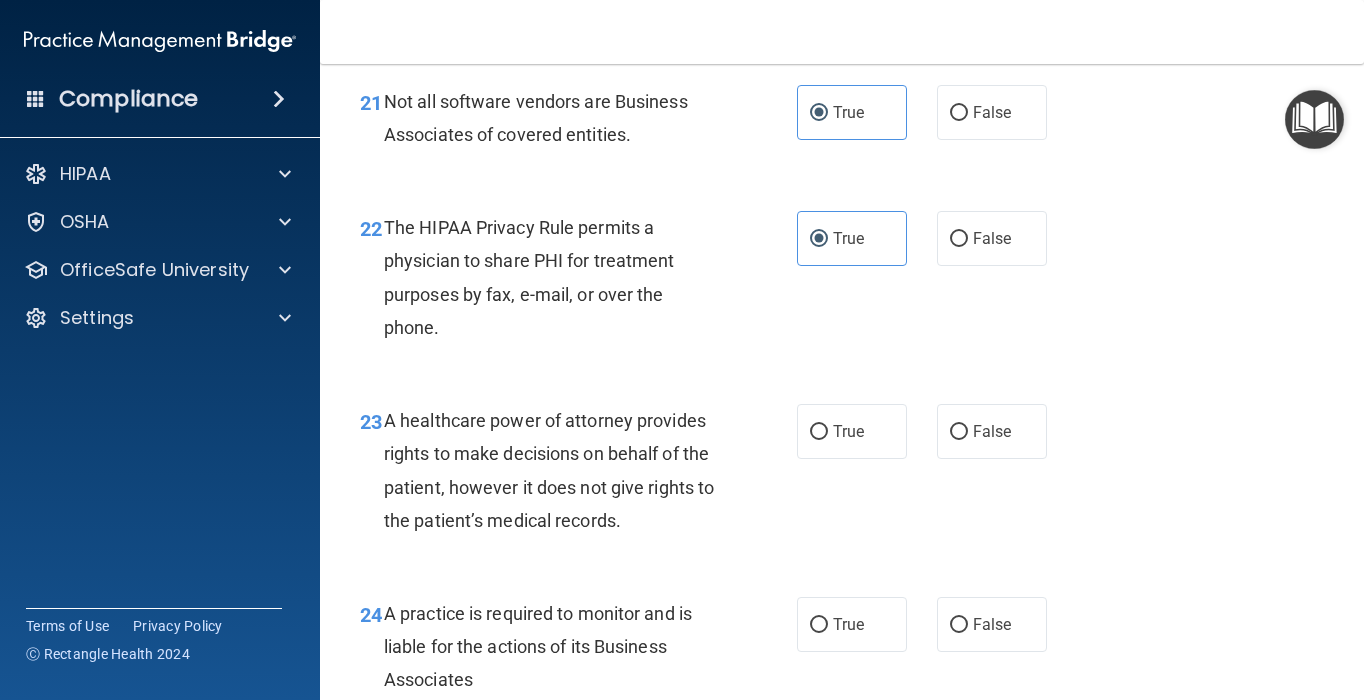 scroll, scrollTop: 4066, scrollLeft: 0, axis: vertical 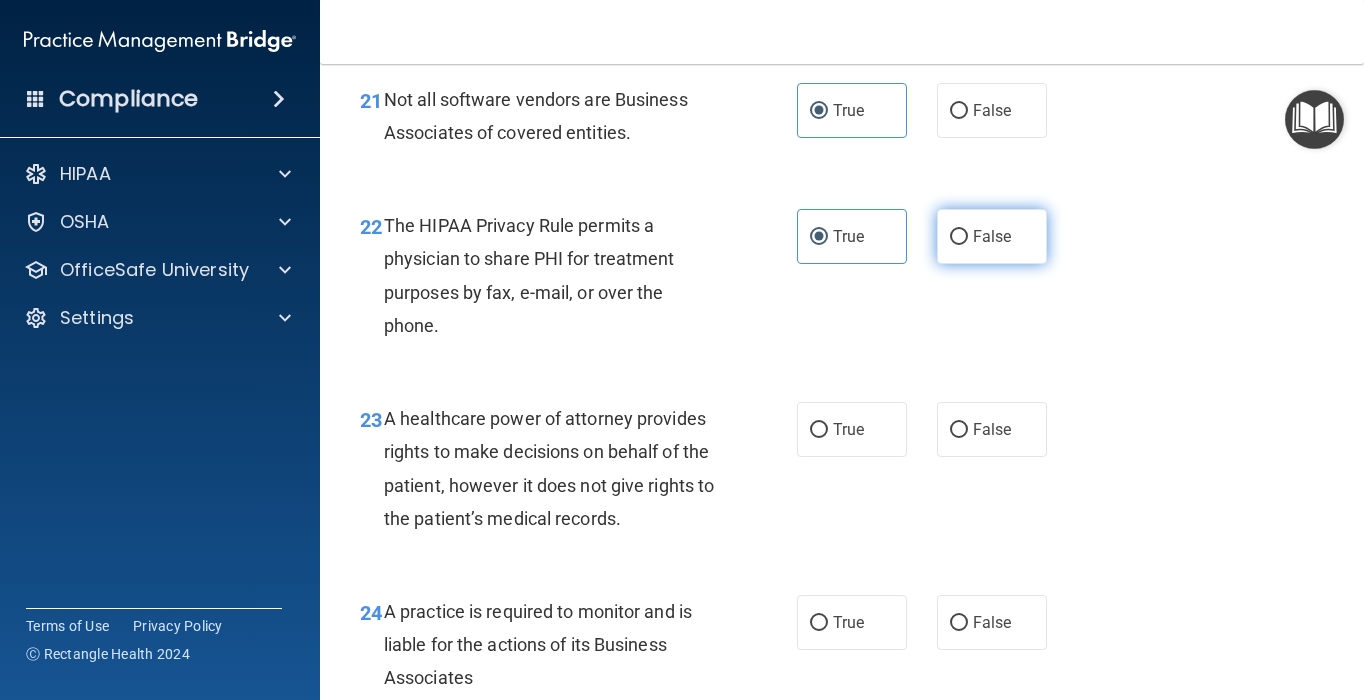 click on "False" at bounding box center (992, 236) 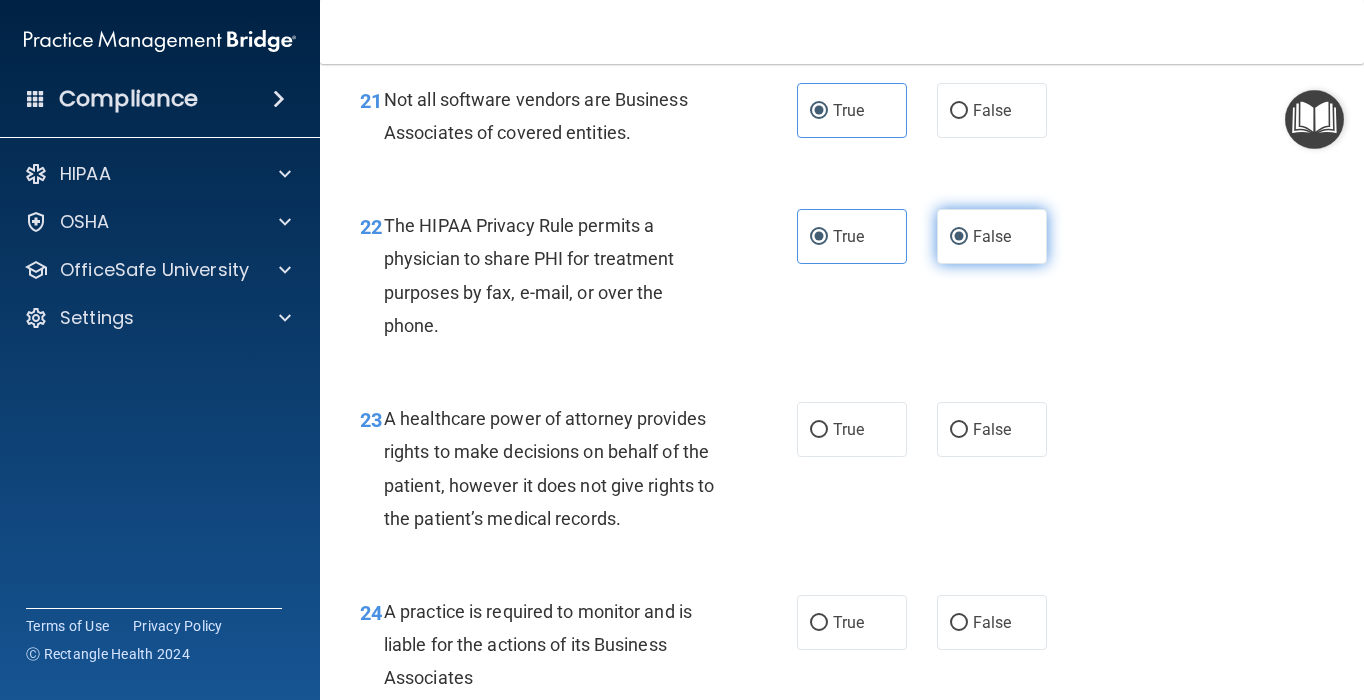 radio on "false" 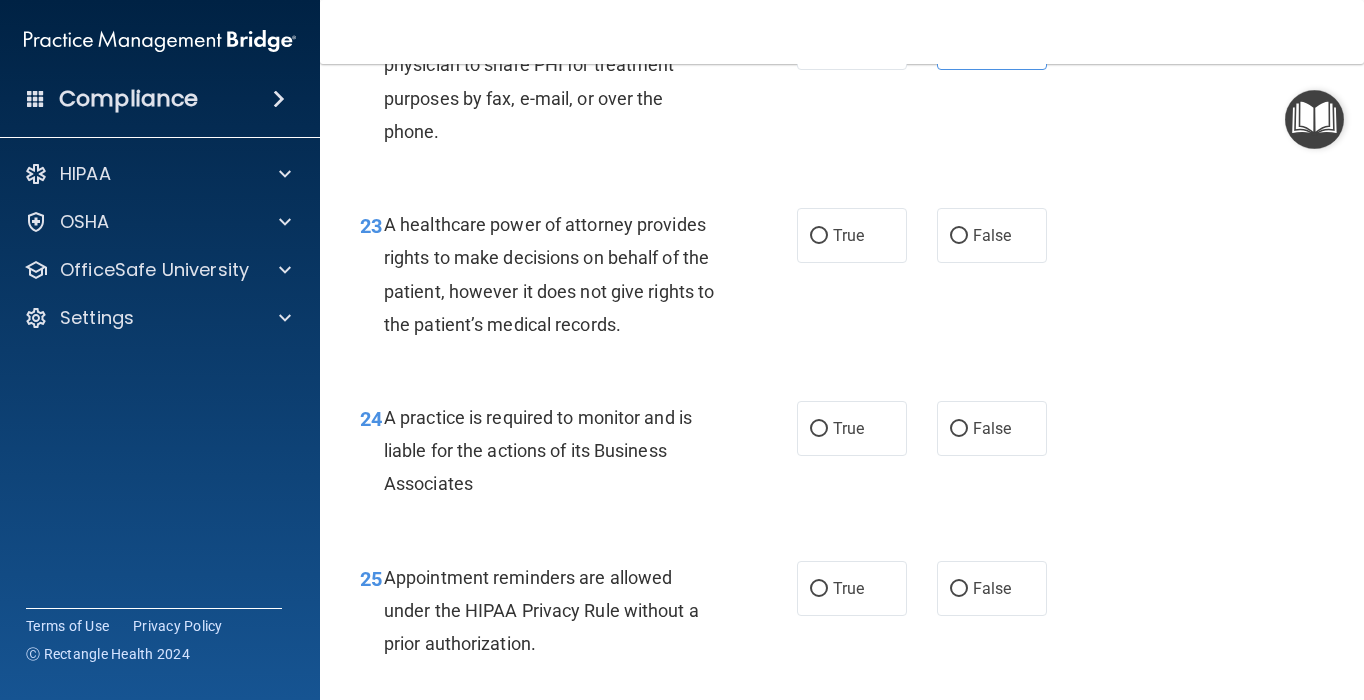 scroll, scrollTop: 4260, scrollLeft: 0, axis: vertical 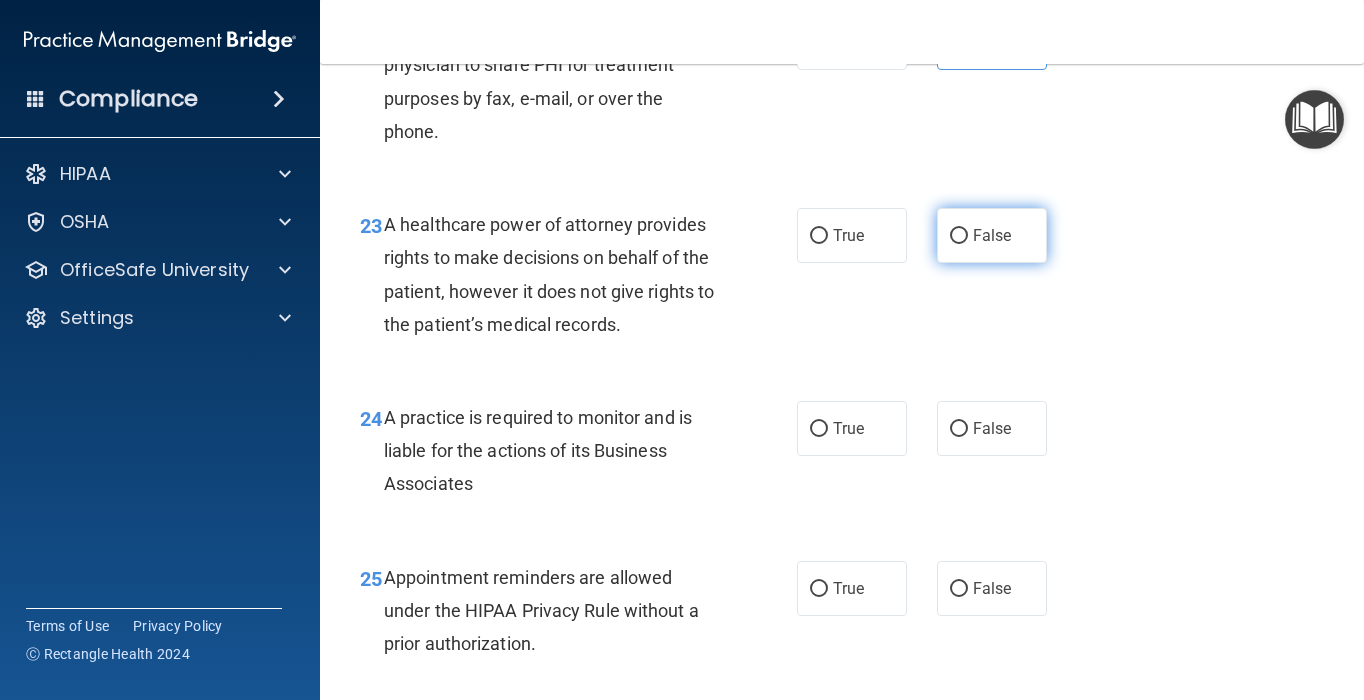 click on "False" at bounding box center [992, 235] 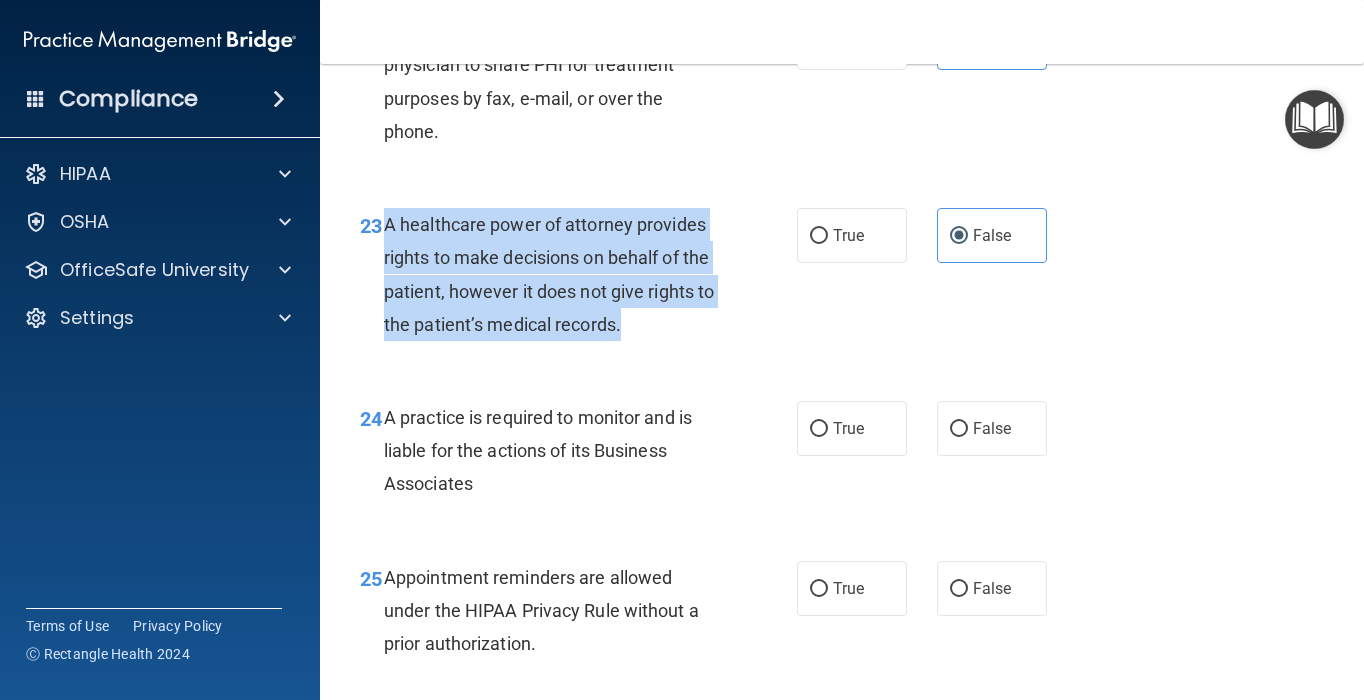 drag, startPoint x: 718, startPoint y: 438, endPoint x: 384, endPoint y: 328, distance: 351.64755 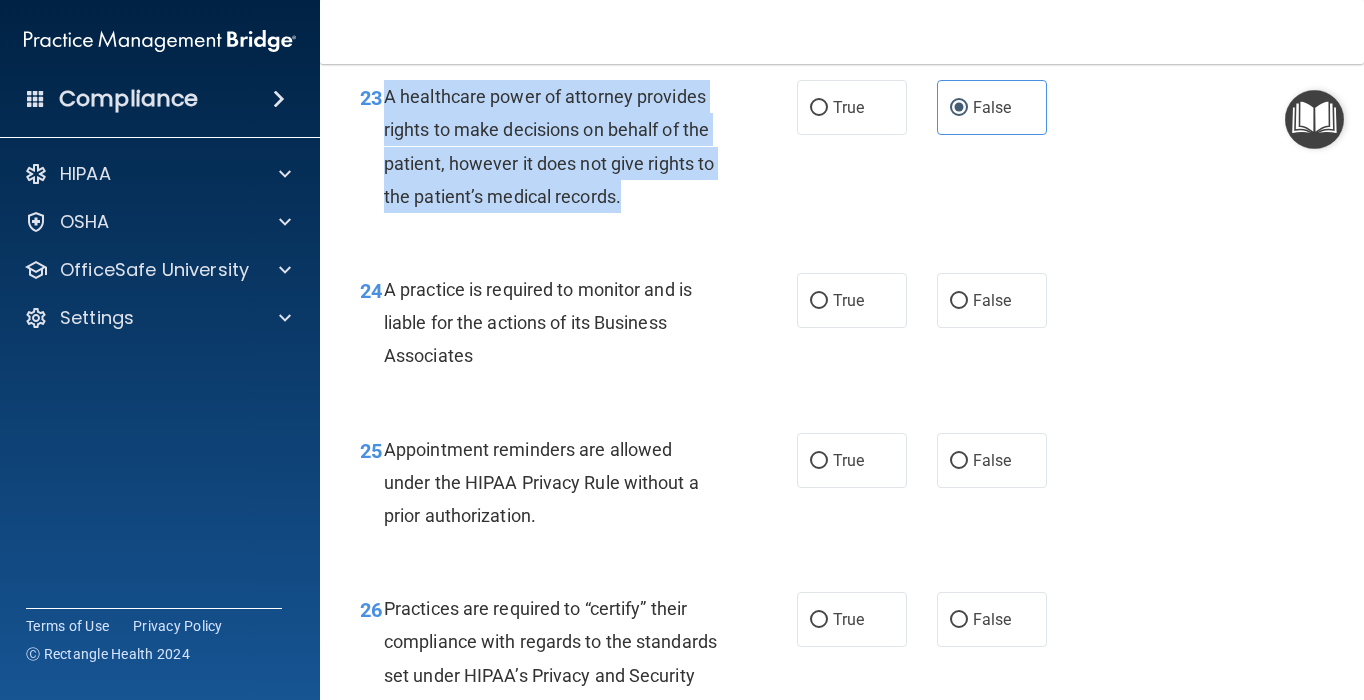 scroll, scrollTop: 4390, scrollLeft: 0, axis: vertical 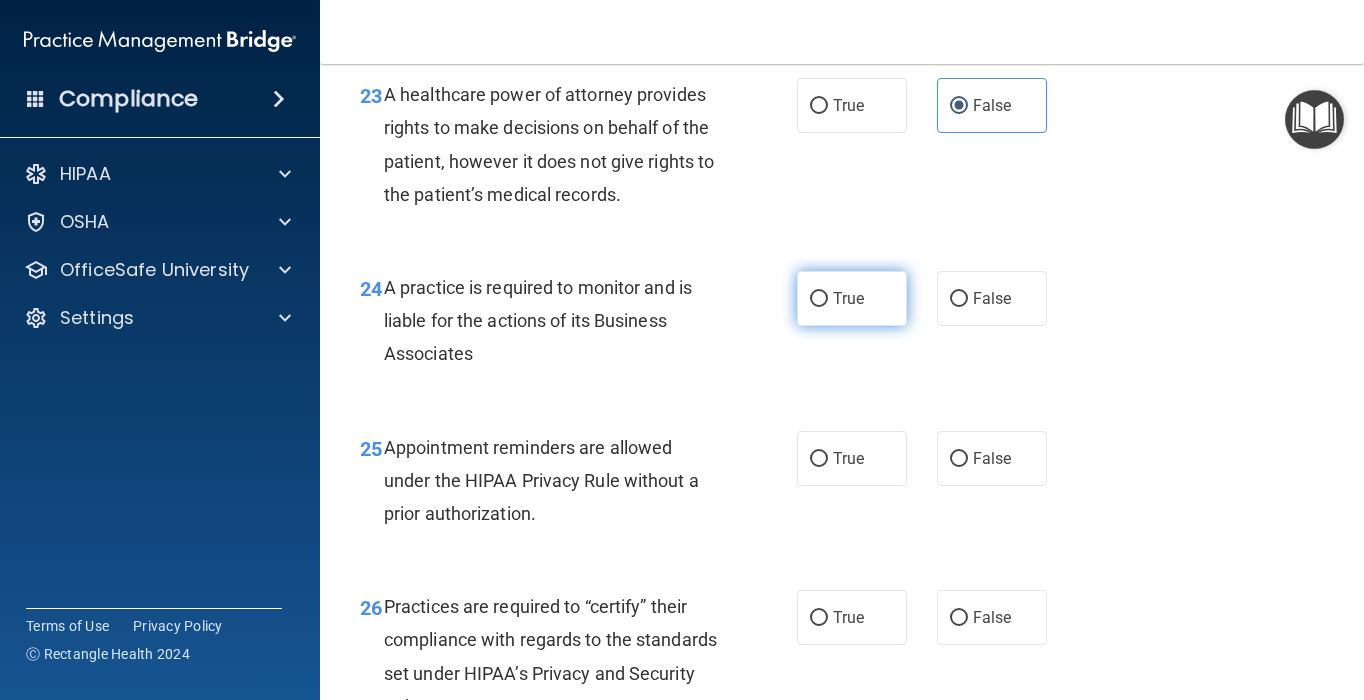 click on "True" at bounding box center (852, 298) 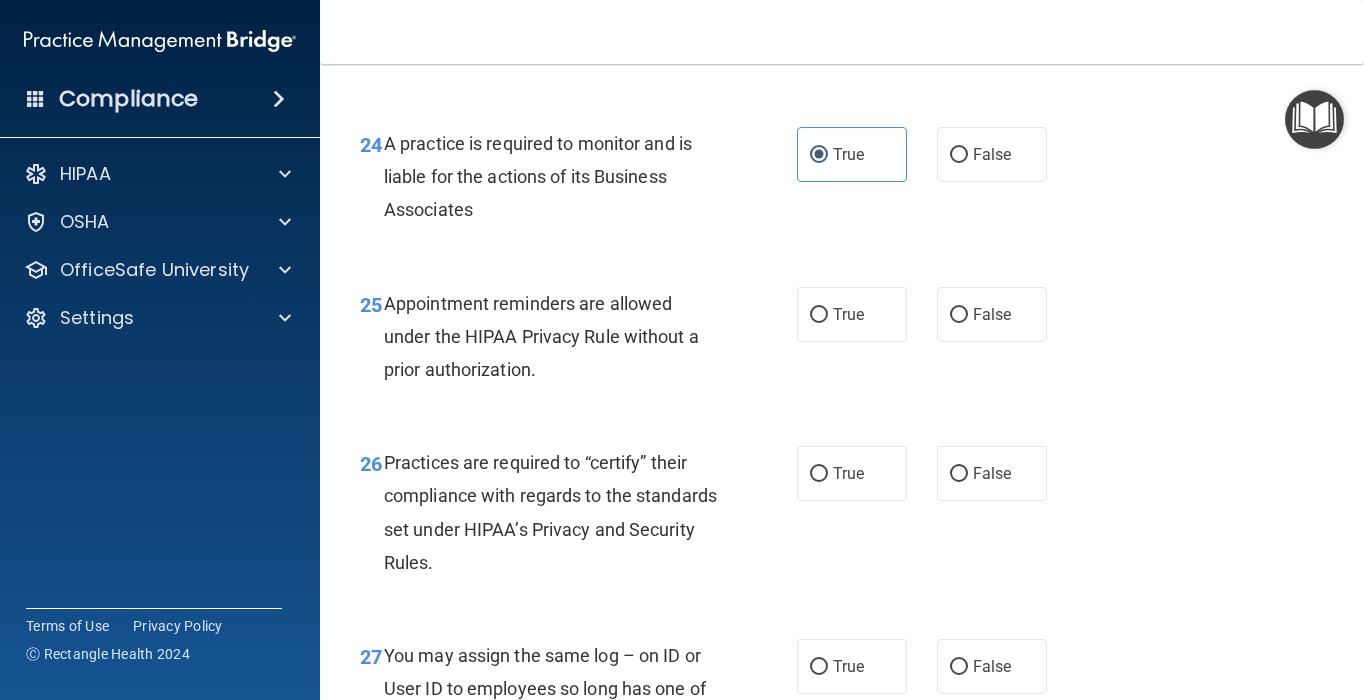 scroll, scrollTop: 4592, scrollLeft: 0, axis: vertical 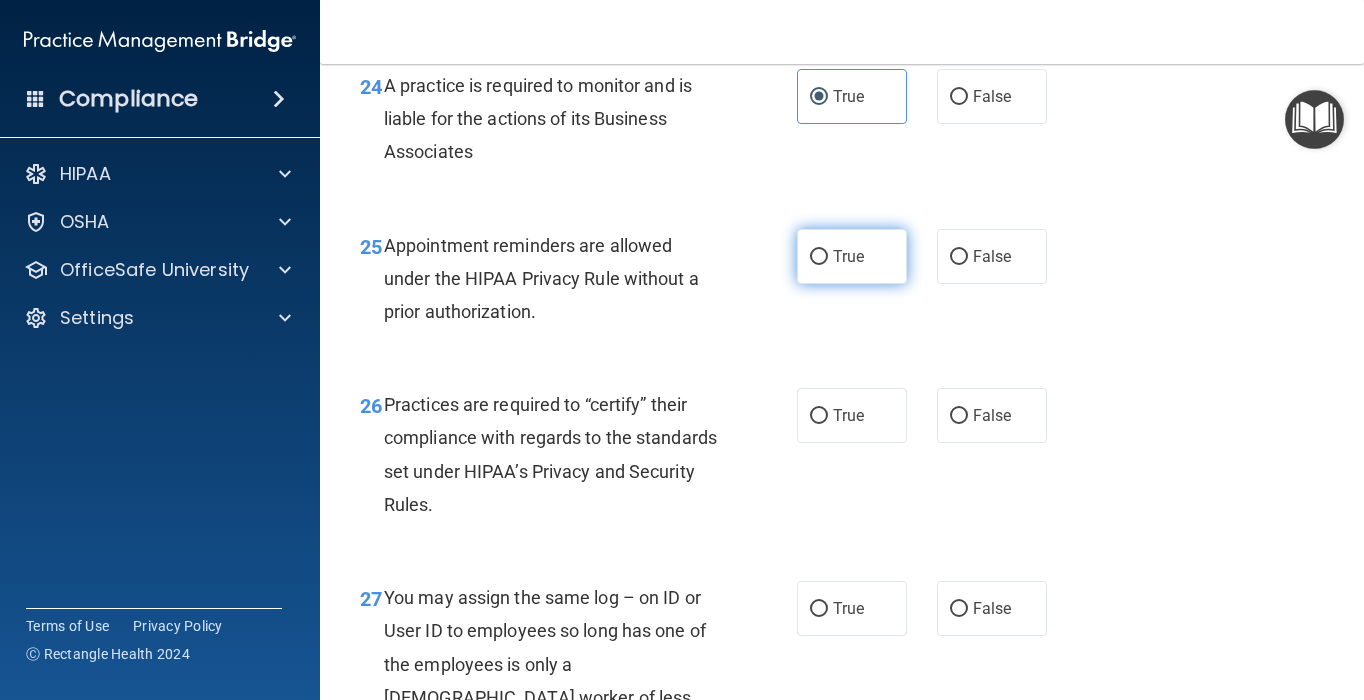 click on "True" at bounding box center [848, 256] 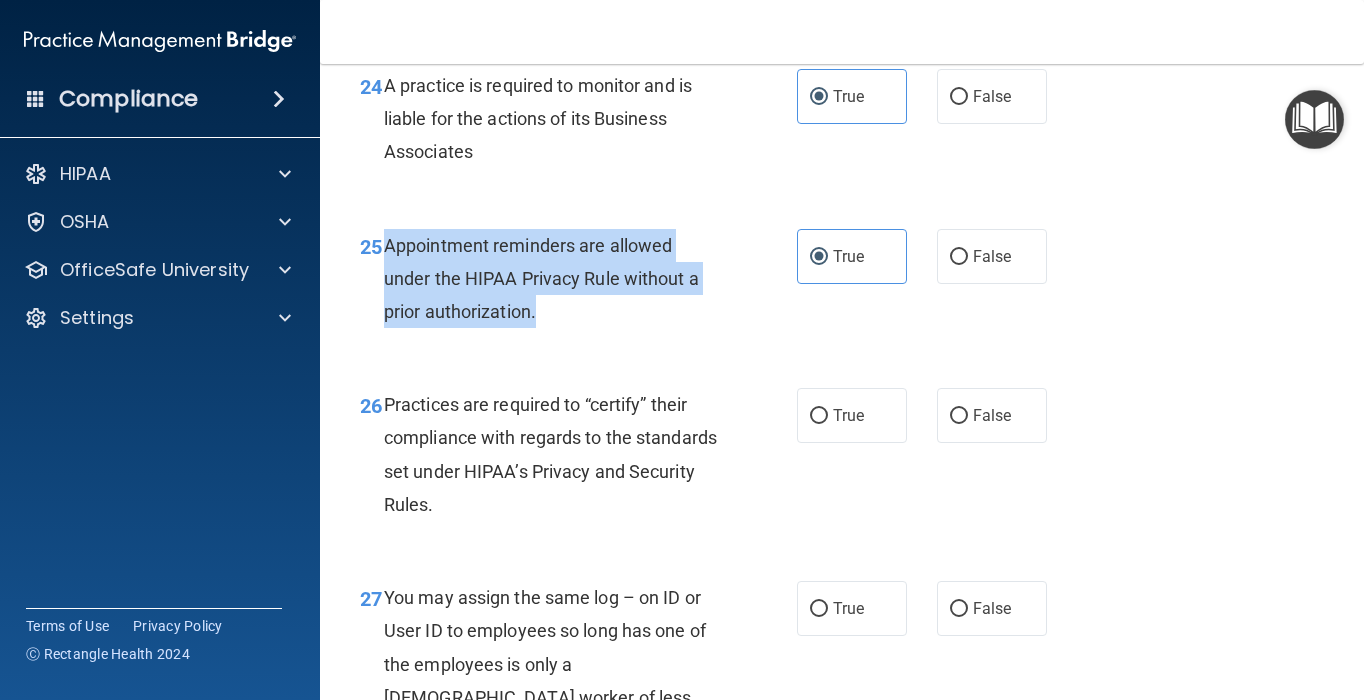 drag, startPoint x: 559, startPoint y: 408, endPoint x: 385, endPoint y: 349, distance: 183.73077 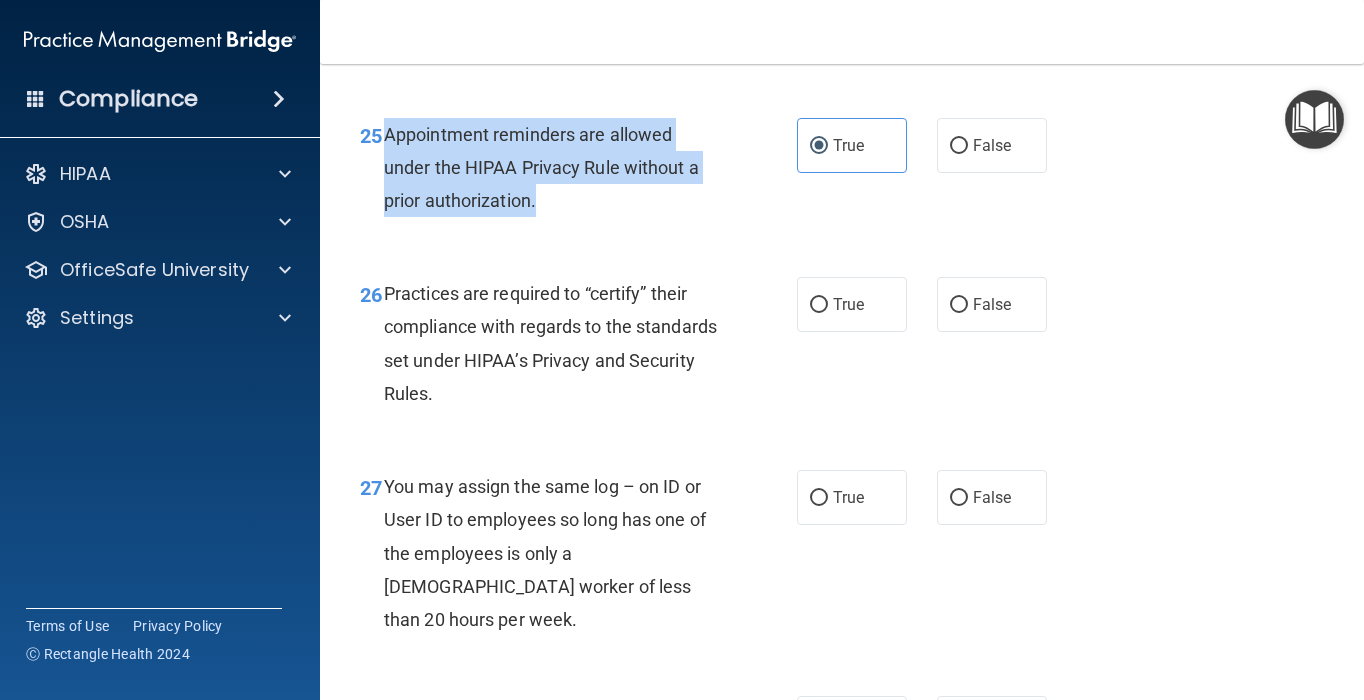 scroll, scrollTop: 4708, scrollLeft: 0, axis: vertical 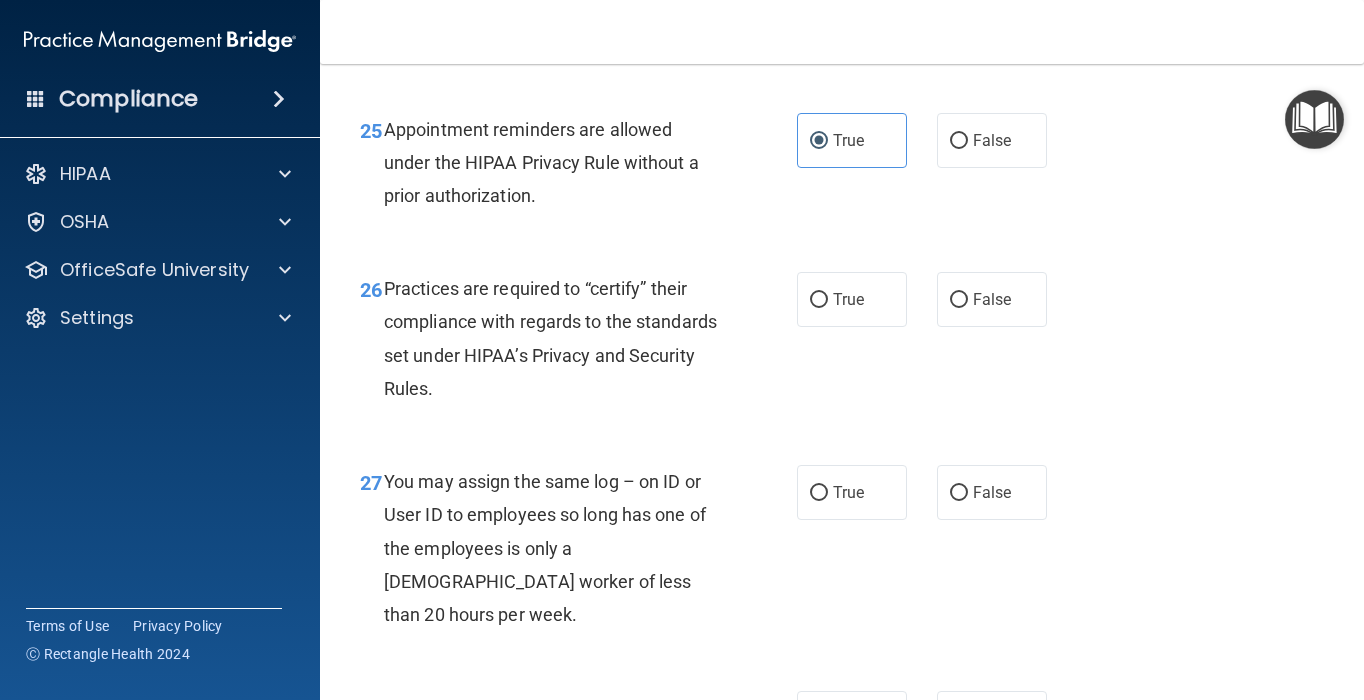 click on "Practices are required to “certify” their compliance with regards to the standards set under HIPAA’s Privacy and Security Rules." at bounding box center (559, 338) 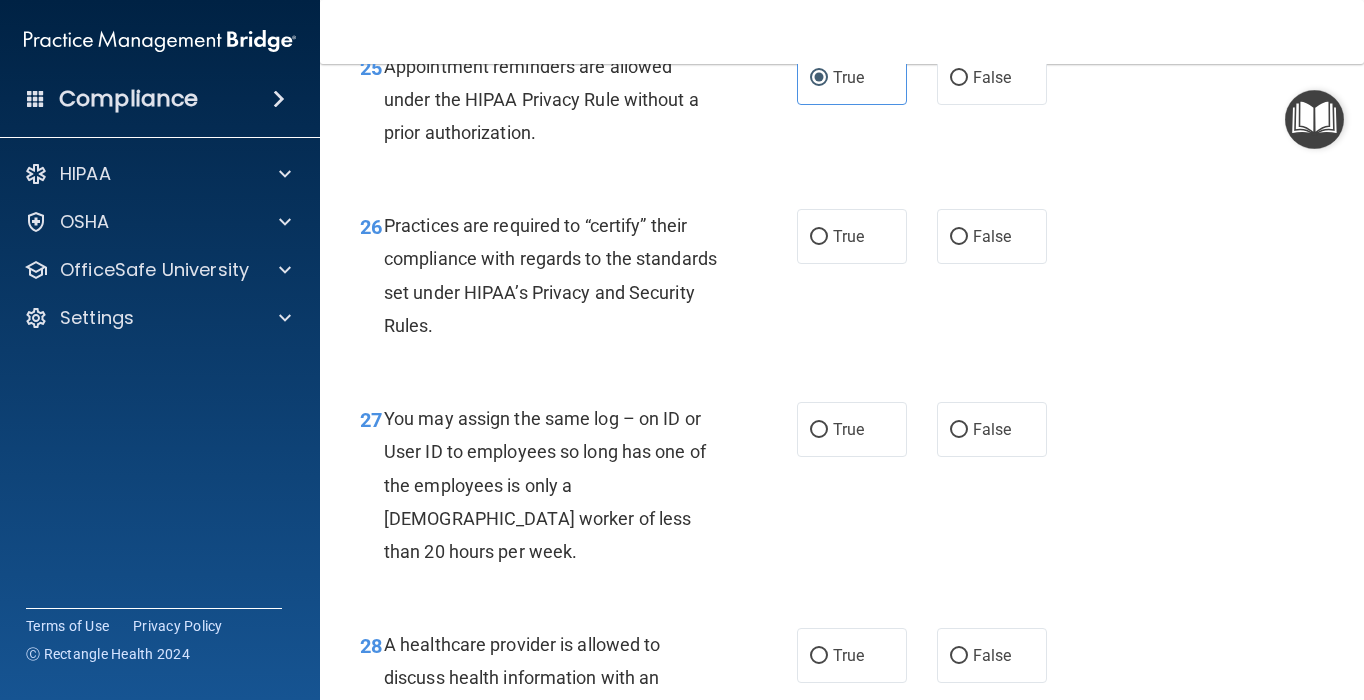 scroll, scrollTop: 4772, scrollLeft: 0, axis: vertical 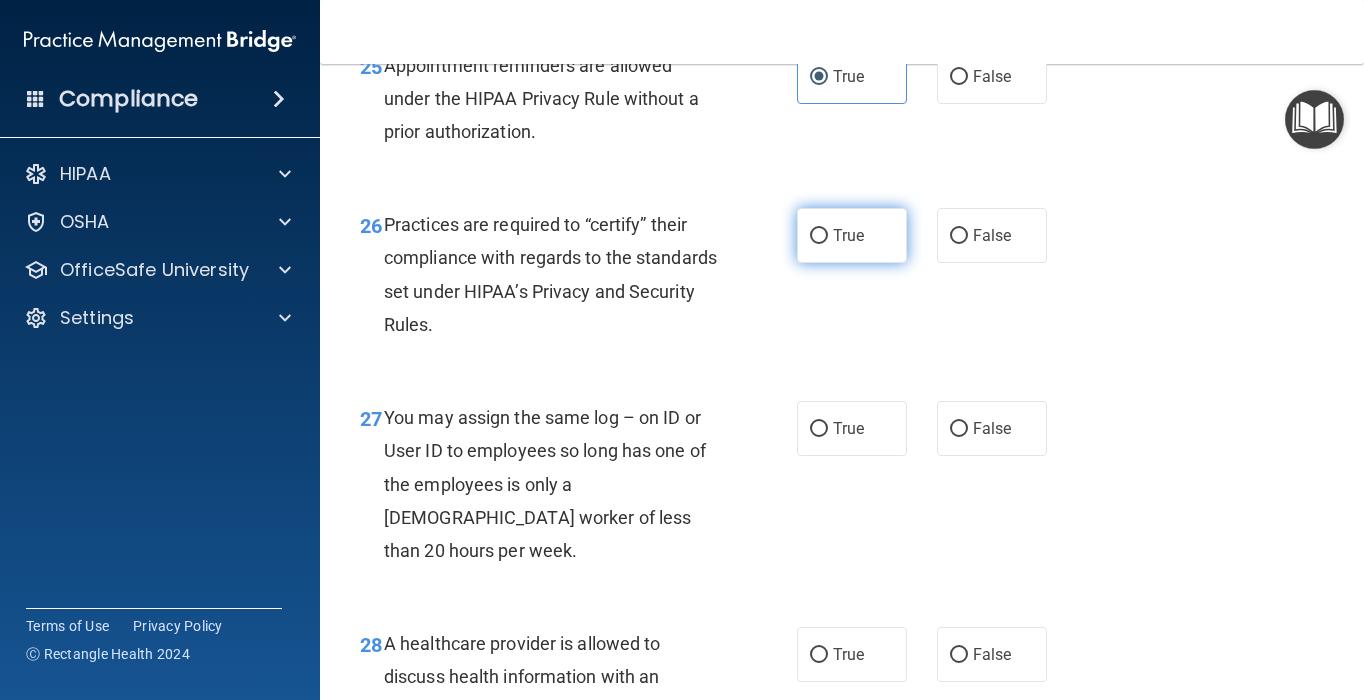 click on "True" at bounding box center (848, 235) 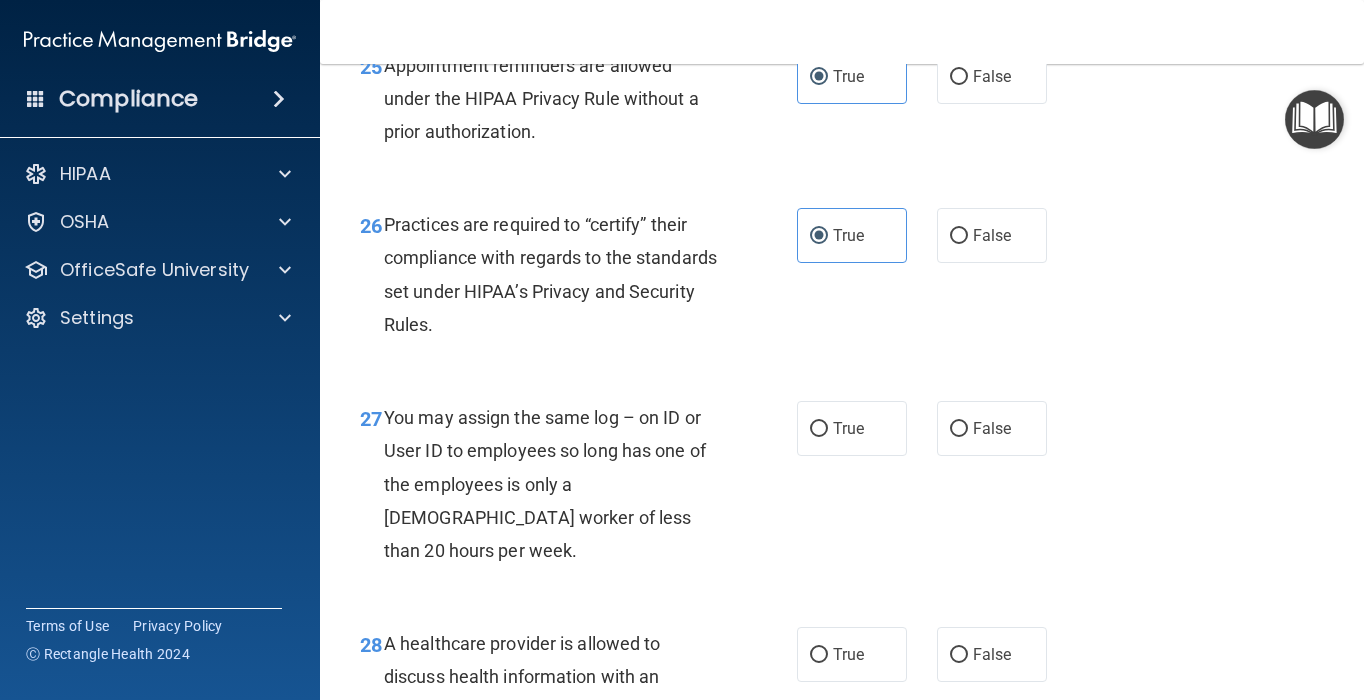 scroll, scrollTop: 4912, scrollLeft: 0, axis: vertical 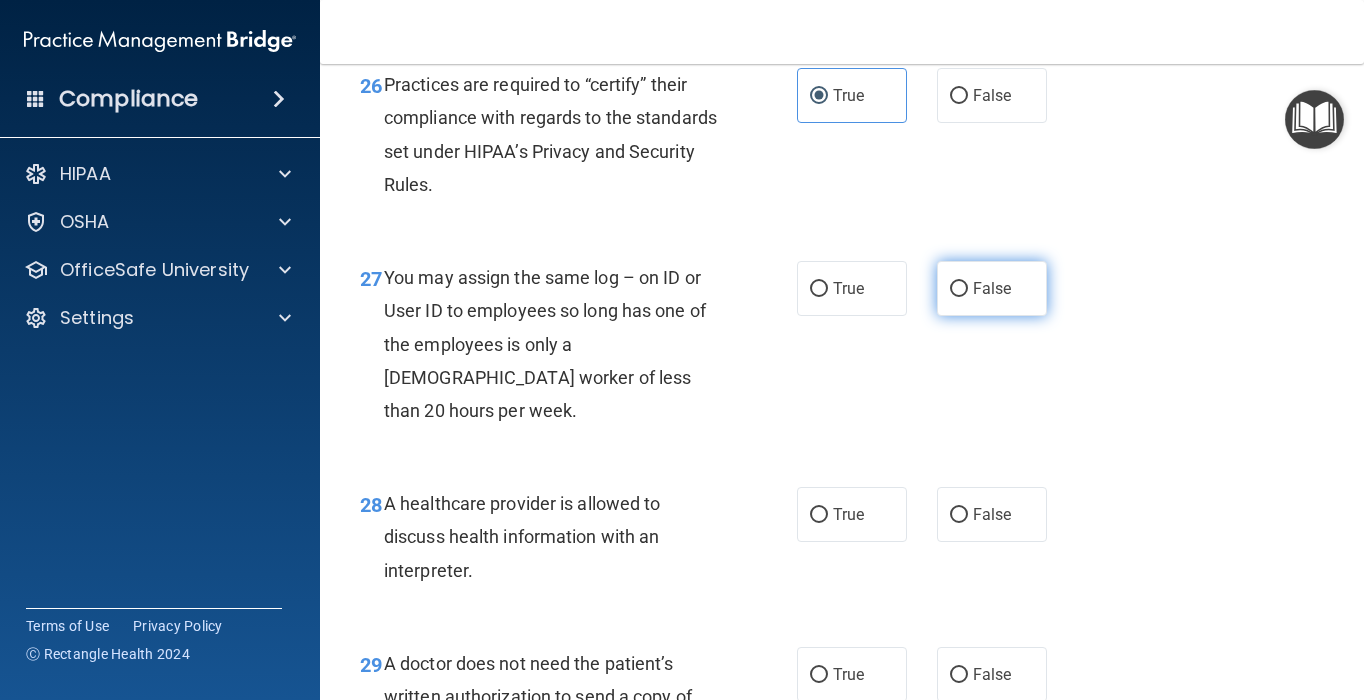 click on "False" at bounding box center [992, 288] 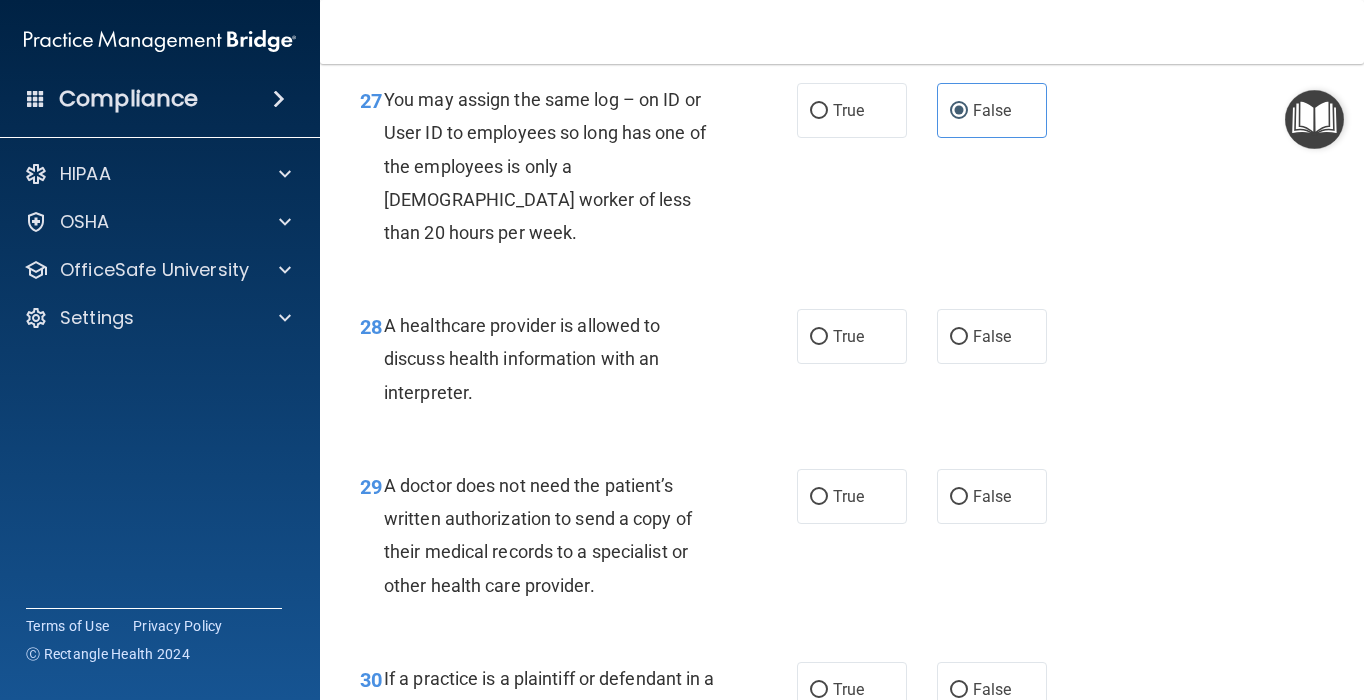 scroll, scrollTop: 5094, scrollLeft: 0, axis: vertical 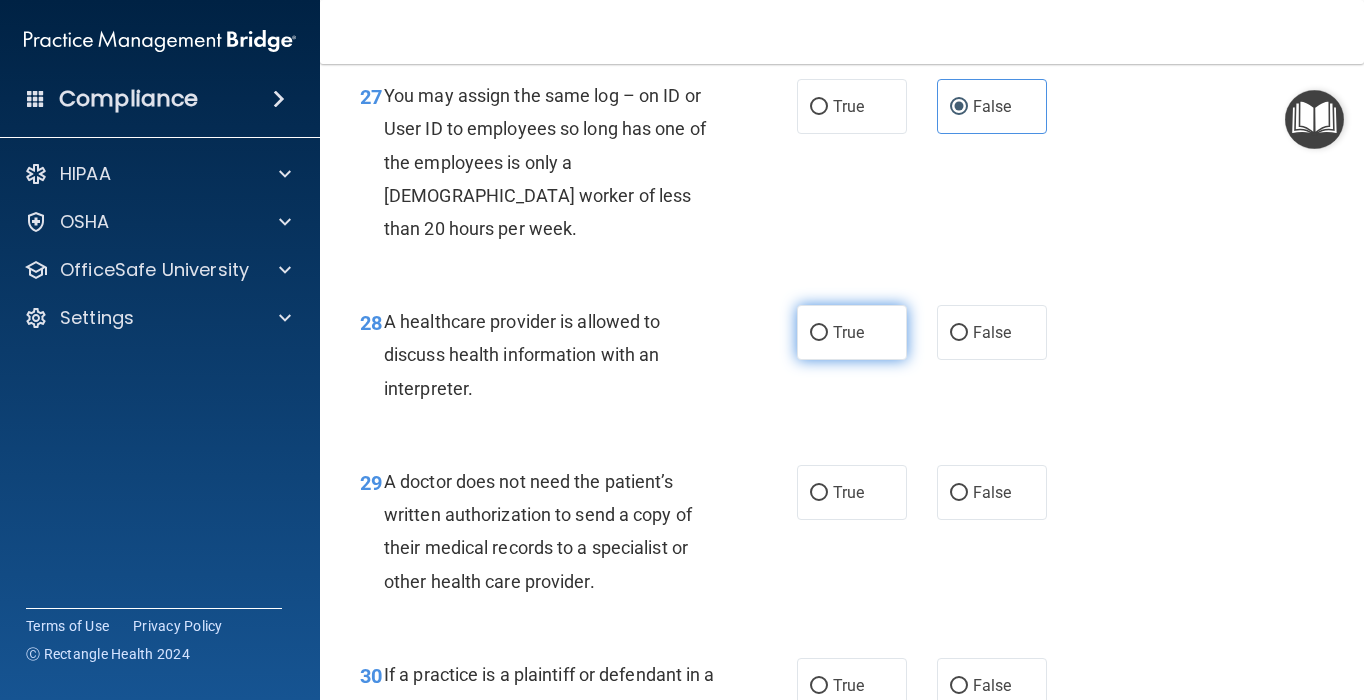 click on "True" at bounding box center (852, 332) 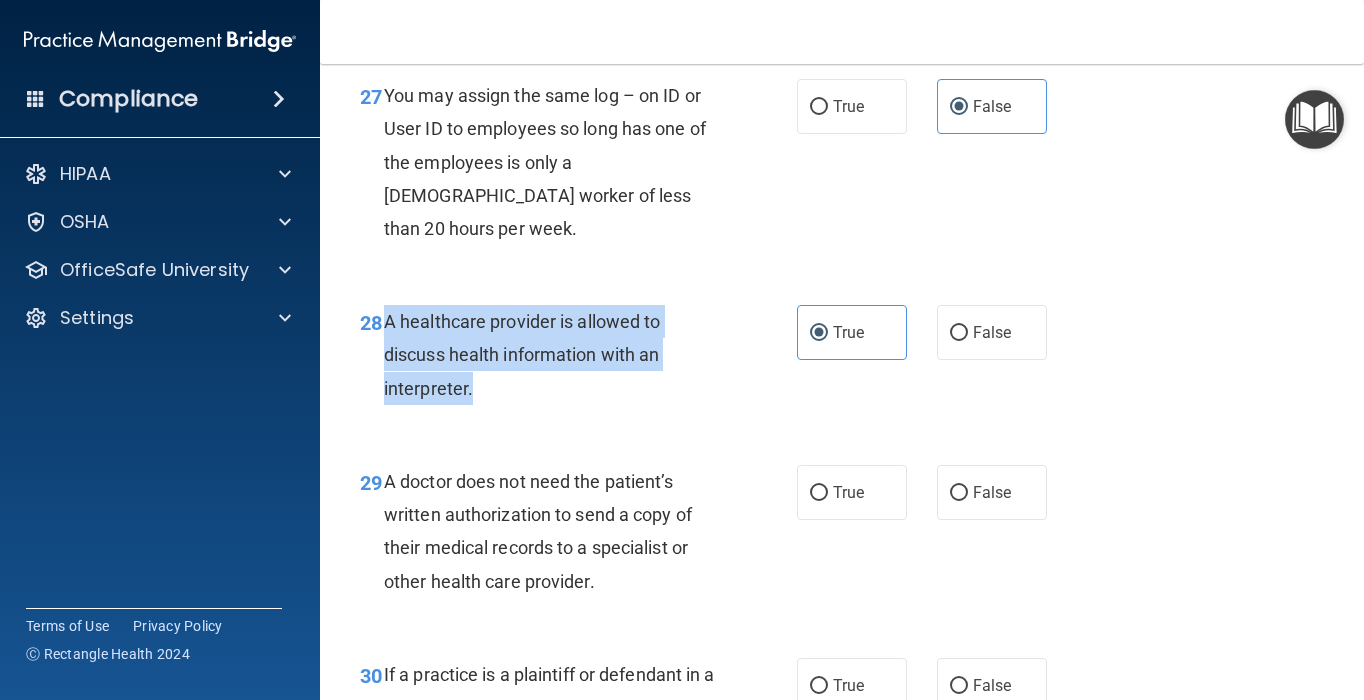 drag, startPoint x: 539, startPoint y: 462, endPoint x: 384, endPoint y: 394, distance: 169.26016 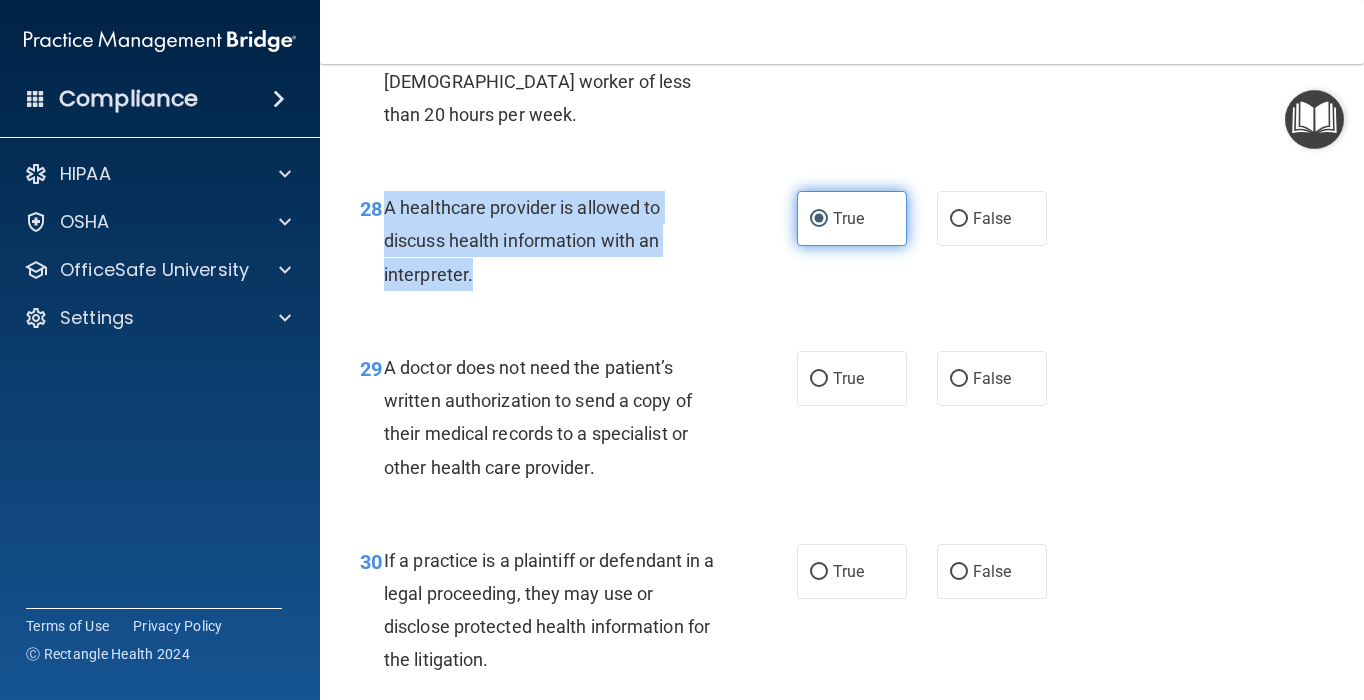scroll, scrollTop: 5210, scrollLeft: 0, axis: vertical 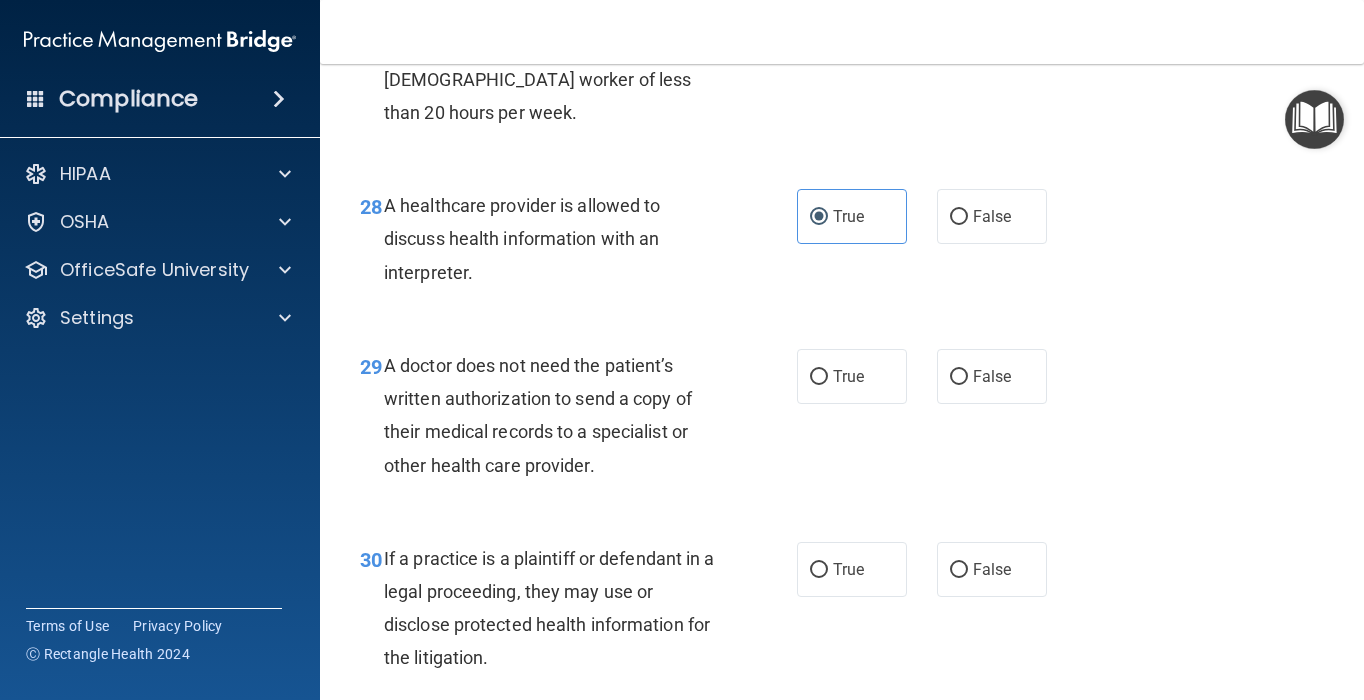 click on "A doctor does not need the patient’s written authorization to send a copy of their medical records to a specialist or other health care provider." at bounding box center [559, 415] 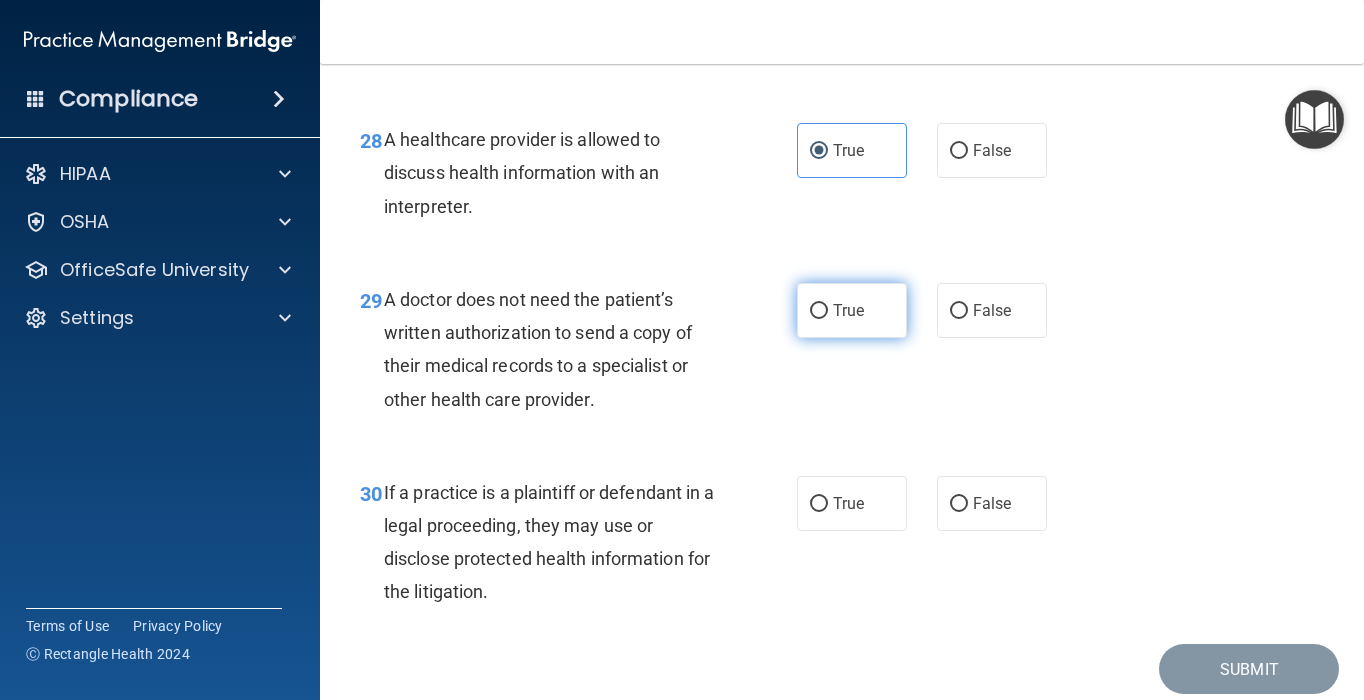 click on "True" at bounding box center (852, 310) 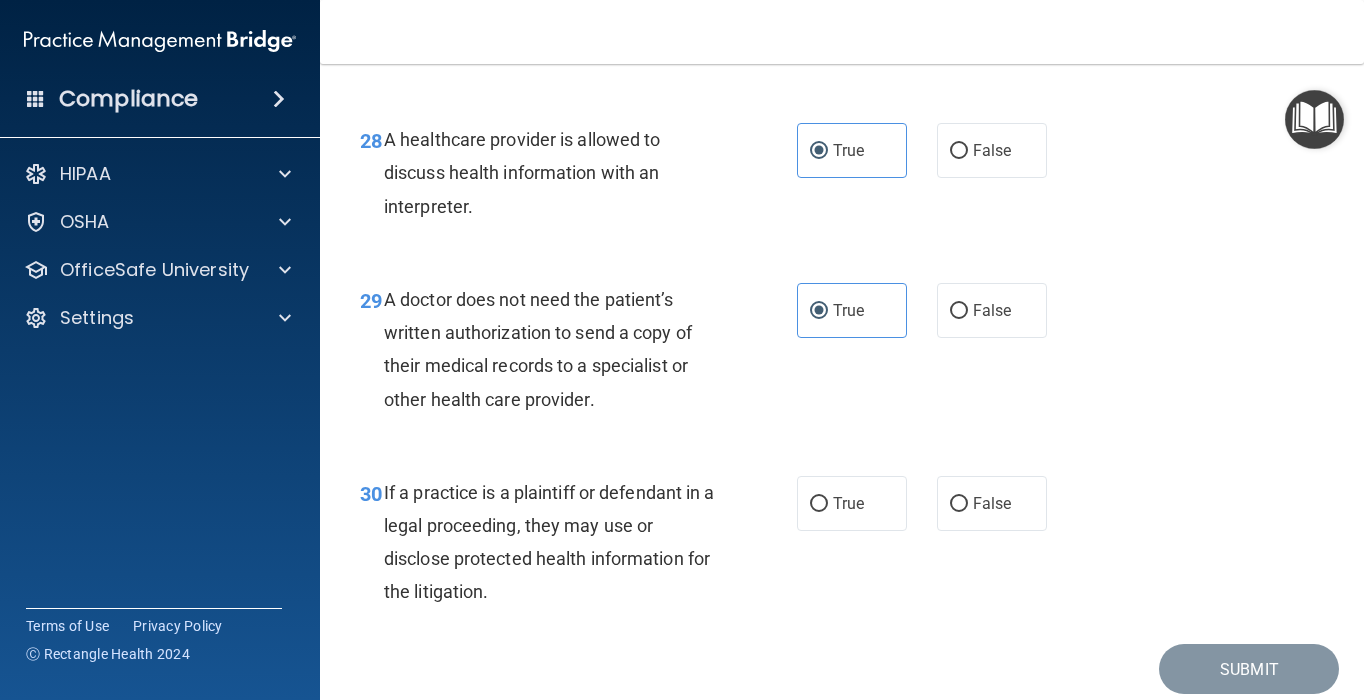 scroll, scrollTop: 5416, scrollLeft: 0, axis: vertical 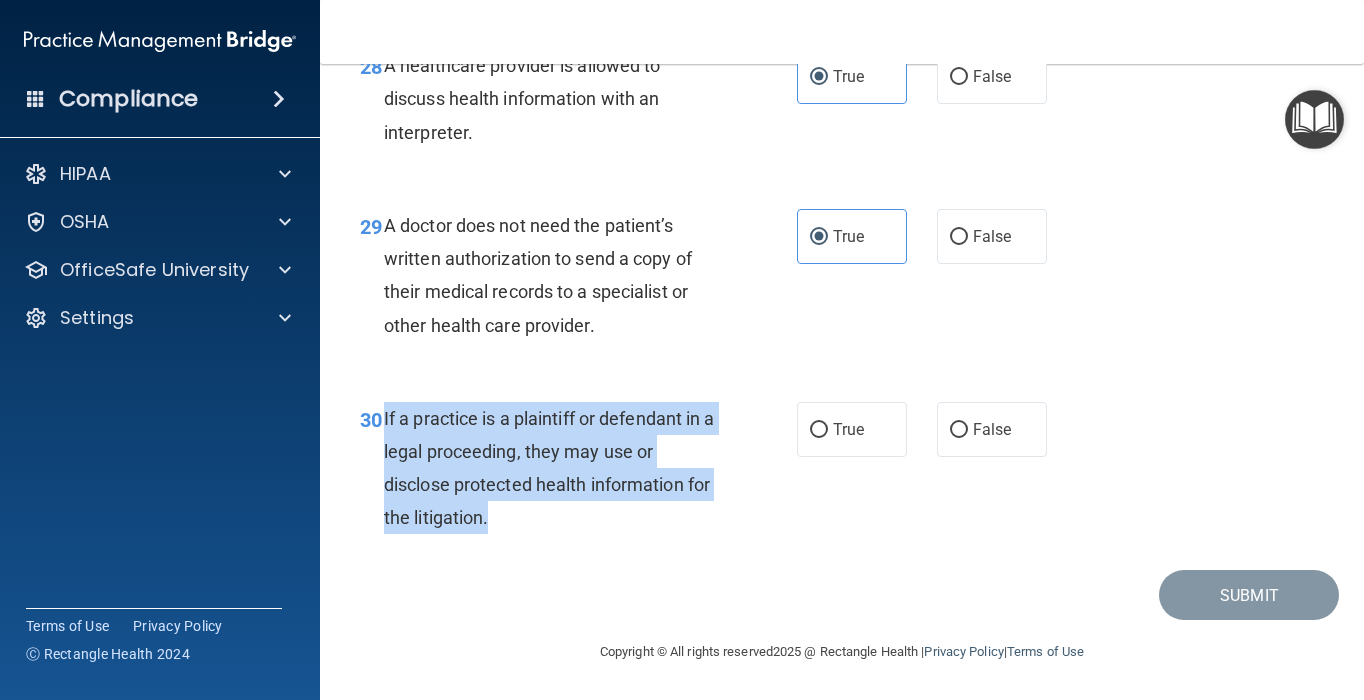 drag, startPoint x: 584, startPoint y: 524, endPoint x: 383, endPoint y: 423, distance: 224.94888 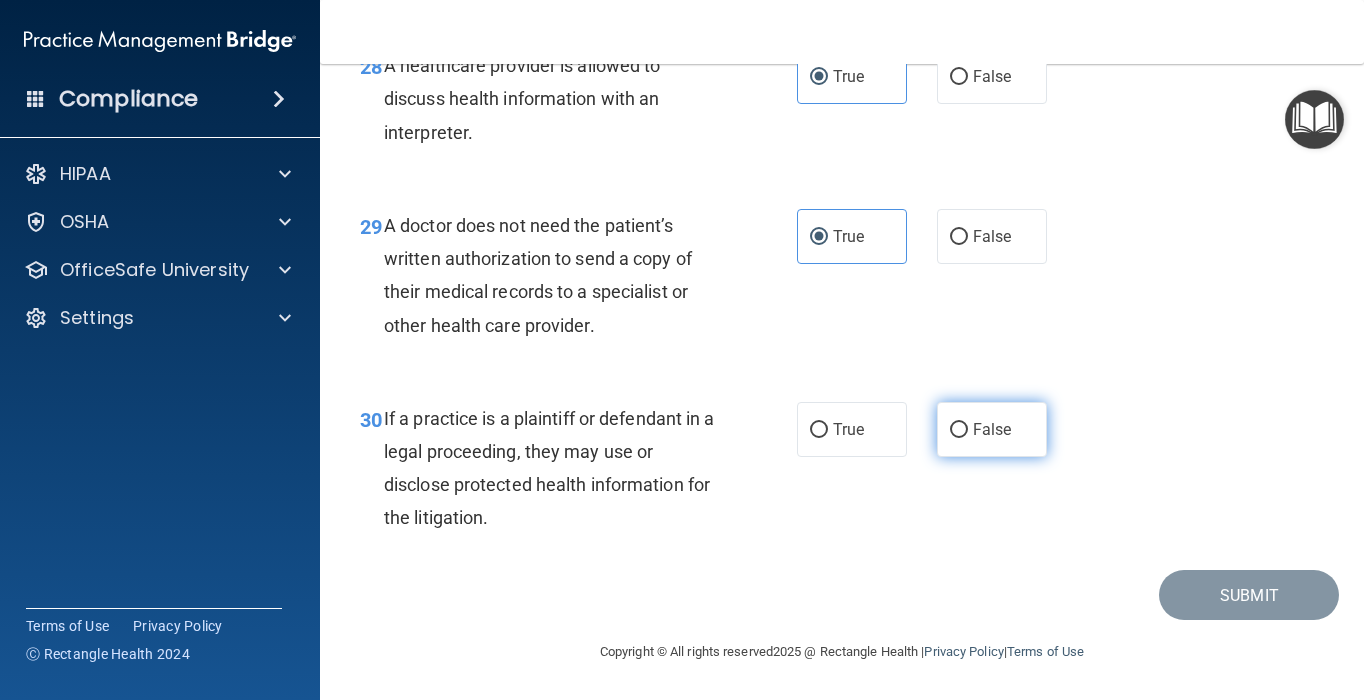 click on "False" at bounding box center [992, 429] 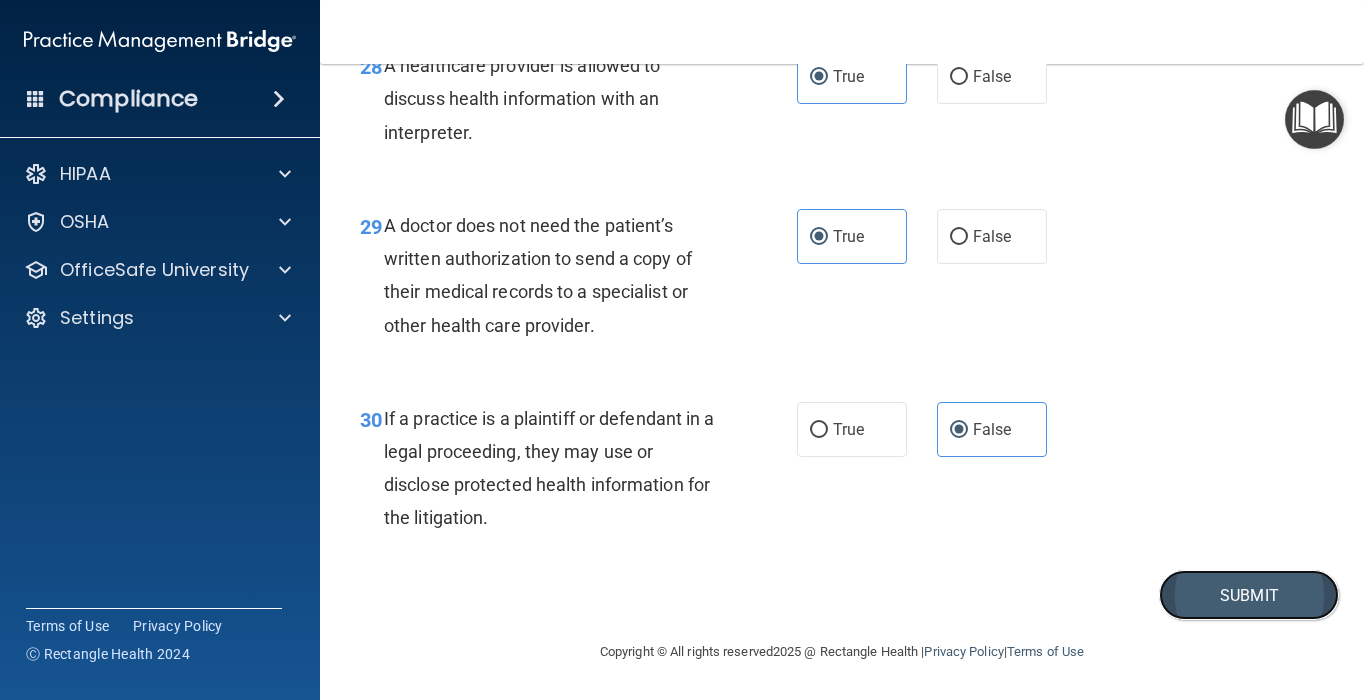 click on "Submit" at bounding box center [1249, 595] 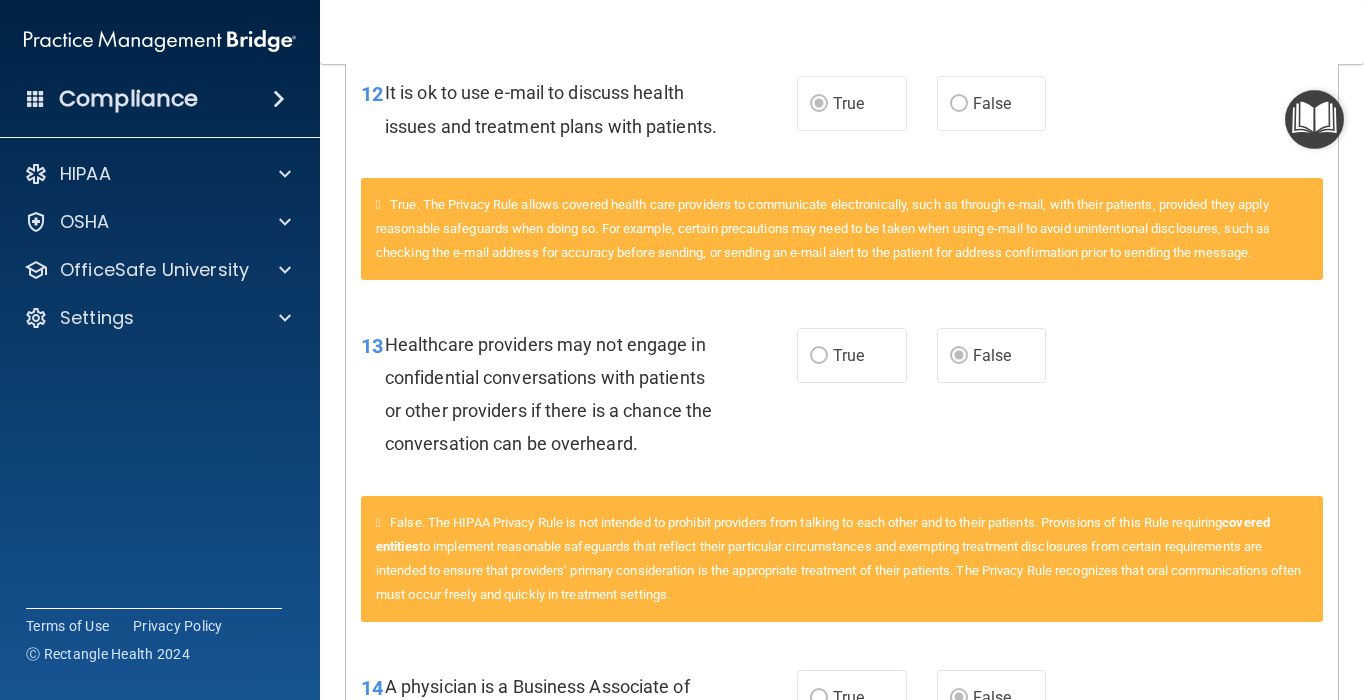 scroll, scrollTop: 0, scrollLeft: 0, axis: both 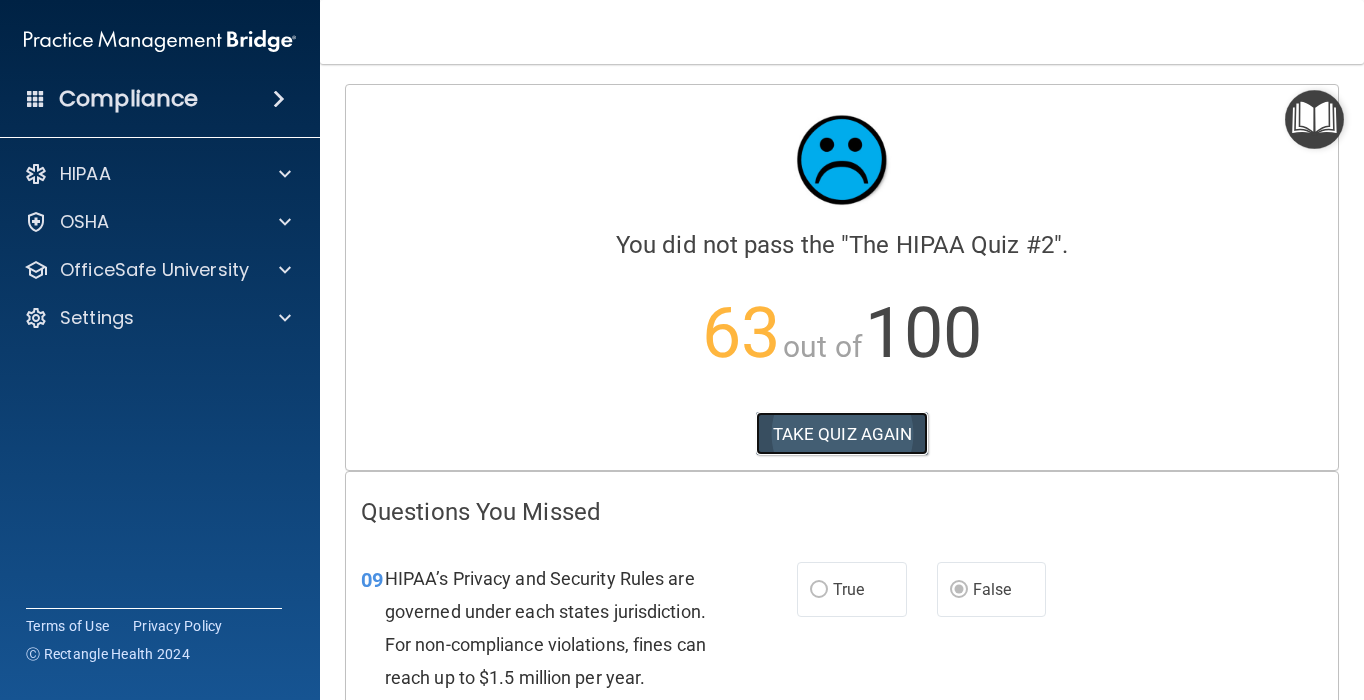 click on "TAKE QUIZ AGAIN" at bounding box center [842, 434] 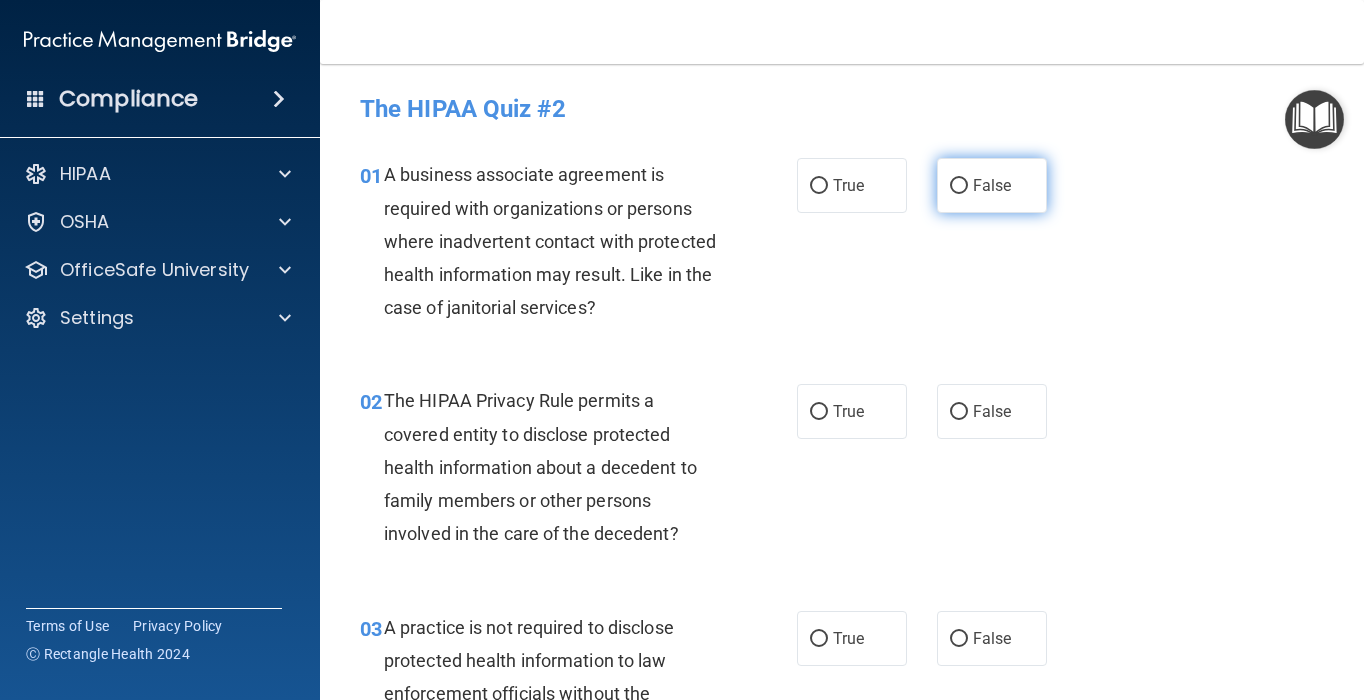 click on "False" at bounding box center [992, 185] 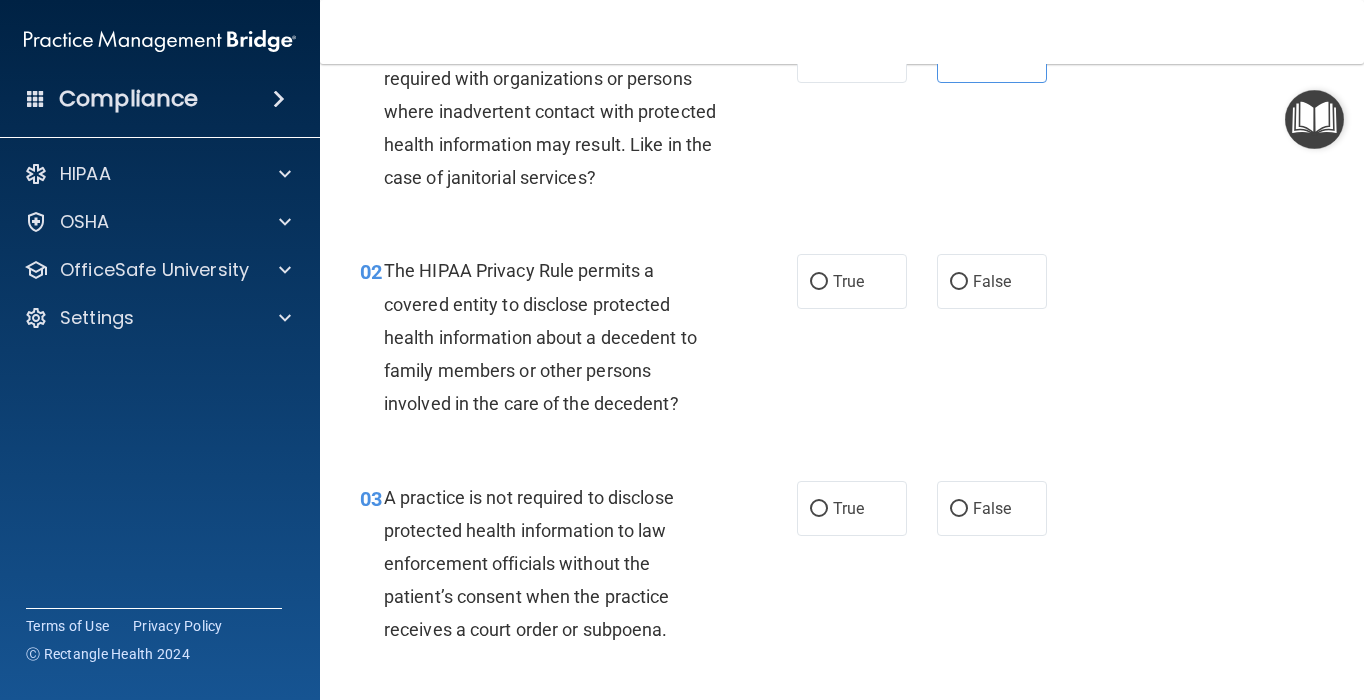 scroll, scrollTop: 162, scrollLeft: 0, axis: vertical 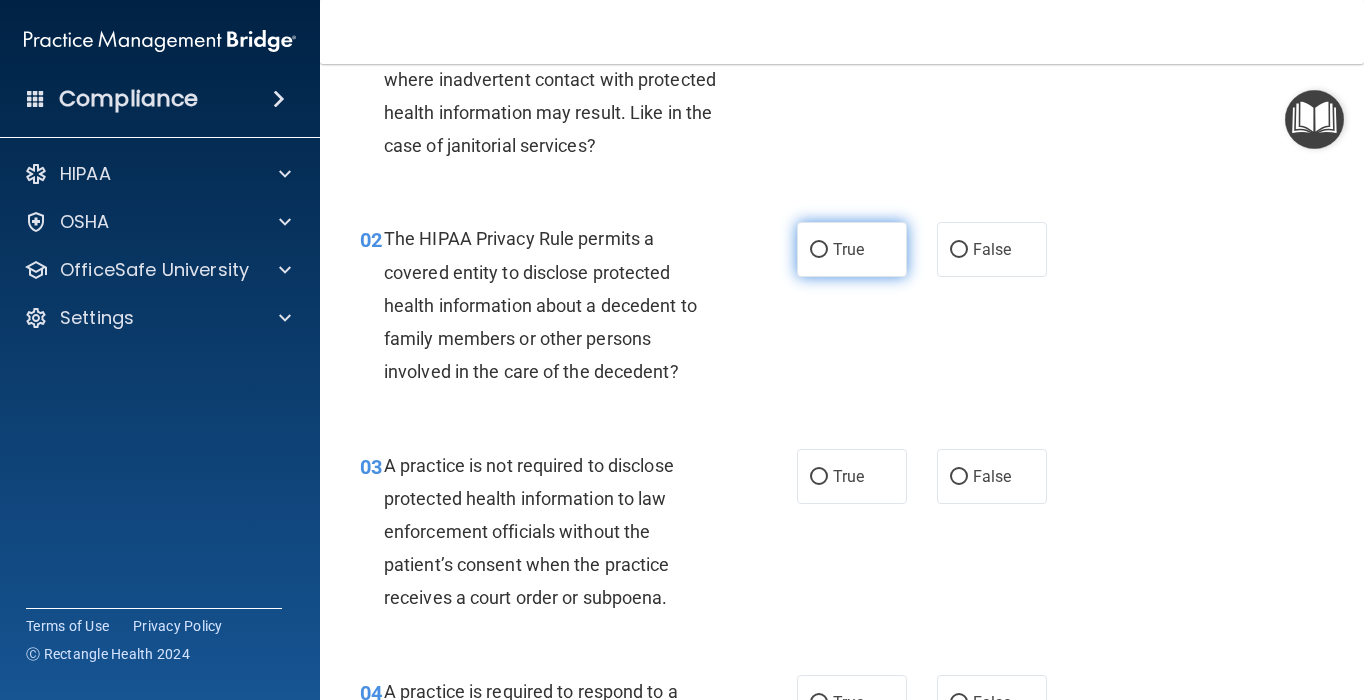 click on "True" at bounding box center [848, 249] 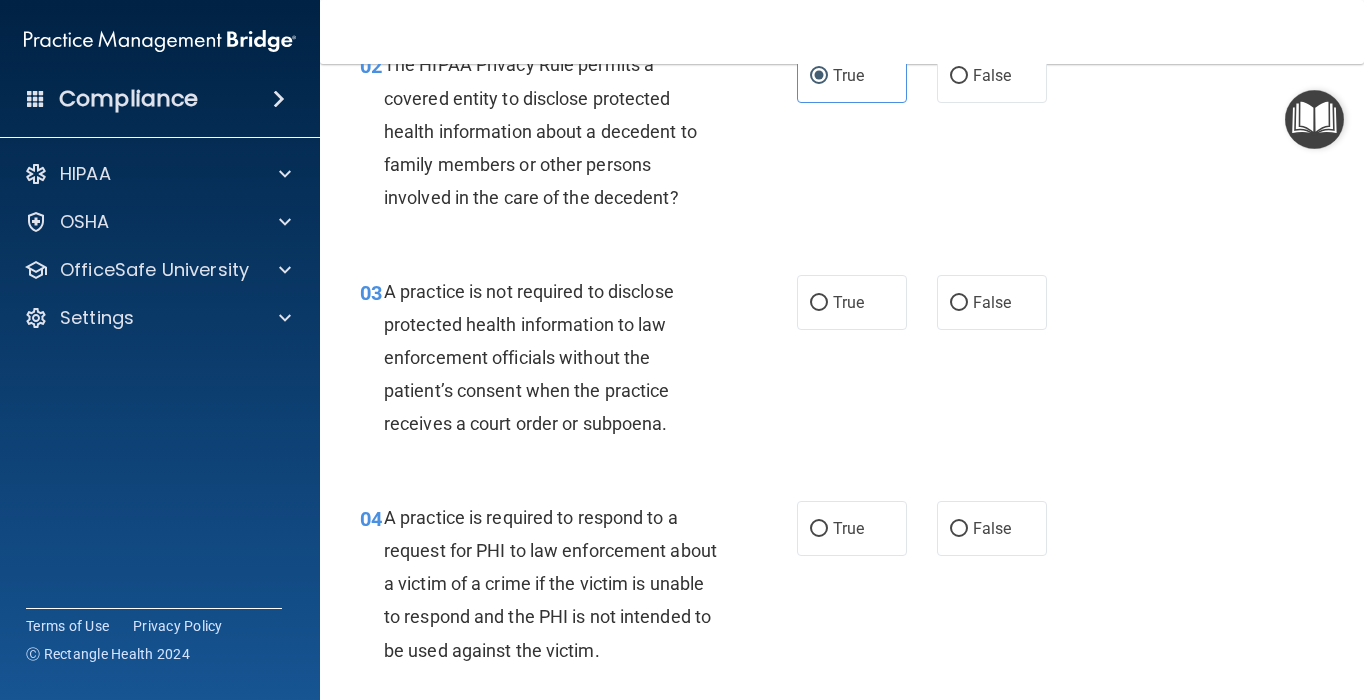 scroll, scrollTop: 376, scrollLeft: 0, axis: vertical 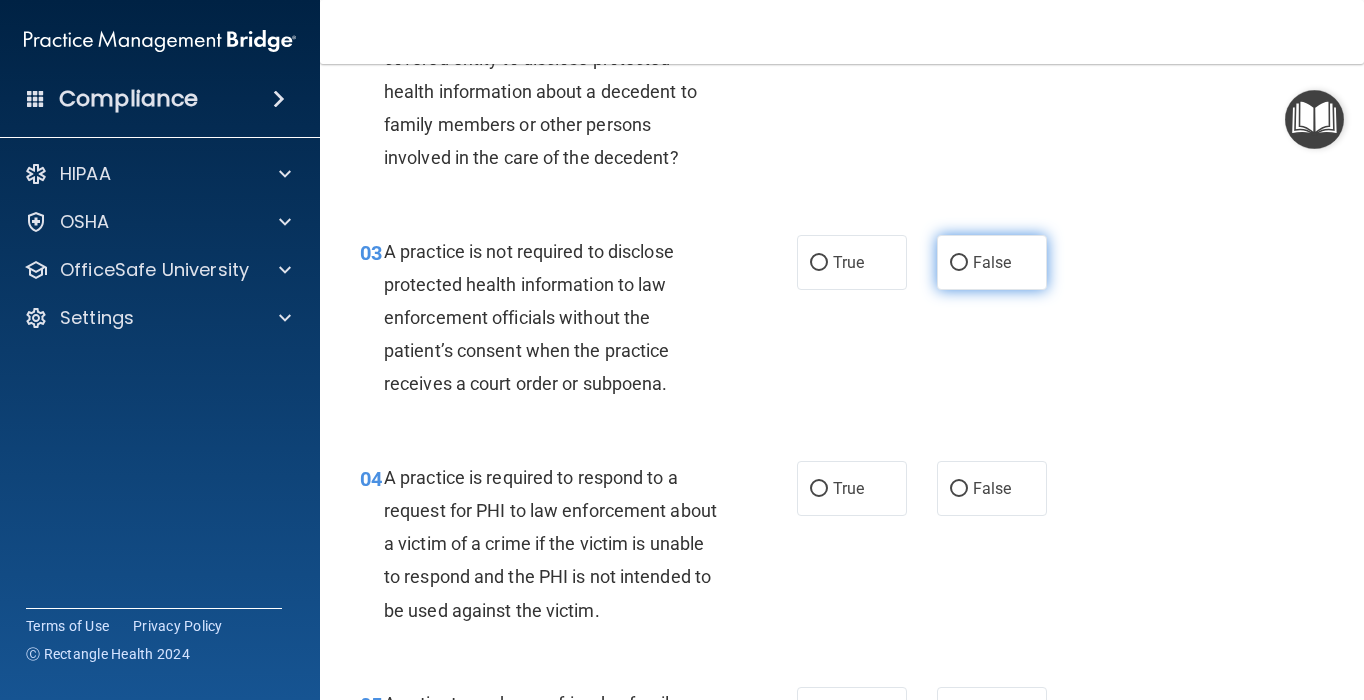 click on "False" at bounding box center [992, 262] 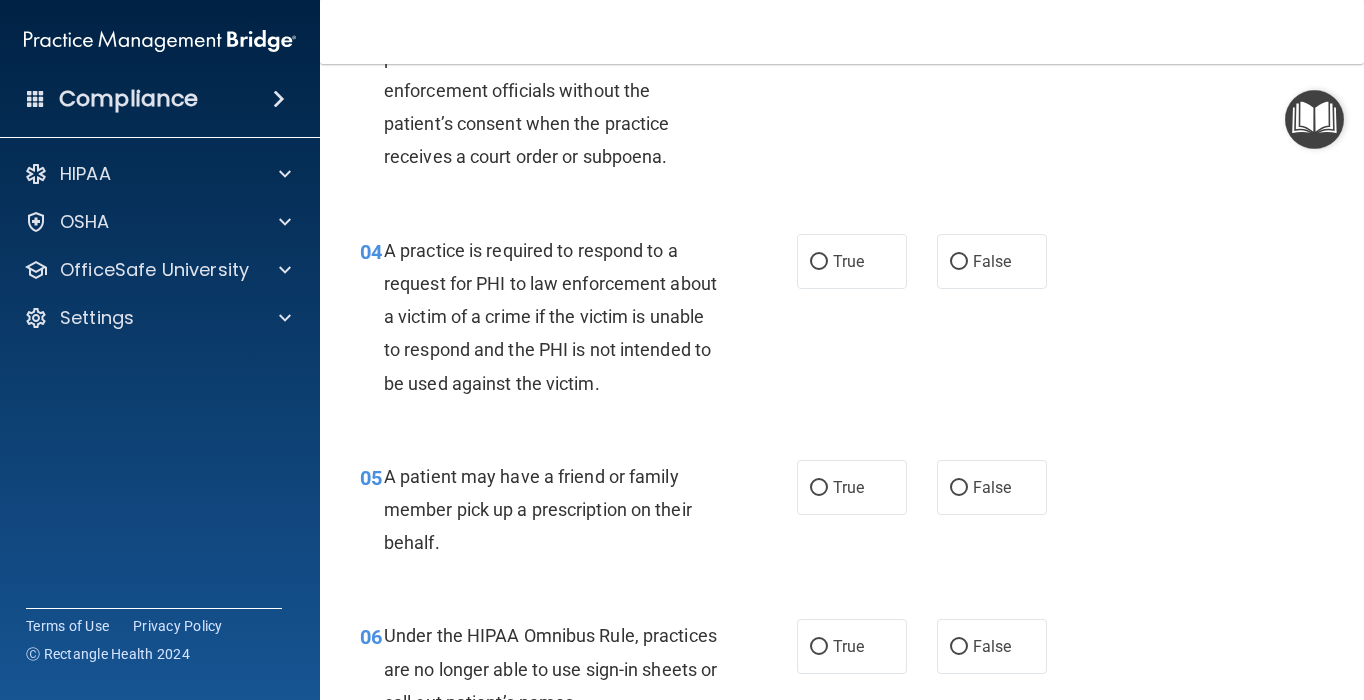 scroll, scrollTop: 608, scrollLeft: 0, axis: vertical 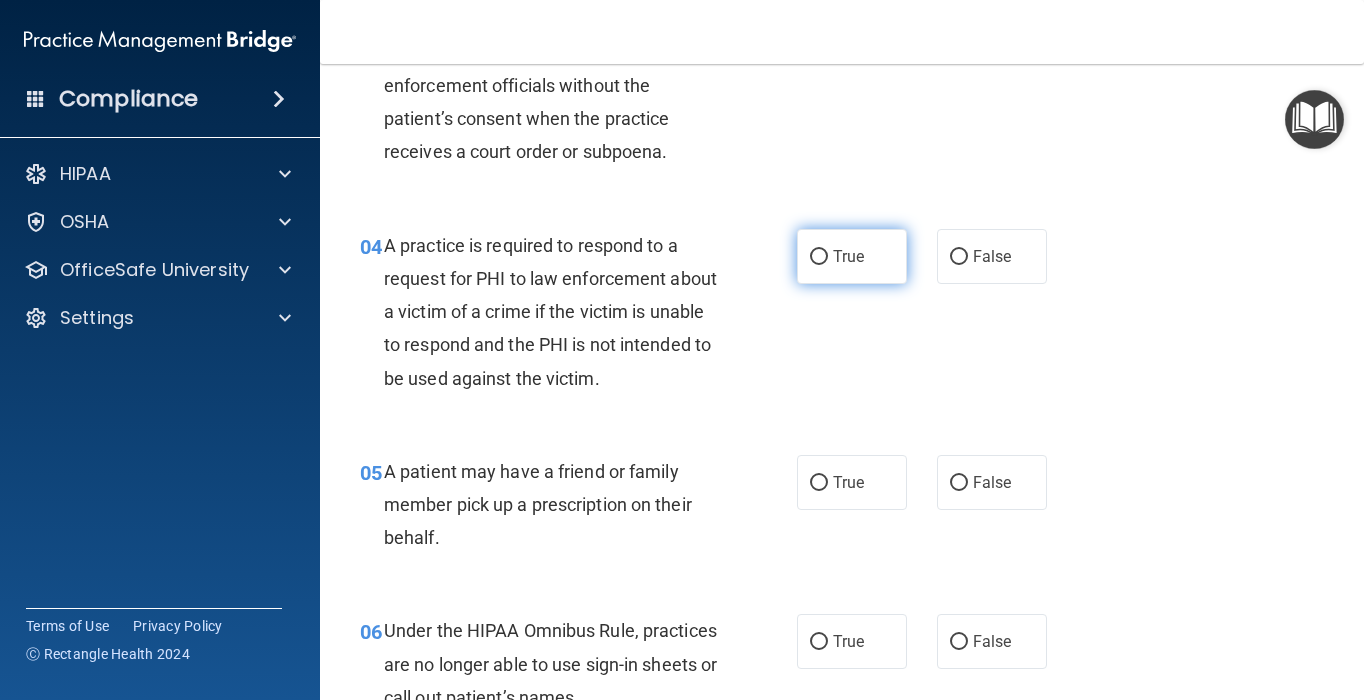click on "True" at bounding box center [852, 256] 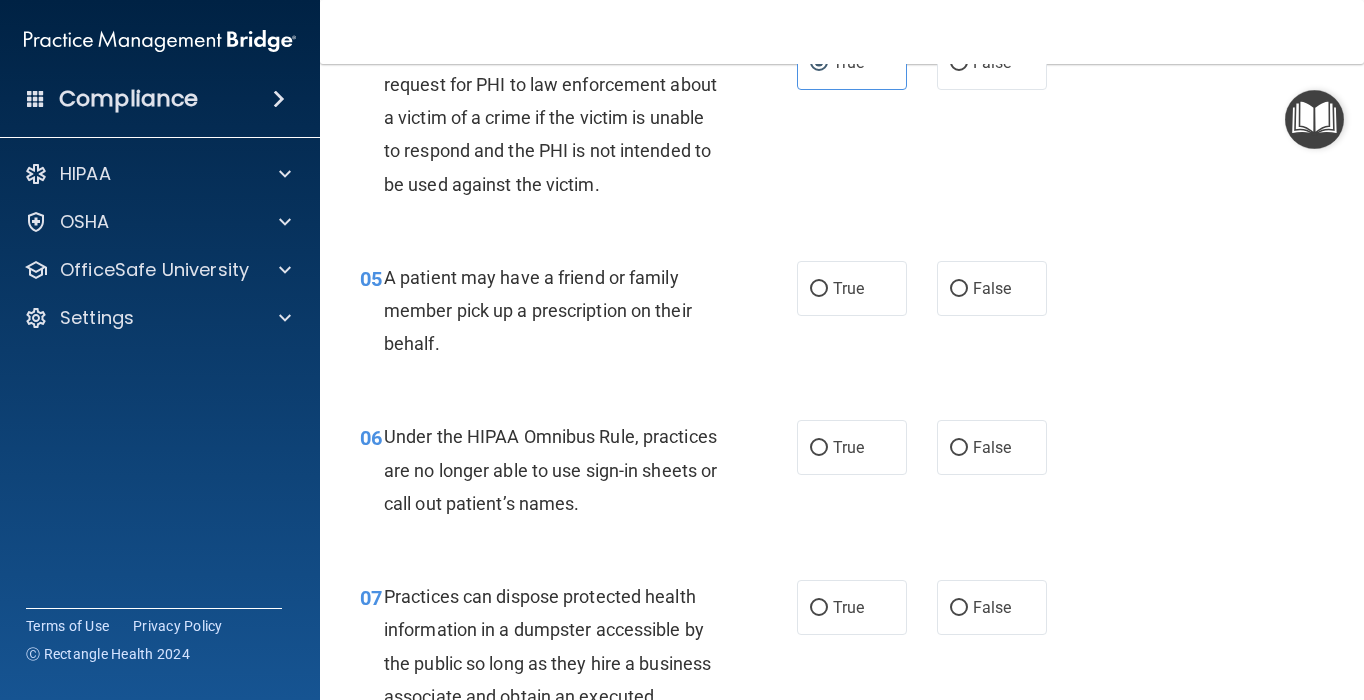 scroll, scrollTop: 811, scrollLeft: 0, axis: vertical 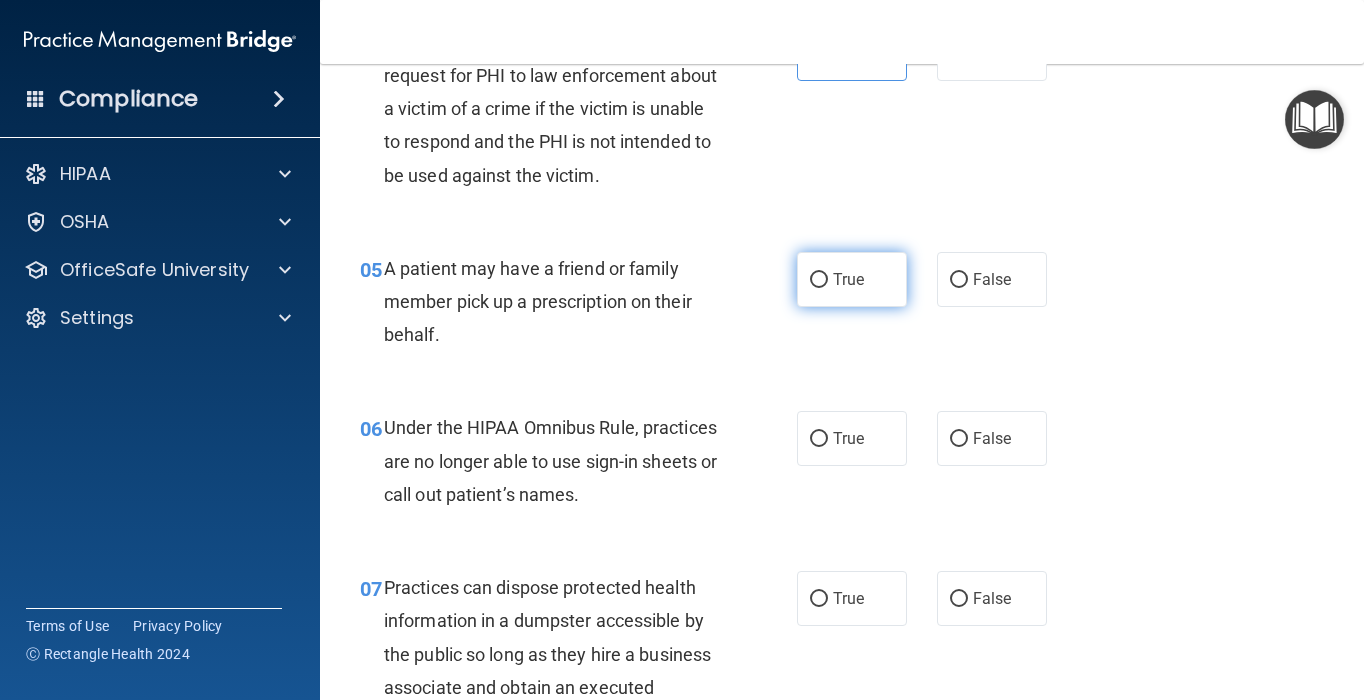 click on "True" at bounding box center (848, 279) 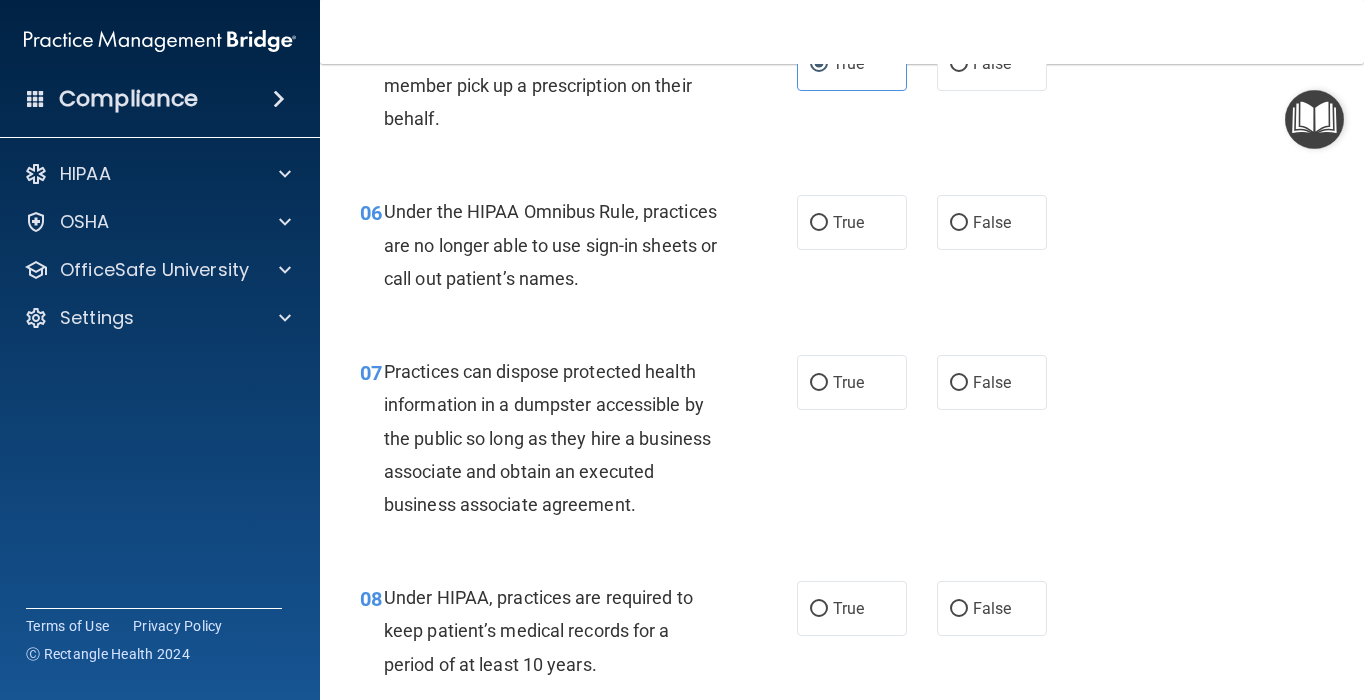 scroll, scrollTop: 1028, scrollLeft: 0, axis: vertical 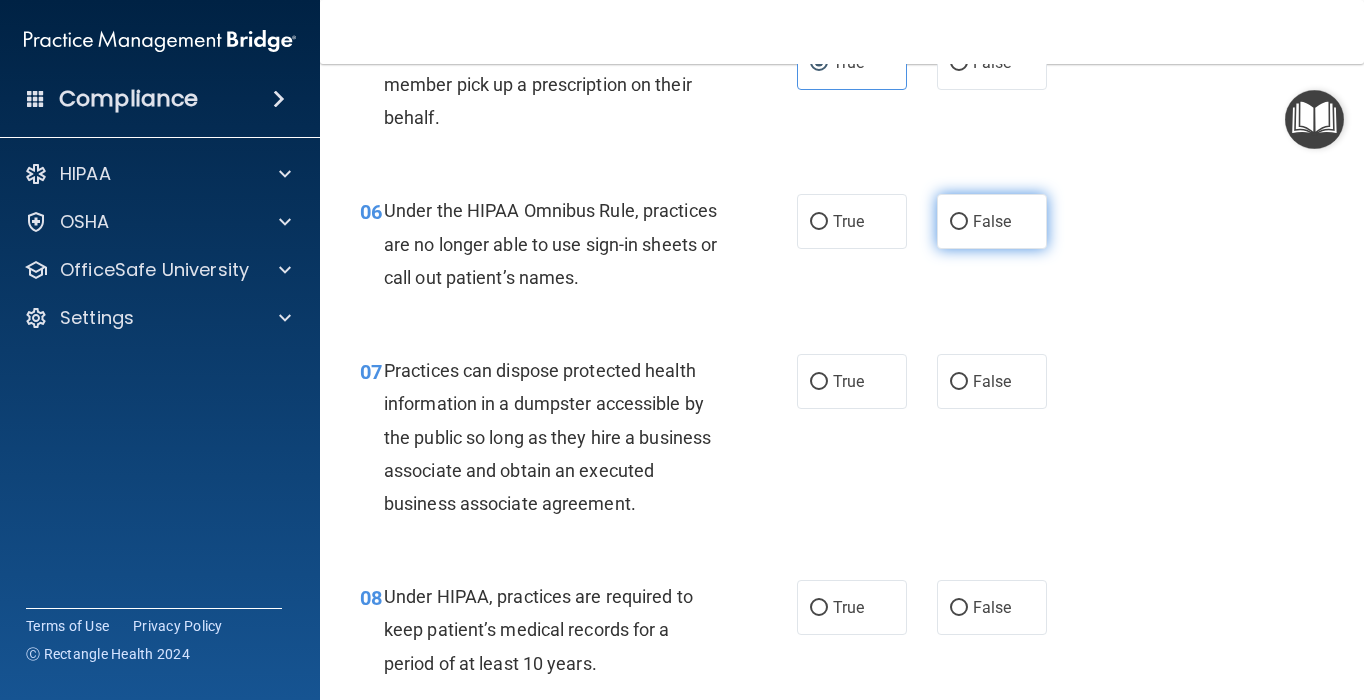 click on "False" at bounding box center (992, 221) 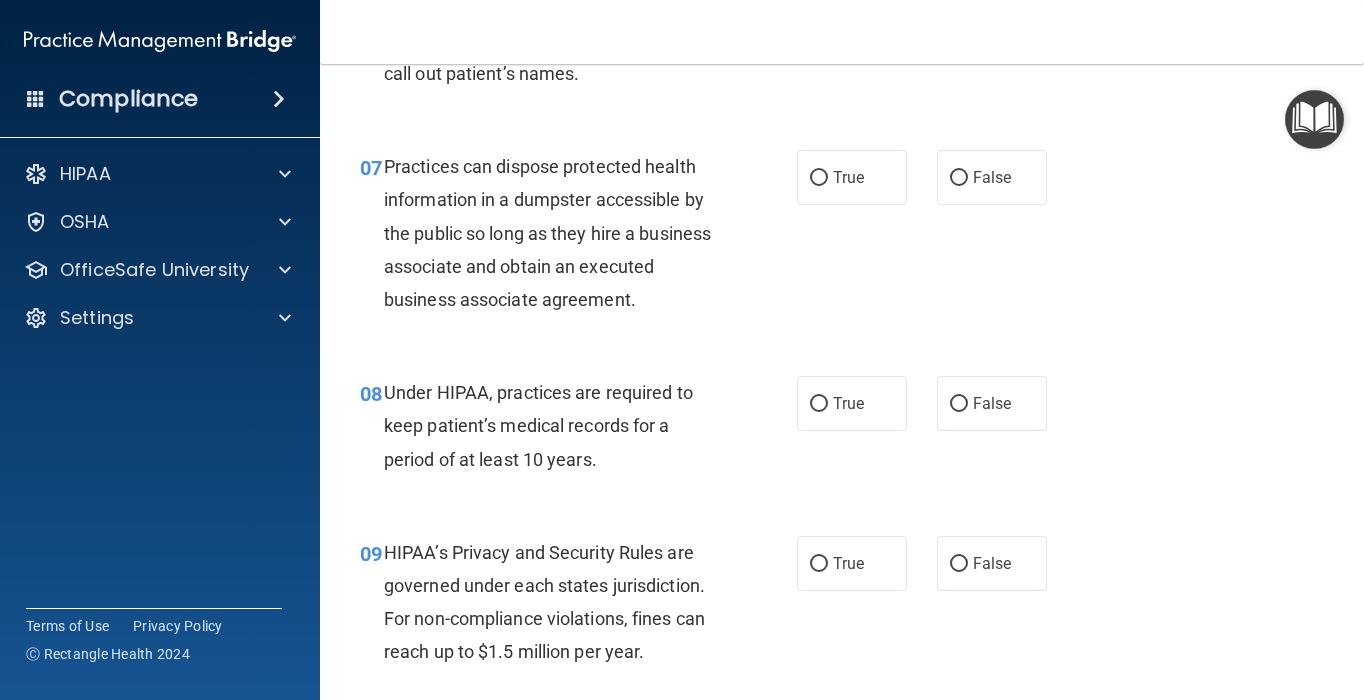 scroll, scrollTop: 1248, scrollLeft: 0, axis: vertical 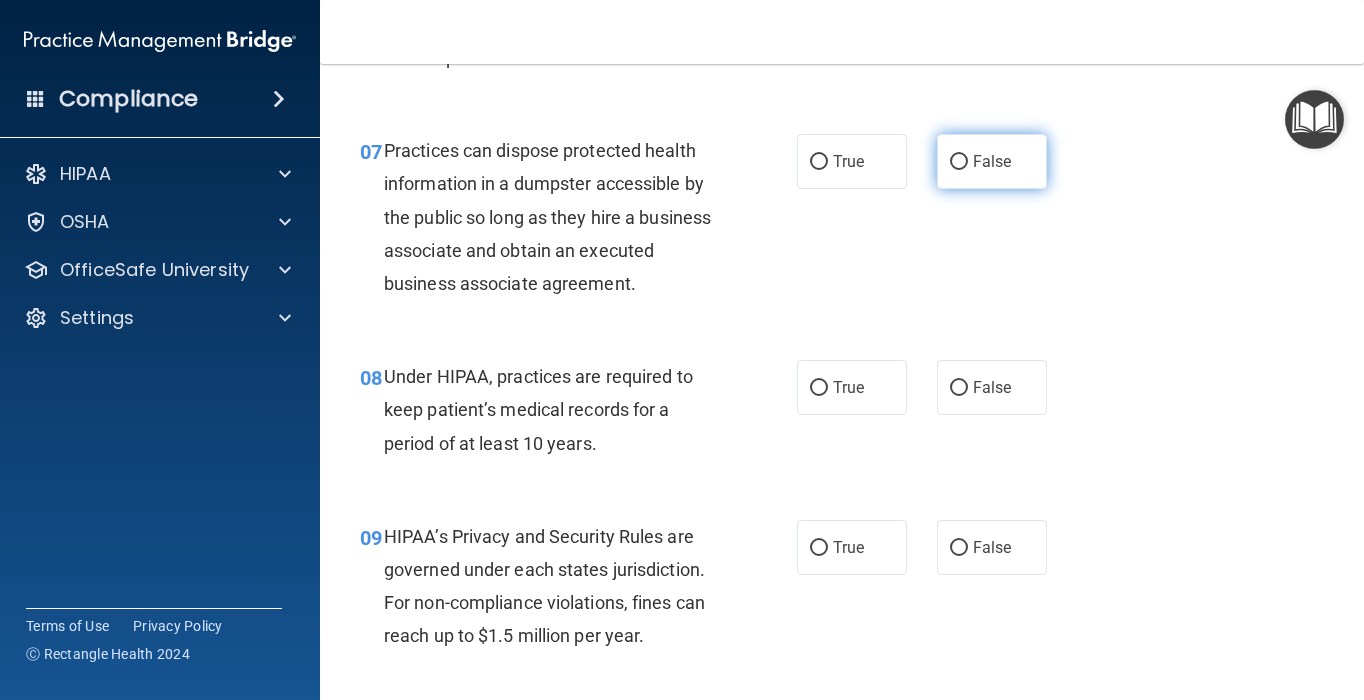 click on "False" at bounding box center [992, 161] 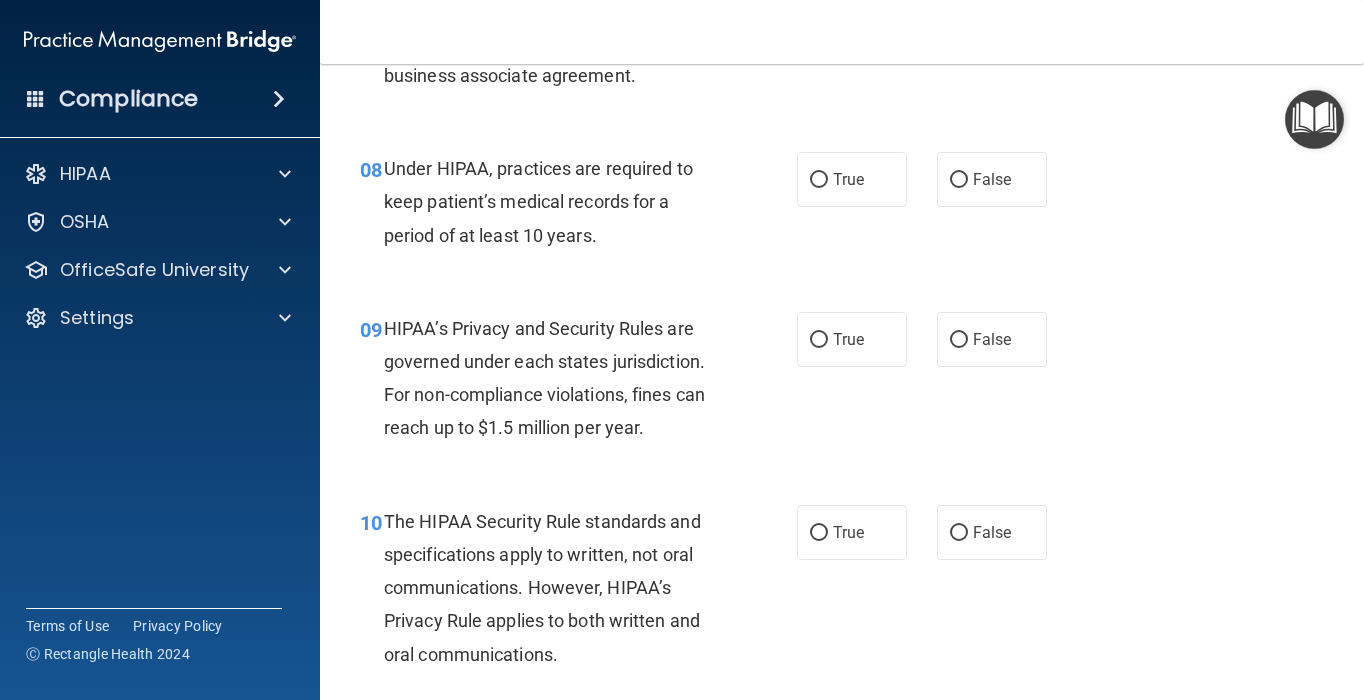 scroll, scrollTop: 1456, scrollLeft: 0, axis: vertical 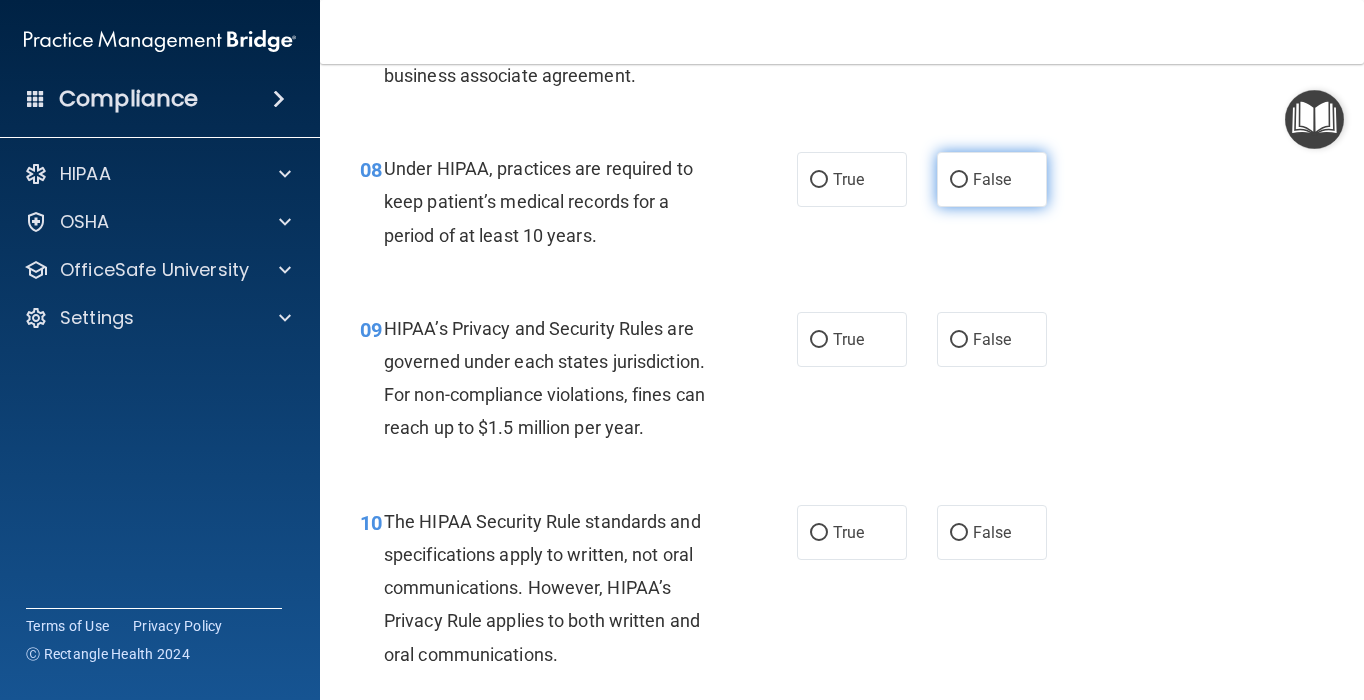 click on "False" at bounding box center [992, 179] 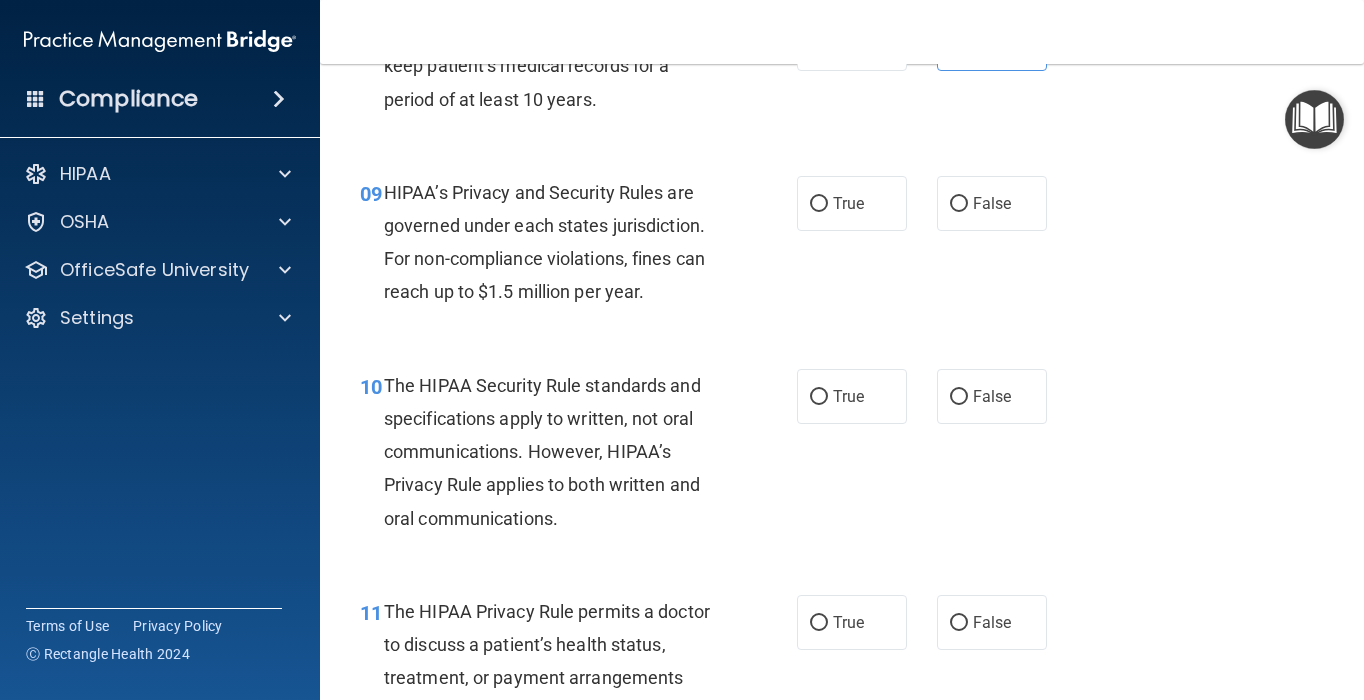 scroll, scrollTop: 1596, scrollLeft: 0, axis: vertical 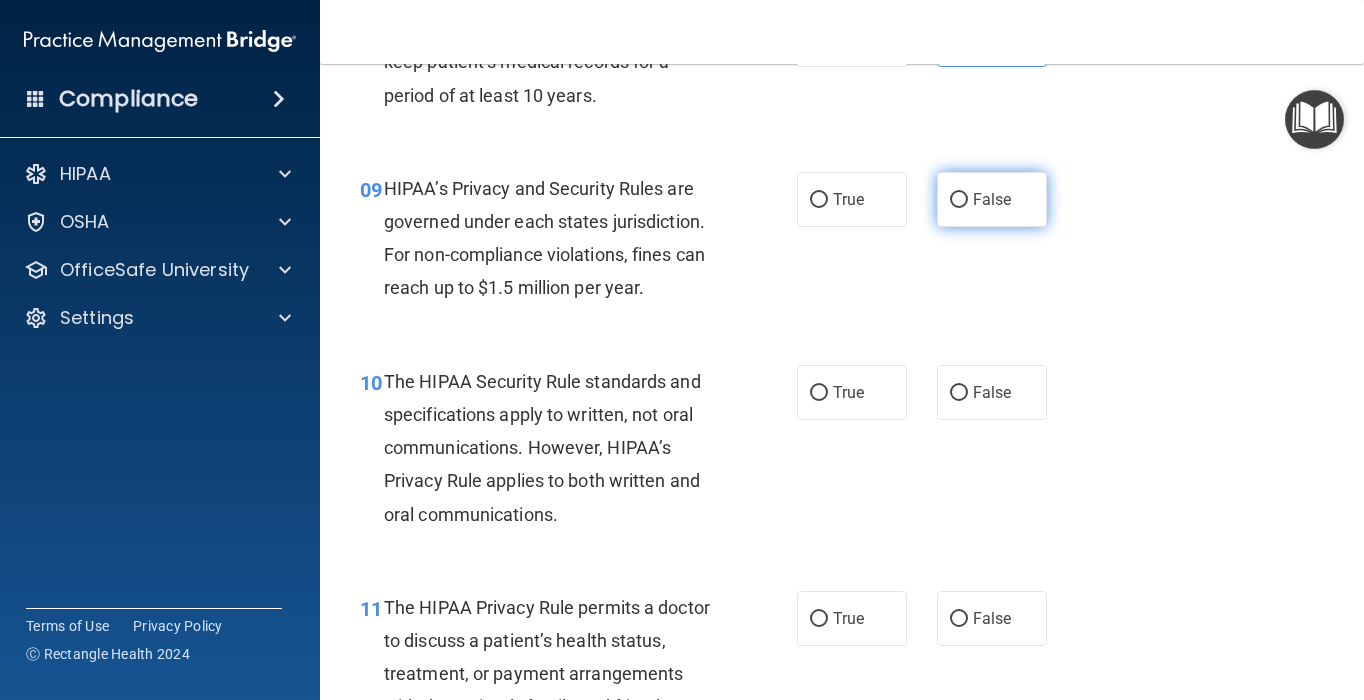 click on "False" at bounding box center (959, 200) 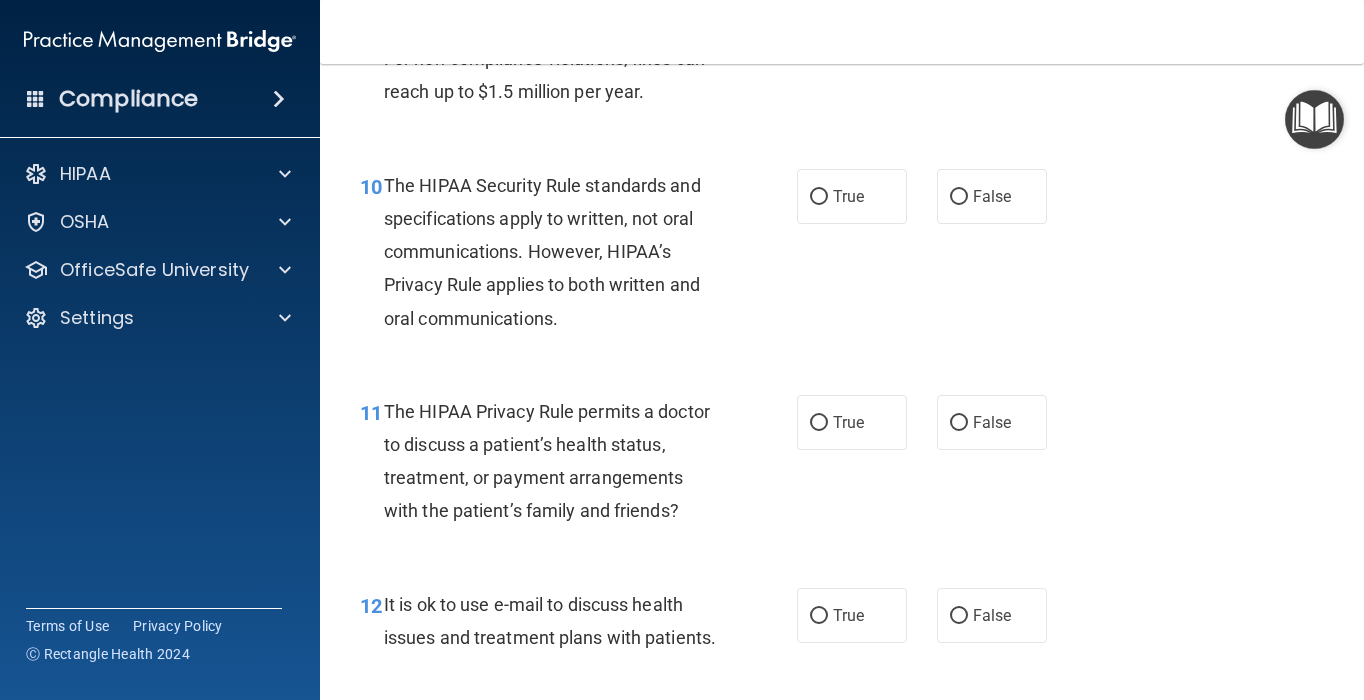 scroll, scrollTop: 1792, scrollLeft: 0, axis: vertical 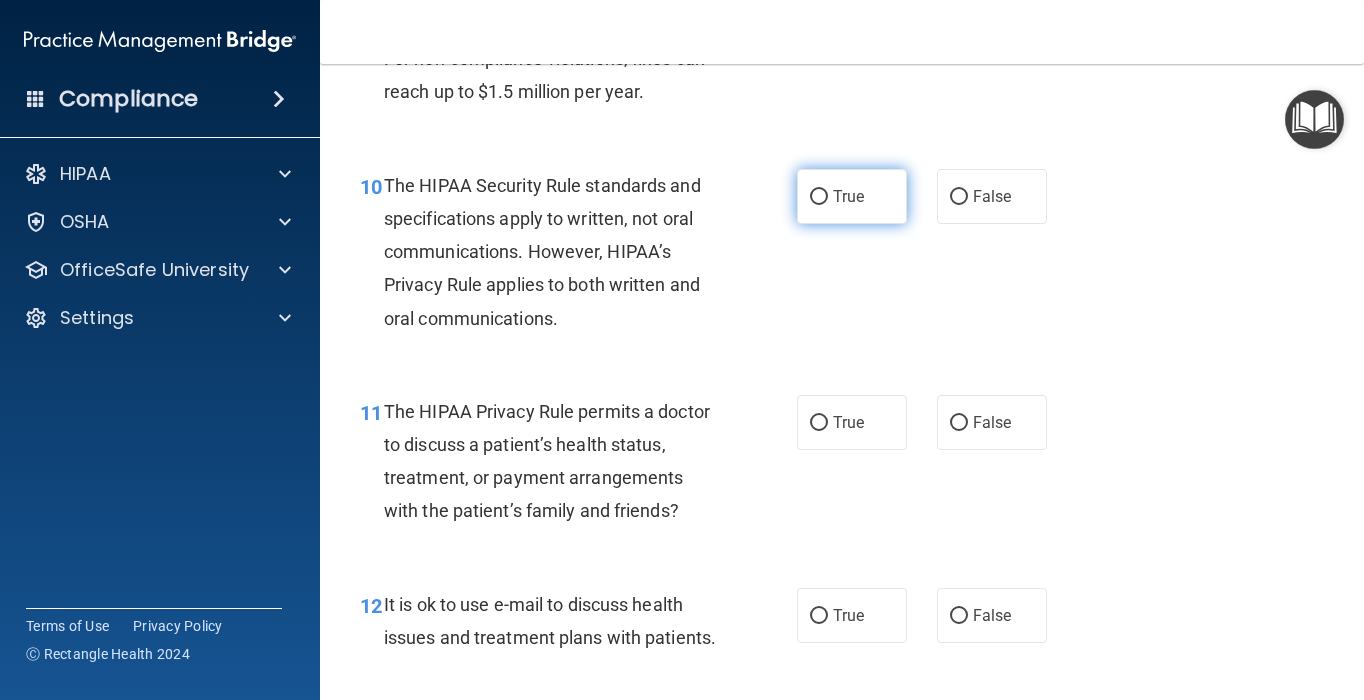 click on "True" at bounding box center (848, 196) 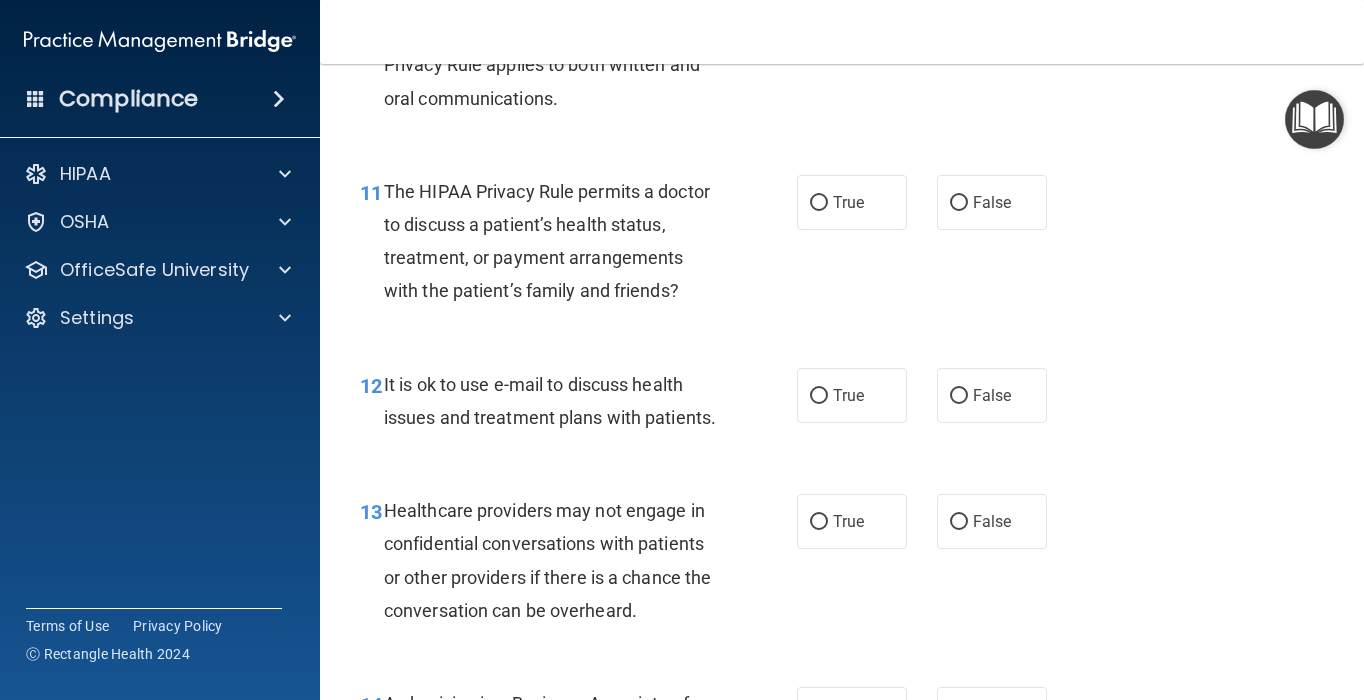 scroll, scrollTop: 2030, scrollLeft: 0, axis: vertical 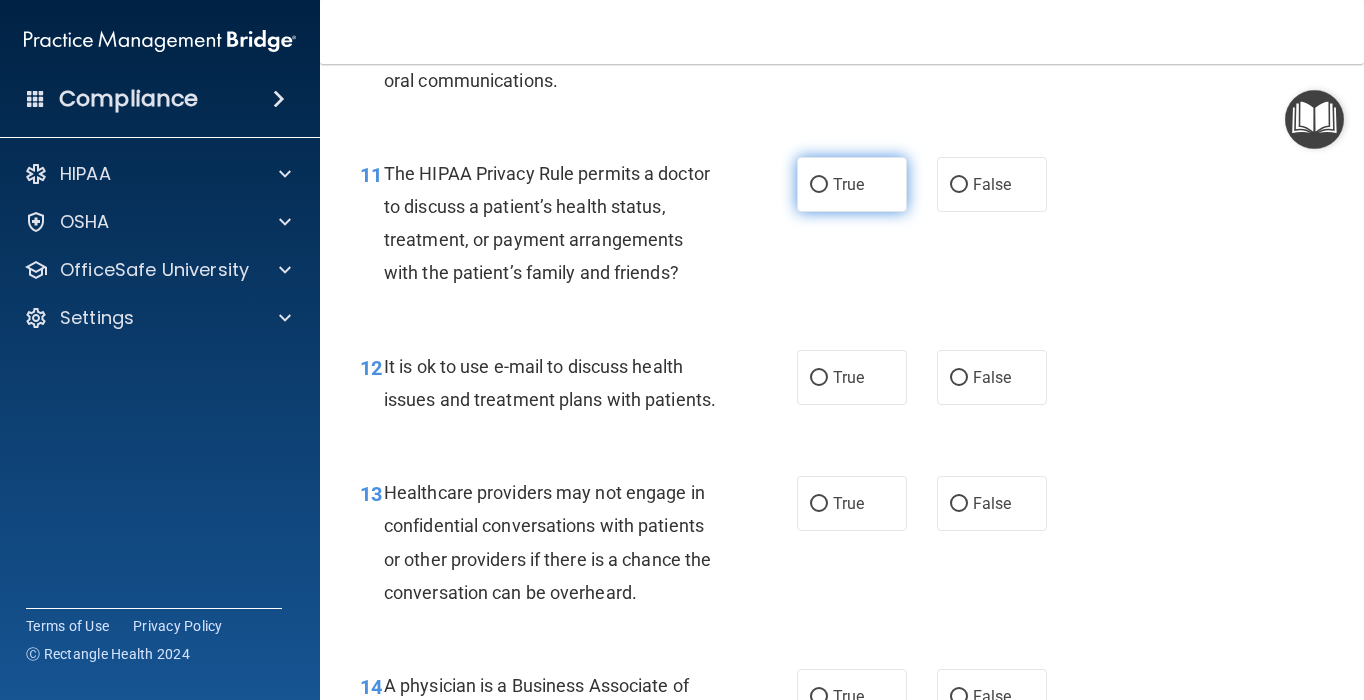 click on "True" at bounding box center [848, 184] 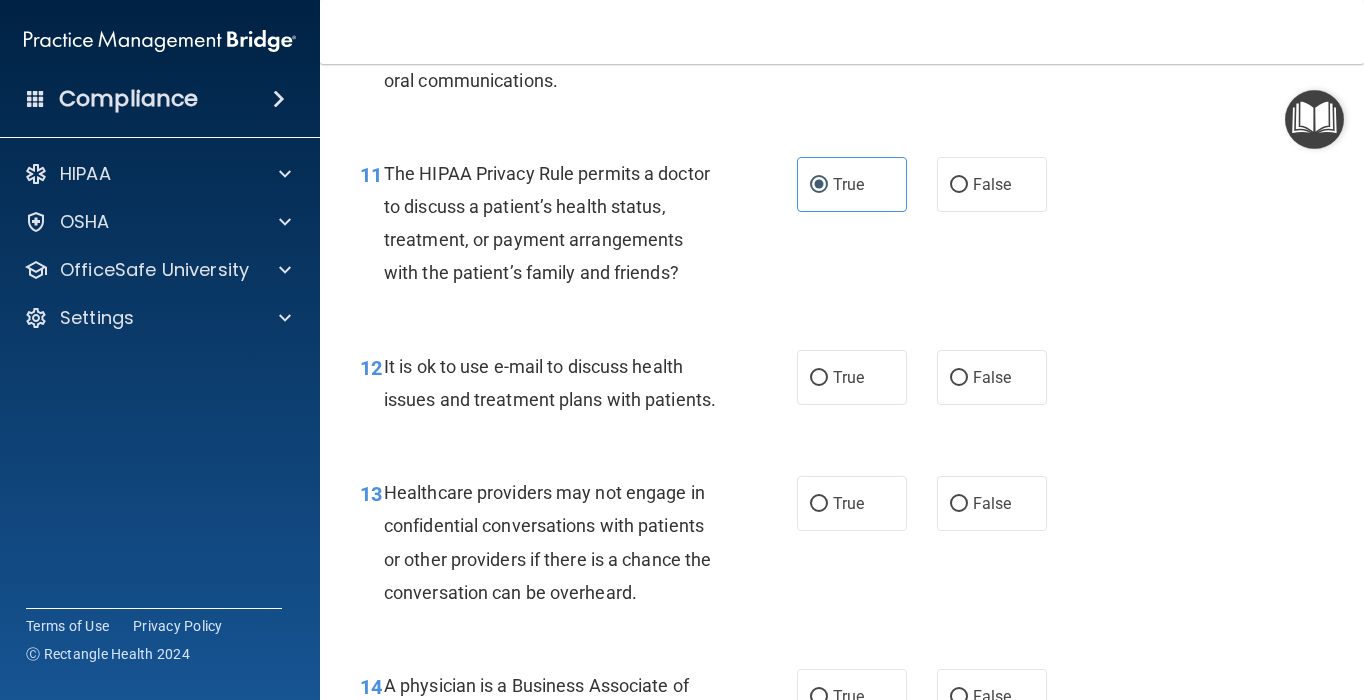 scroll, scrollTop: 2206, scrollLeft: 0, axis: vertical 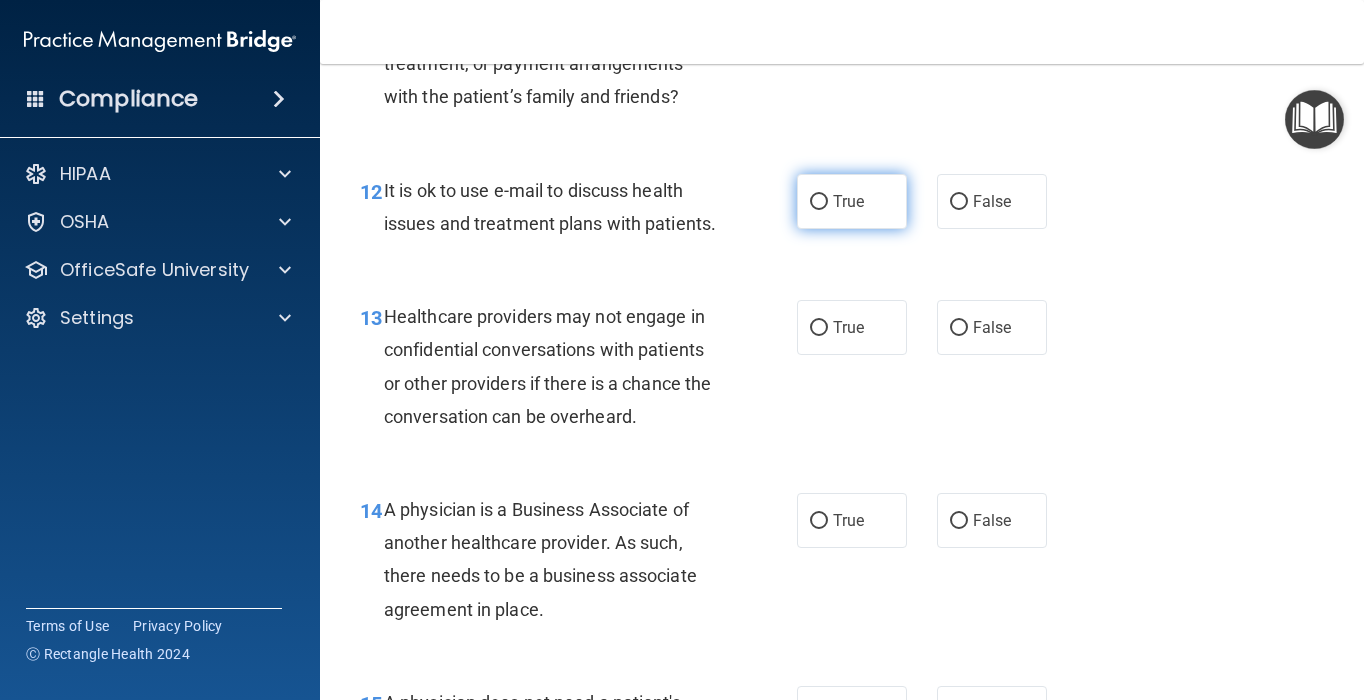 click on "True" at bounding box center (852, 201) 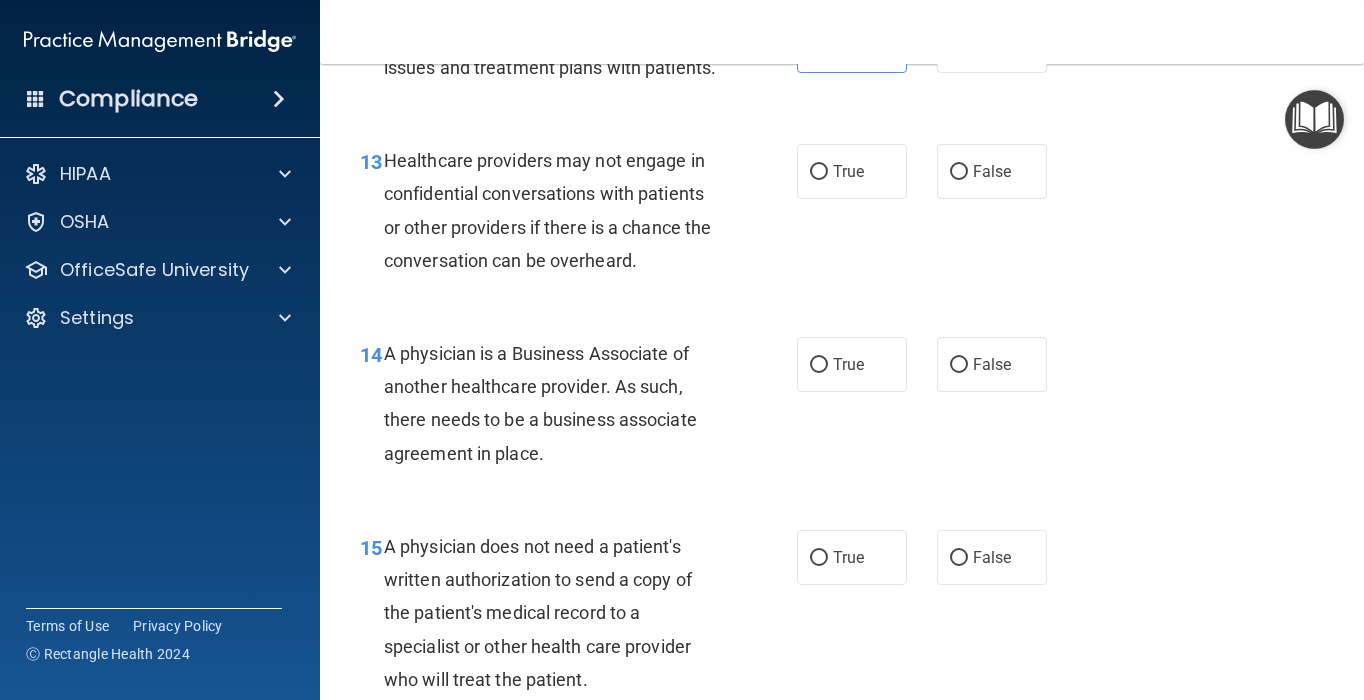 scroll, scrollTop: 2379, scrollLeft: 0, axis: vertical 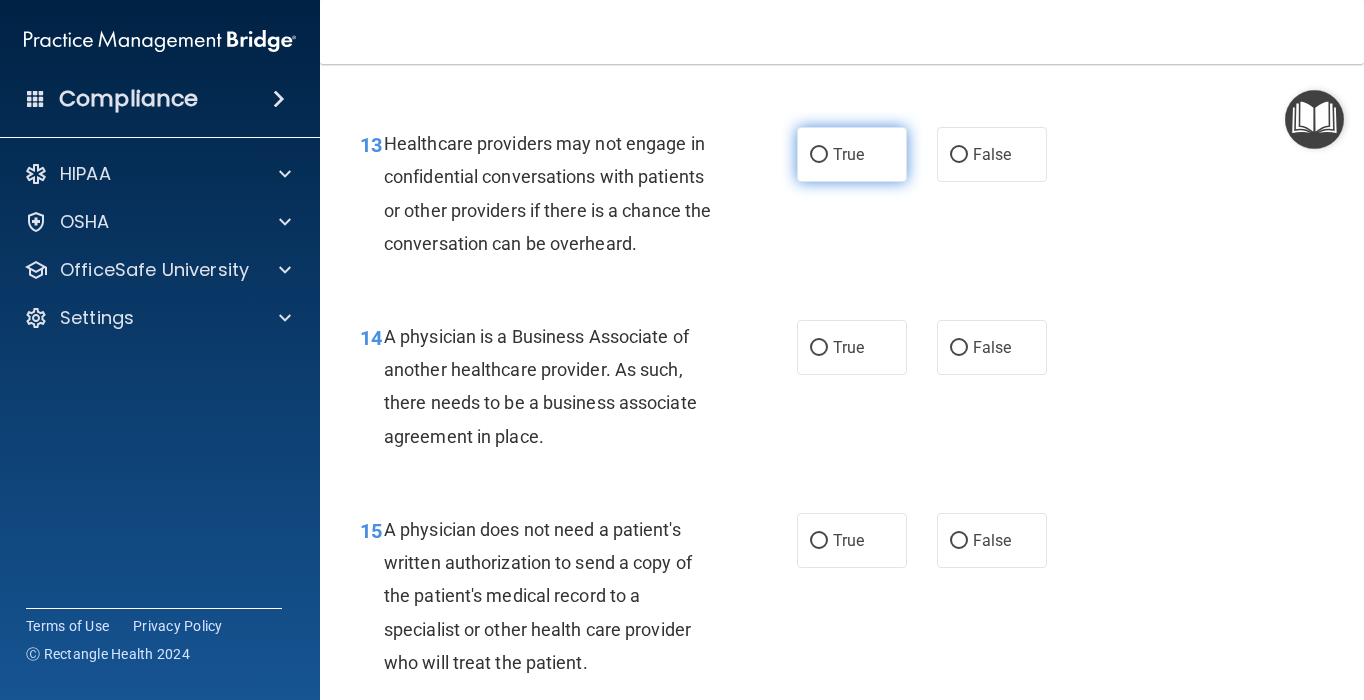 click on "True" at bounding box center [848, 154] 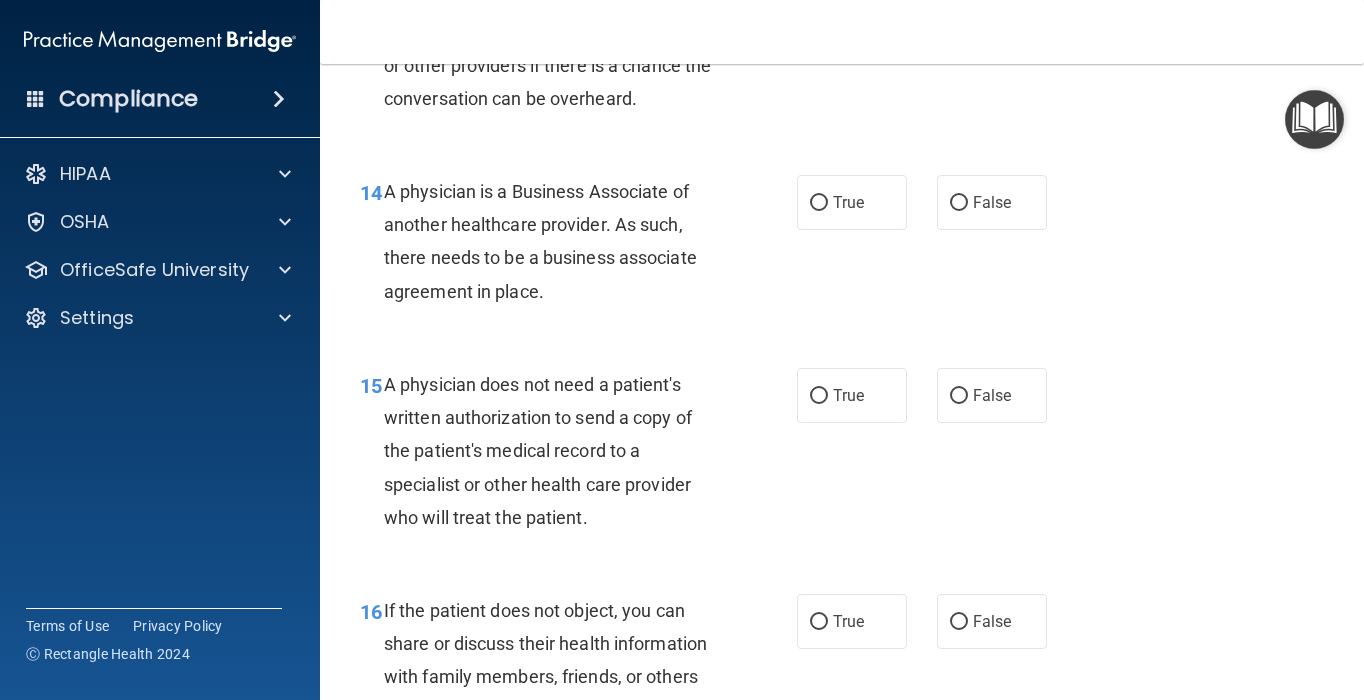 scroll, scrollTop: 2543, scrollLeft: 0, axis: vertical 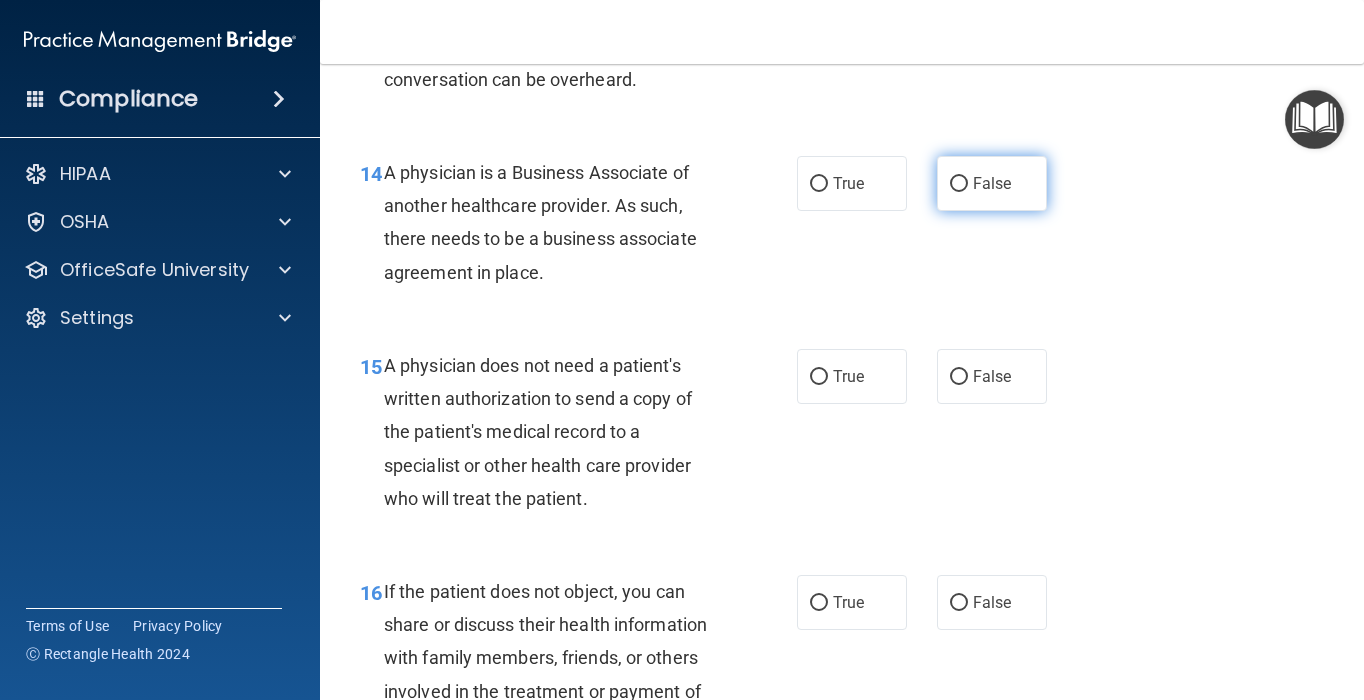 click on "False" at bounding box center (992, 183) 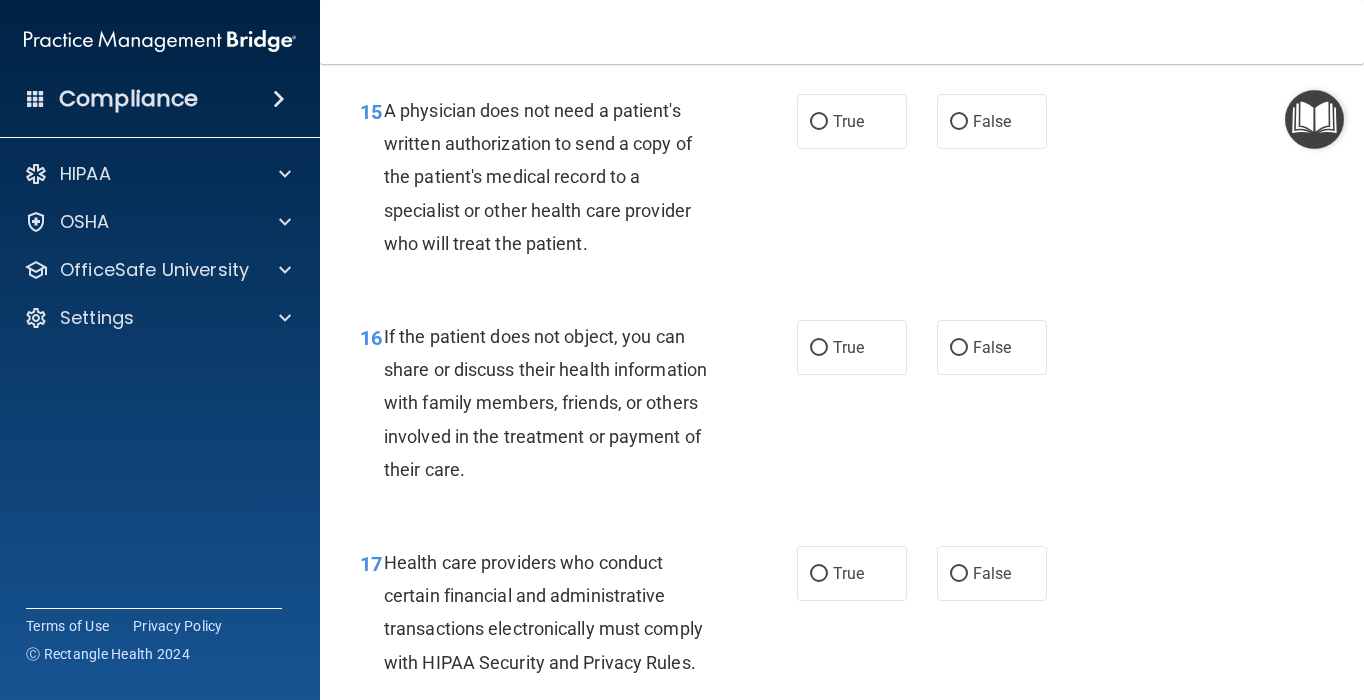 scroll, scrollTop: 2798, scrollLeft: 0, axis: vertical 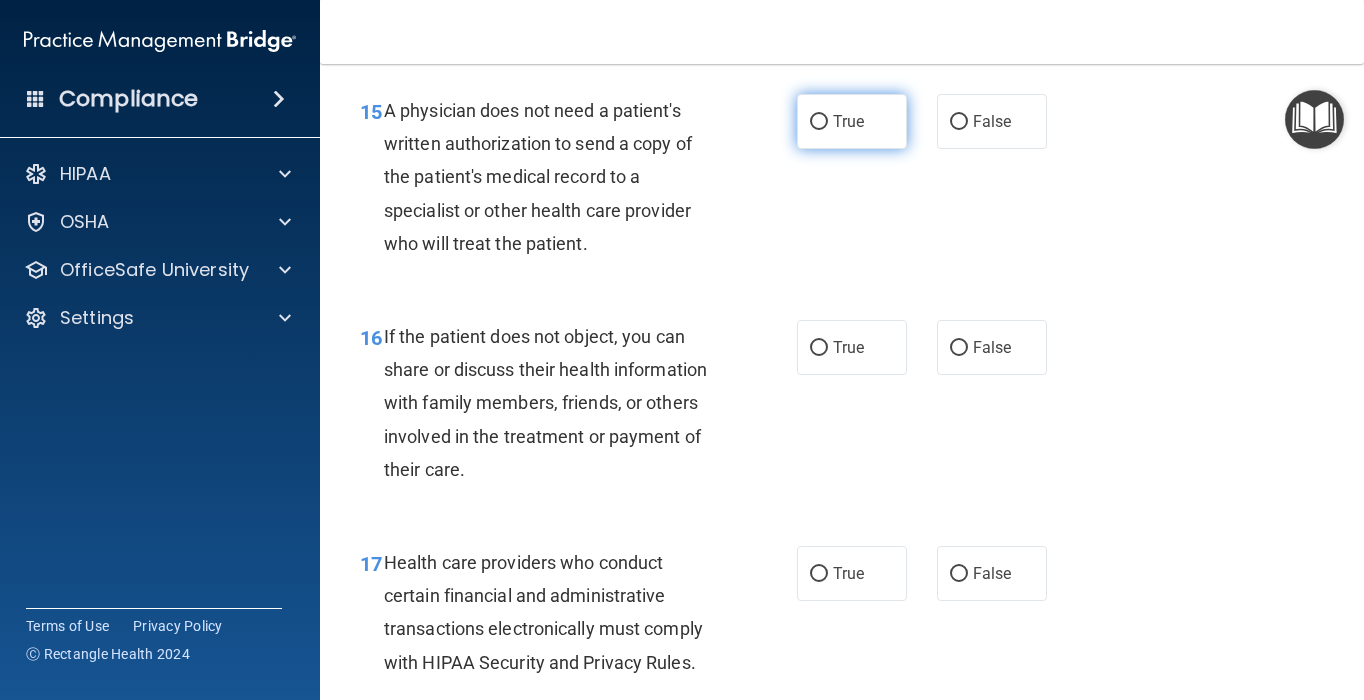 click on "True" at bounding box center [848, 121] 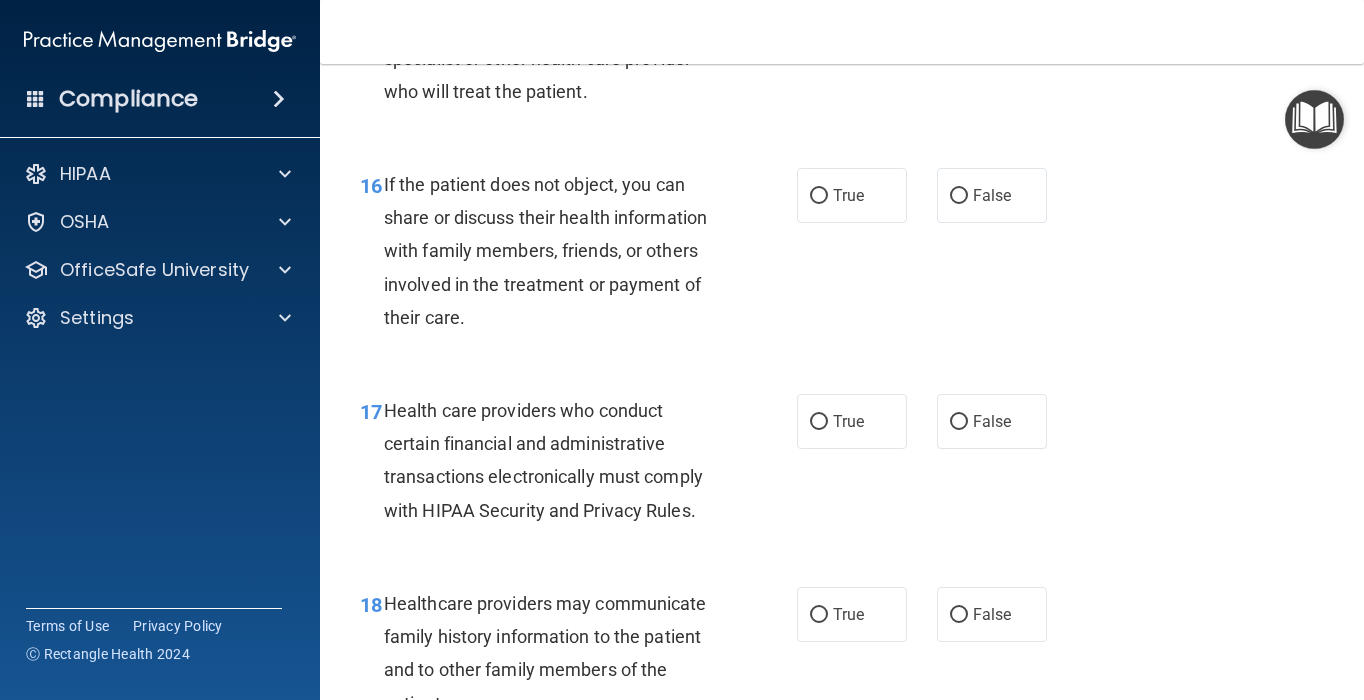 scroll, scrollTop: 2962, scrollLeft: 0, axis: vertical 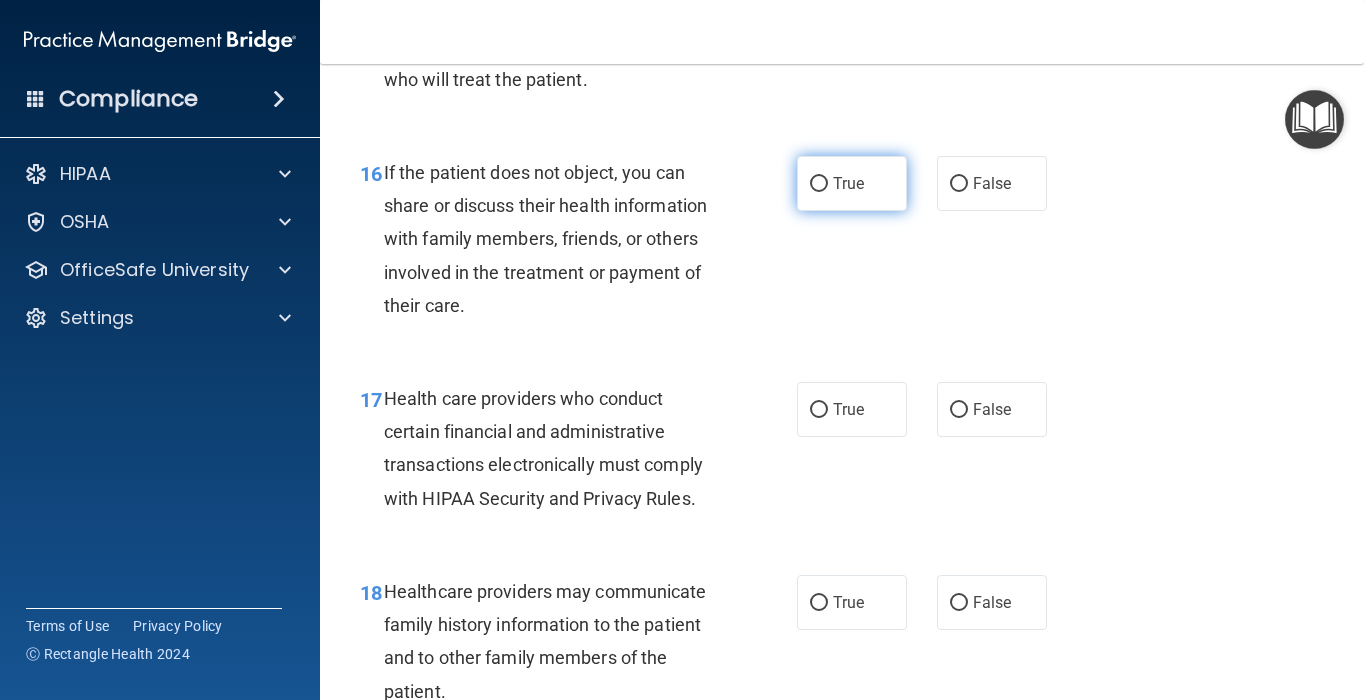 click on "True" at bounding box center [848, 183] 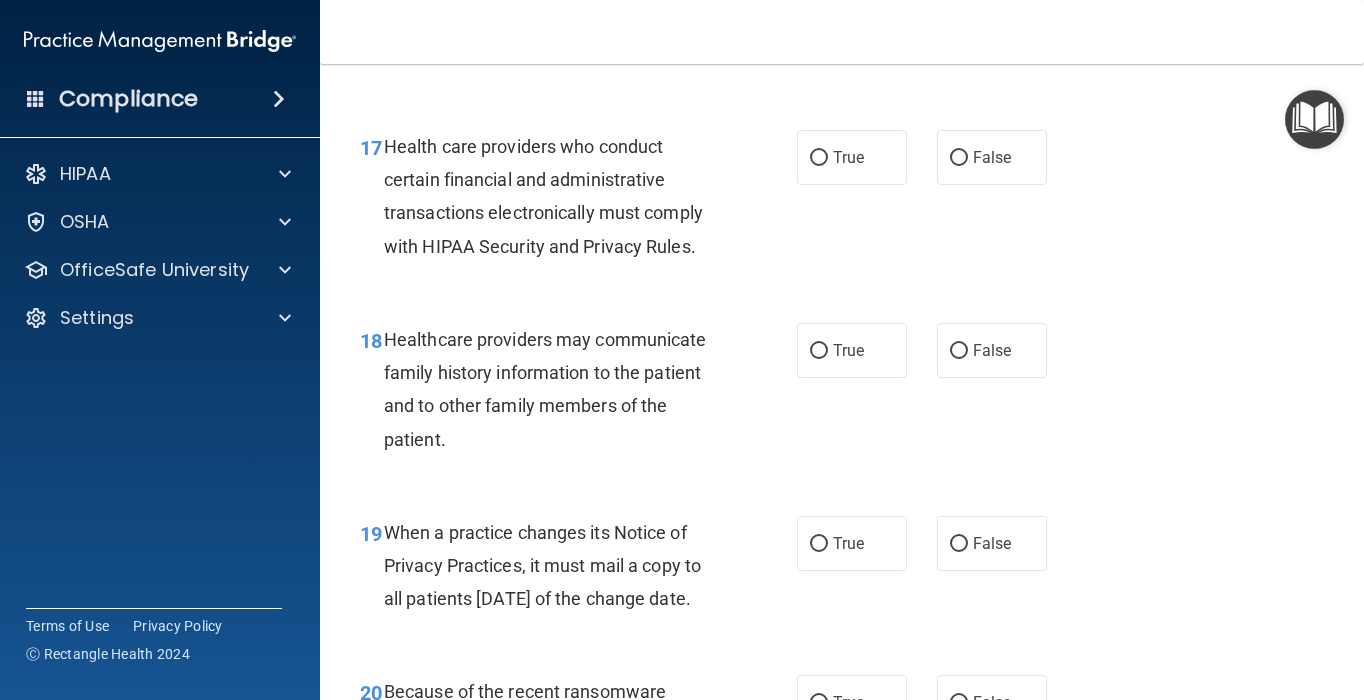 scroll, scrollTop: 3254, scrollLeft: 0, axis: vertical 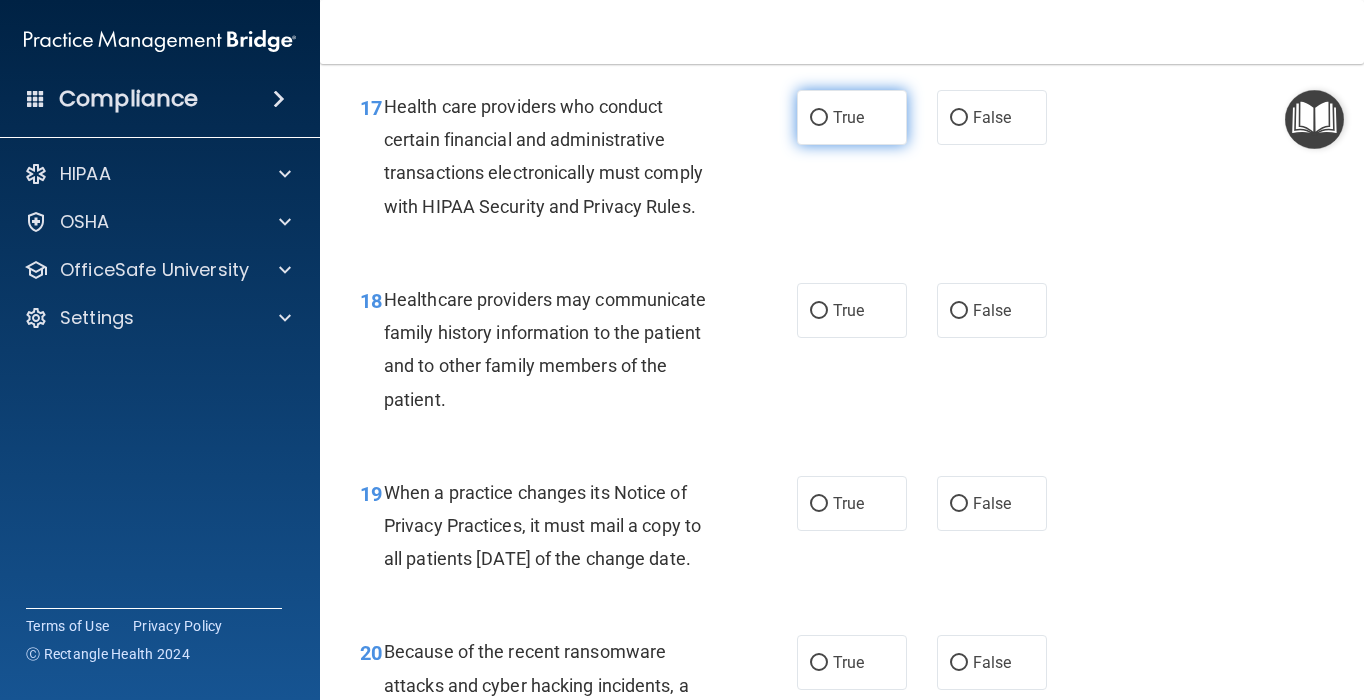 click on "True" at bounding box center [852, 117] 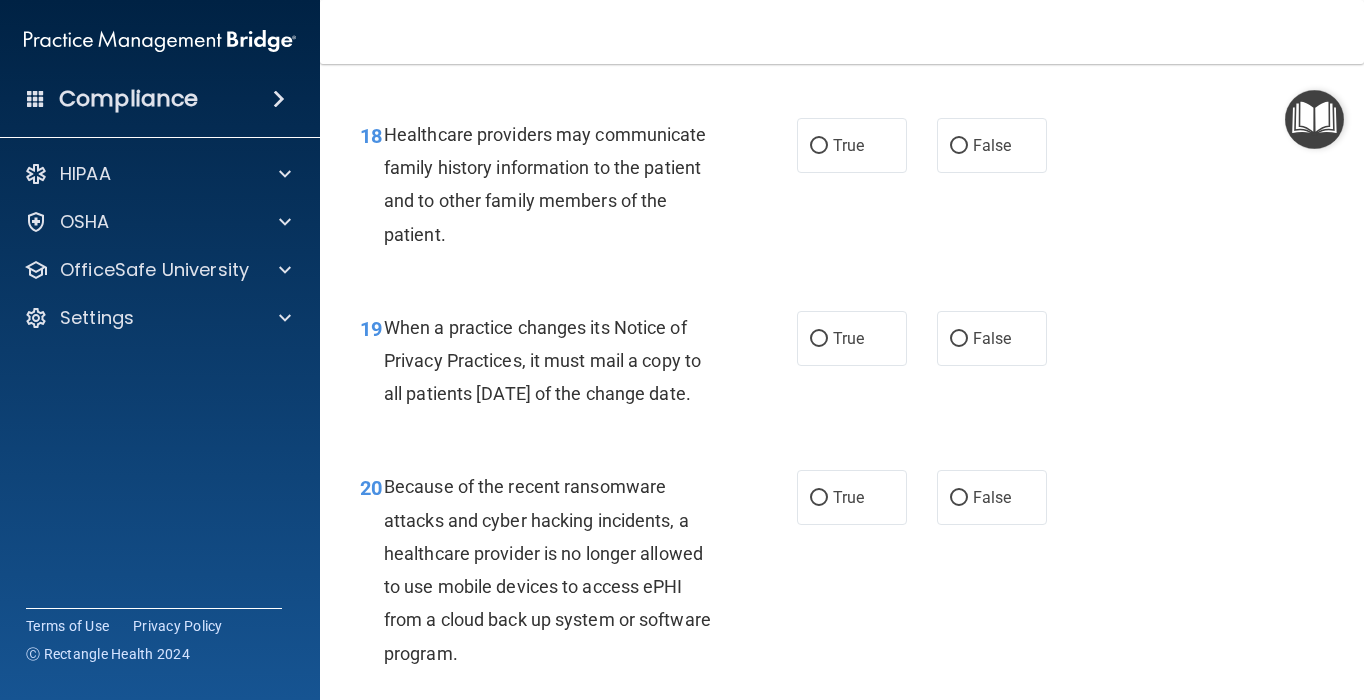 scroll, scrollTop: 3428, scrollLeft: 0, axis: vertical 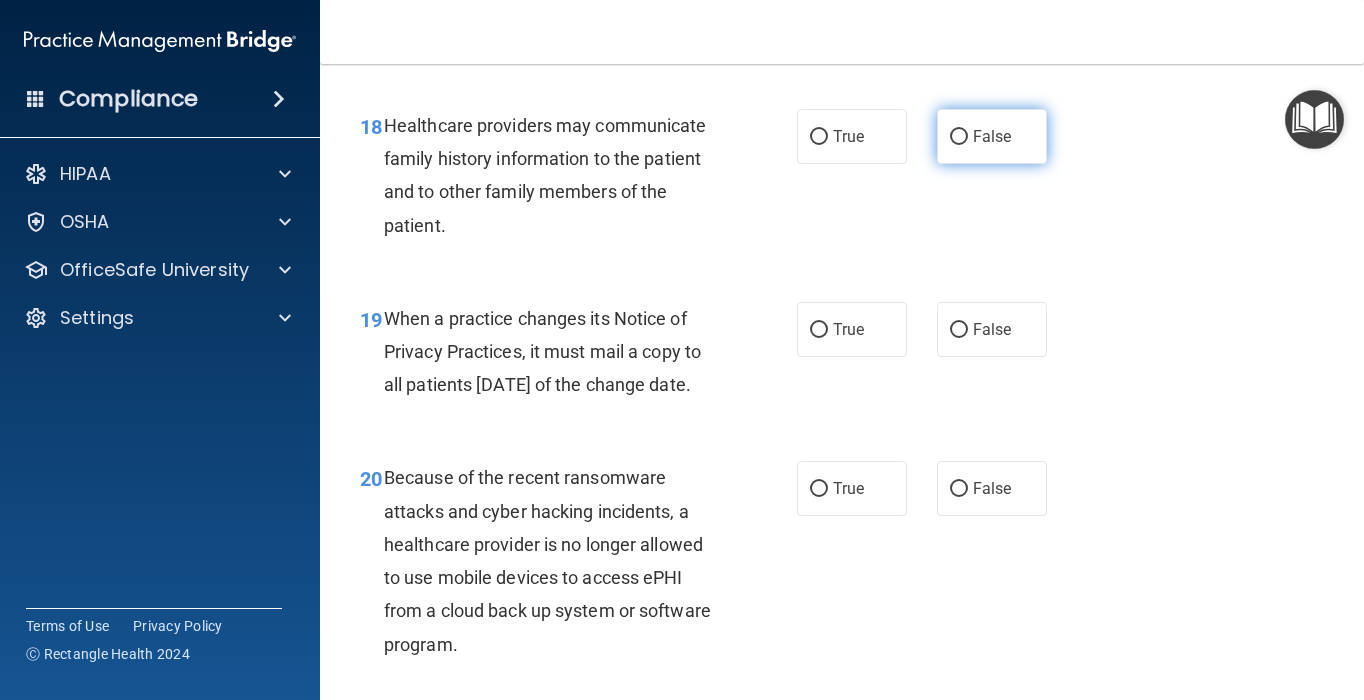 click on "False" at bounding box center (992, 136) 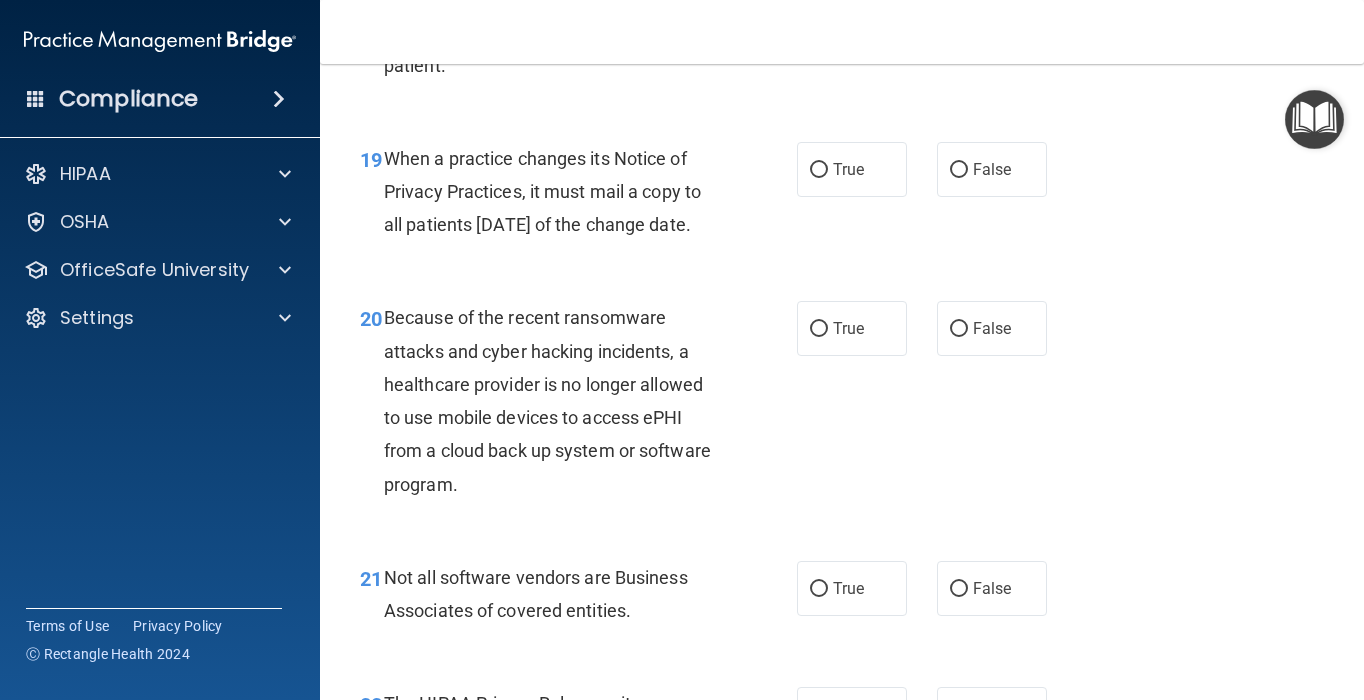 scroll, scrollTop: 3588, scrollLeft: 0, axis: vertical 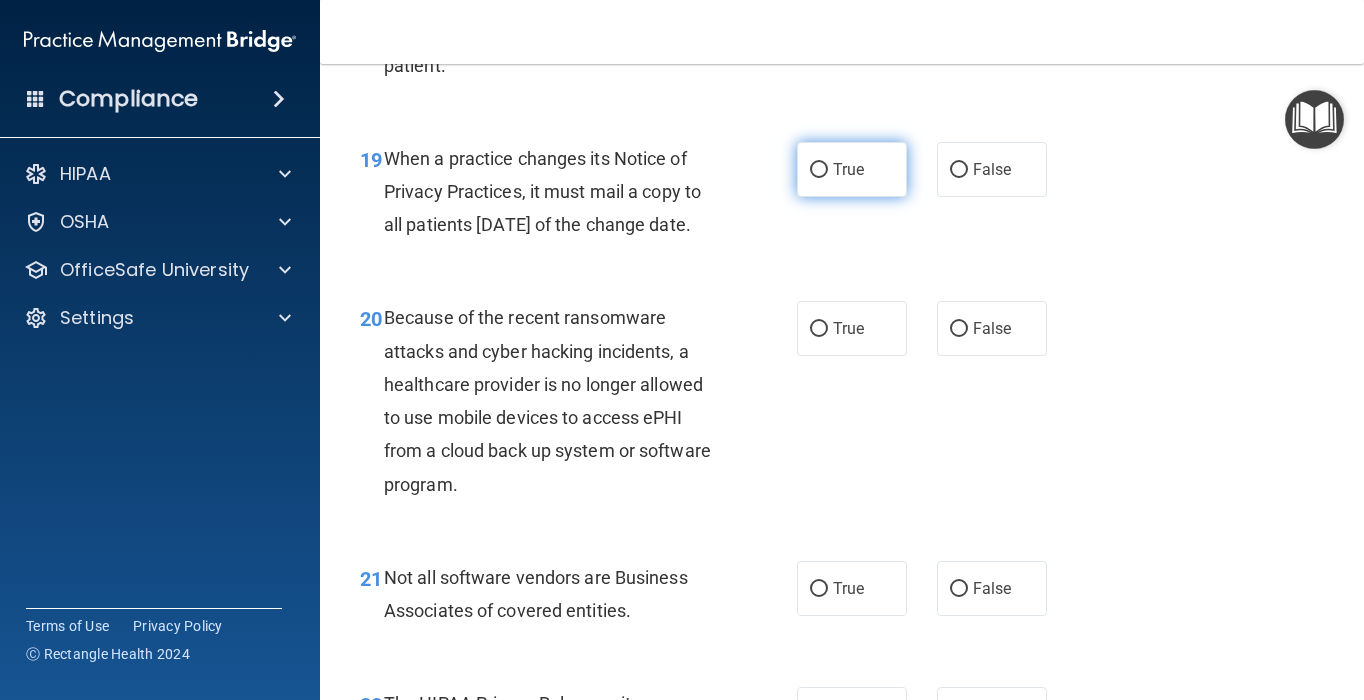 click on "True" at bounding box center [852, 169] 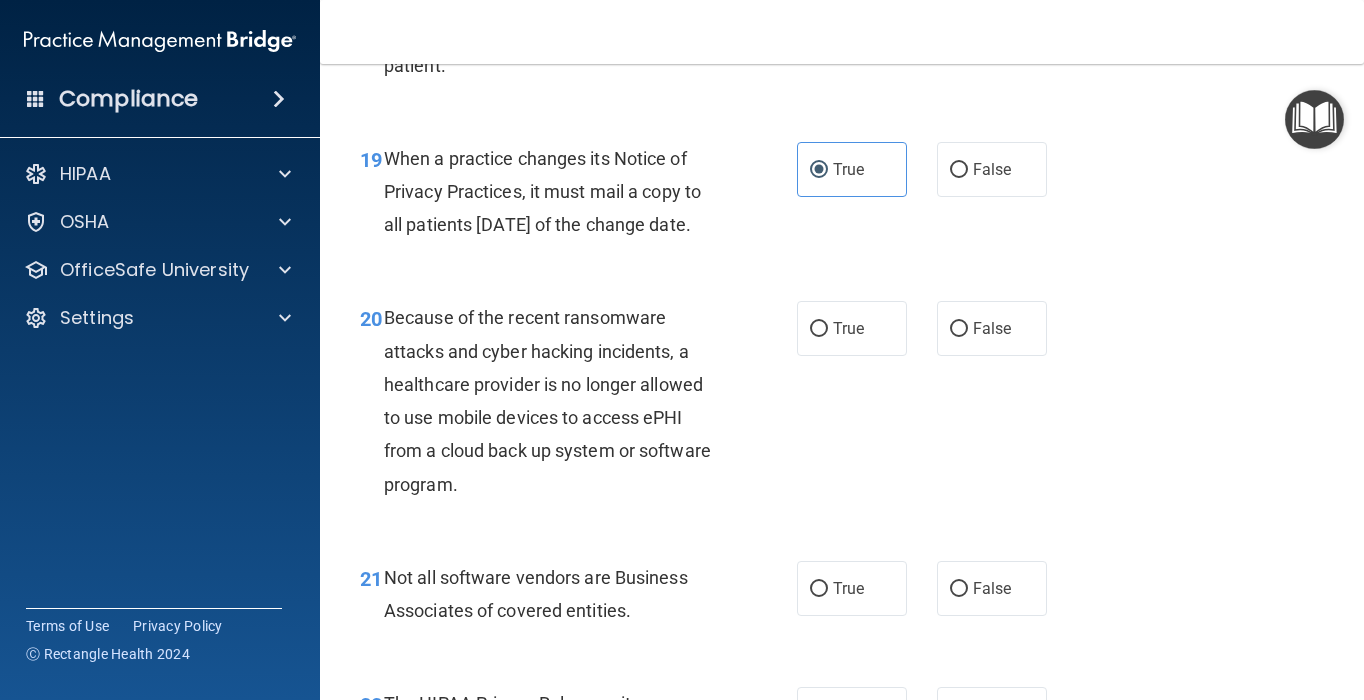scroll, scrollTop: 3610, scrollLeft: 0, axis: vertical 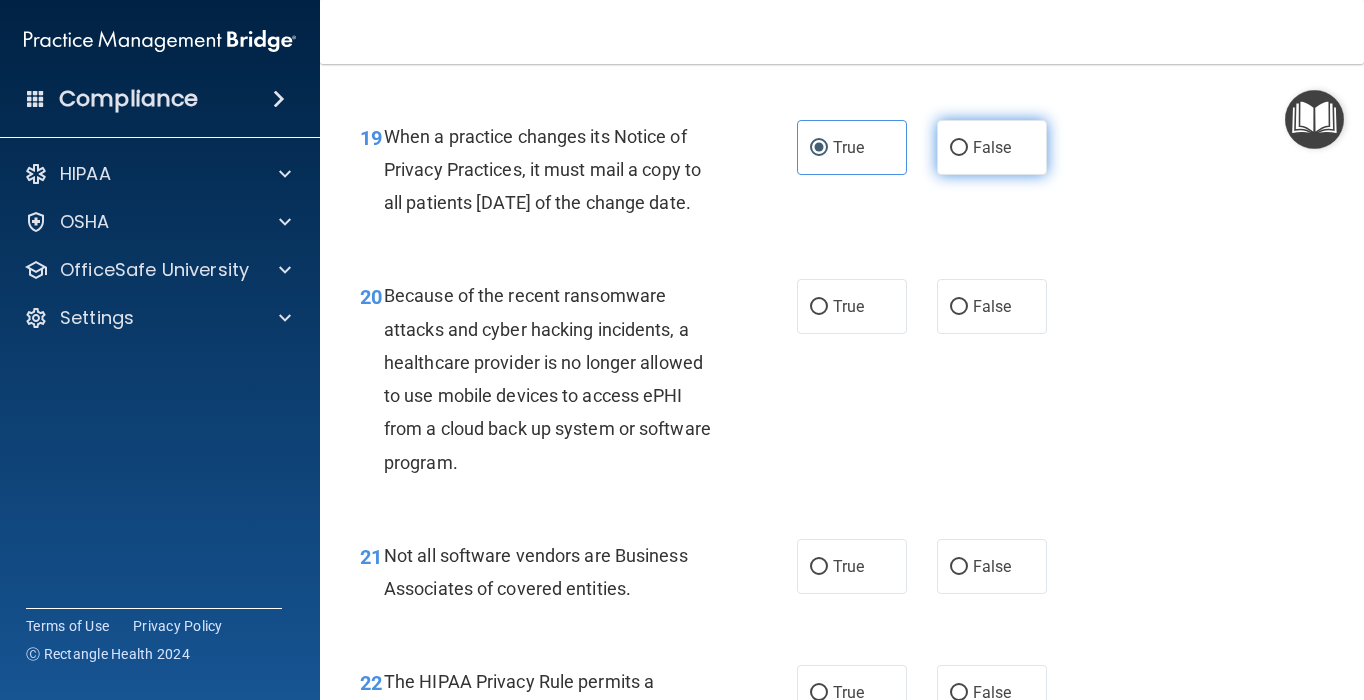 click on "False" at bounding box center [992, 147] 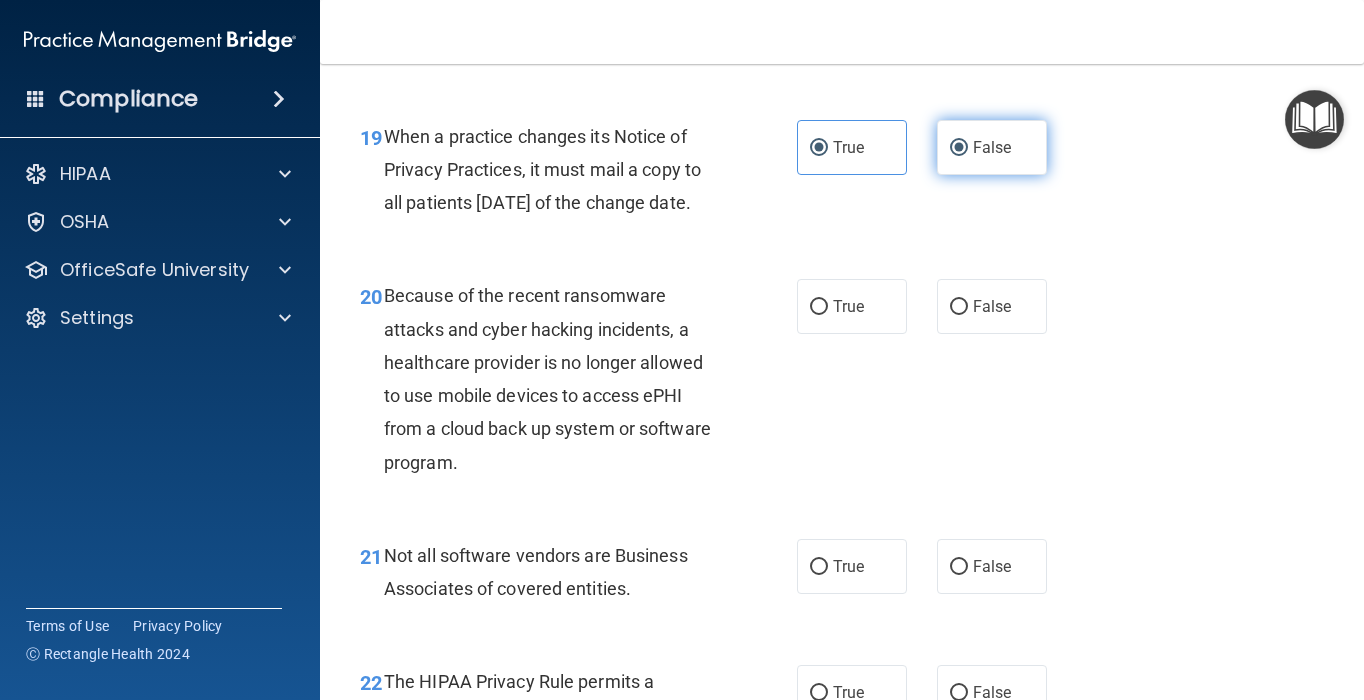 radio on "false" 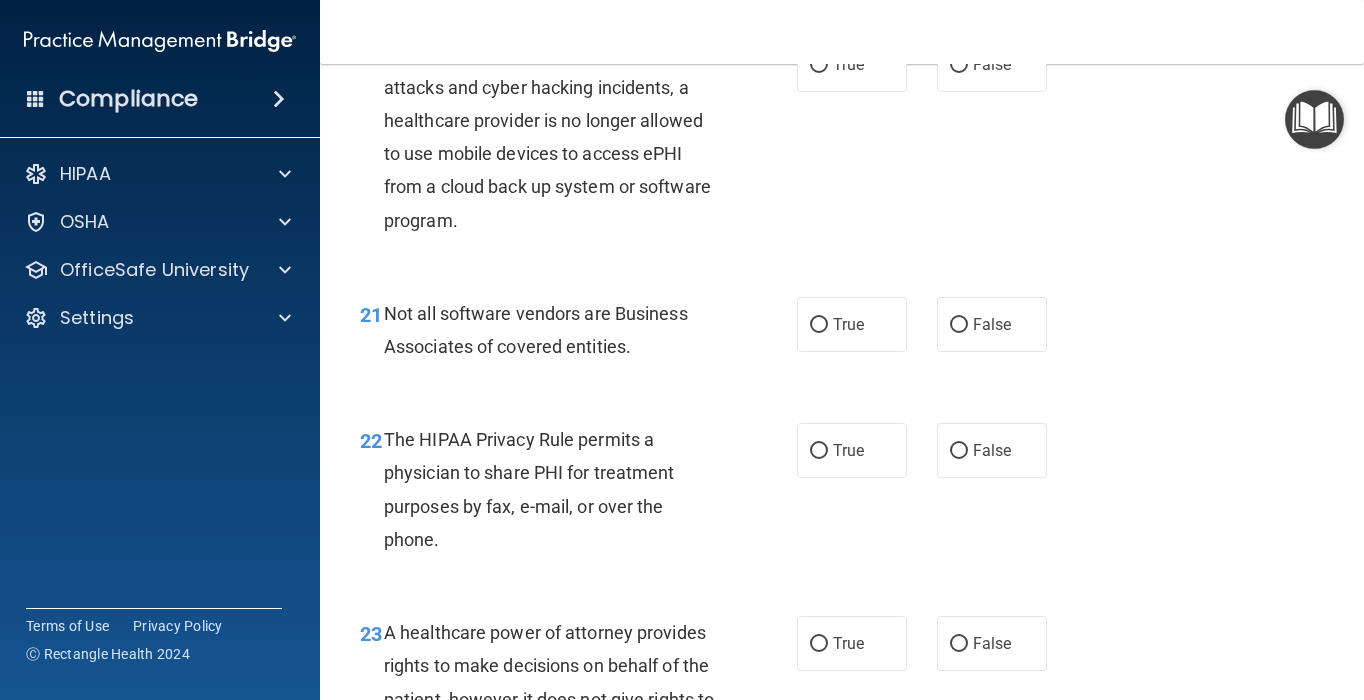 scroll, scrollTop: 3864, scrollLeft: 0, axis: vertical 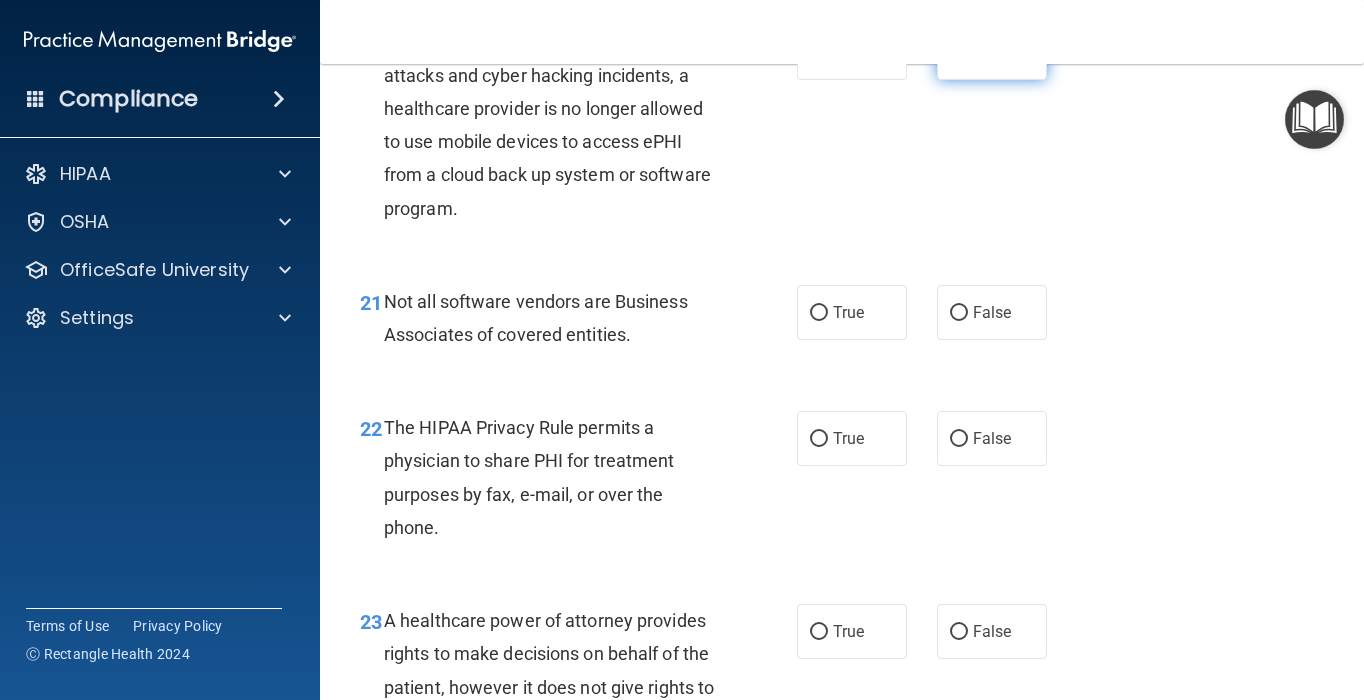 click on "False" at bounding box center [992, 52] 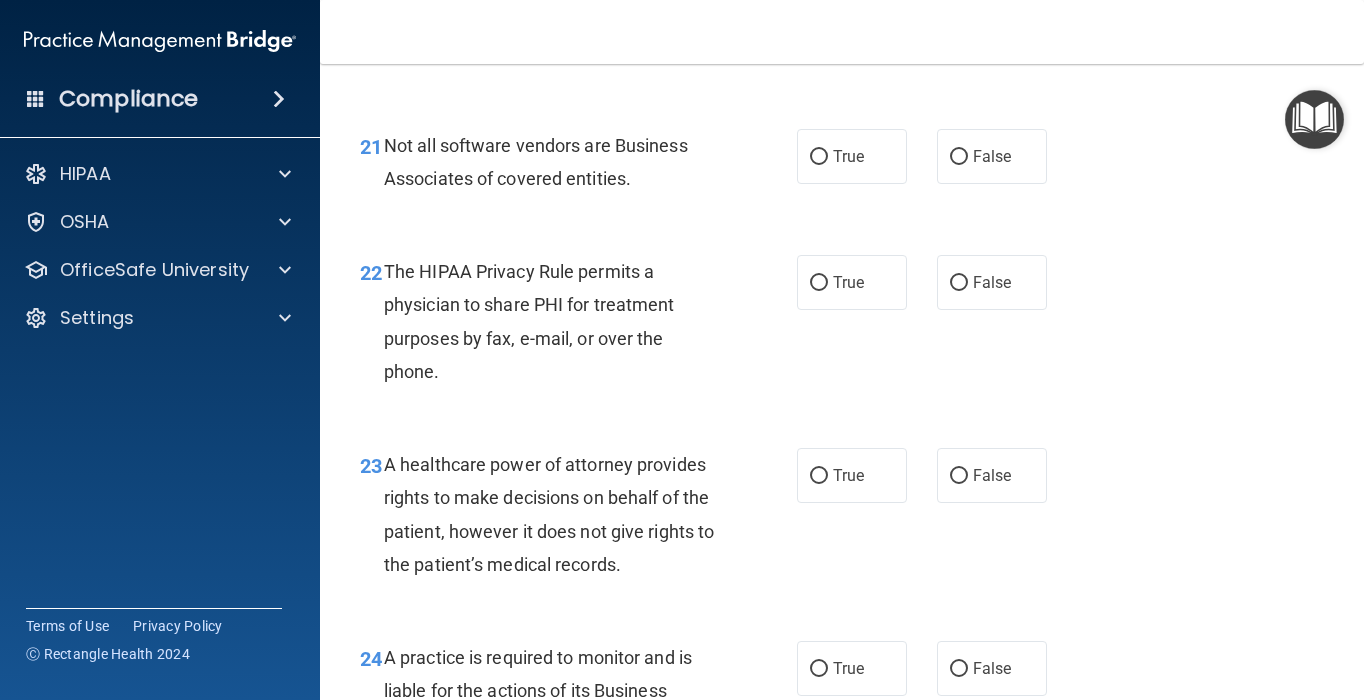 scroll, scrollTop: 4020, scrollLeft: 0, axis: vertical 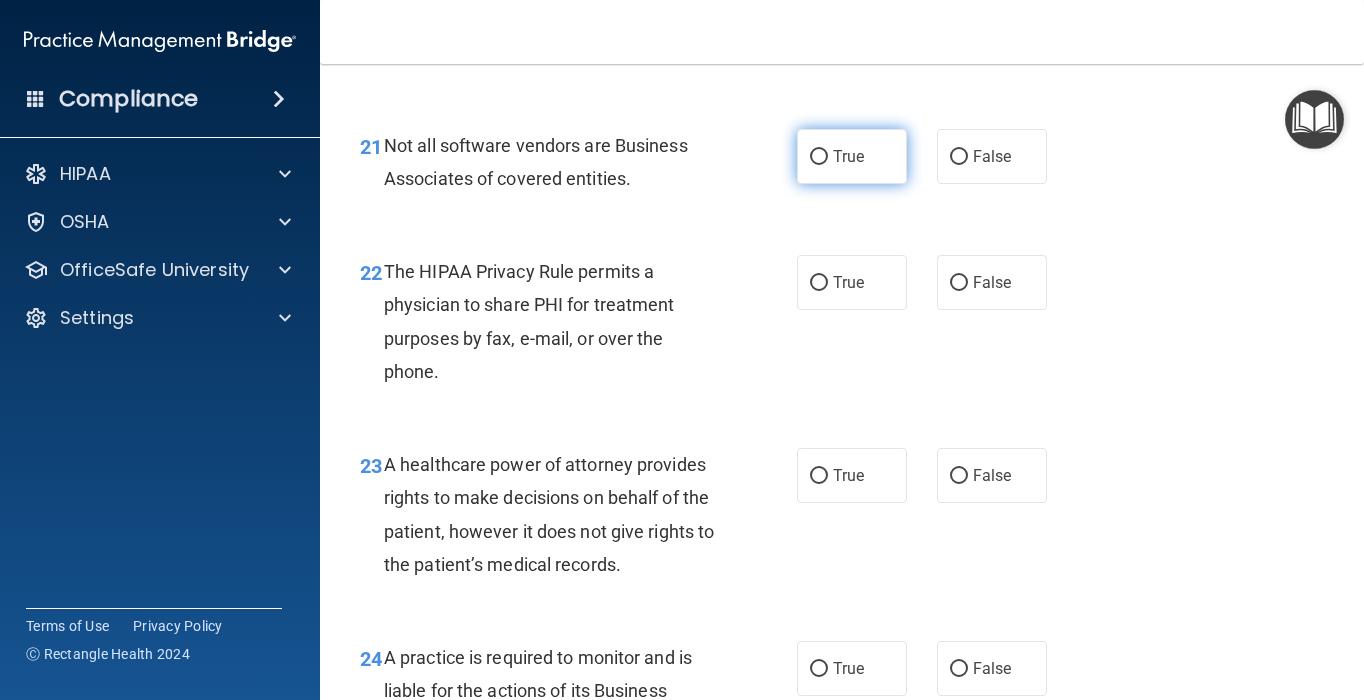 click on "True" at bounding box center [848, 156] 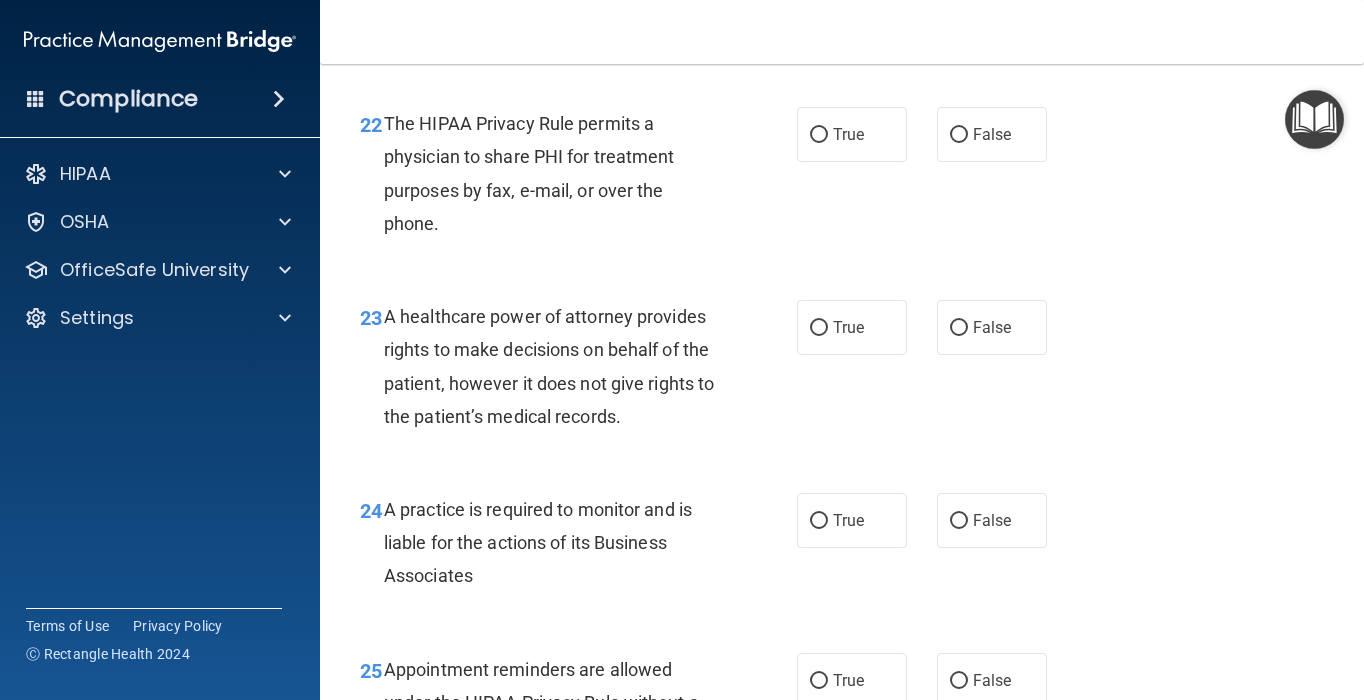scroll, scrollTop: 4186, scrollLeft: 0, axis: vertical 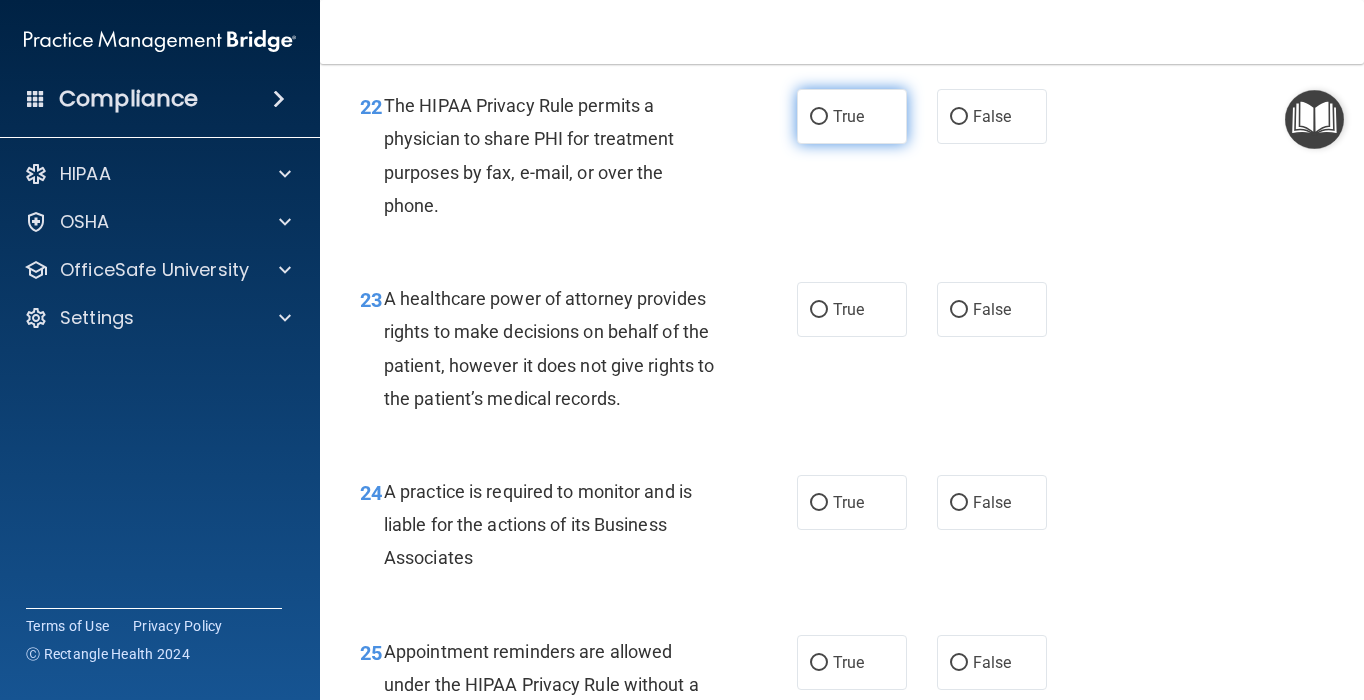 click on "True" at bounding box center (852, 116) 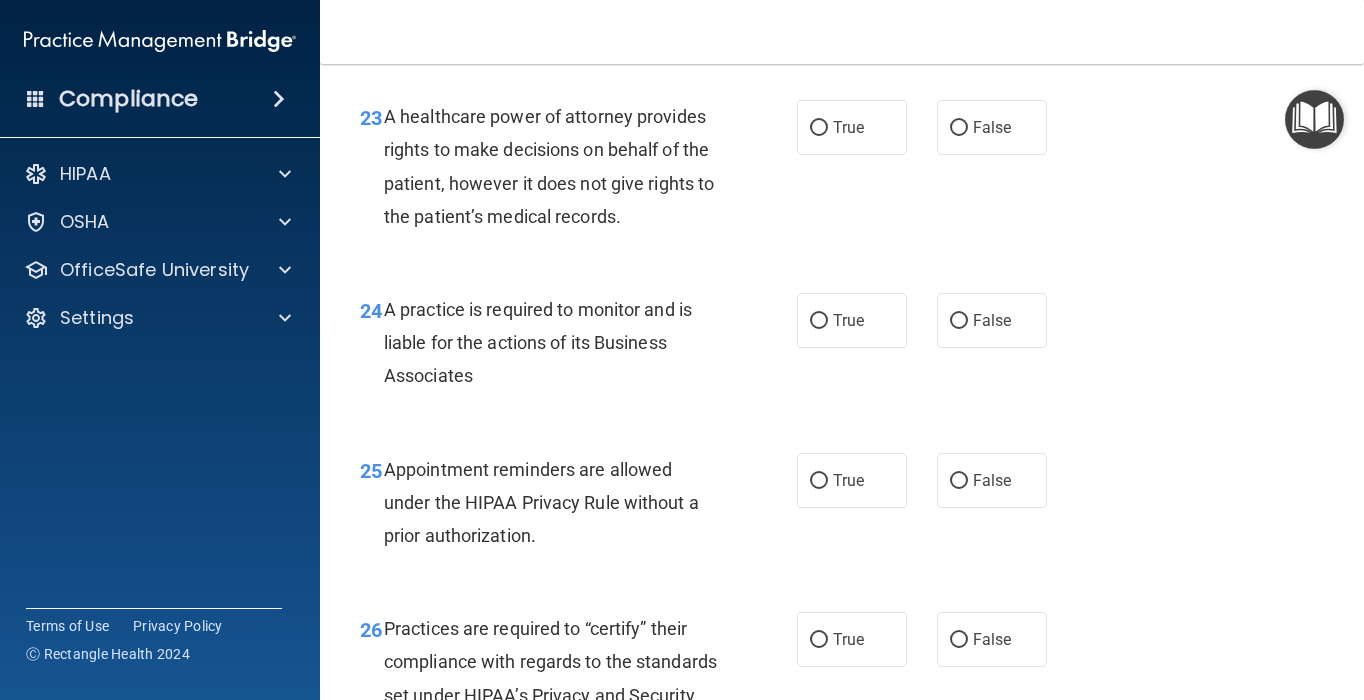 scroll, scrollTop: 4368, scrollLeft: 0, axis: vertical 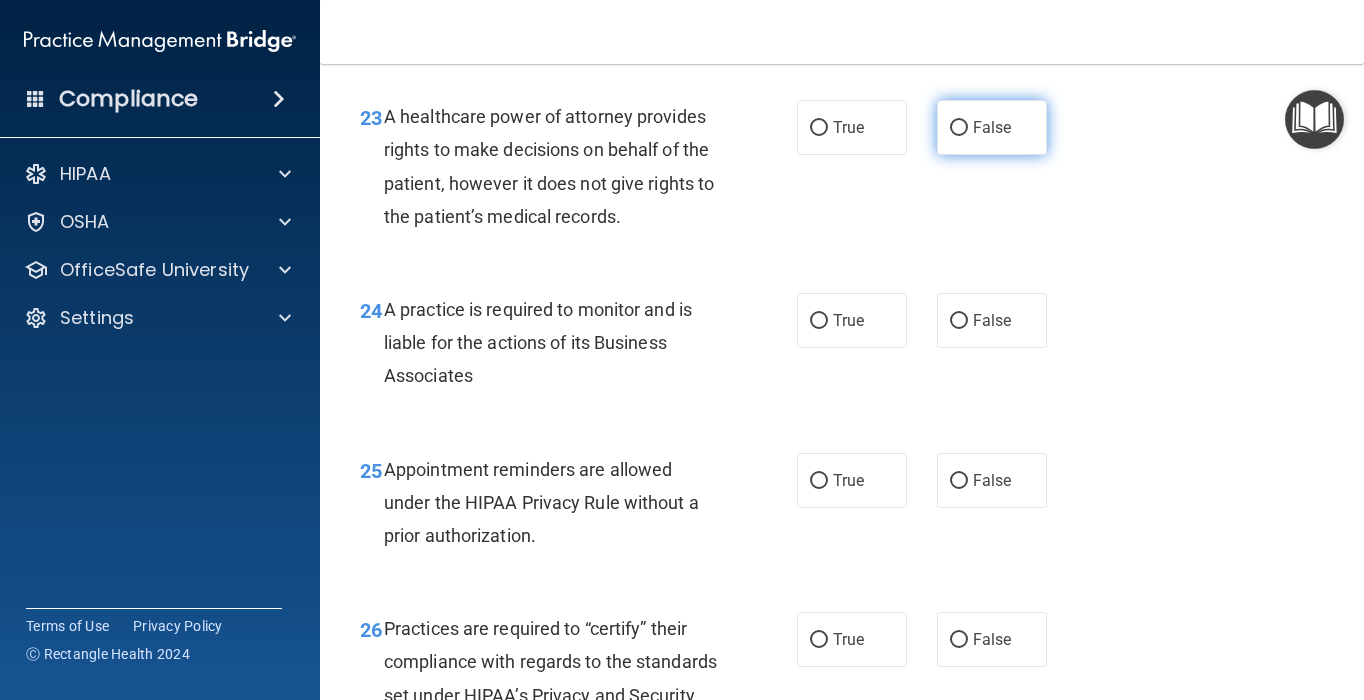click on "False" at bounding box center (992, 127) 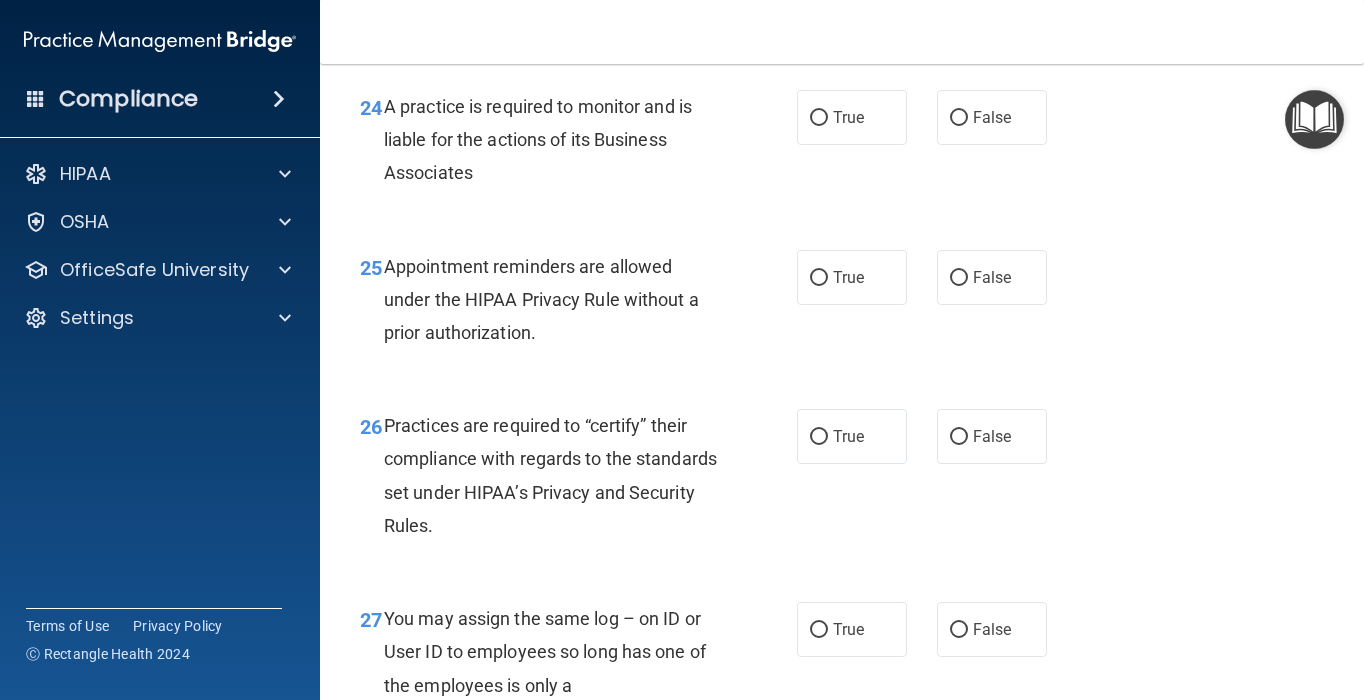 scroll, scrollTop: 4579, scrollLeft: 0, axis: vertical 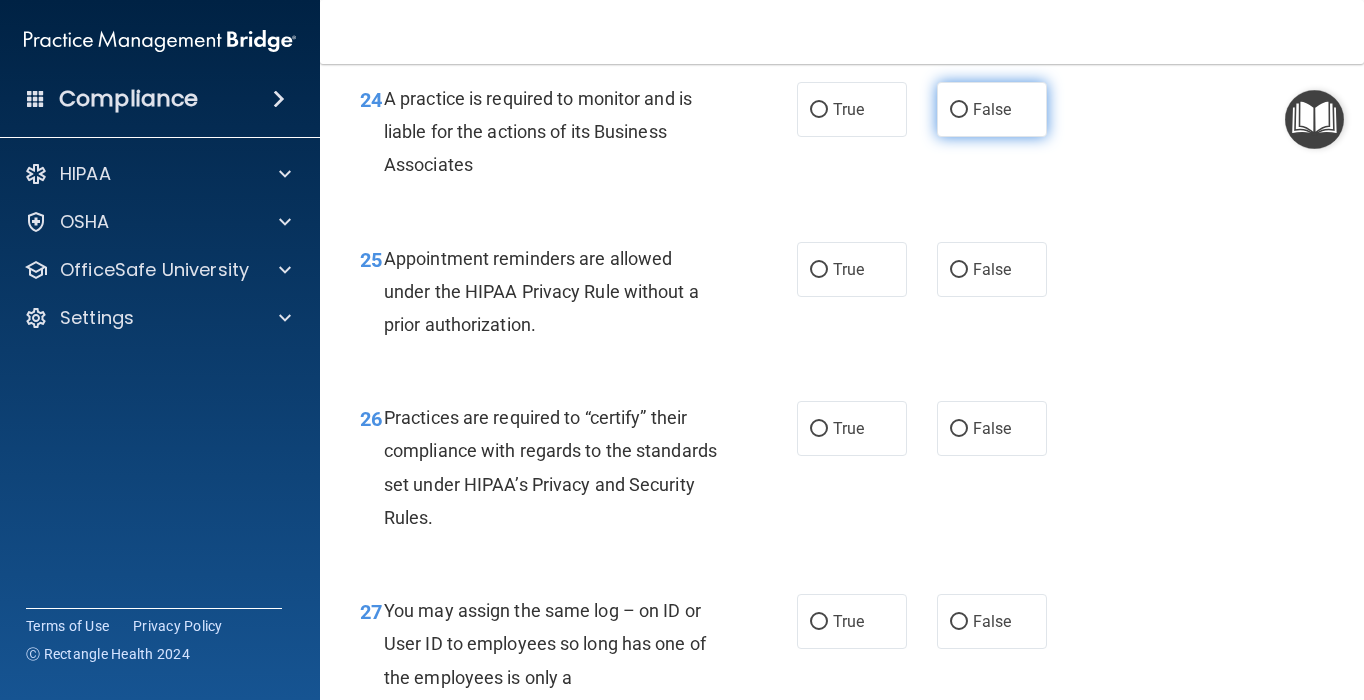 click on "False" at bounding box center (992, 109) 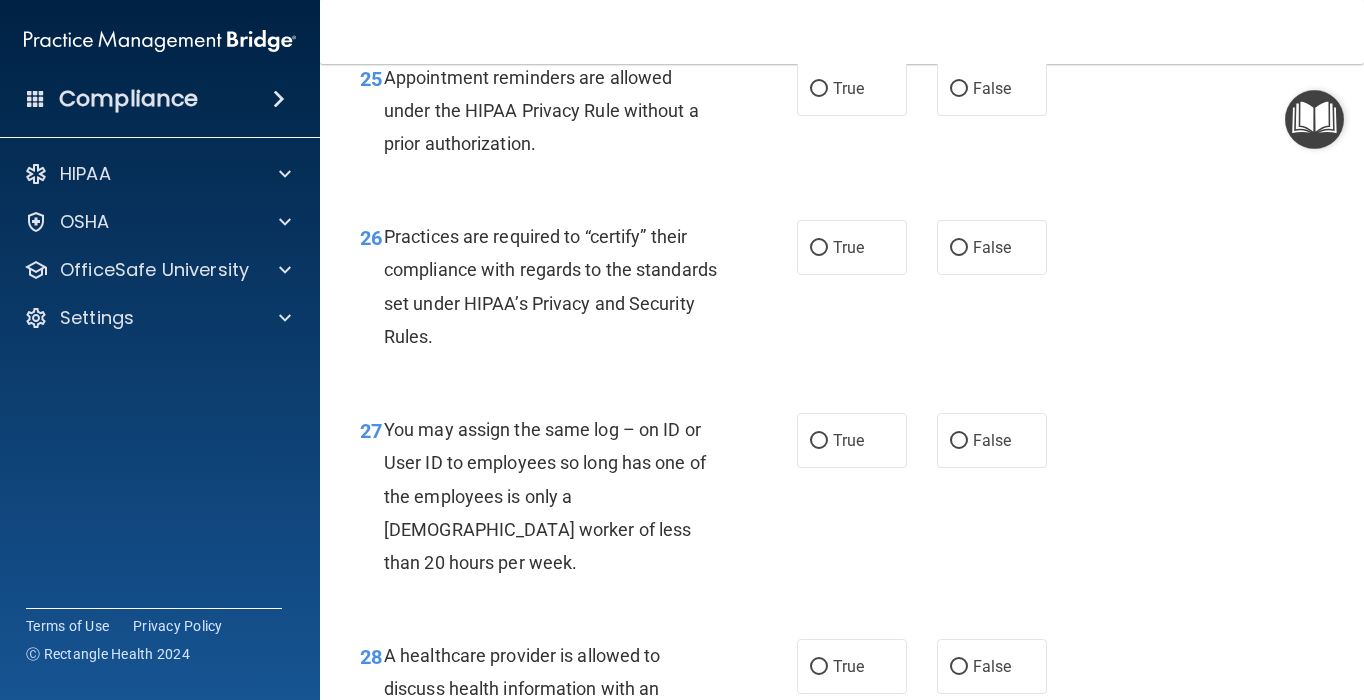 scroll, scrollTop: 4763, scrollLeft: 0, axis: vertical 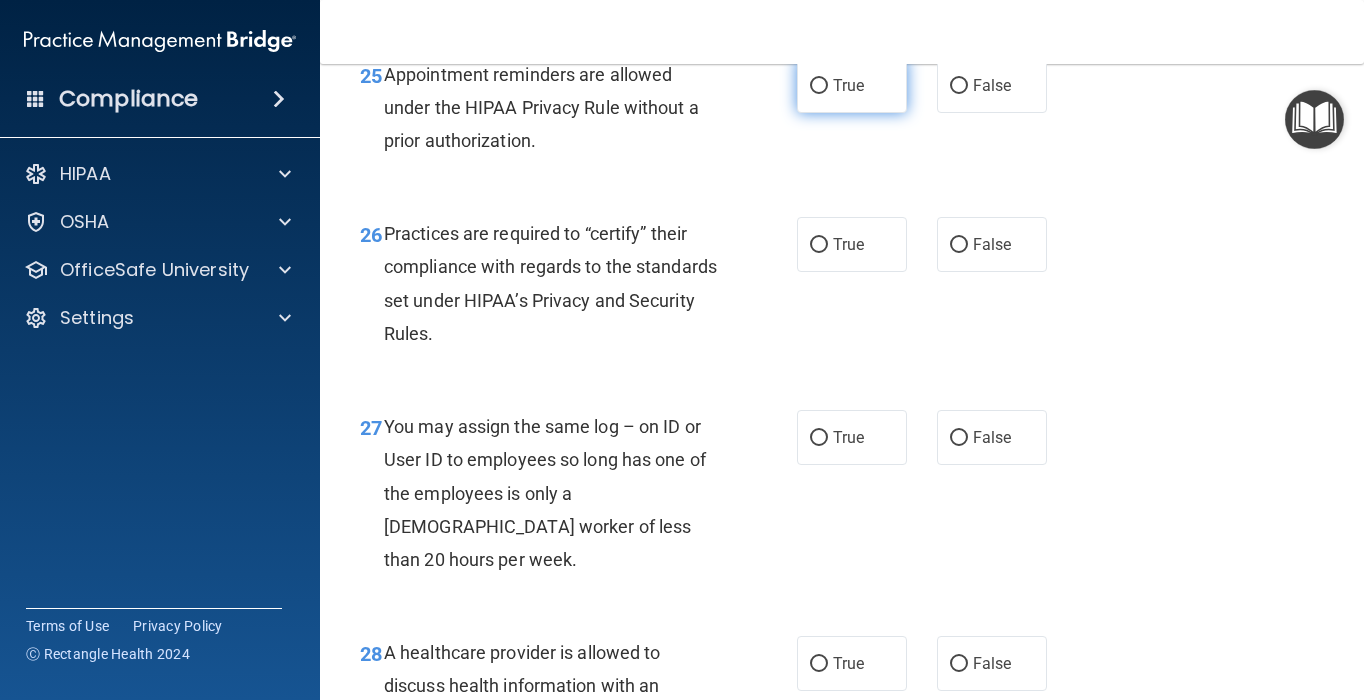 click on "True" at bounding box center [848, 85] 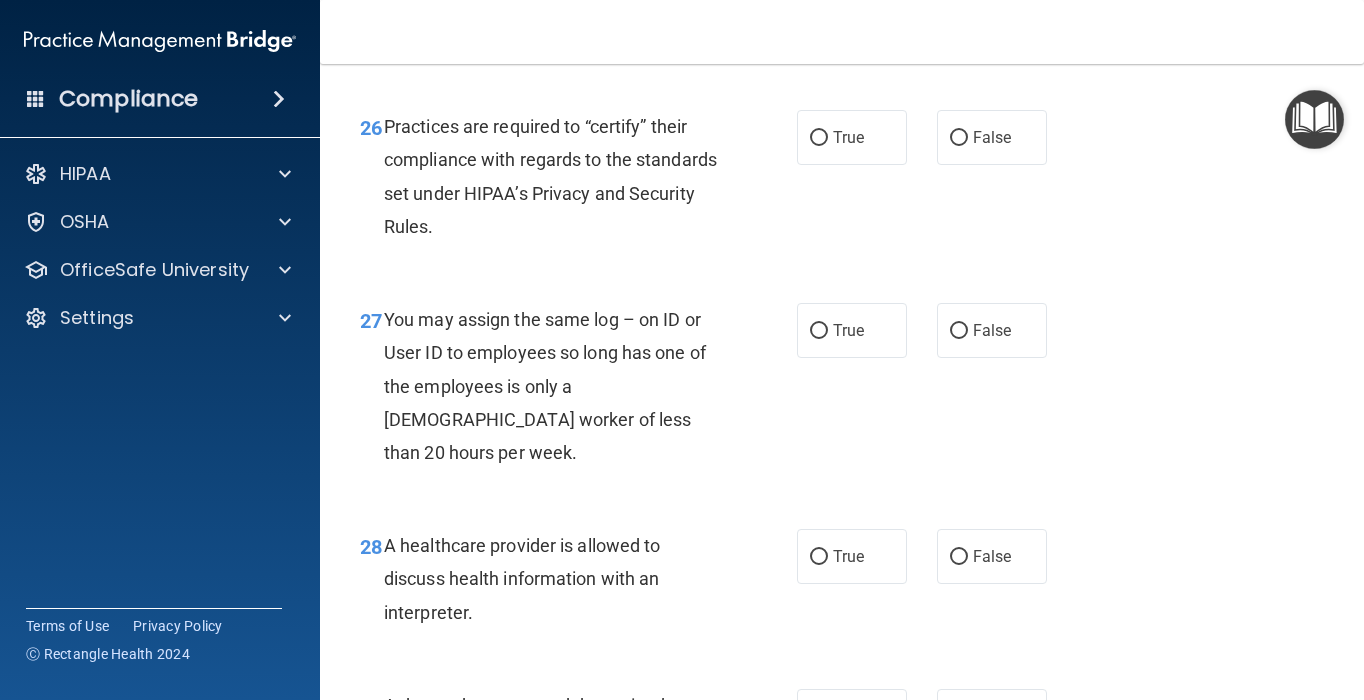scroll, scrollTop: 4880, scrollLeft: 0, axis: vertical 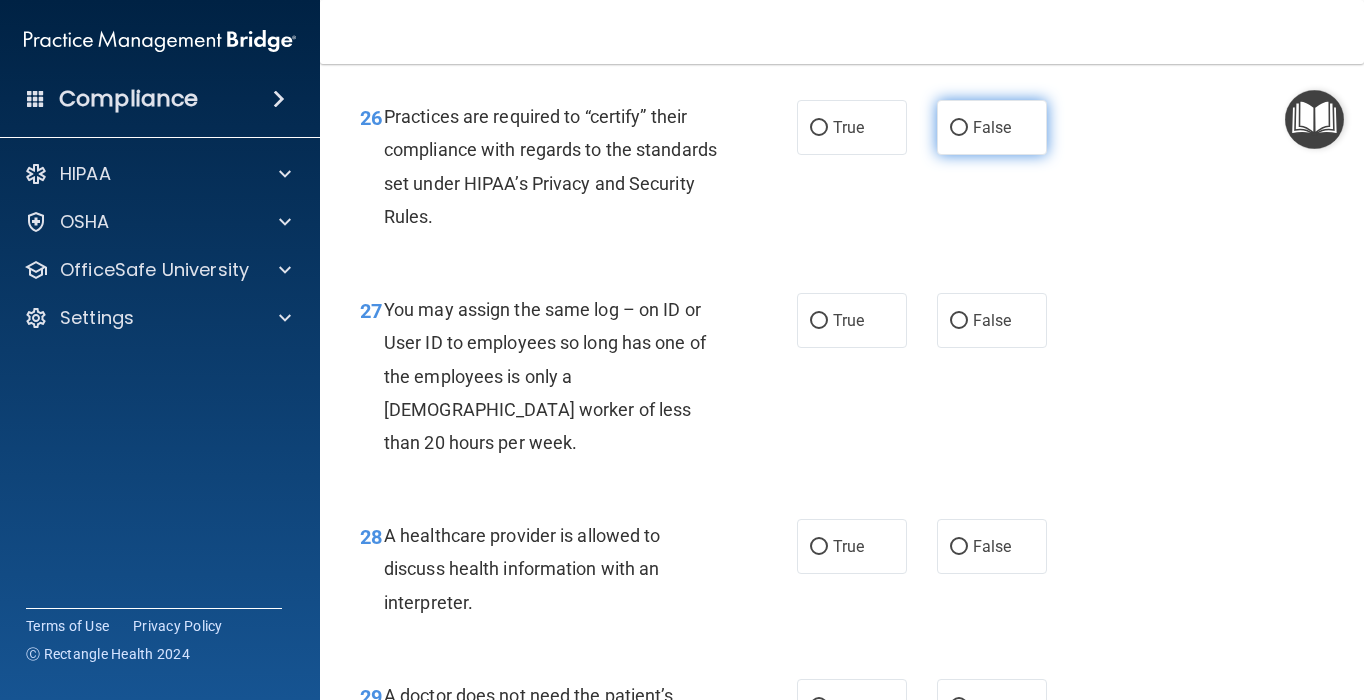 click on "False" at bounding box center (959, 128) 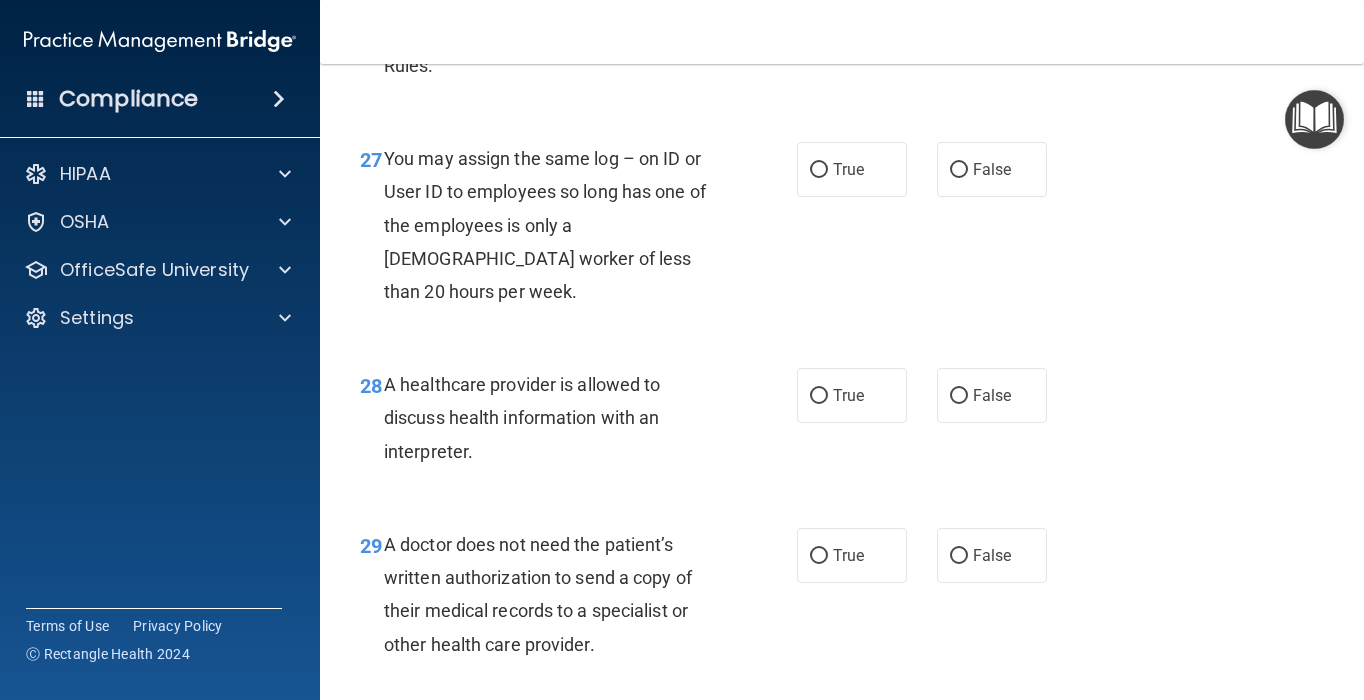 scroll, scrollTop: 5060, scrollLeft: 0, axis: vertical 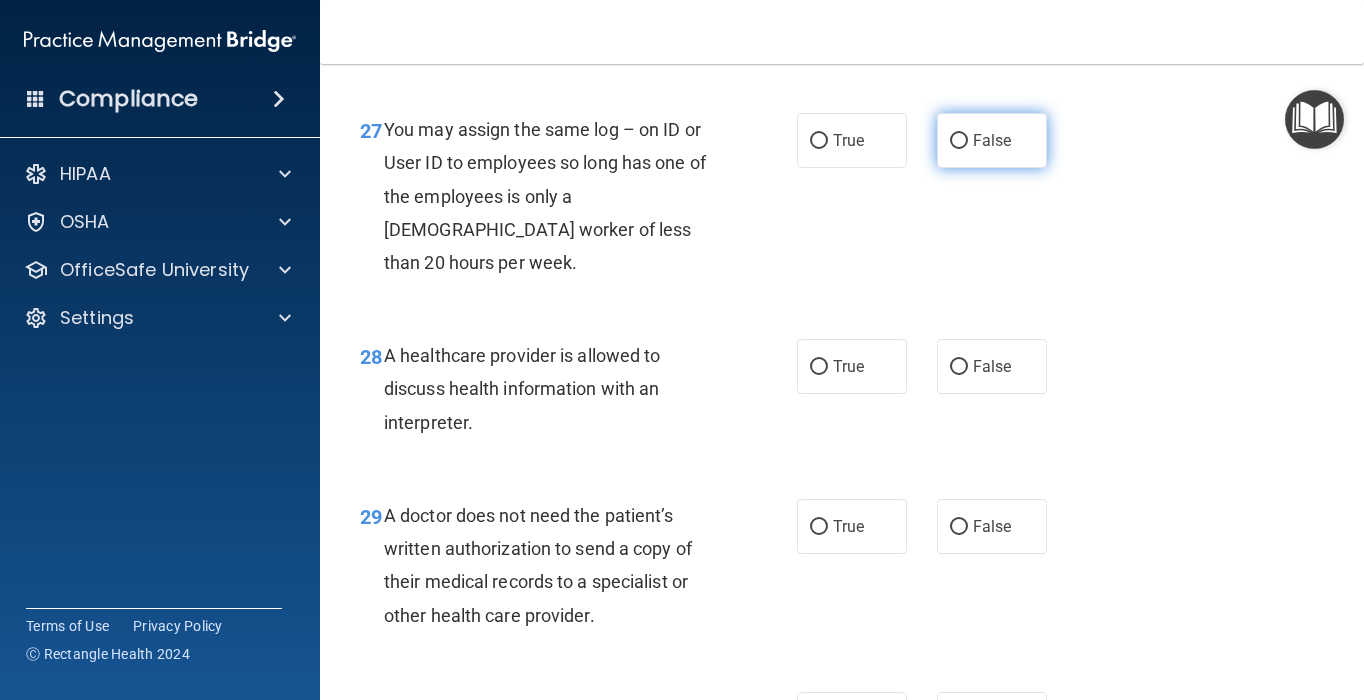 click on "False" at bounding box center (992, 140) 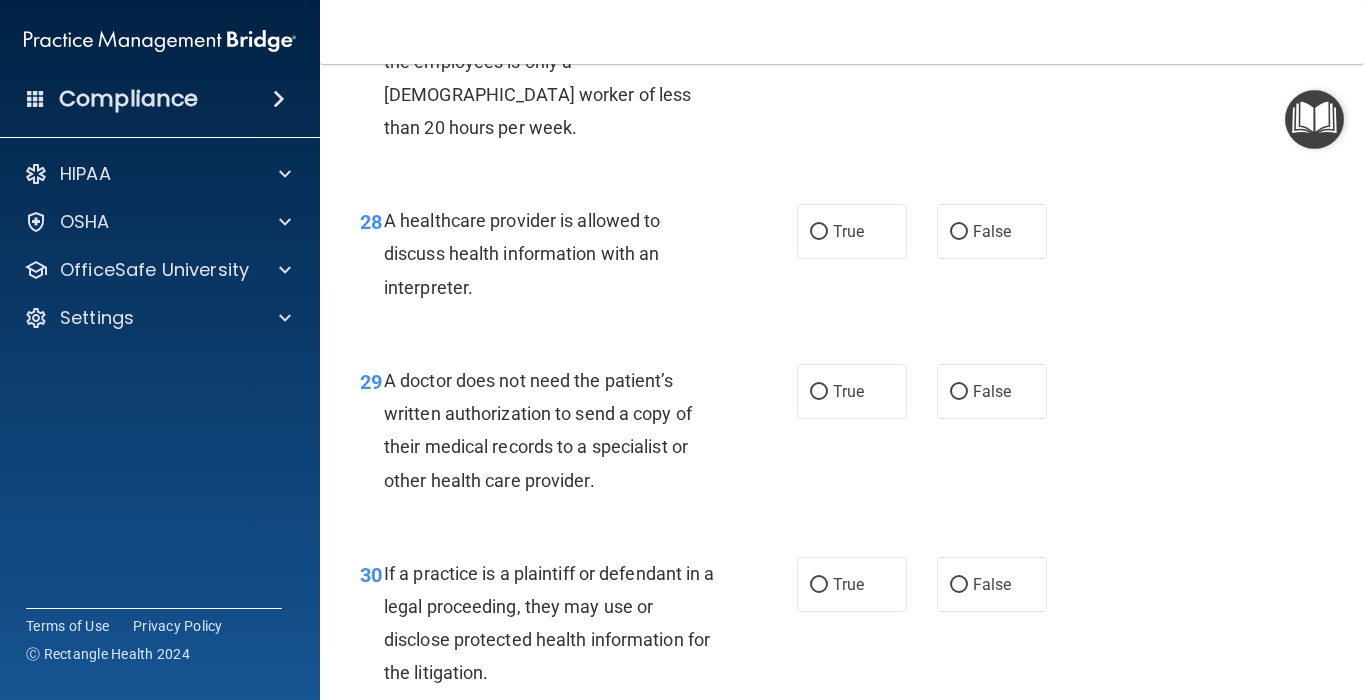 scroll, scrollTop: 5220, scrollLeft: 0, axis: vertical 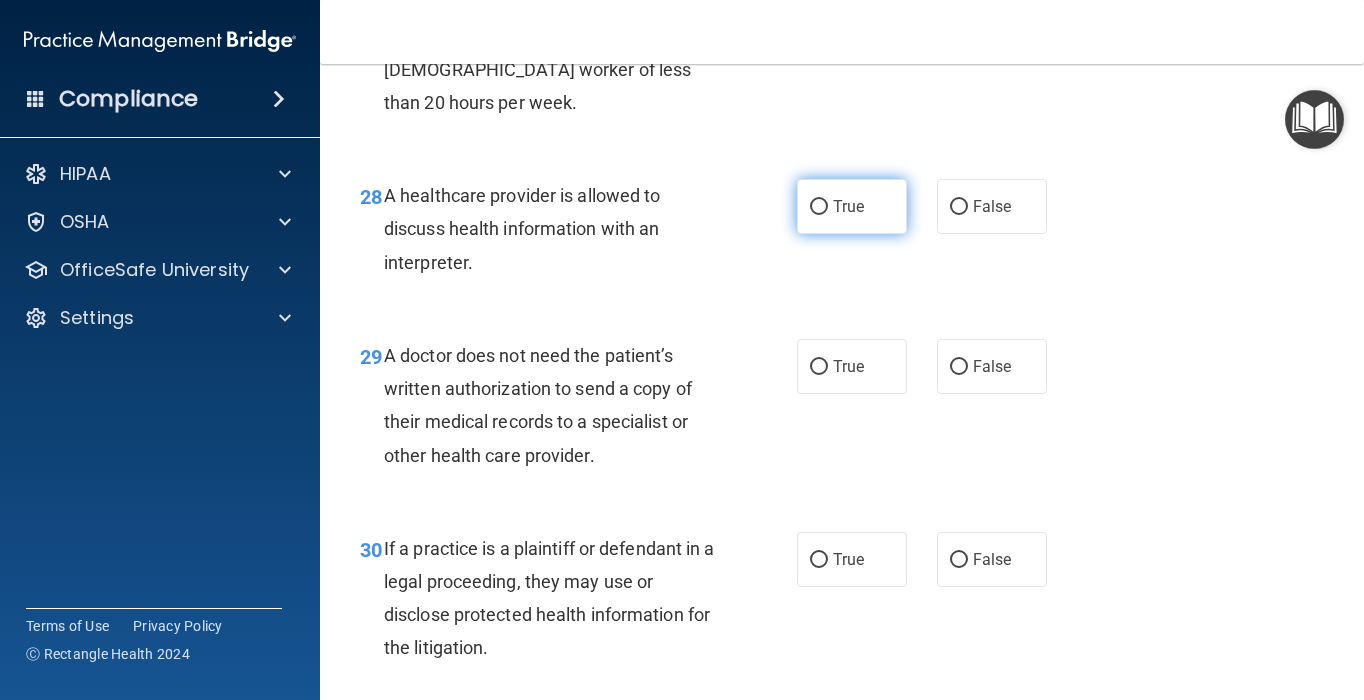 click on "True" at bounding box center [819, 207] 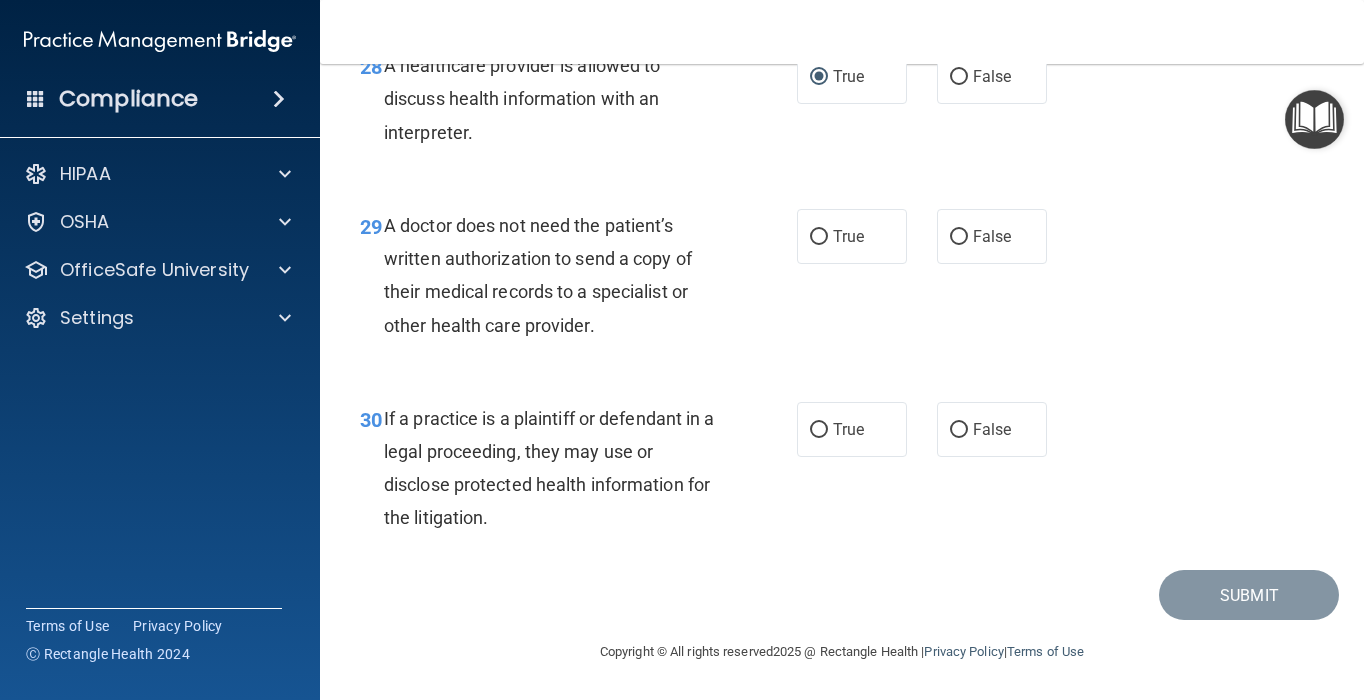 scroll, scrollTop: 5390, scrollLeft: 0, axis: vertical 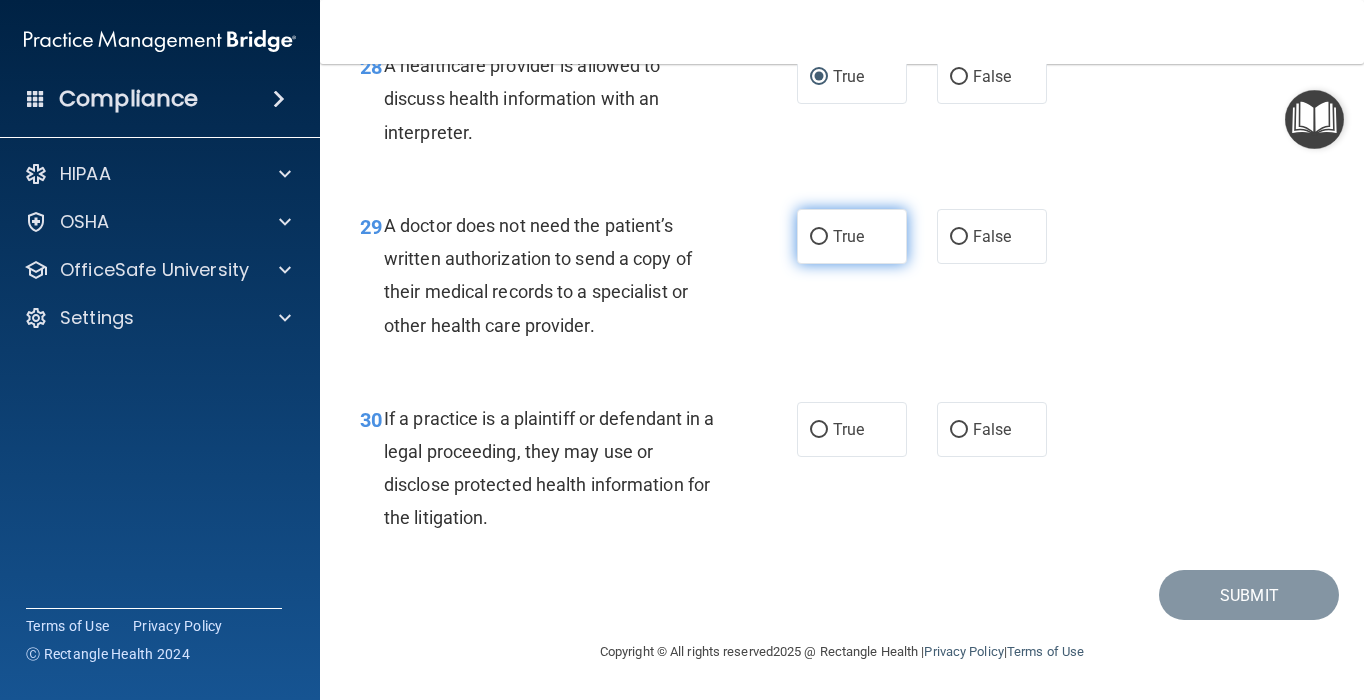 click on "True" at bounding box center [852, 236] 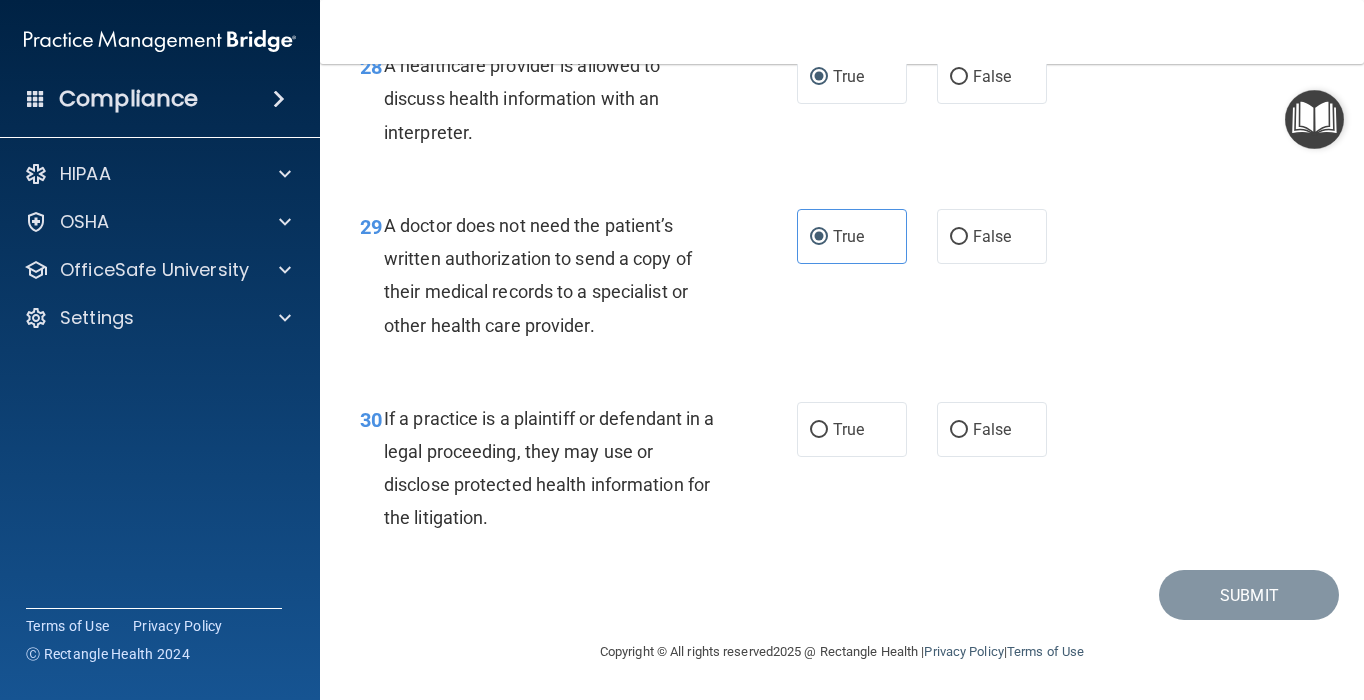 scroll, scrollTop: 5416, scrollLeft: 0, axis: vertical 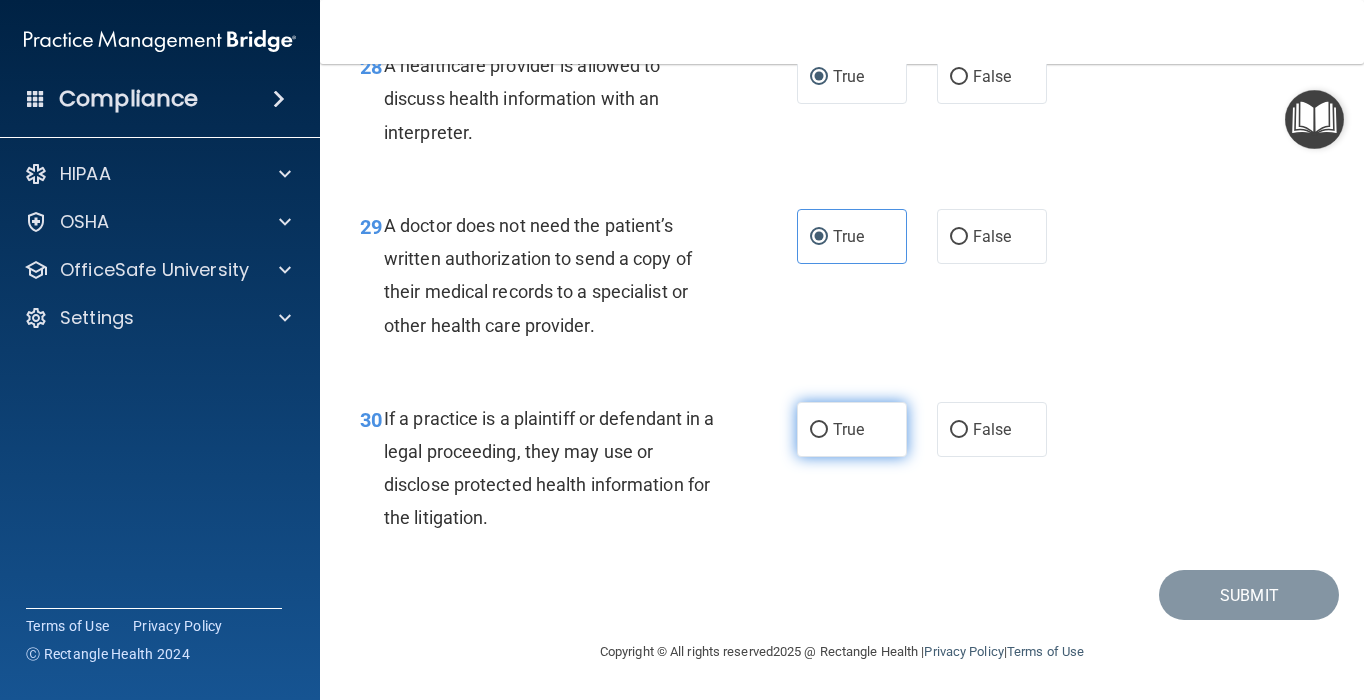 click on "True" at bounding box center [848, 429] 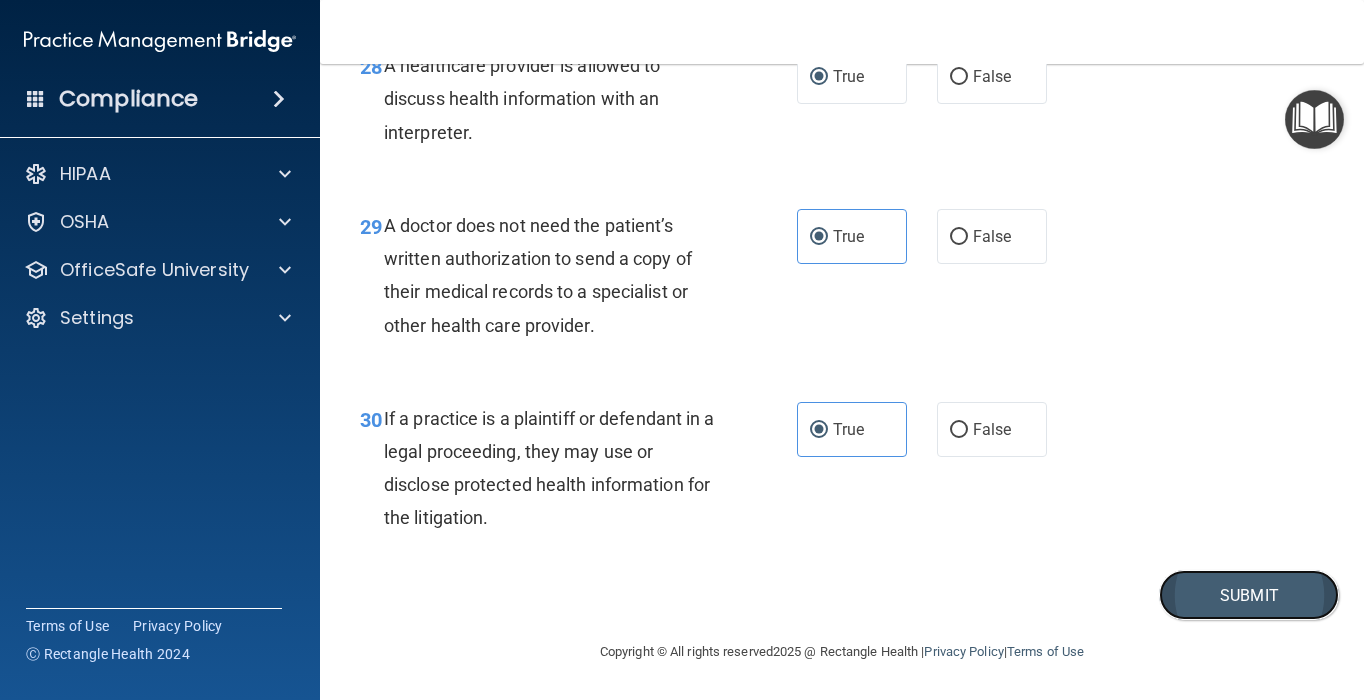 click on "Submit" at bounding box center (1249, 595) 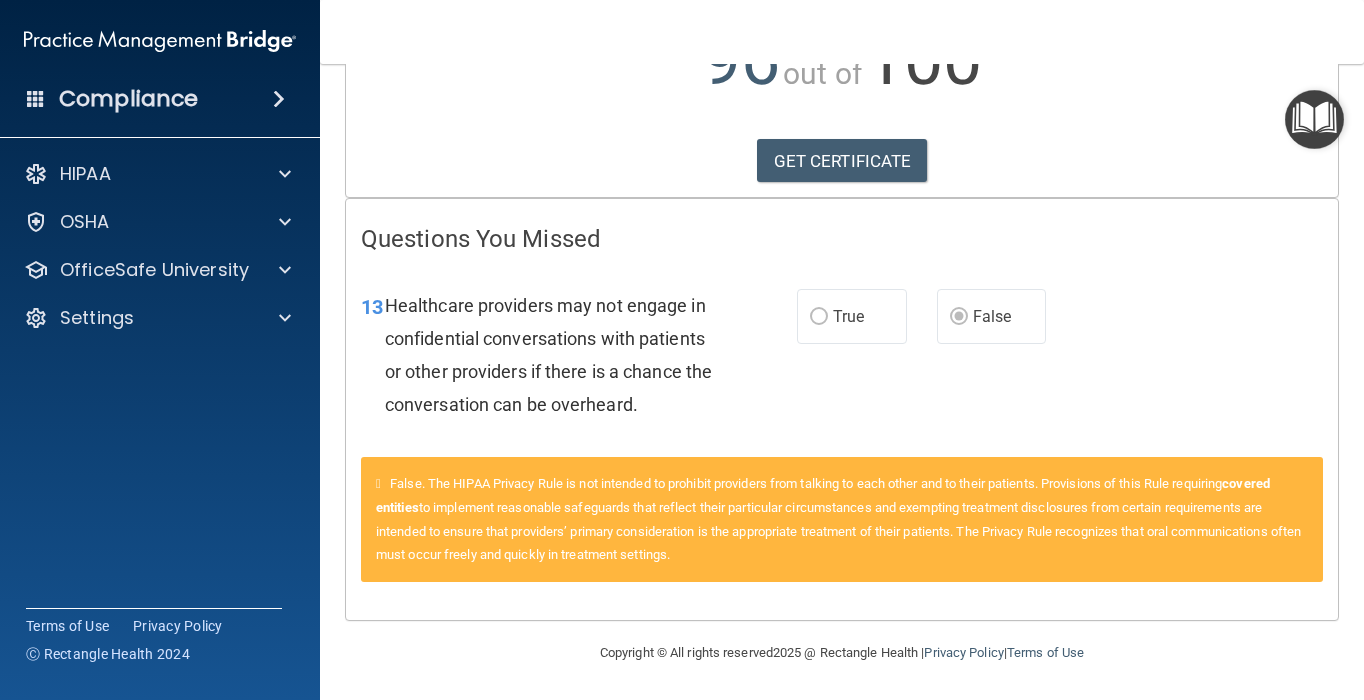 scroll, scrollTop: 0, scrollLeft: 0, axis: both 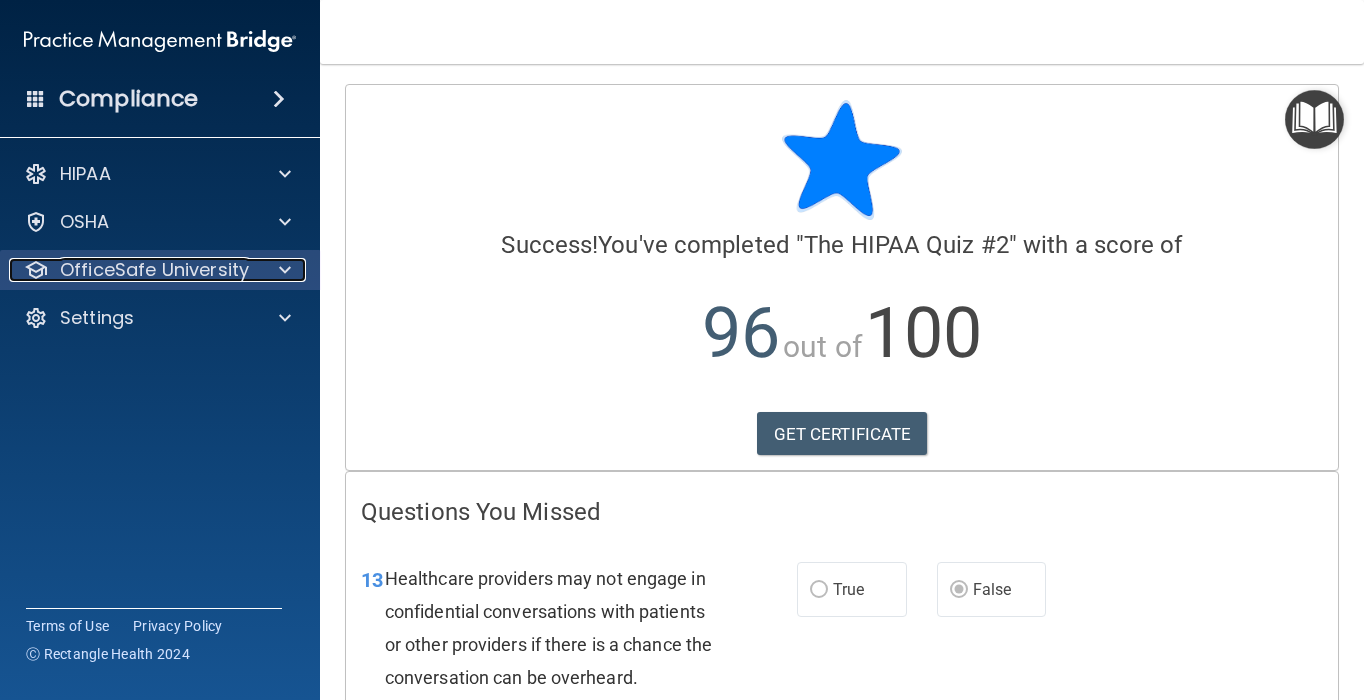 click on "OfficeSafe University" at bounding box center [154, 270] 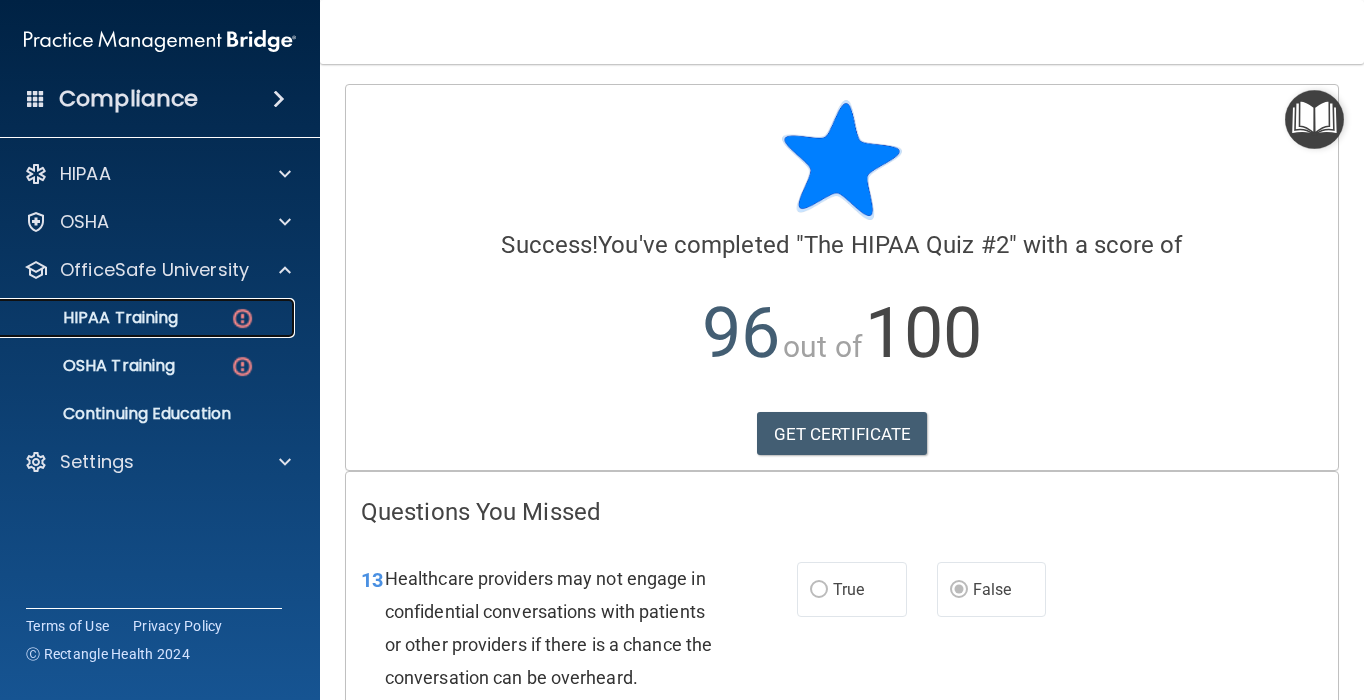 click on "HIPAA Training" at bounding box center [95, 318] 